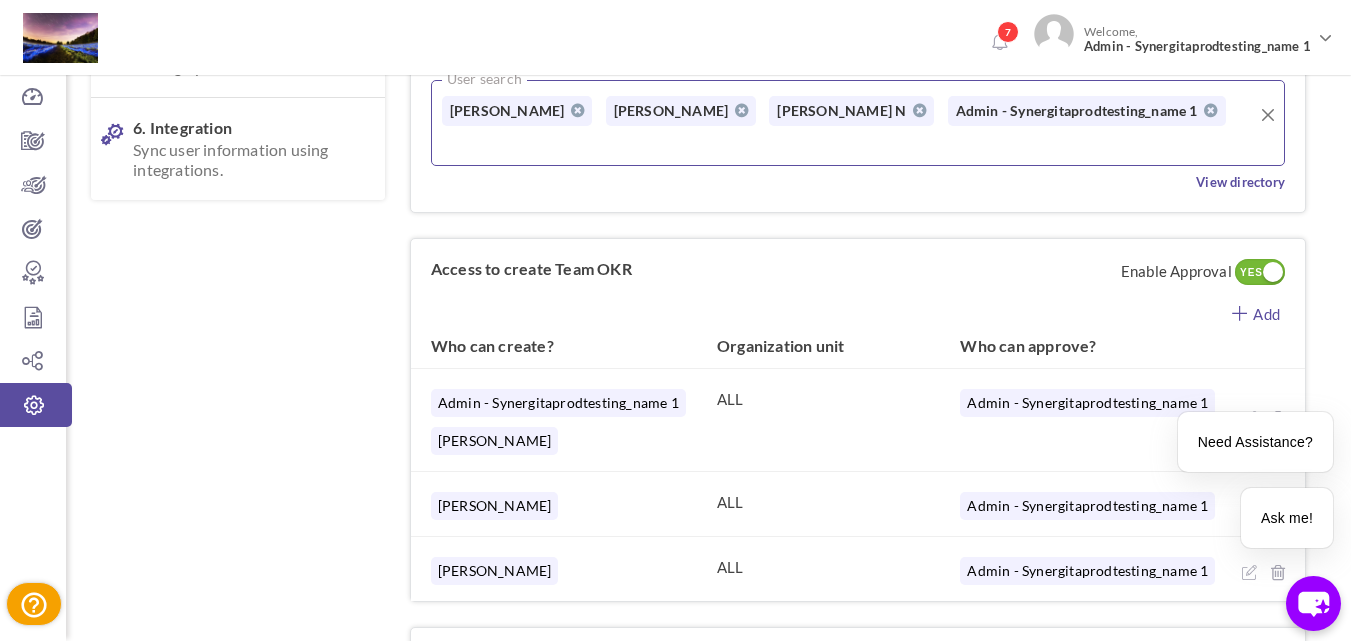 scroll, scrollTop: 1000, scrollLeft: 0, axis: vertical 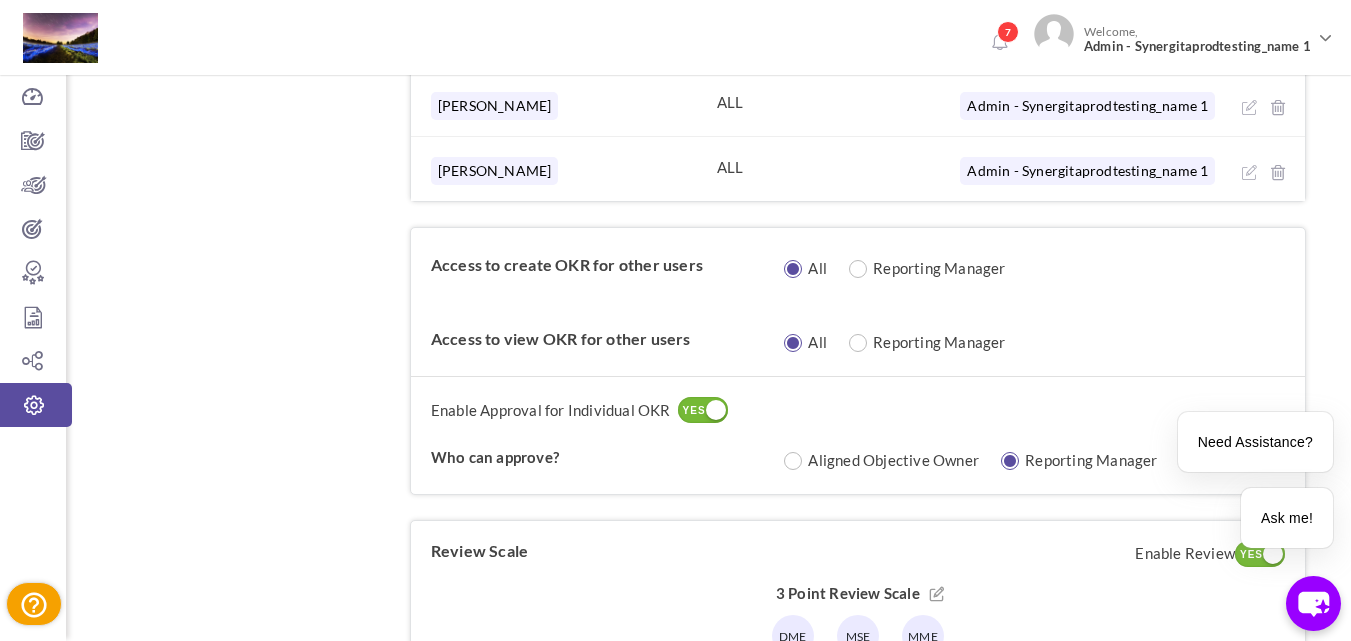 click on "YES NO" at bounding box center (703, 411) 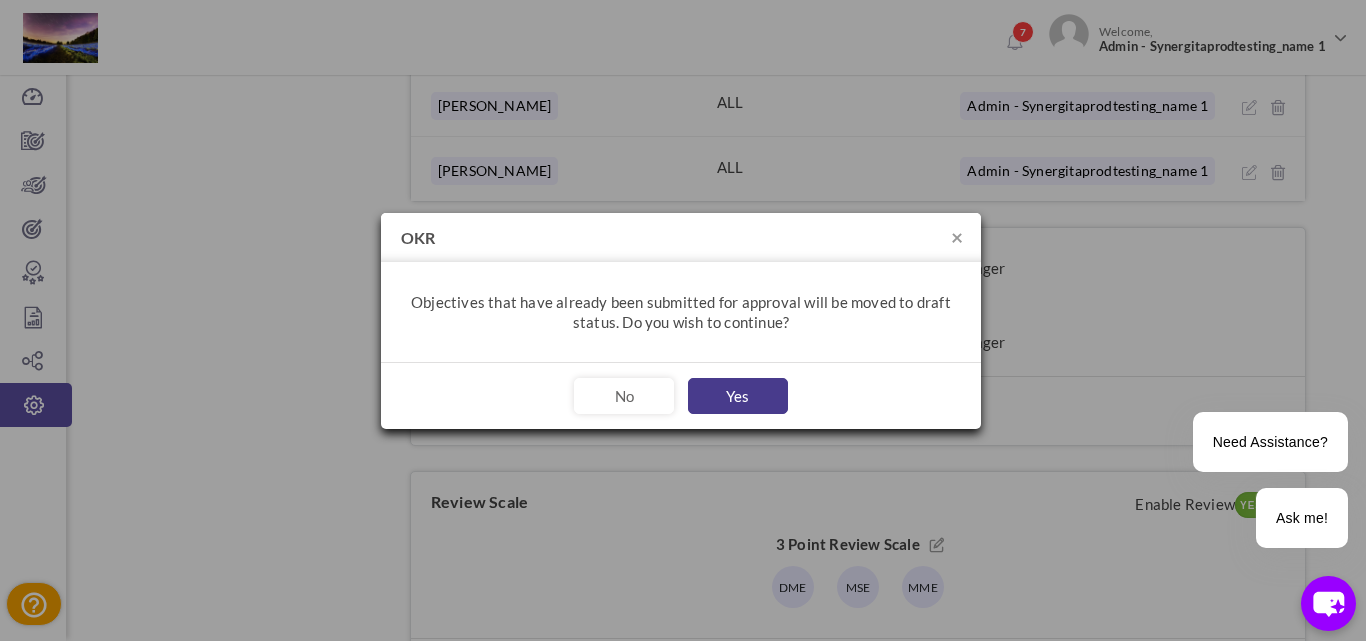 click on "Yes" at bounding box center [738, 396] 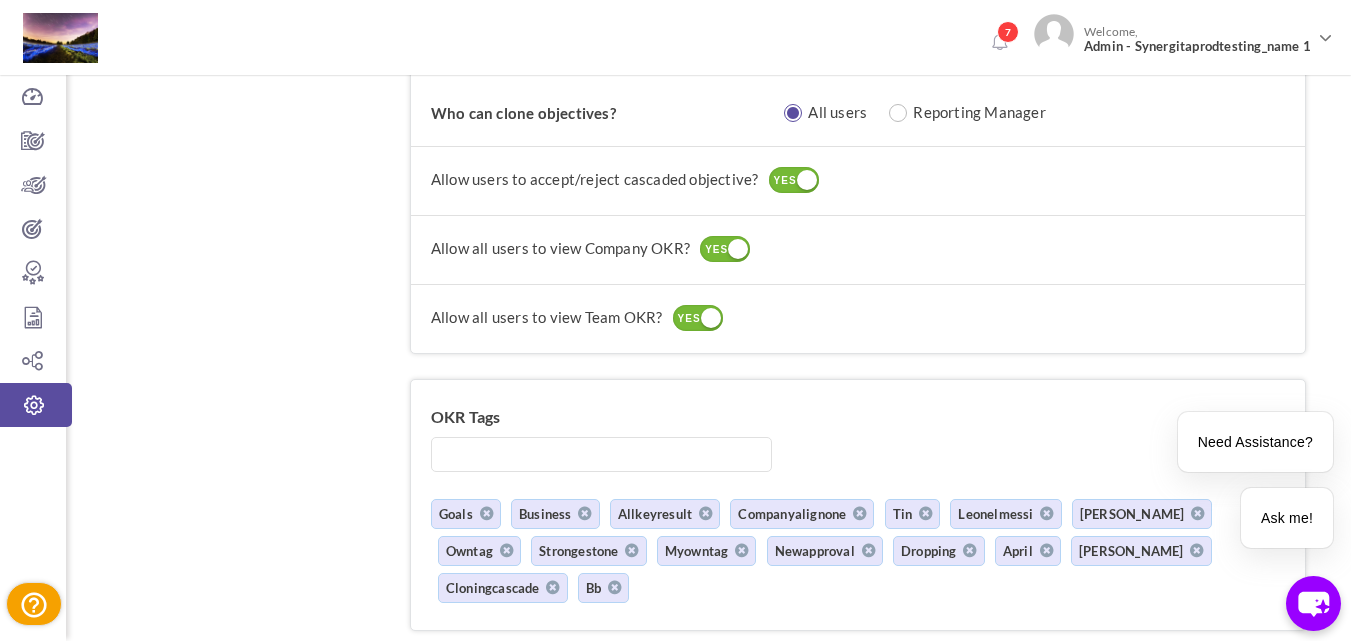 scroll, scrollTop: 2128, scrollLeft: 0, axis: vertical 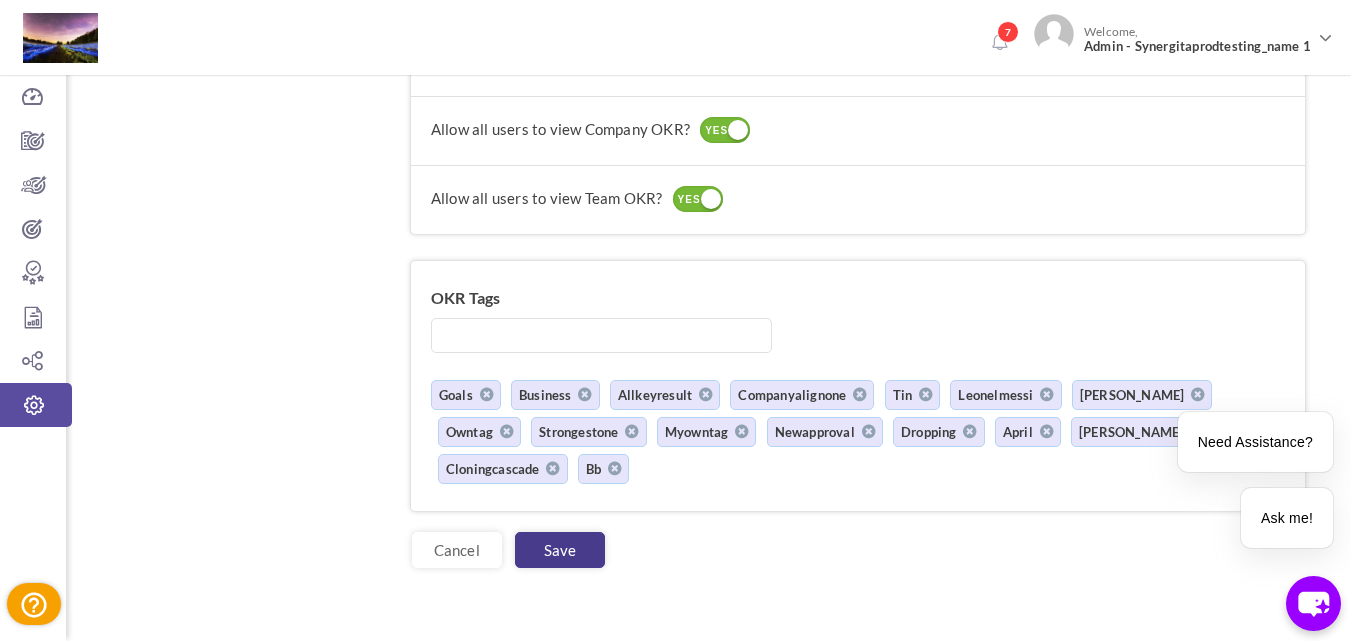 click on "Save" at bounding box center [560, 550] 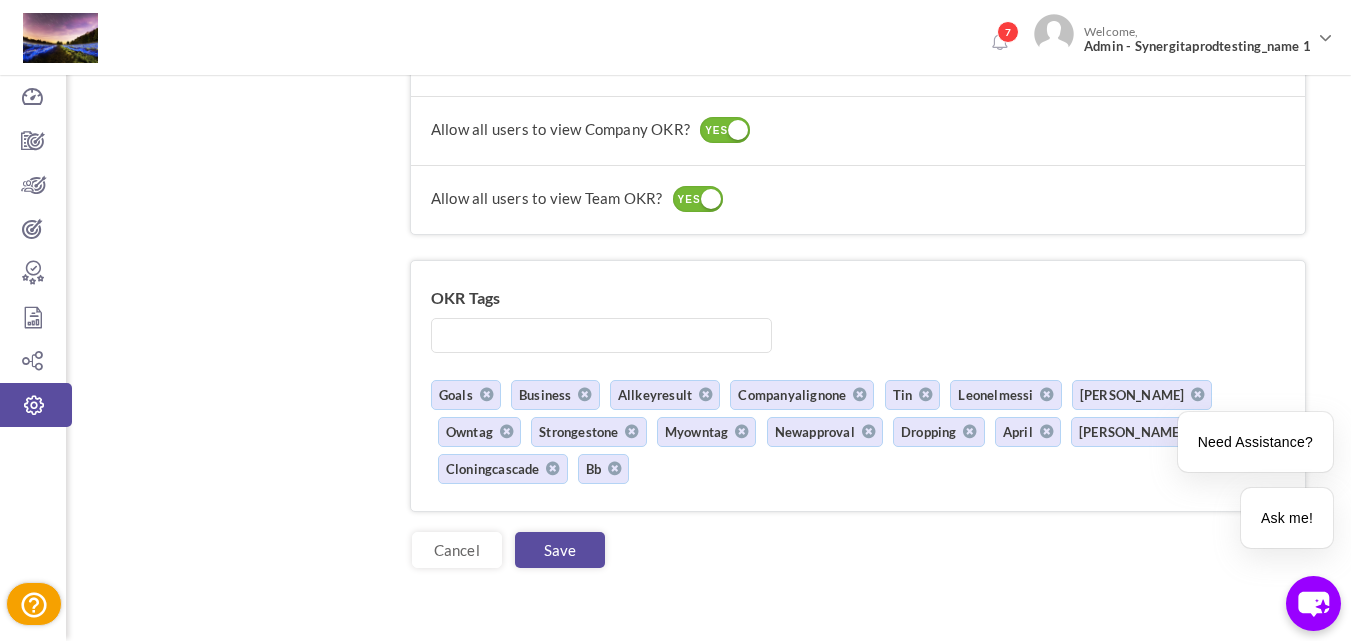 scroll, scrollTop: 0, scrollLeft: 0, axis: both 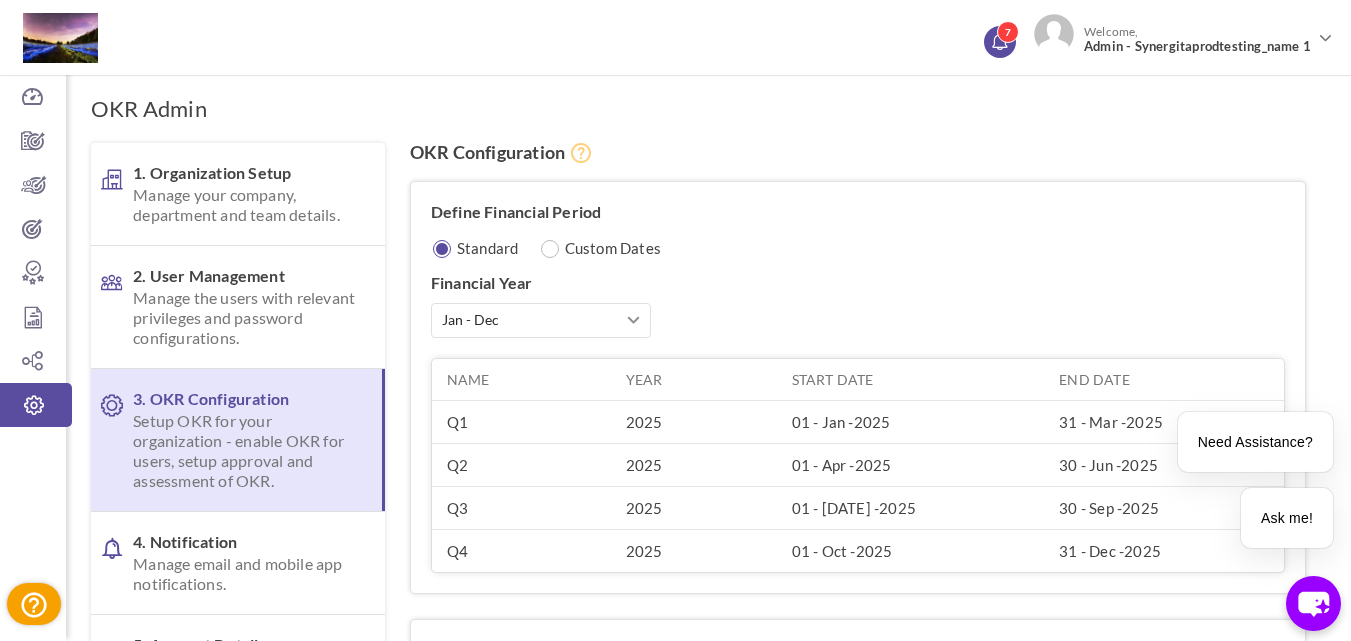 click on "7" at bounding box center (1000, 42) 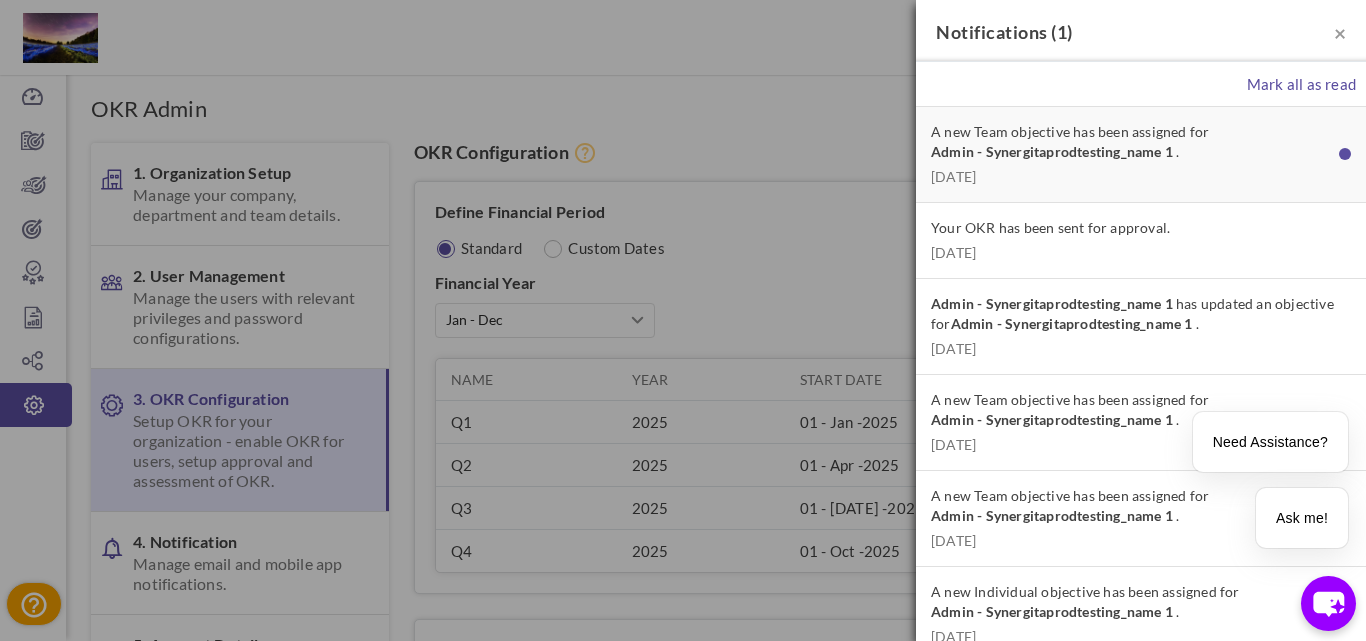 click on "Mark all as read" at bounding box center [1141, 84] 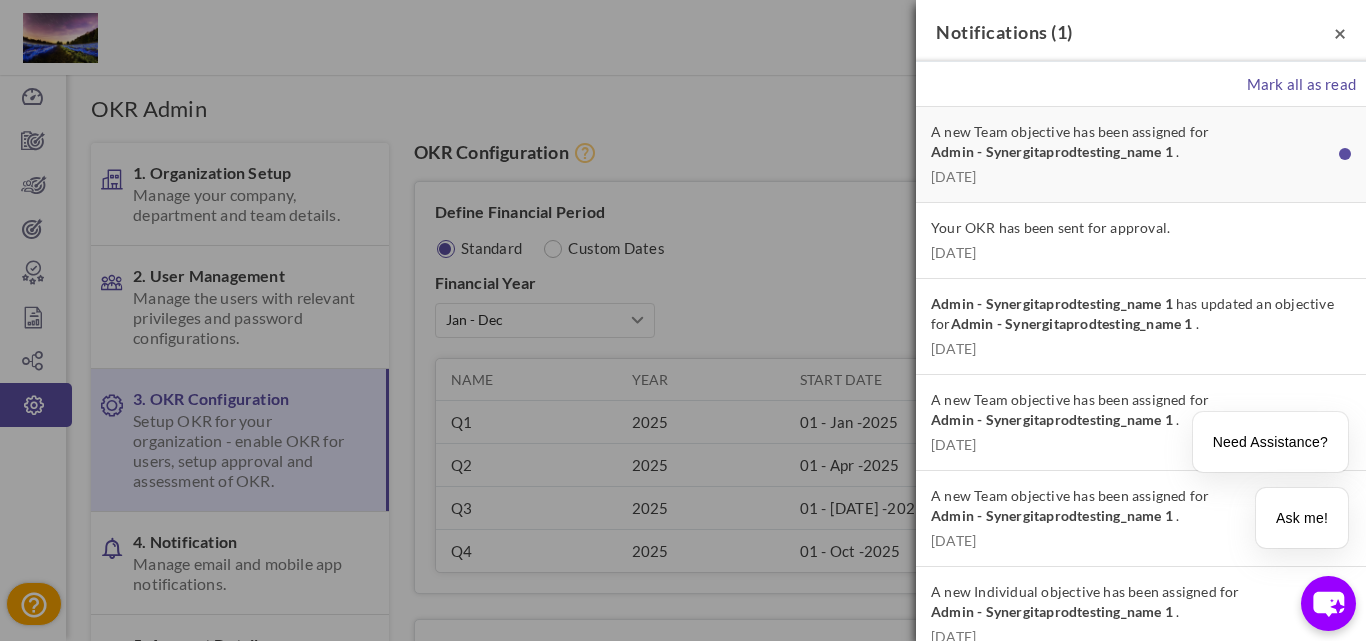click on "×" at bounding box center [1340, 32] 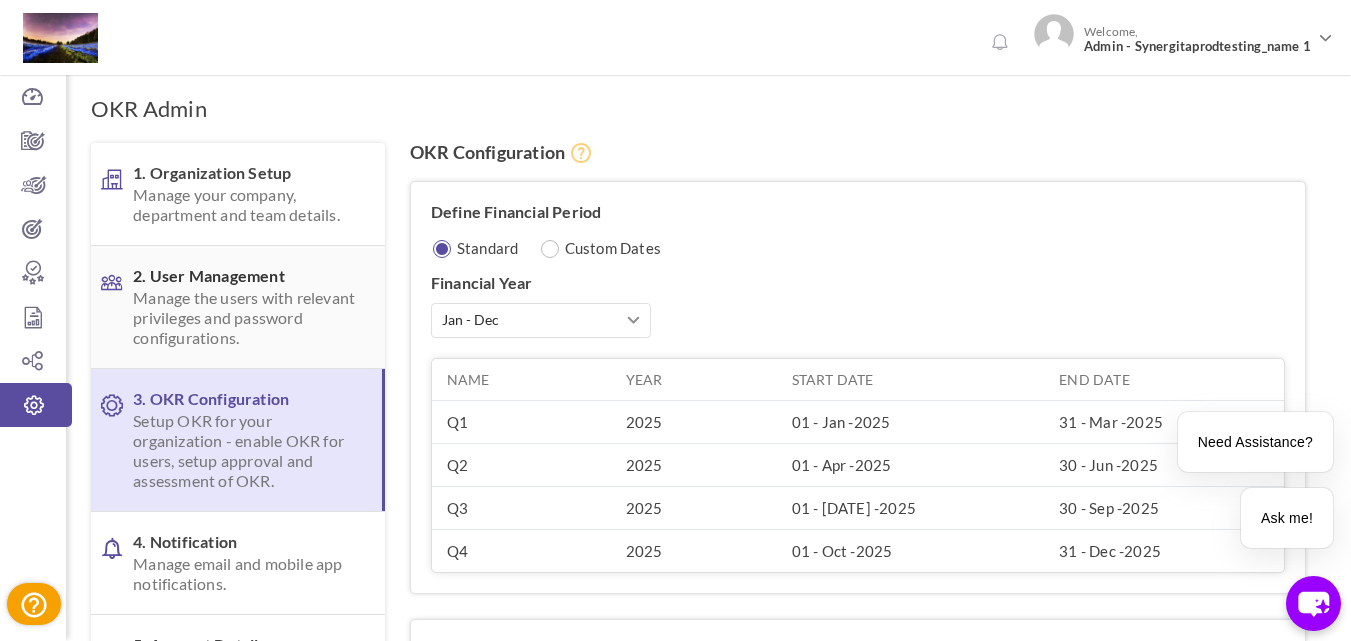 click on "2. User Management
Manage the users with relevant privileges and password configurations." at bounding box center [246, 307] 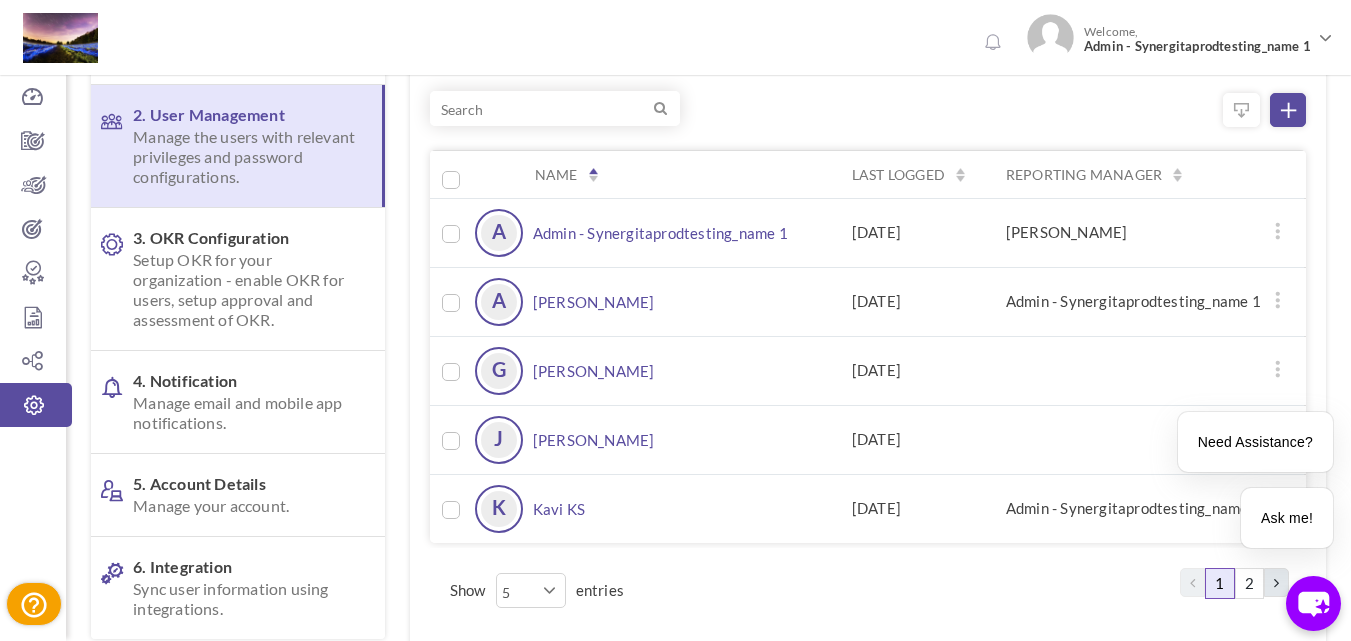 scroll, scrollTop: 200, scrollLeft: 0, axis: vertical 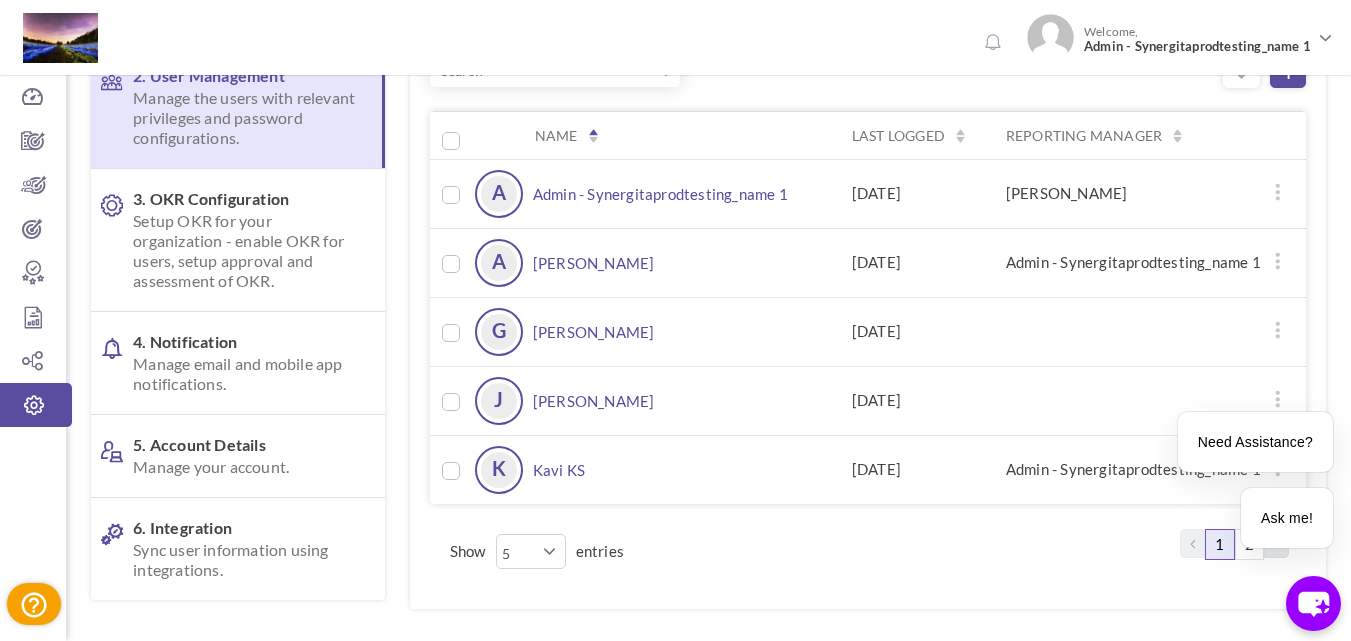 click on "[PERSON_NAME]" at bounding box center (594, 263) 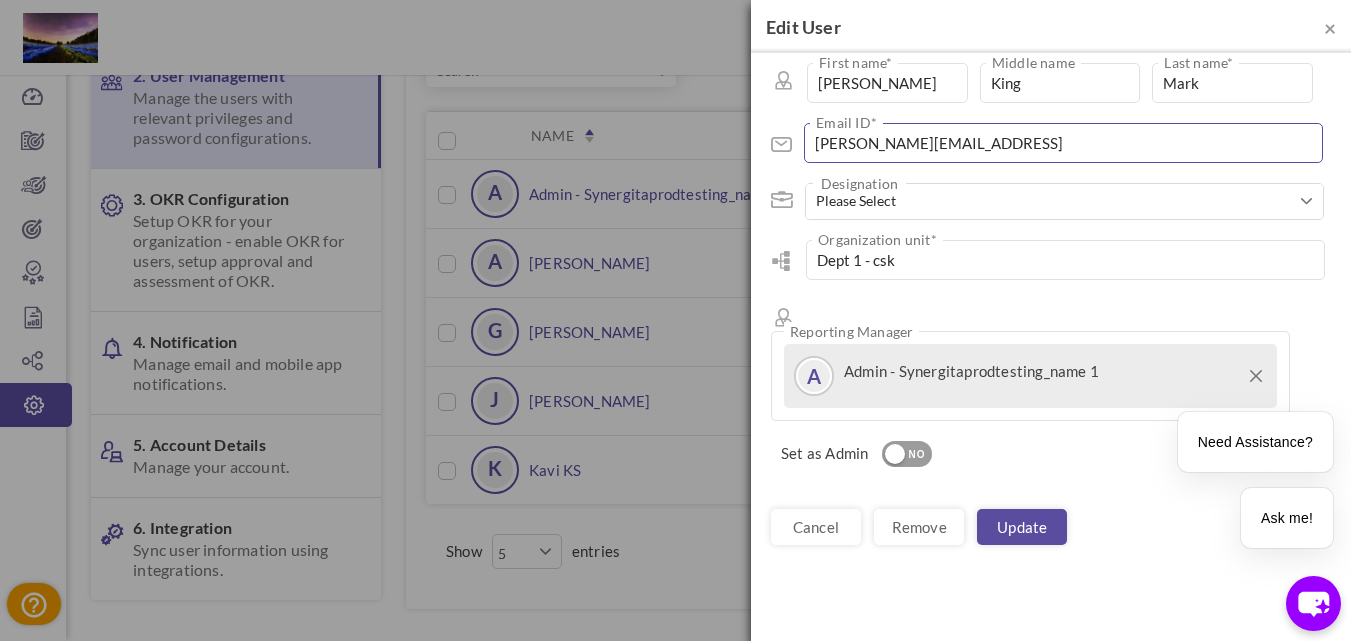 click on "antony@syn.comm" at bounding box center [1063, 143] 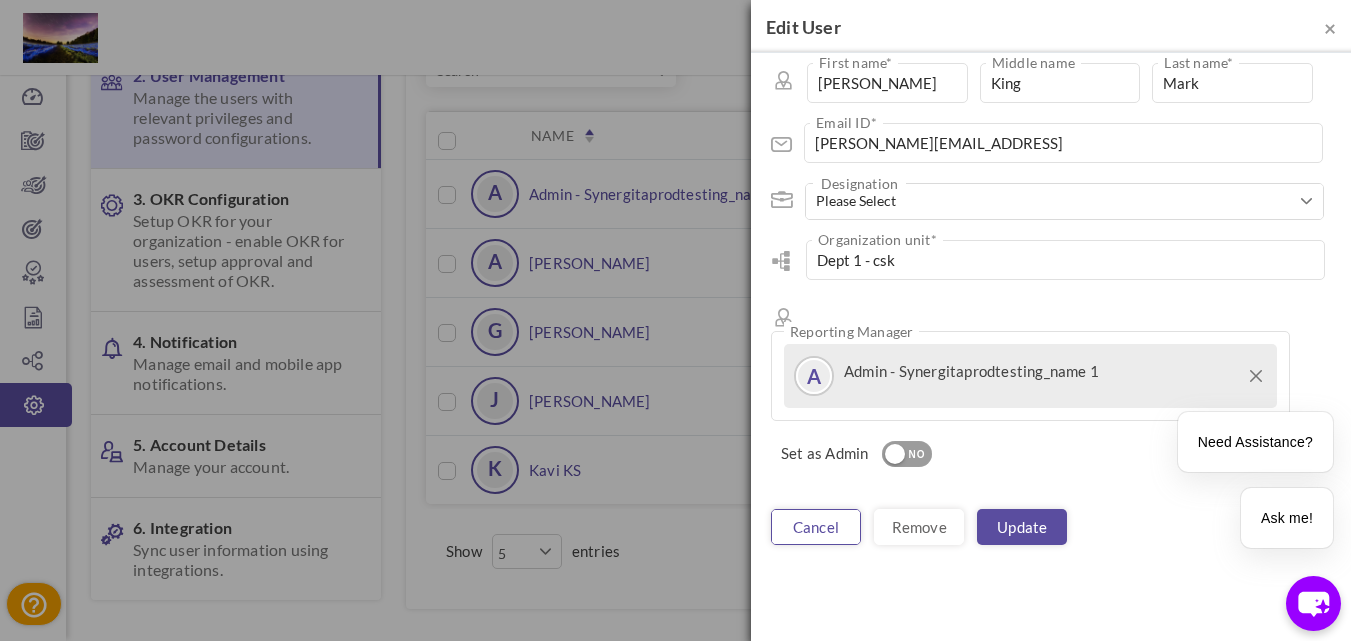 click on "cancel" at bounding box center [816, 527] 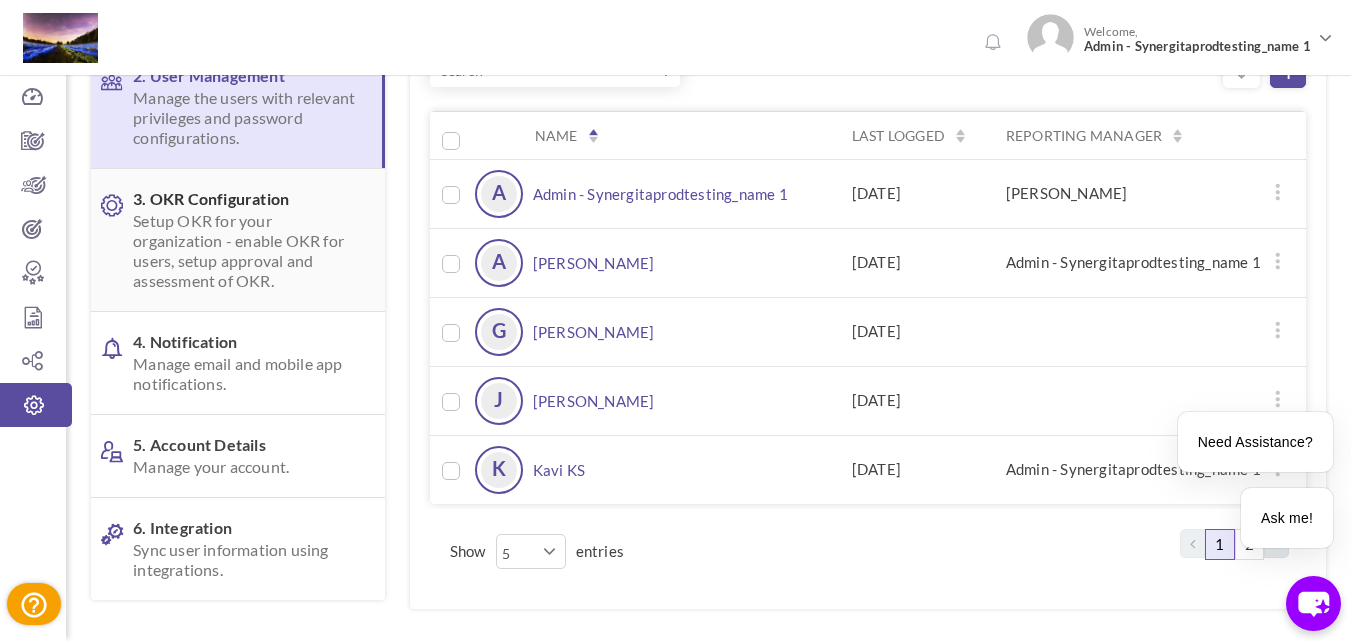 click on "Setup OKR for your organization - enable OKR for users, setup approval and assessment of OKR." at bounding box center [246, 251] 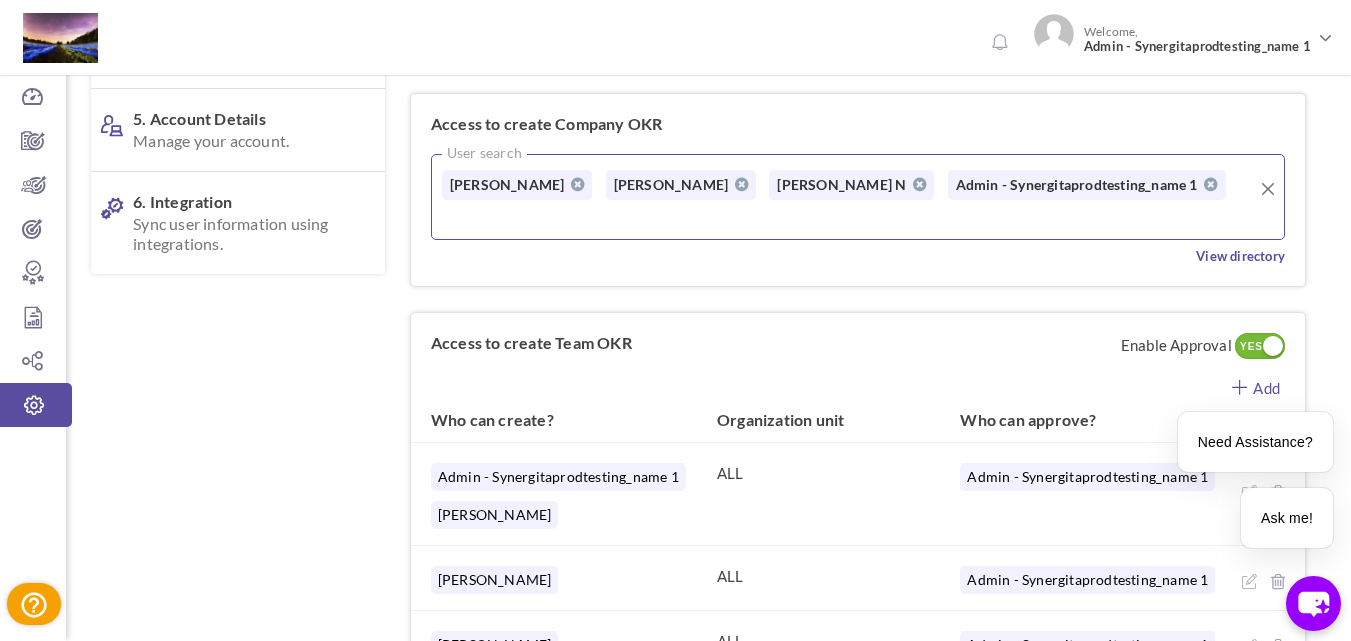scroll, scrollTop: 600, scrollLeft: 0, axis: vertical 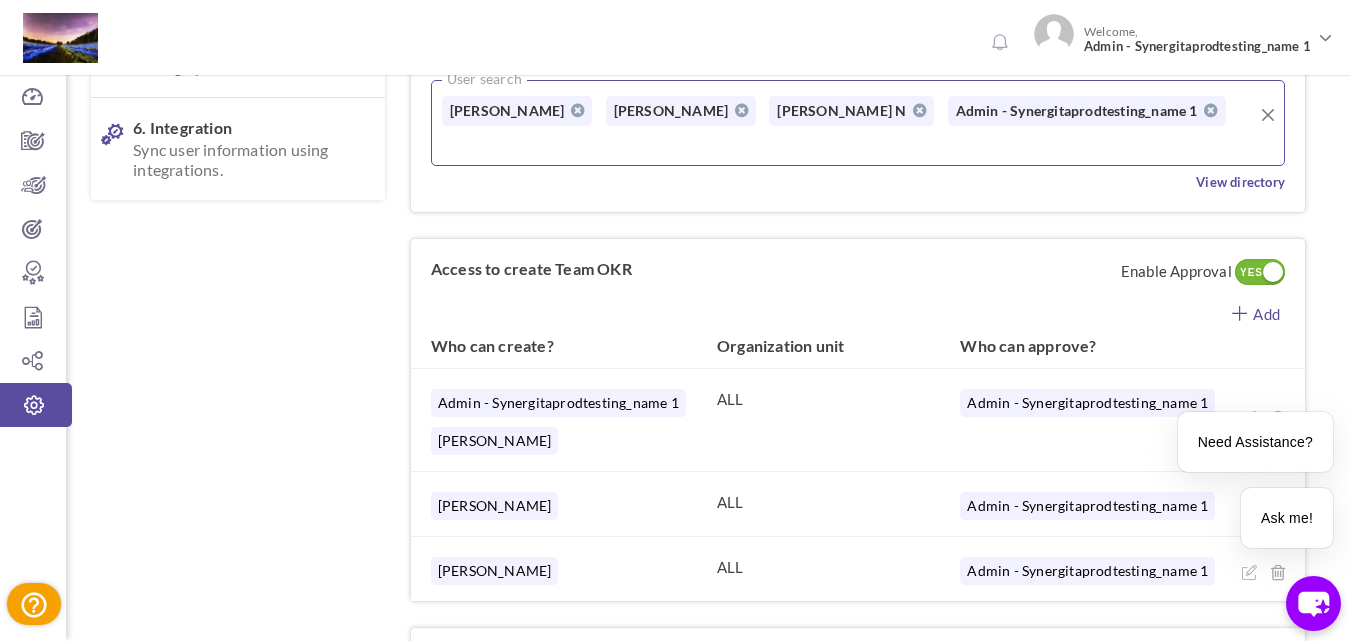 click at bounding box center [1273, 272] 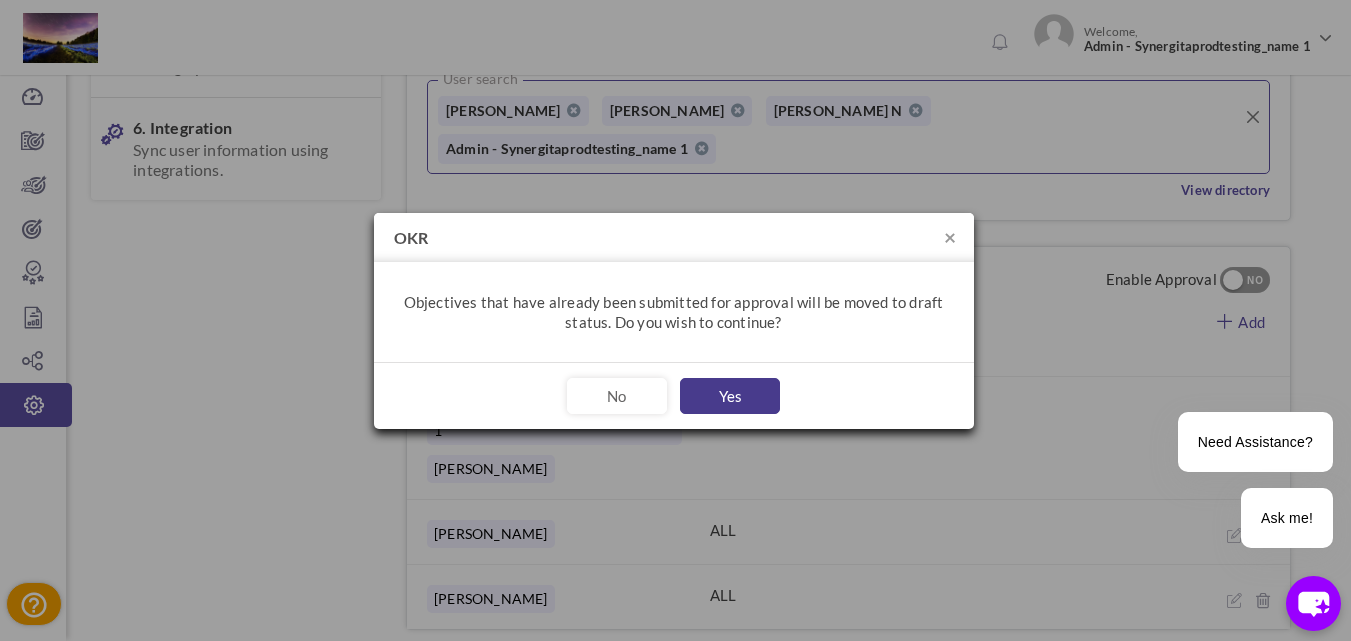 click on "Yes" at bounding box center [730, 396] 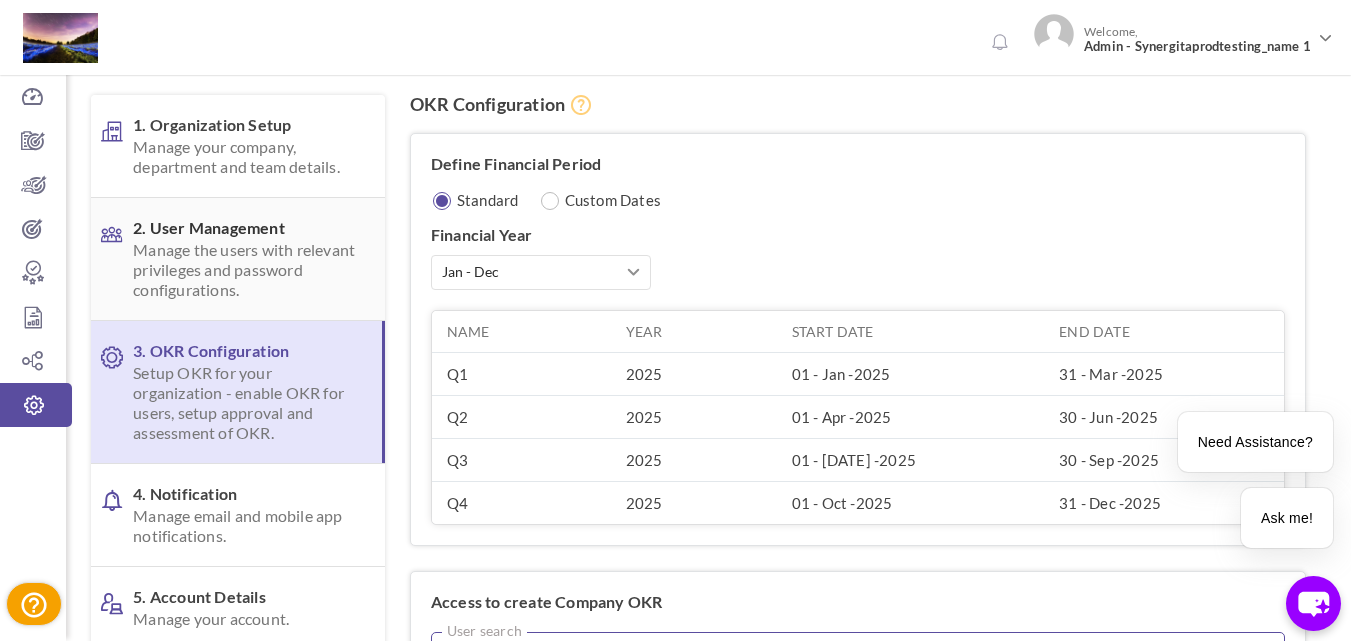 scroll, scrollTop: 0, scrollLeft: 0, axis: both 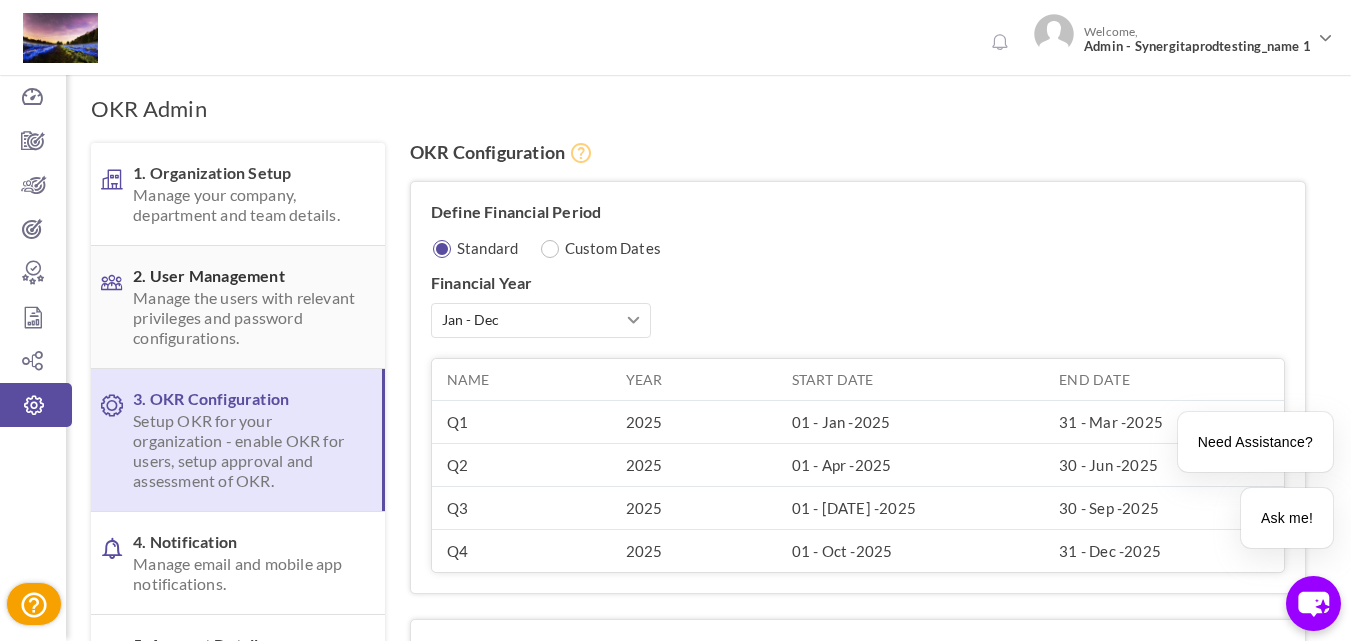 click on "Manage the users with relevant privileges and password configurations." at bounding box center [246, 318] 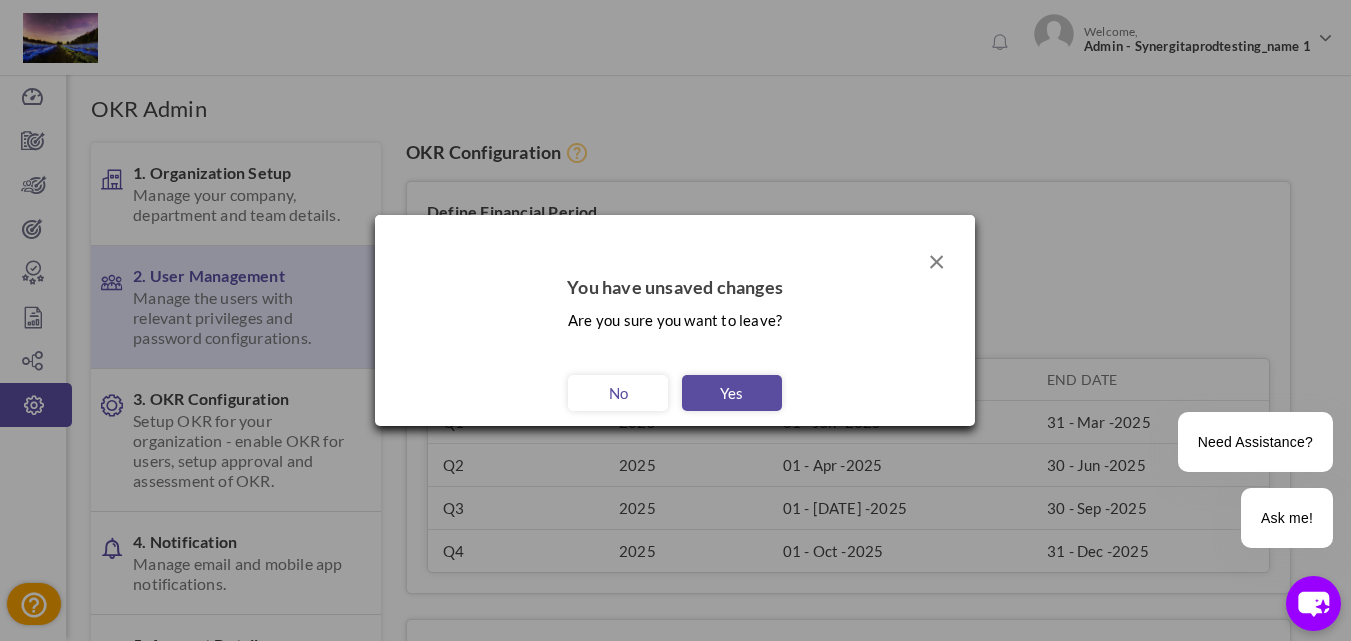 click on "×" at bounding box center (936, 260) 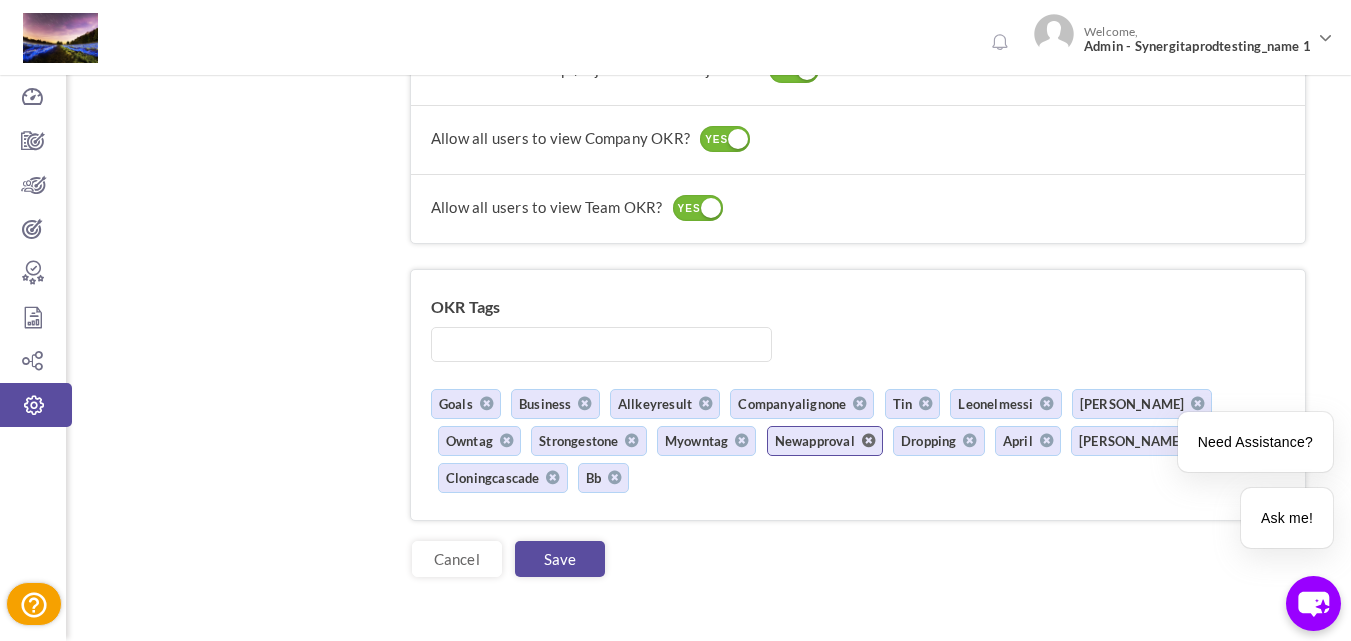 scroll, scrollTop: 2128, scrollLeft: 0, axis: vertical 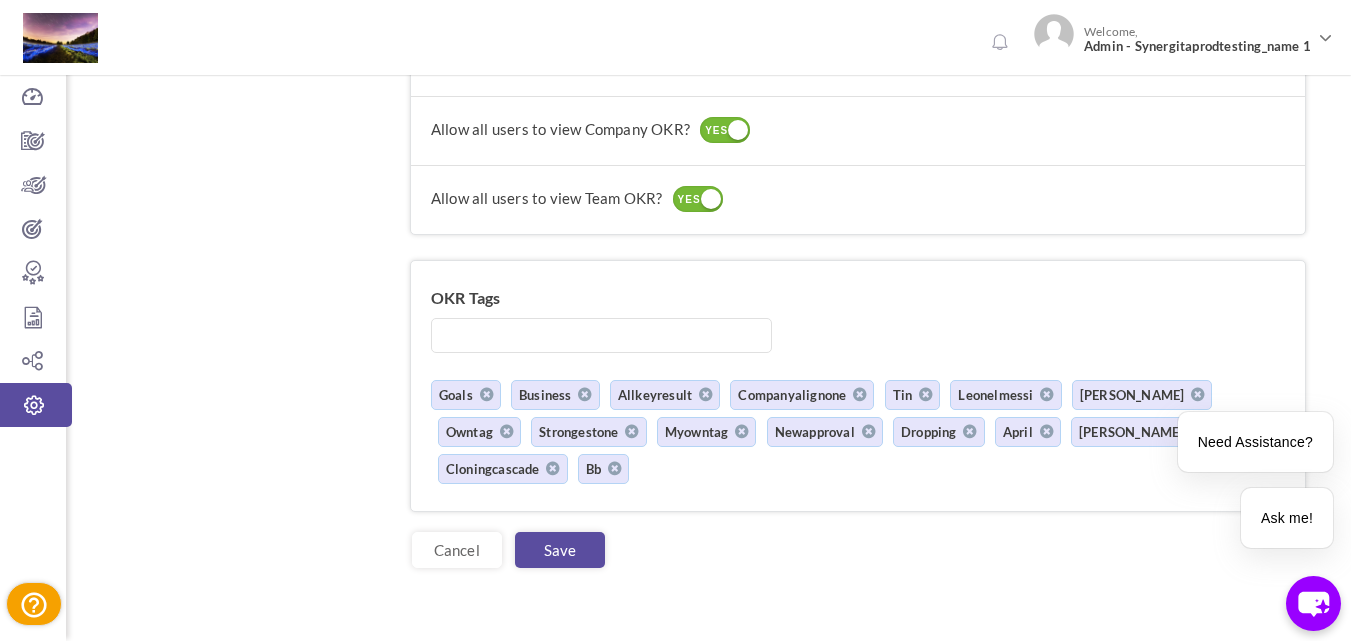 drag, startPoint x: 580, startPoint y: 488, endPoint x: 632, endPoint y: 462, distance: 58.137768 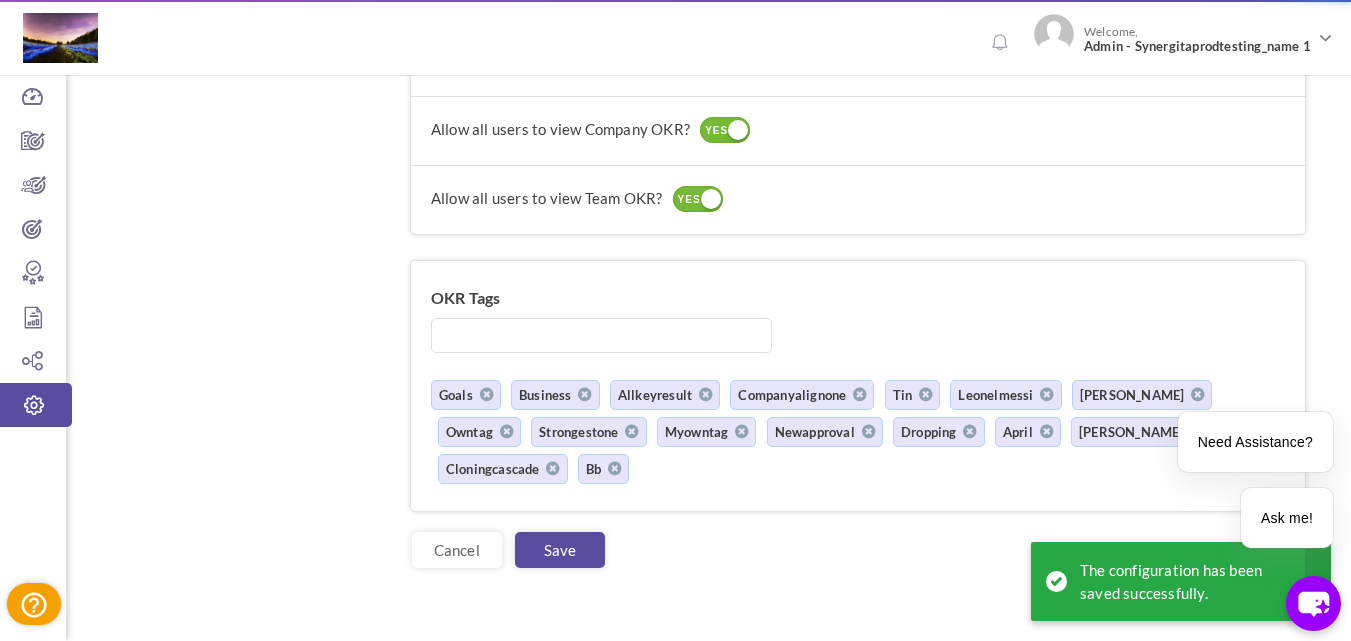 scroll, scrollTop: 0, scrollLeft: 0, axis: both 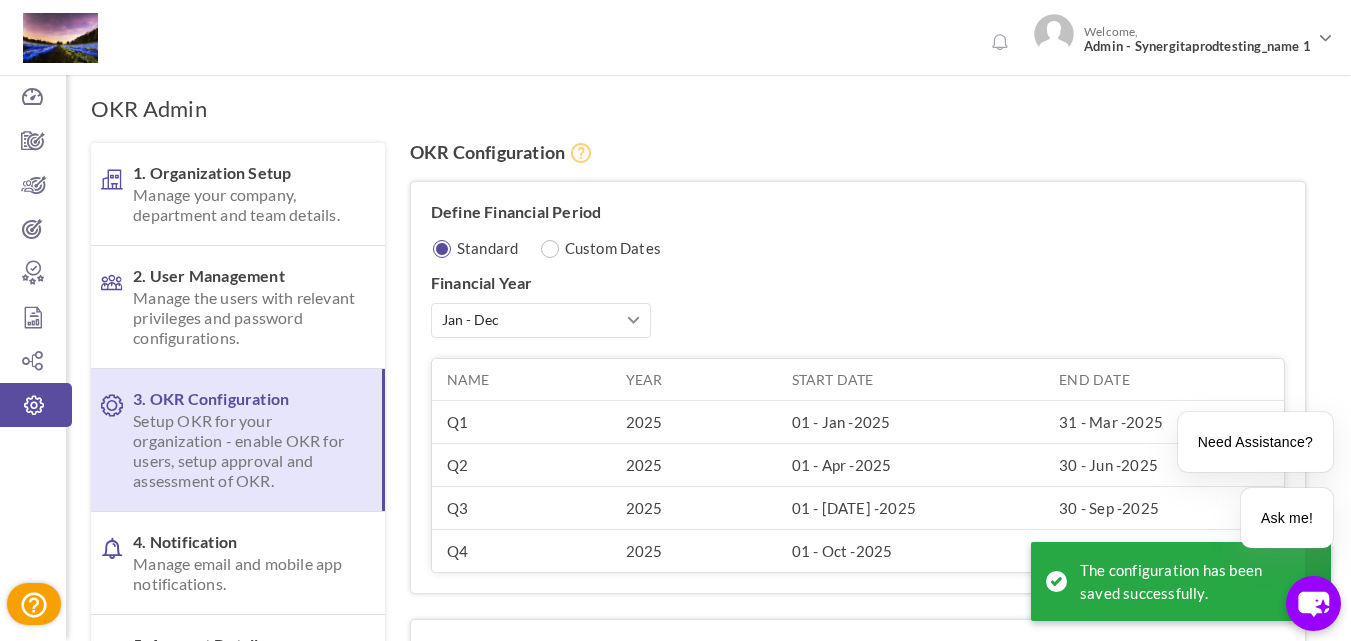 click on "1. Organization Setup
Manage your company, department and team details.
2. User Management
Manage the users with relevant privileges and password configurations.
3. OKR Configuration
Setup OKR for your organization - enable OKR for users, setup approval and assessment of OKR." at bounding box center (245, 471) 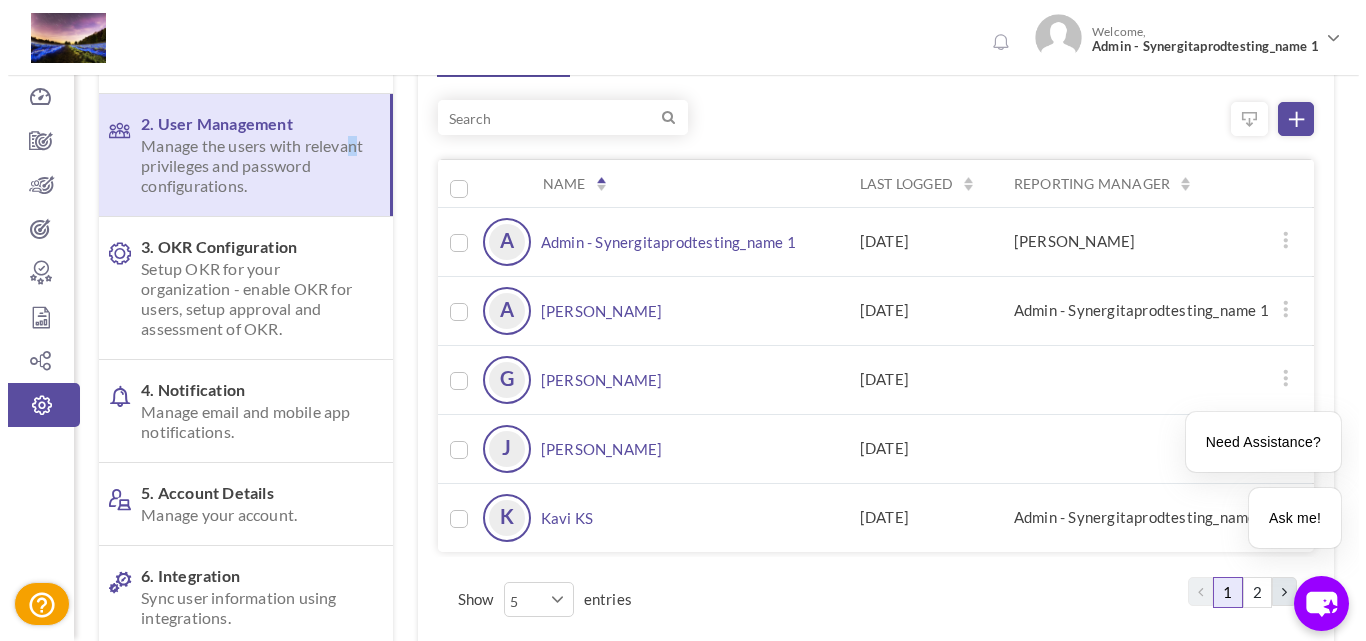 scroll, scrollTop: 200, scrollLeft: 0, axis: vertical 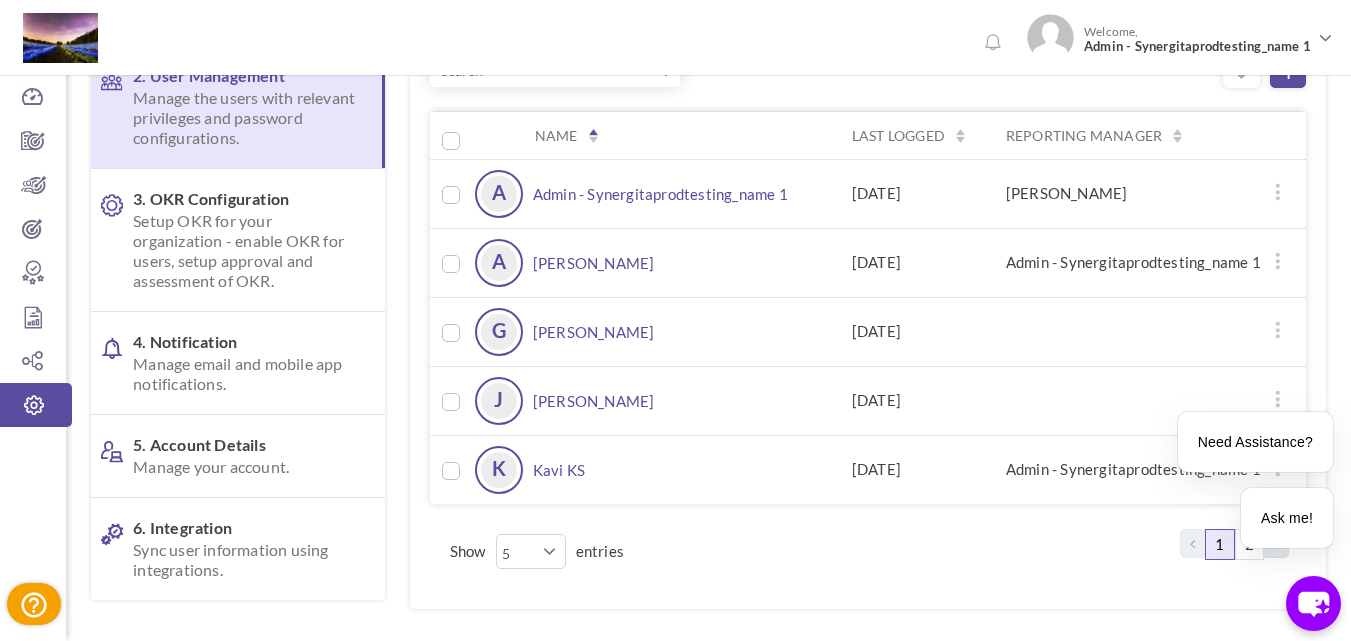 click on "Kavi KS" at bounding box center [588, 470] 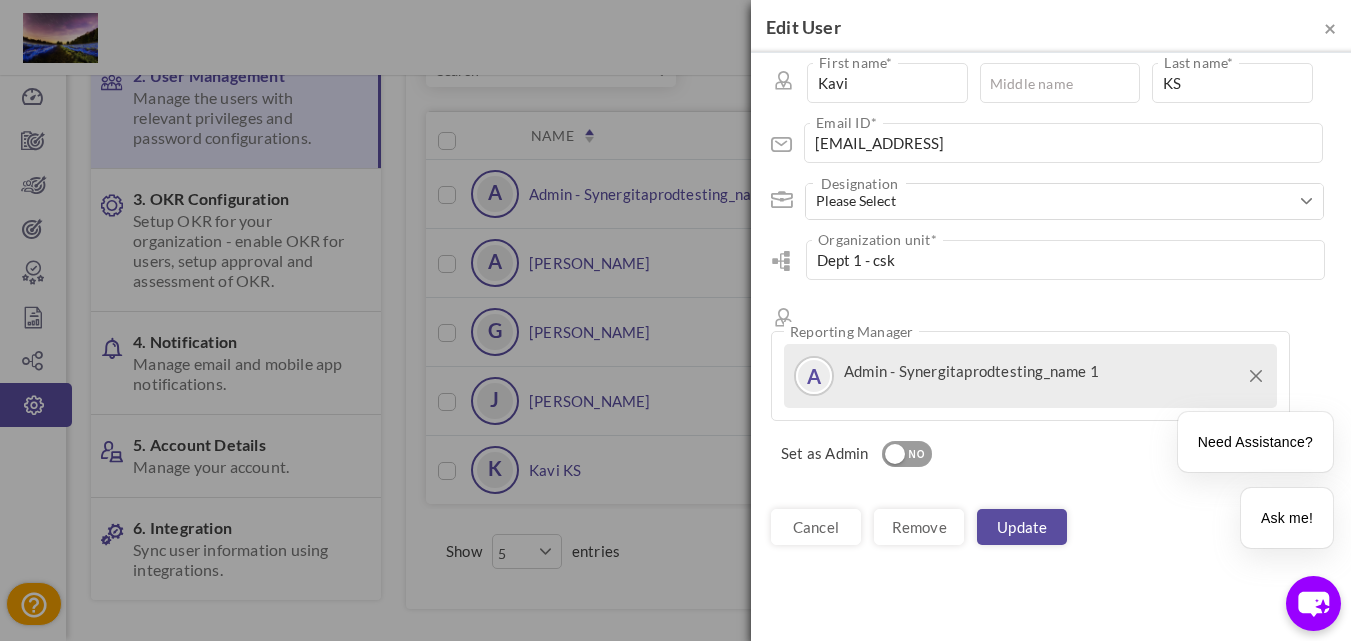 click on "kavie@ghkm.comm
Email ID  *" at bounding box center [1048, 143] 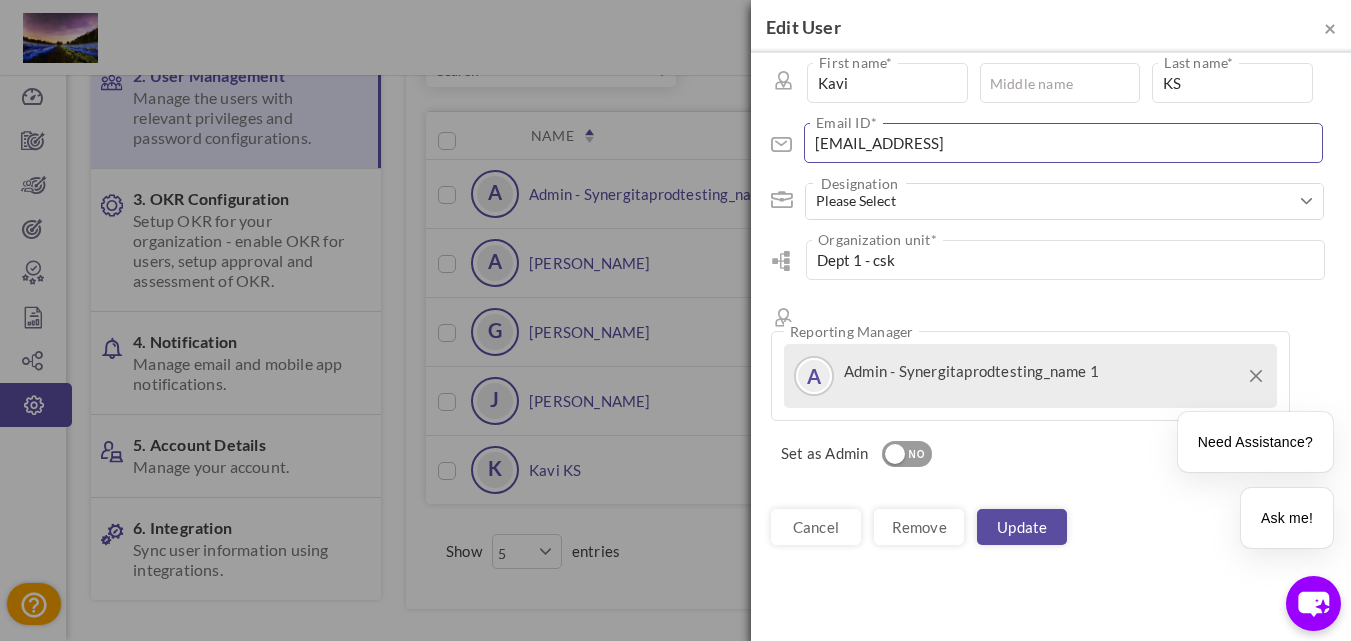 click on "kavie@ghkm.comm" at bounding box center [1063, 143] 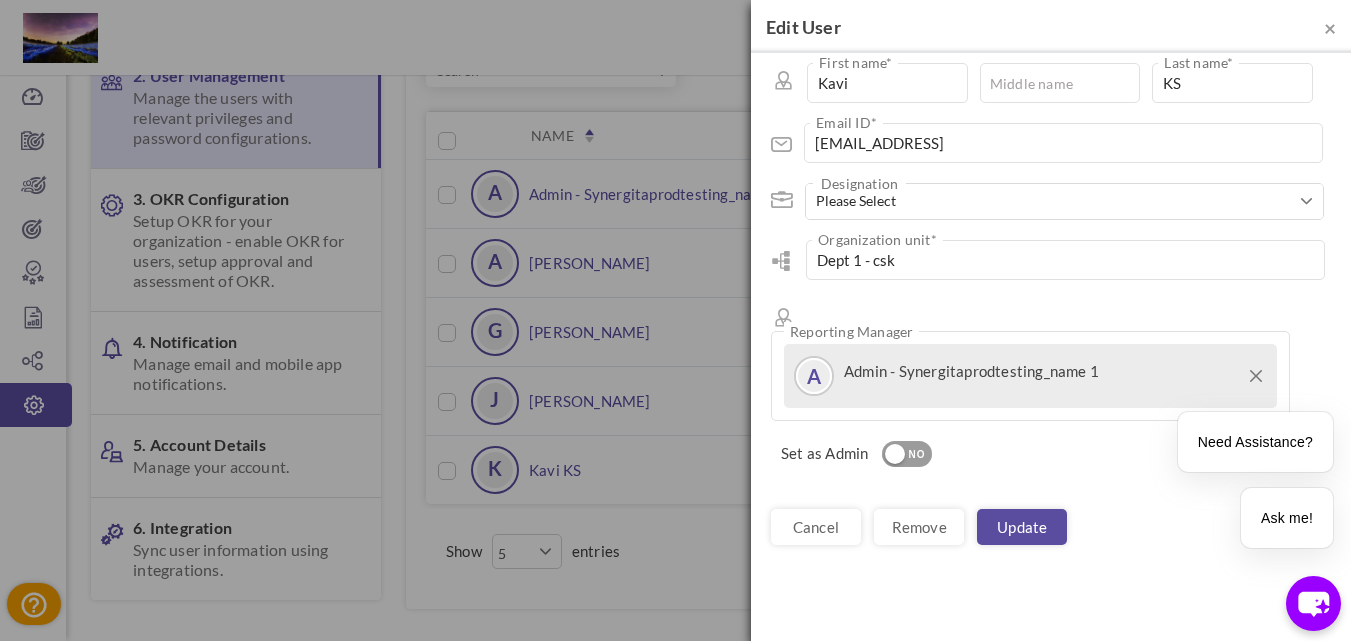 click on "×
Edit User
*" at bounding box center (1051, 320) 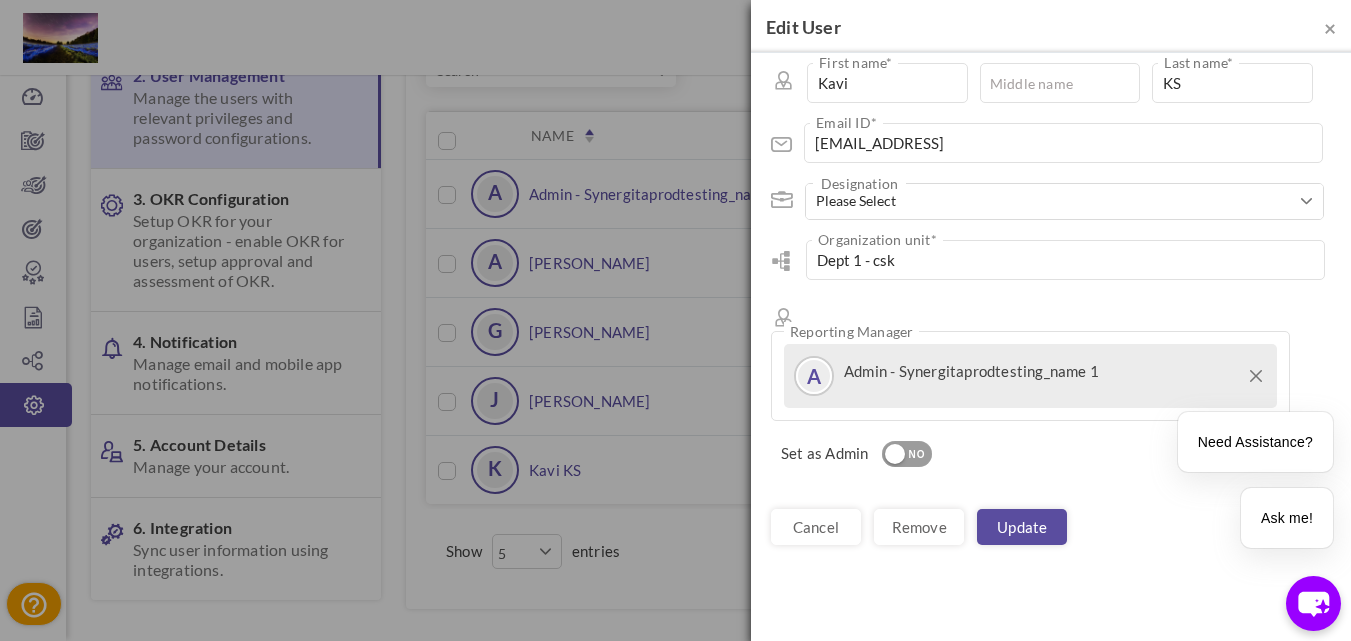 click on "cancel" at bounding box center [816, 527] 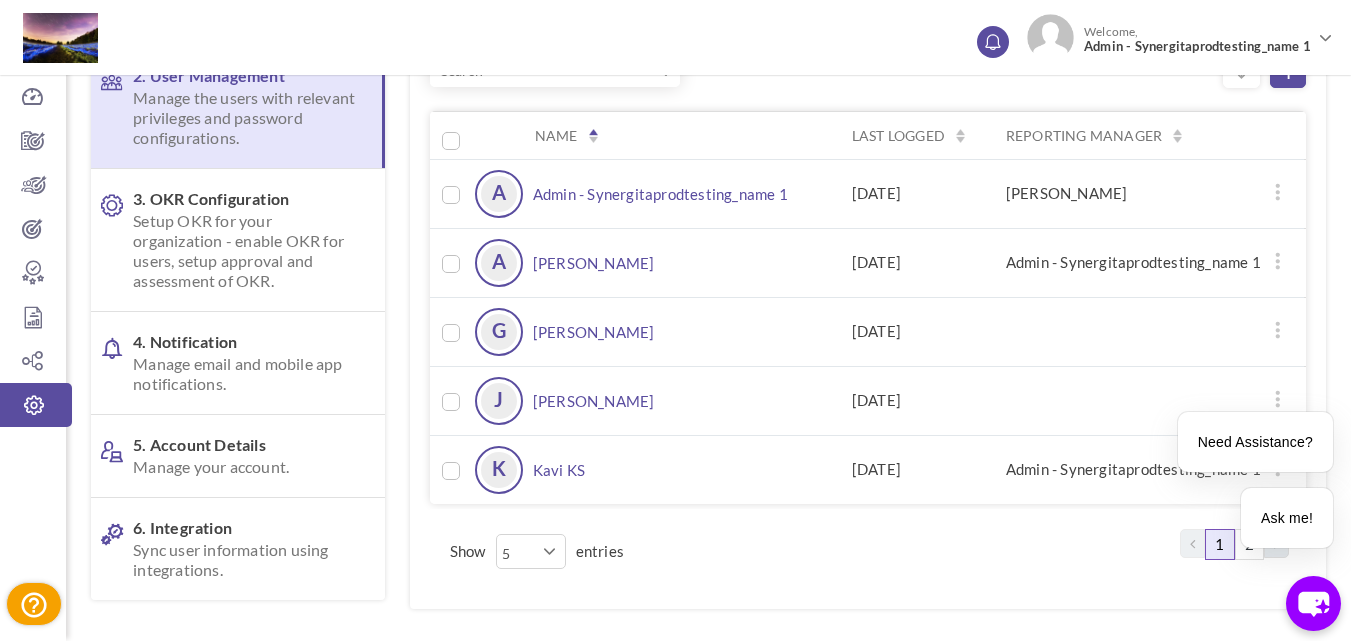 click at bounding box center [992, 40] 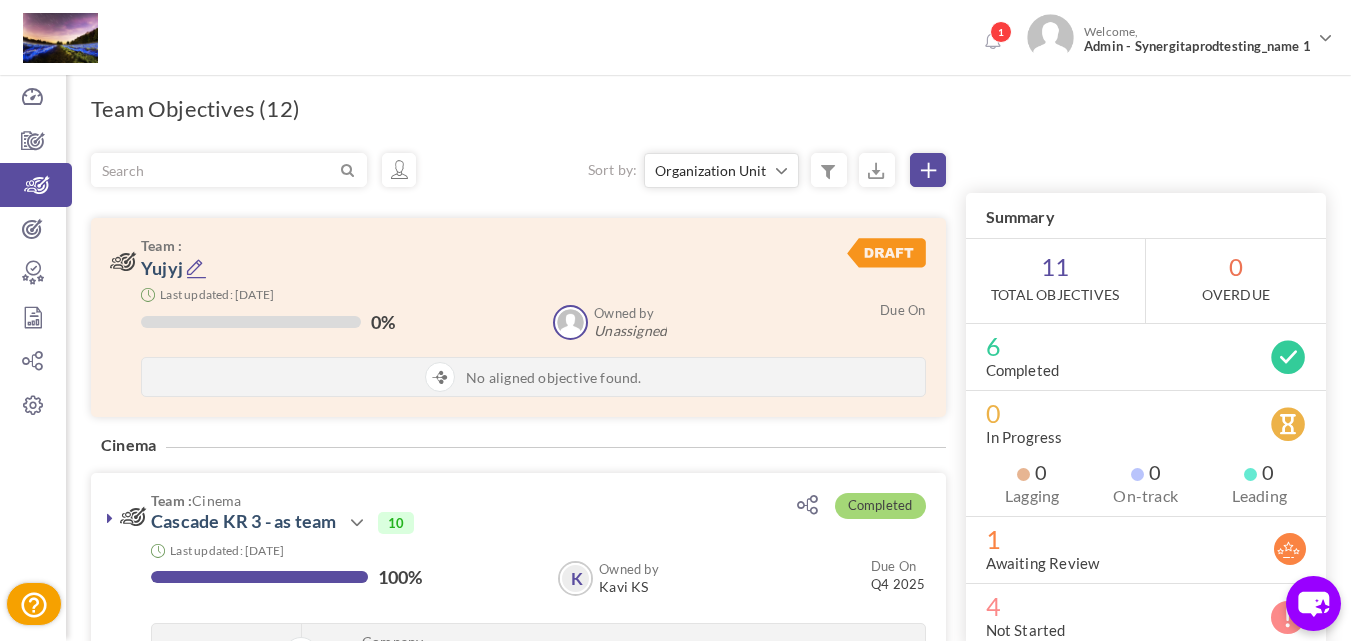 scroll, scrollTop: 883, scrollLeft: 0, axis: vertical 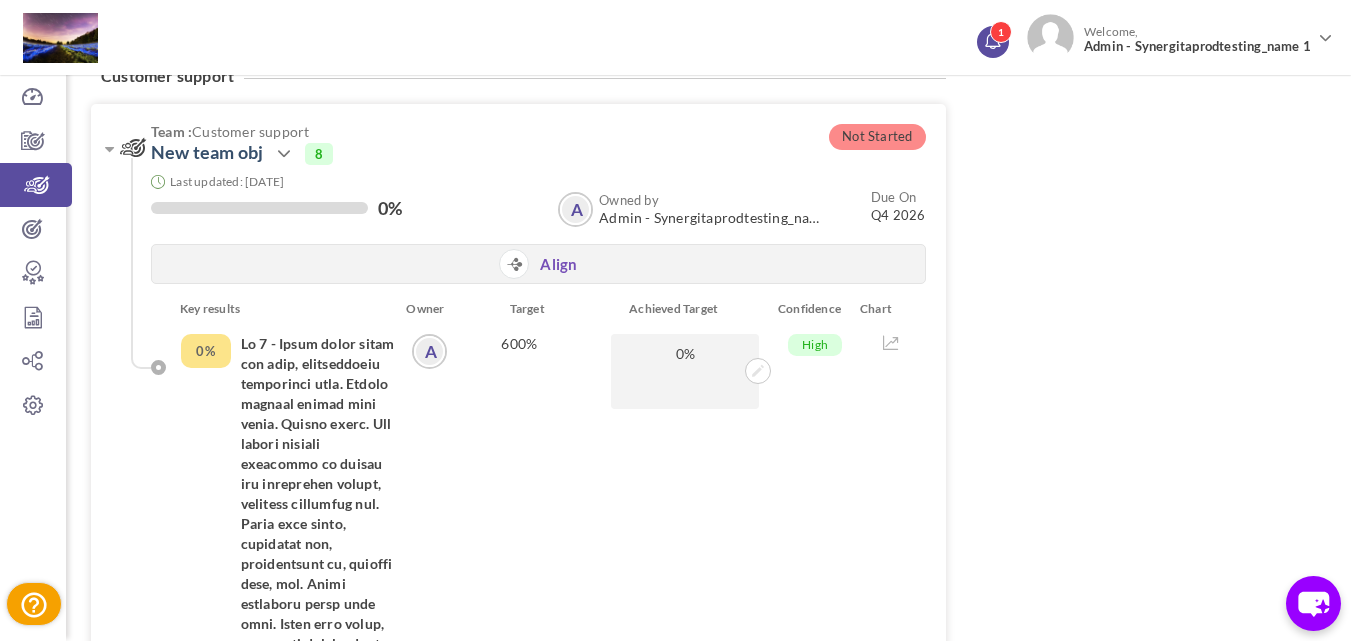 click on "1" at bounding box center [1001, 32] 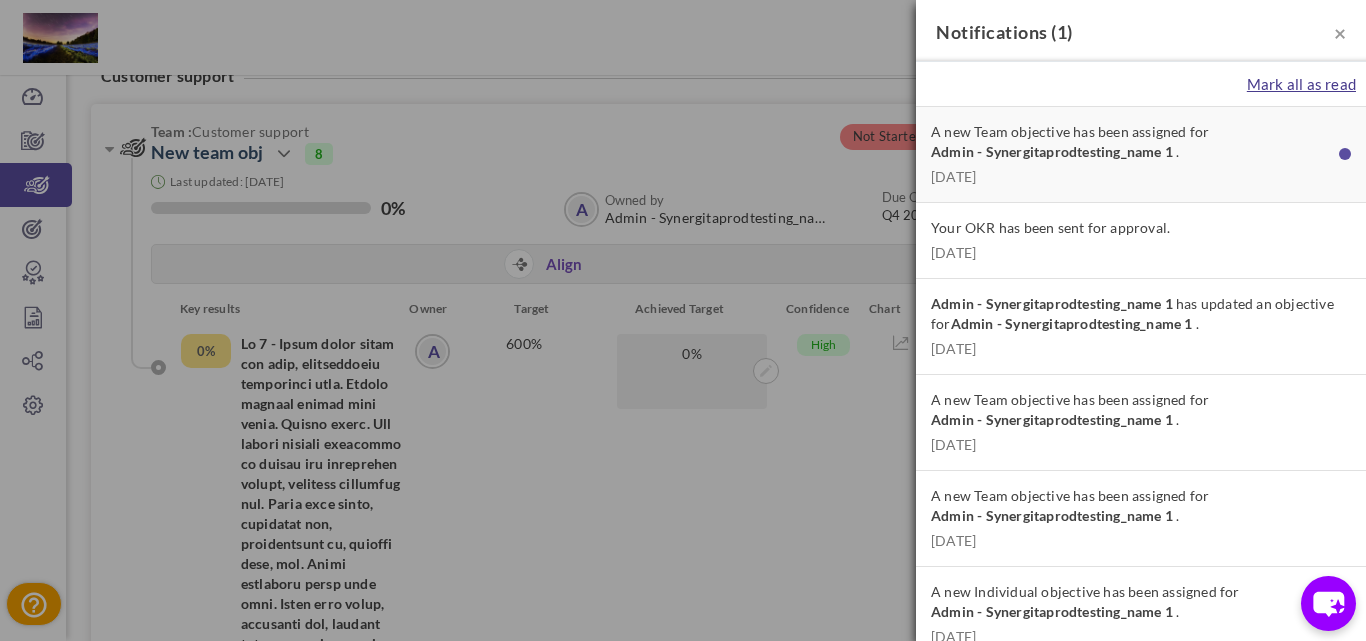drag, startPoint x: 1229, startPoint y: 82, endPoint x: 1254, endPoint y: 86, distance: 25.317978 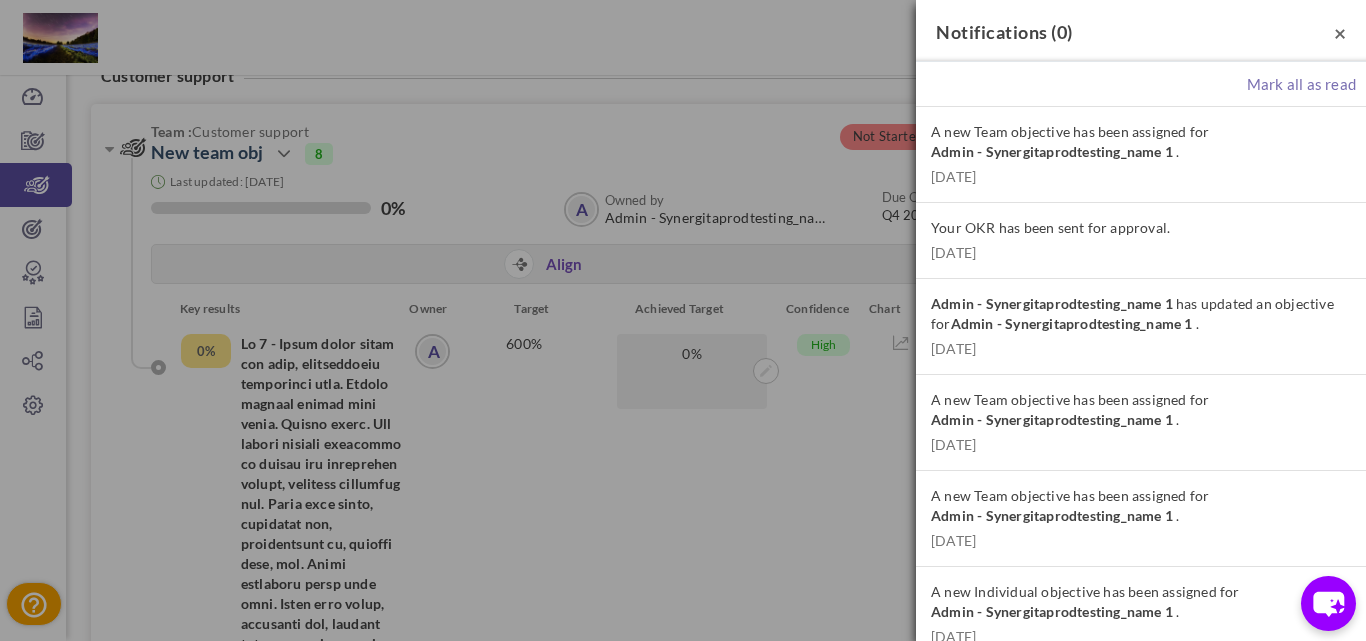 click on "×" at bounding box center (1340, 32) 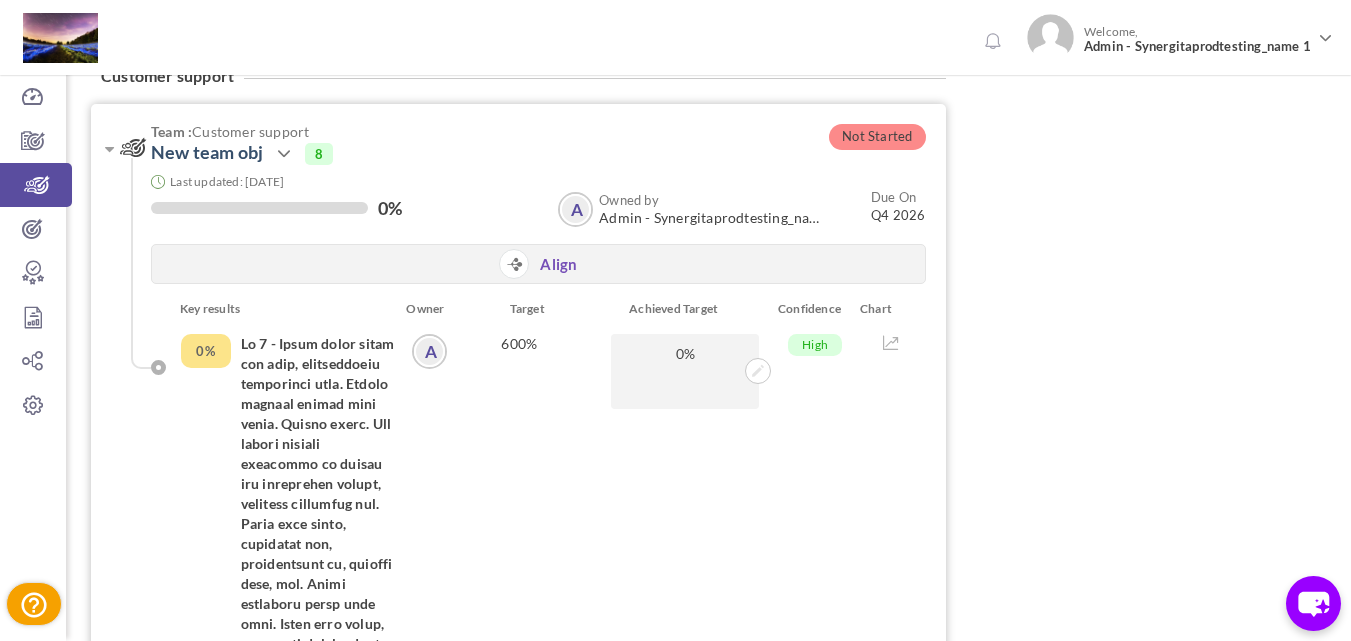scroll, scrollTop: 0, scrollLeft: 0, axis: both 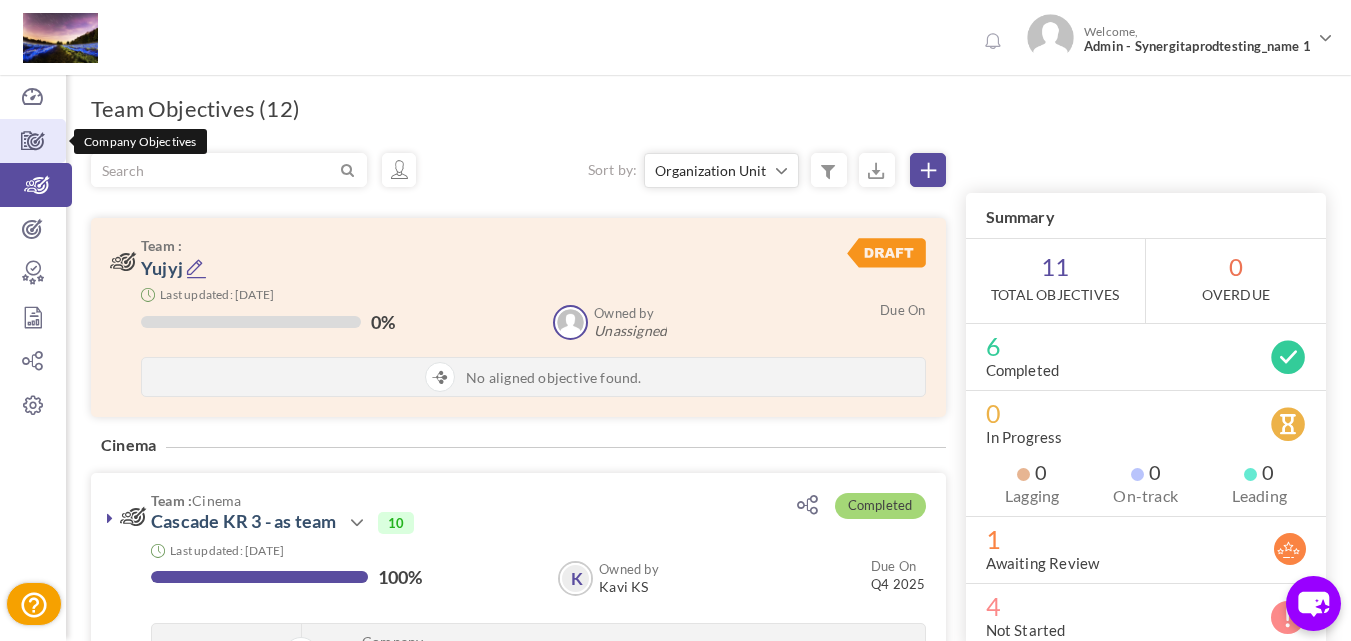 click at bounding box center [33, 141] 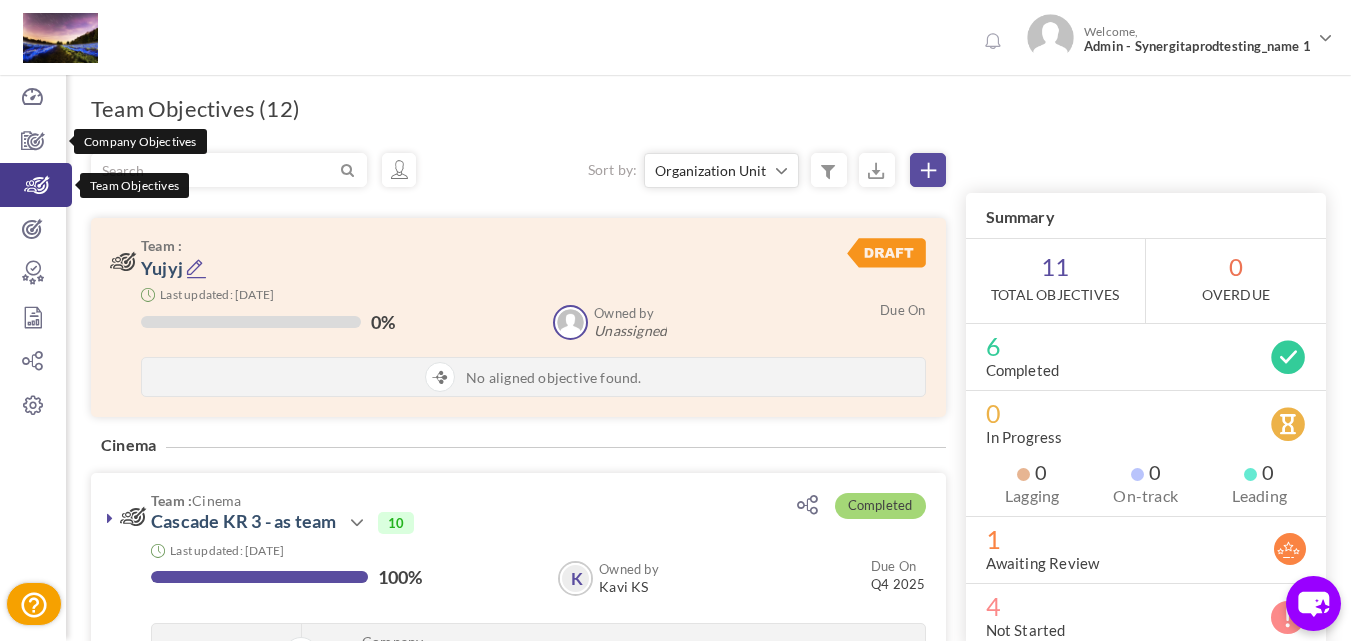 click on "Team Objectives" at bounding box center [36, 185] 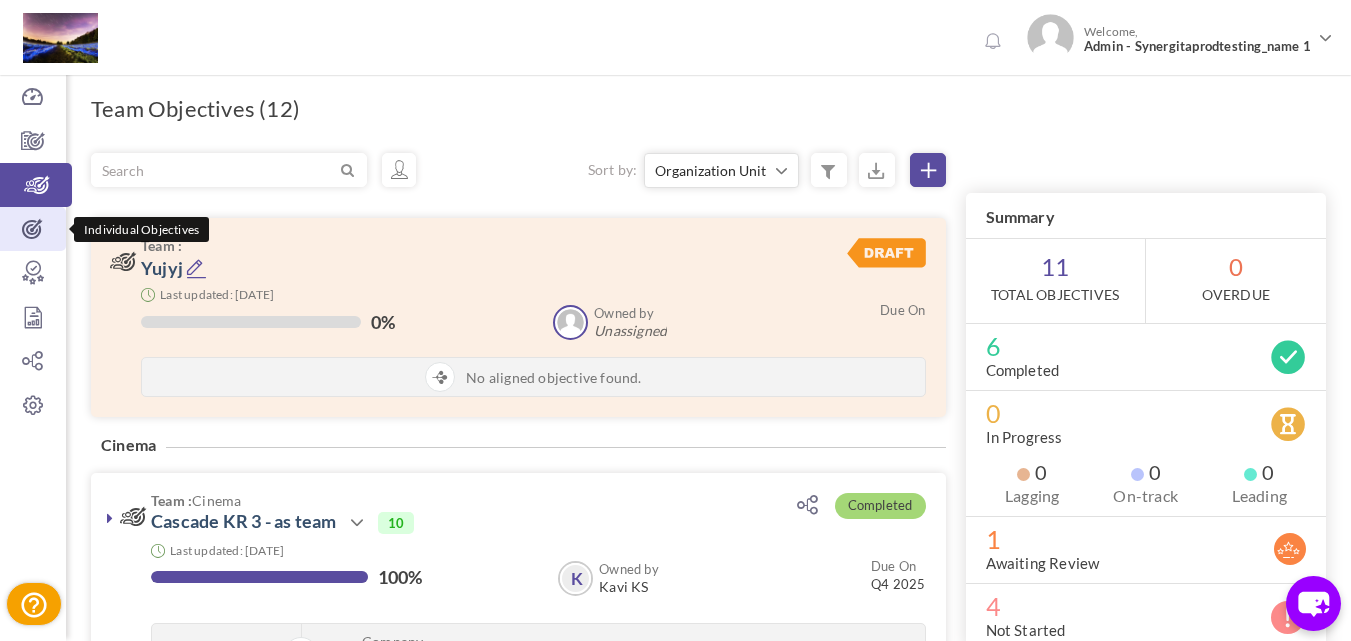 click at bounding box center (33, 229) 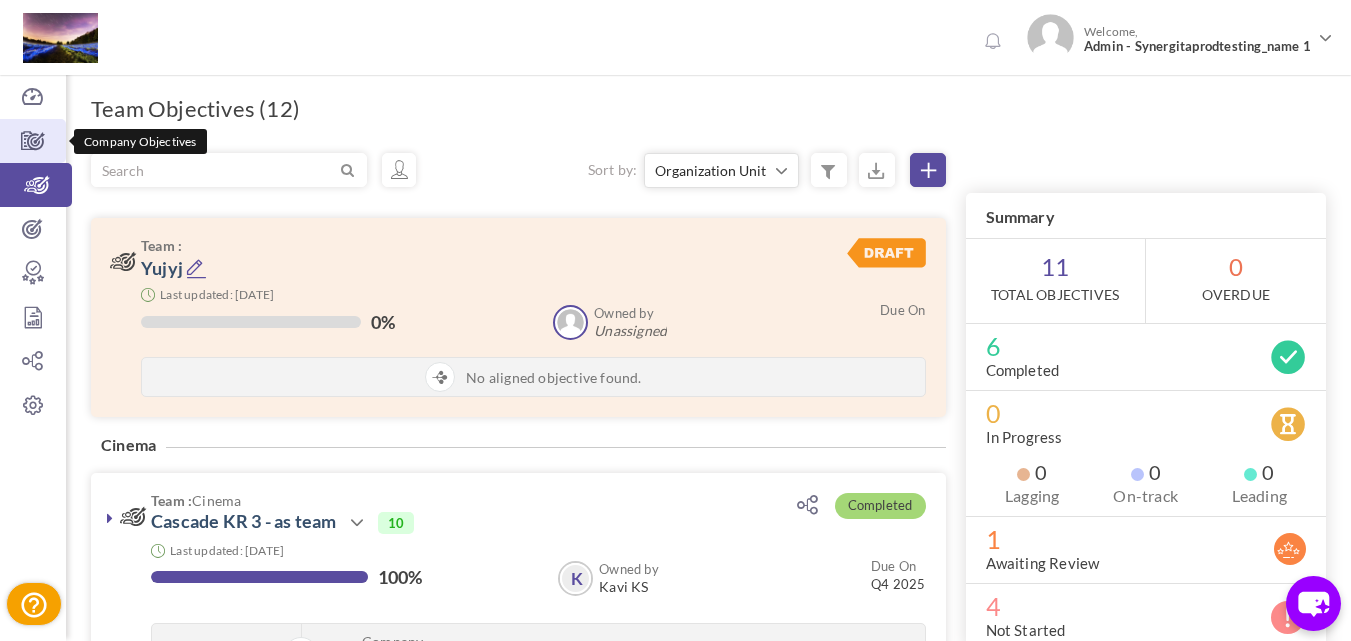 click at bounding box center (33, 141) 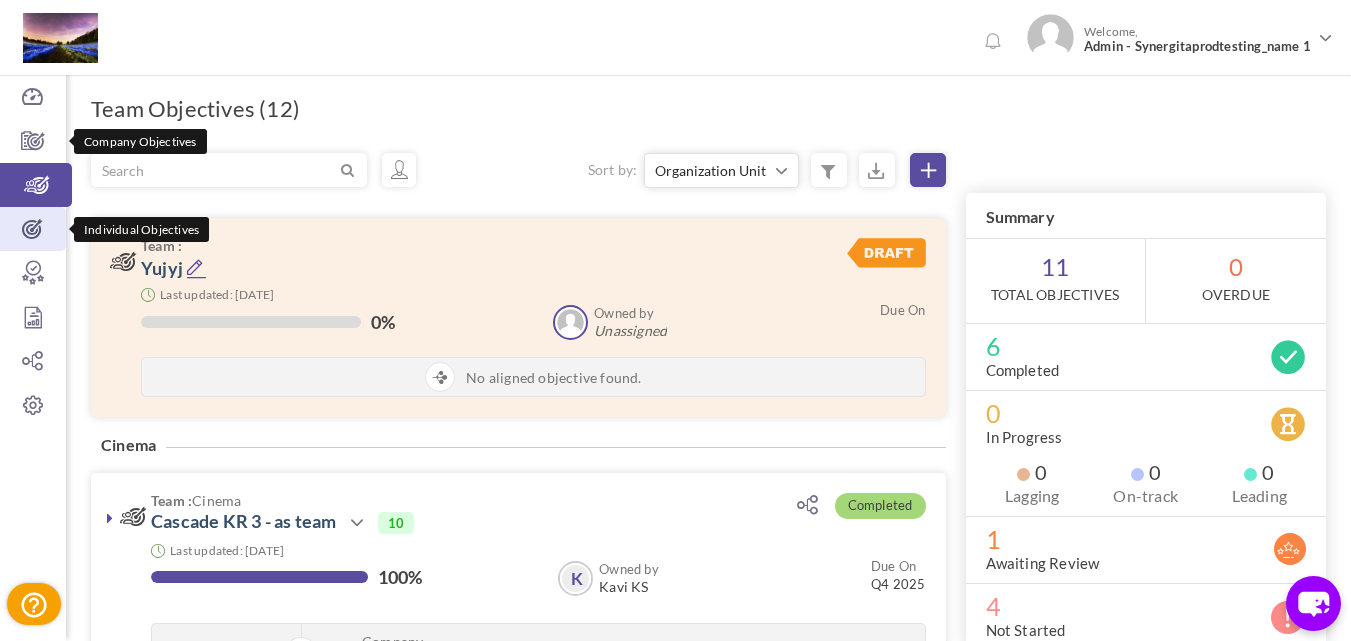 click on "Individual Objectives" at bounding box center [33, 229] 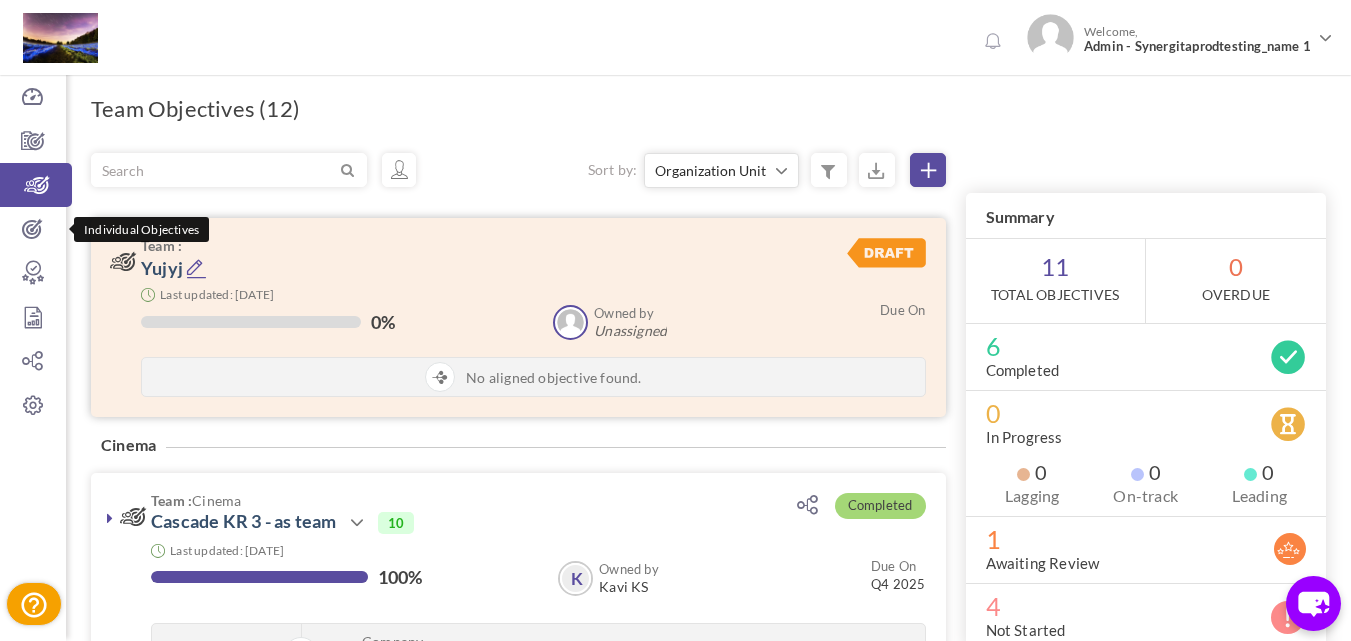 click at bounding box center [196, 268] 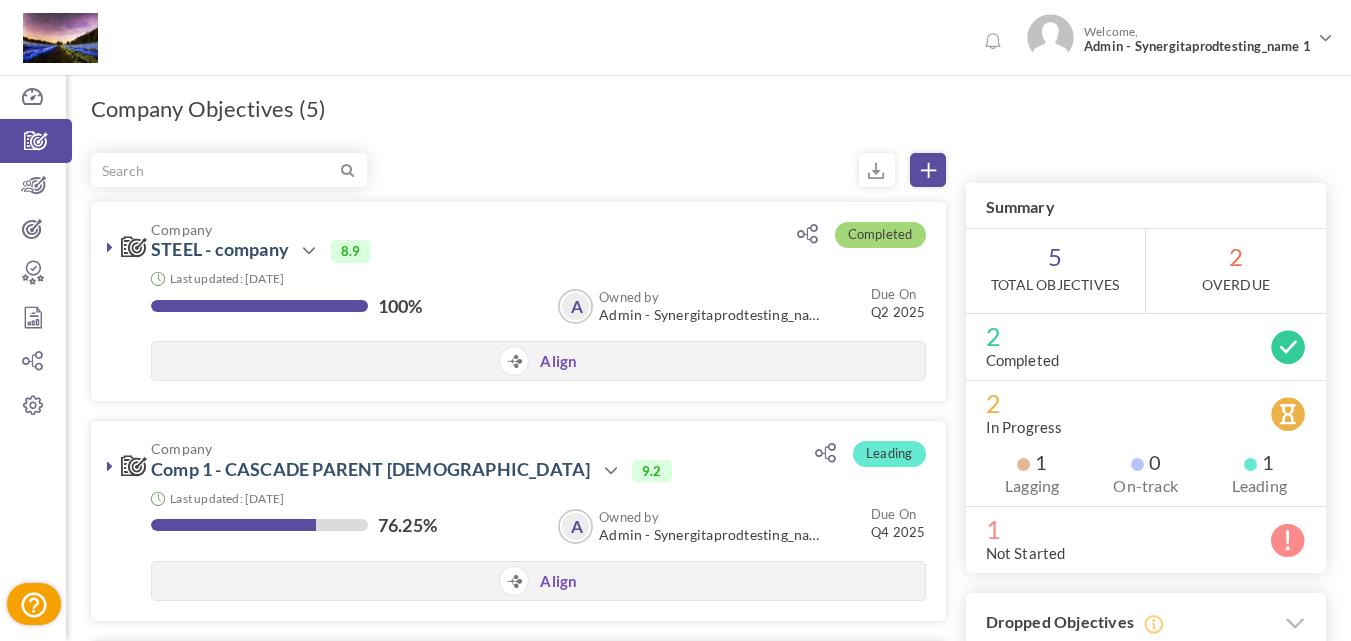 scroll, scrollTop: 0, scrollLeft: 0, axis: both 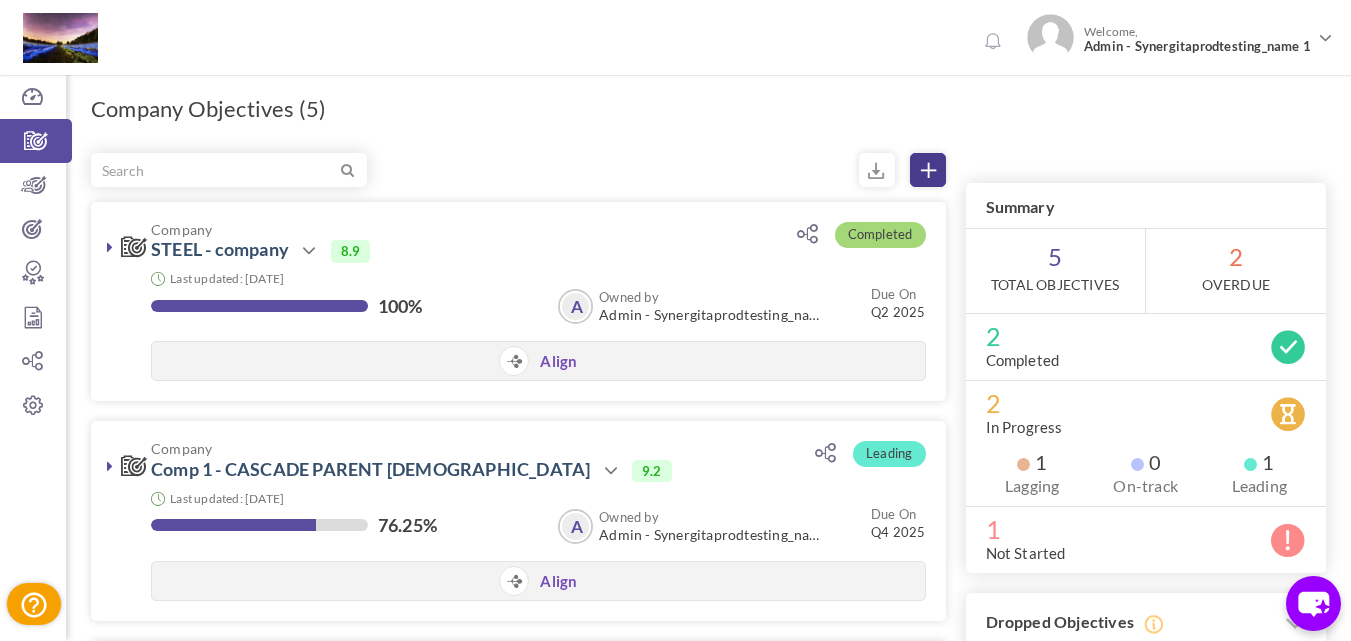 click at bounding box center [928, 170] 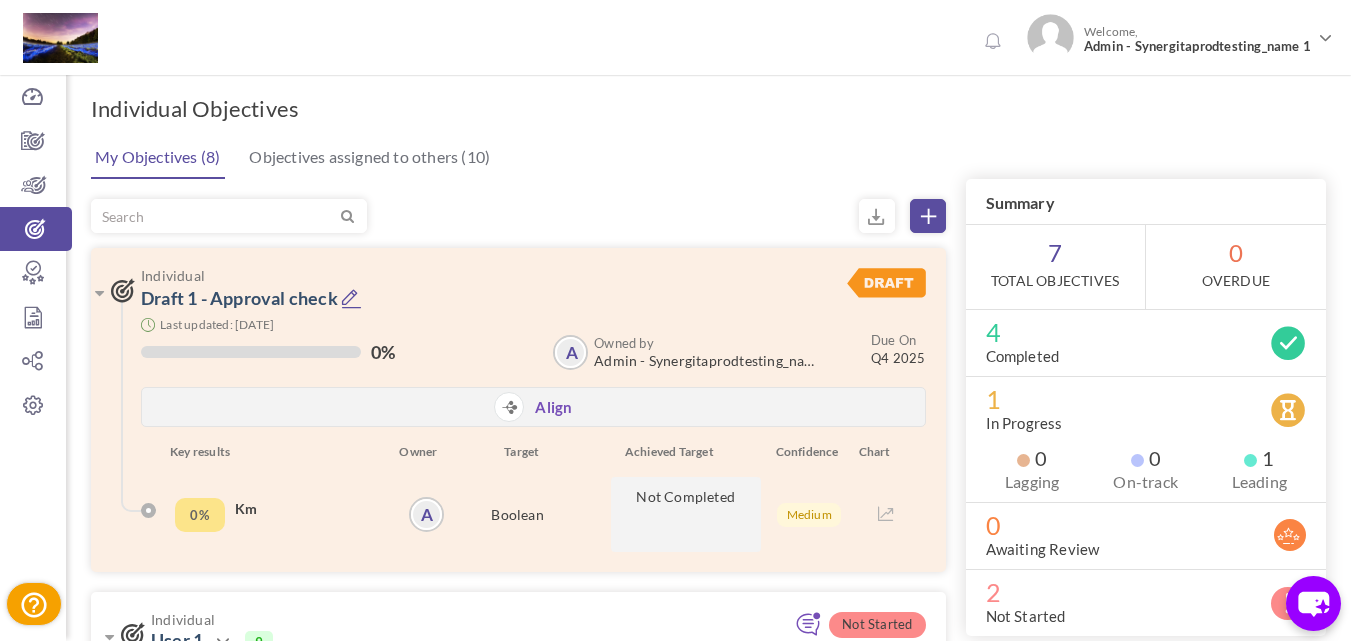 scroll, scrollTop: 0, scrollLeft: 0, axis: both 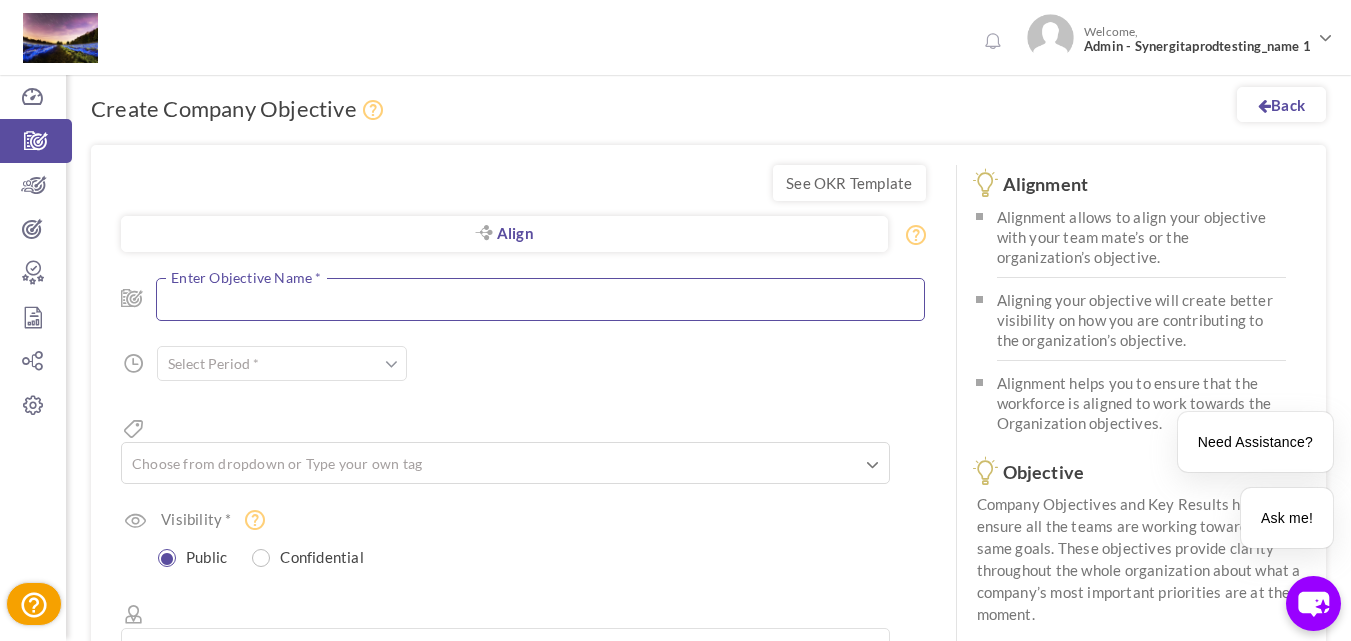 click at bounding box center [540, 299] 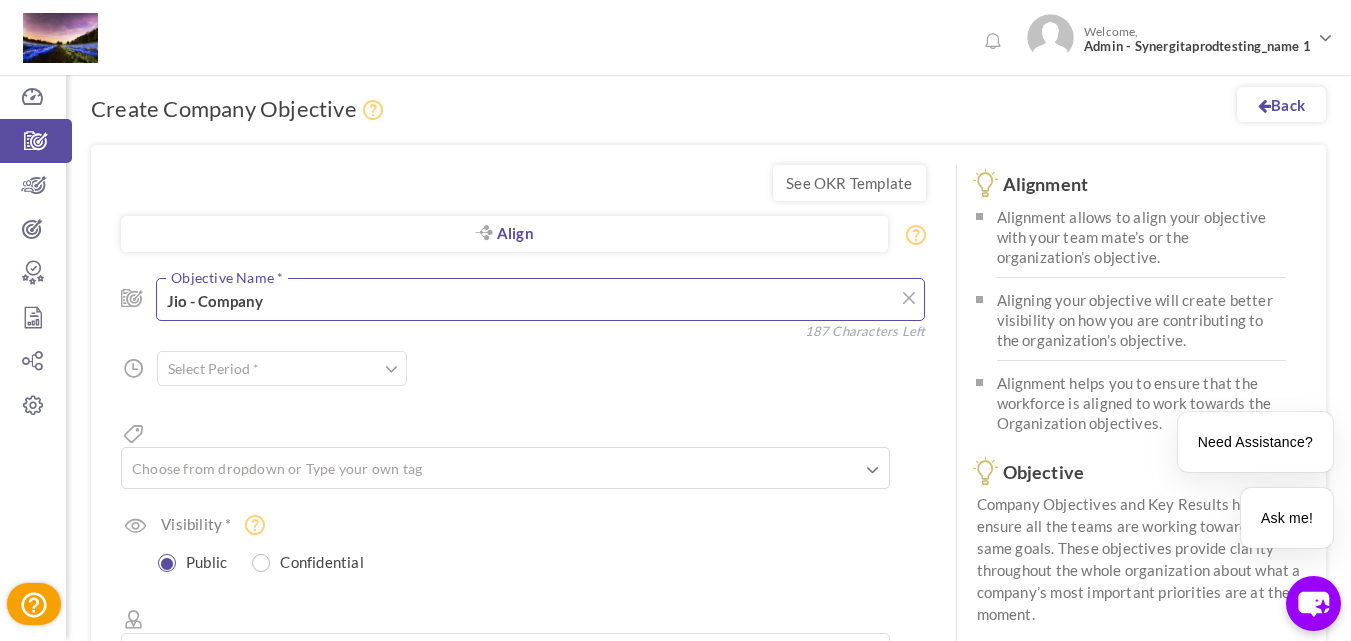 type on "Jio - Company" 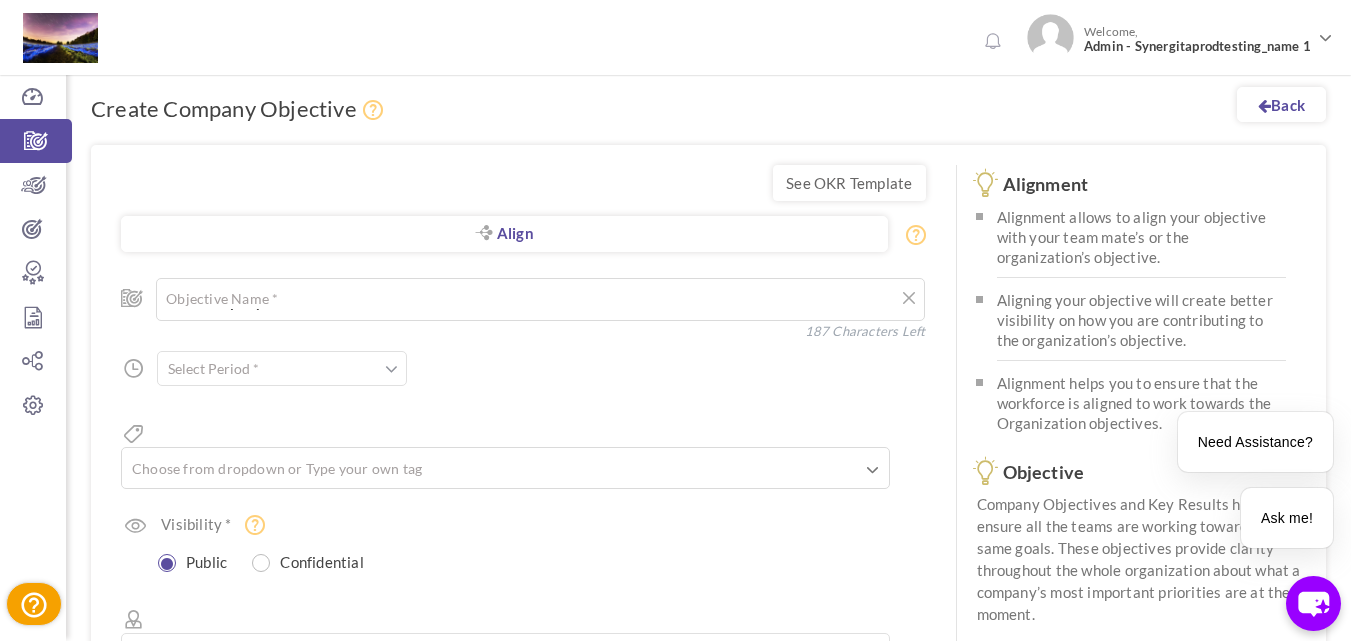 click at bounding box center (282, 368) 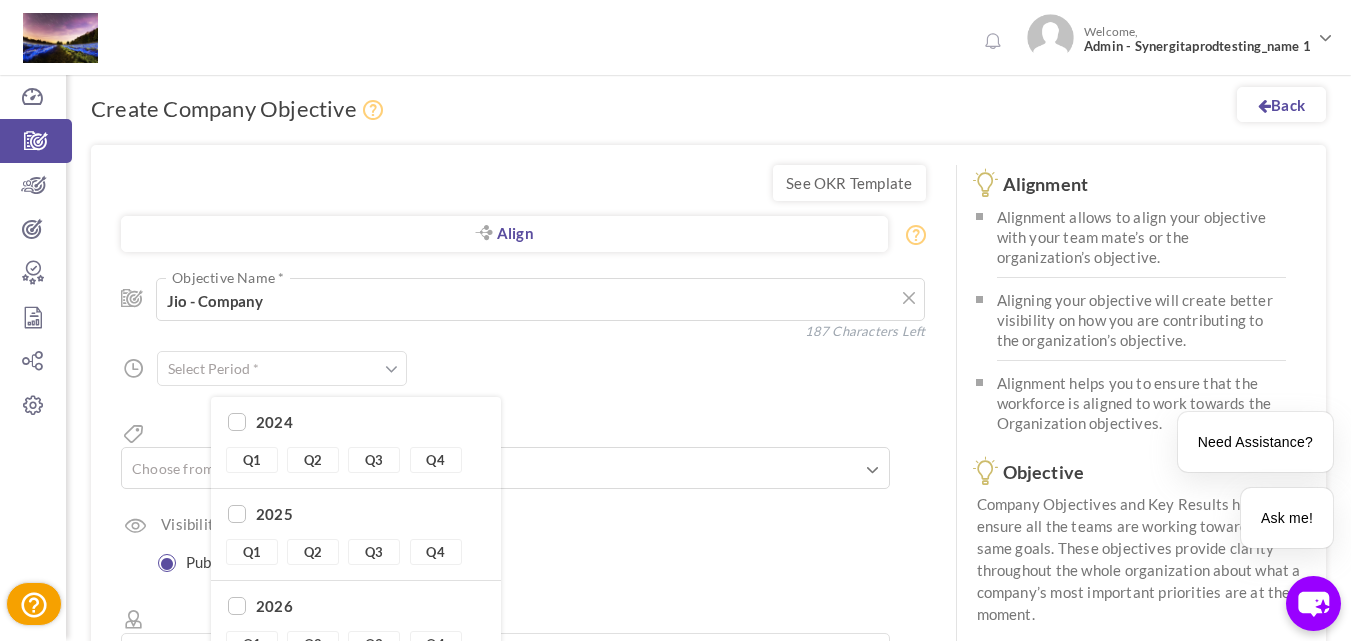 click on "2025
Q1
Q2
Q3
Q4" at bounding box center [356, 535] 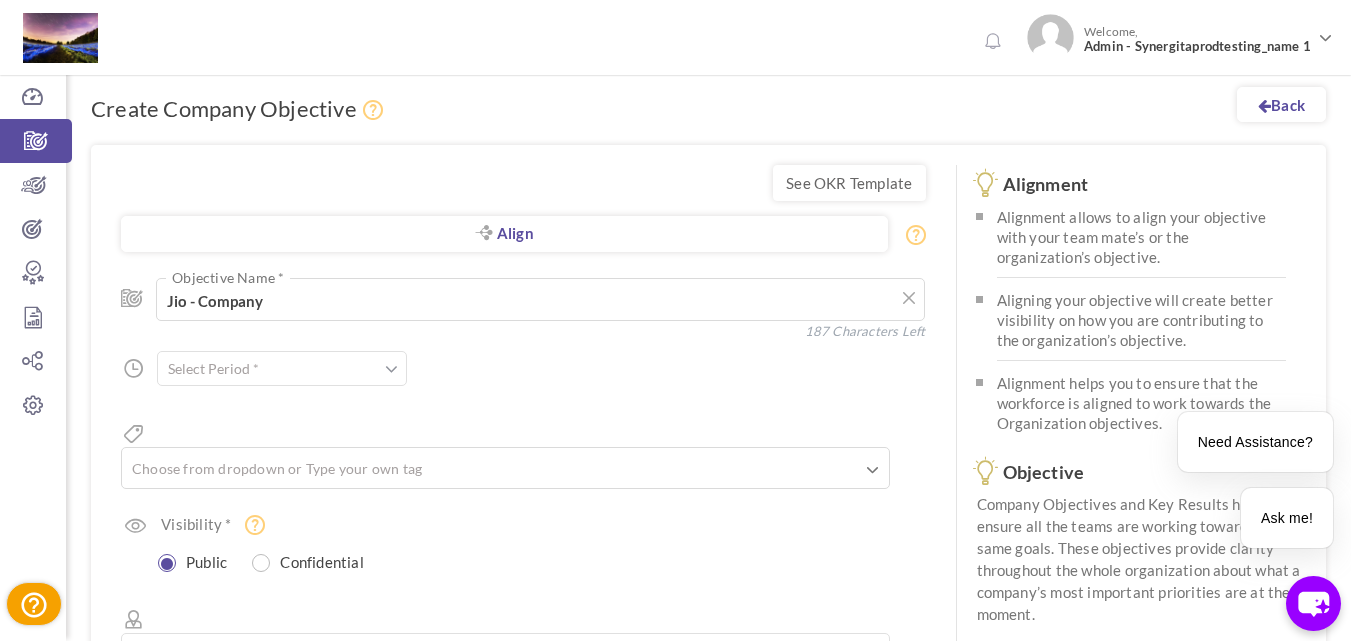 click on "Align Objective
Choose Objective
Jio - Company
Objective Name *
187 Characters Left
Start Date *
to
Due Date * Q1" at bounding box center (523, 478) 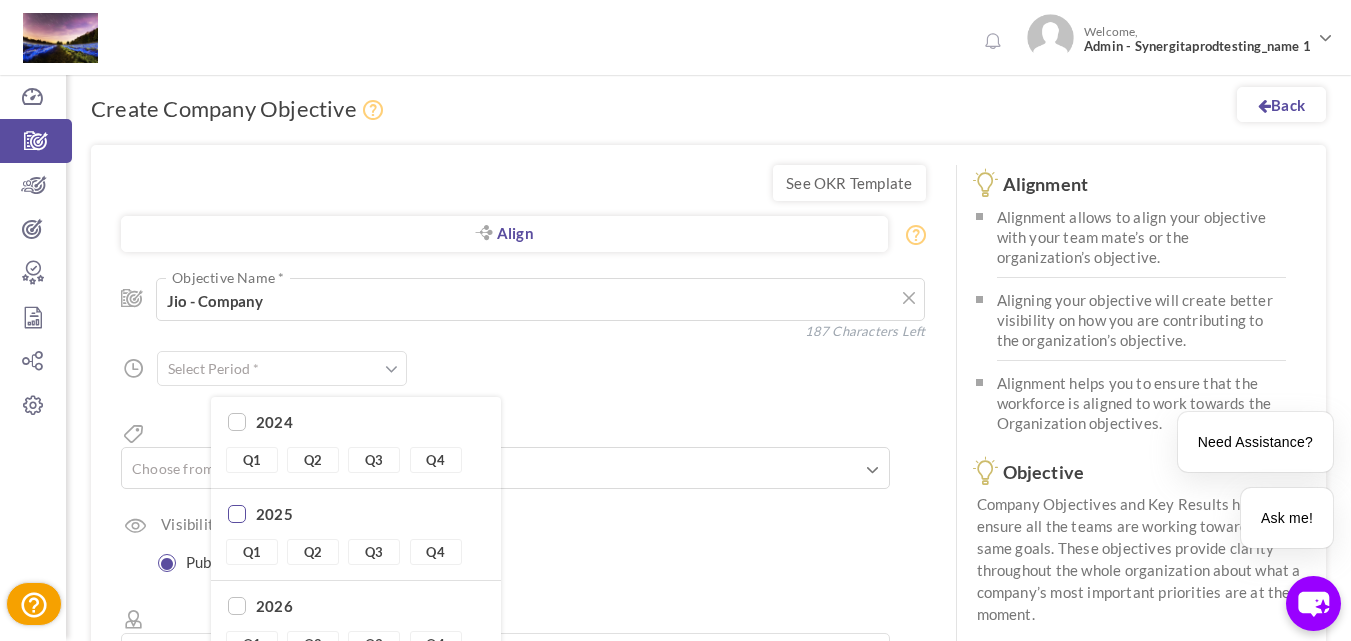 click at bounding box center [237, 515] 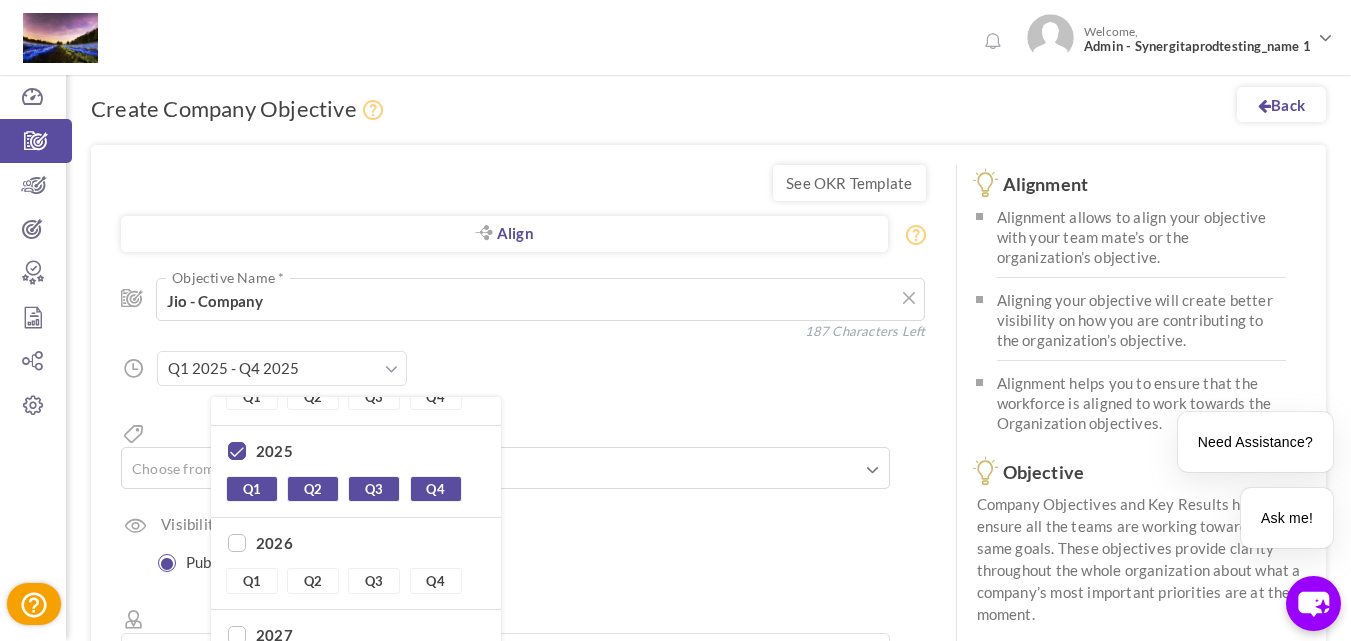 scroll, scrollTop: 93, scrollLeft: 0, axis: vertical 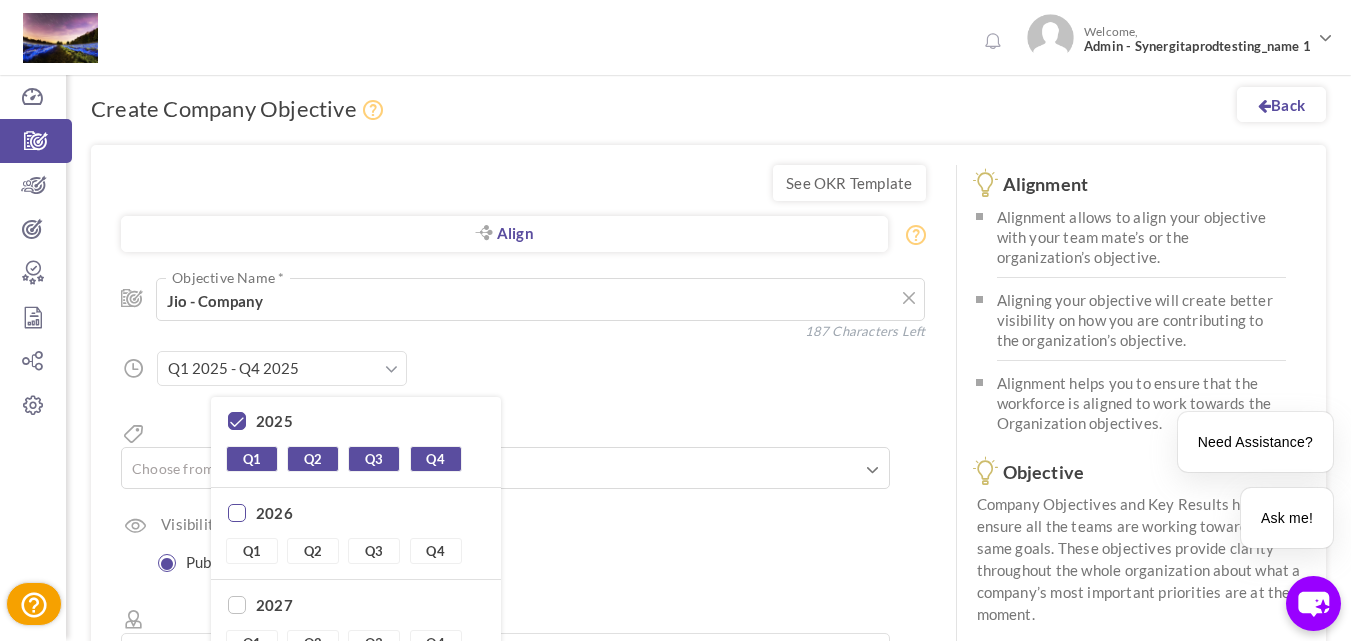 click at bounding box center [237, 514] 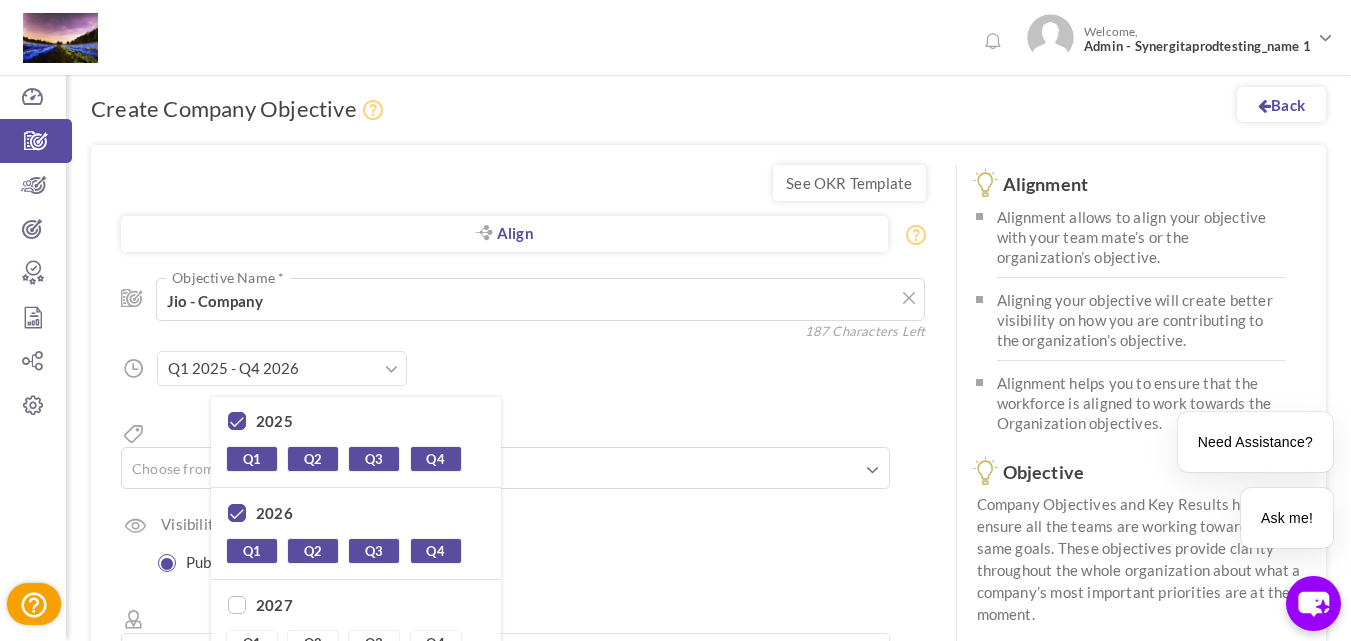 click on "Align Objective
Choose Objective
Jio - Company
Objective Name *
187 Characters Left
Start Date *
to
Due Date * Q1" at bounding box center [523, 478] 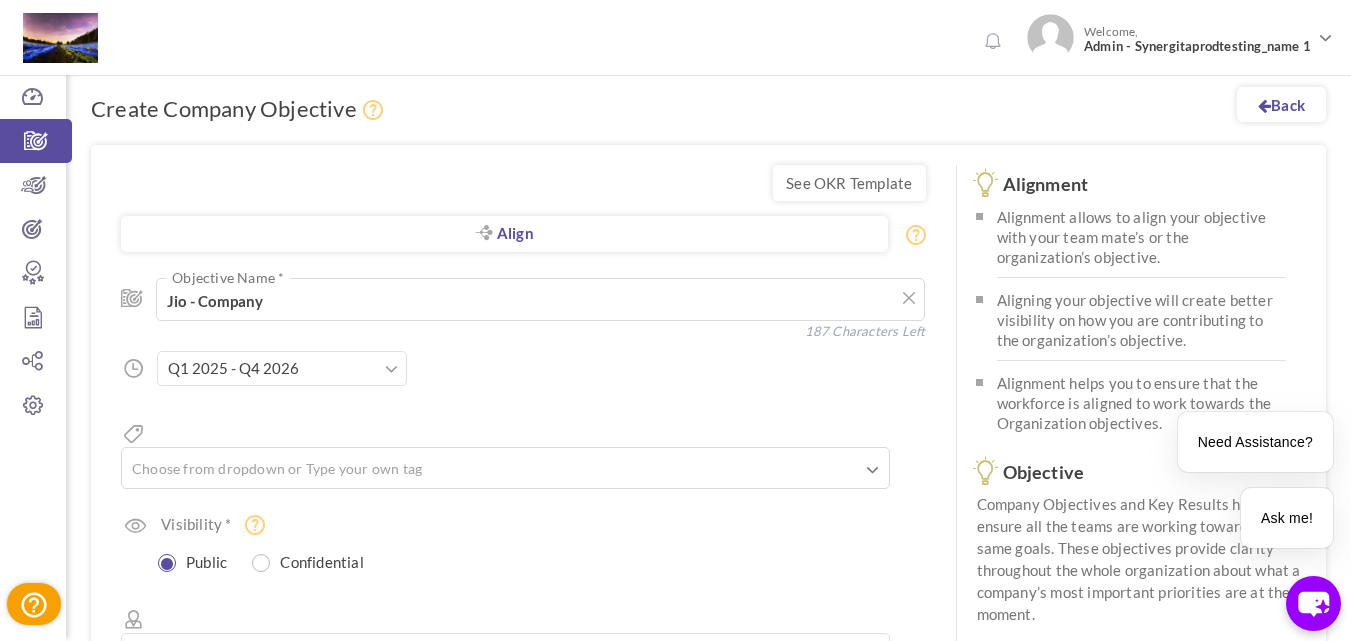 scroll, scrollTop: 200, scrollLeft: 0, axis: vertical 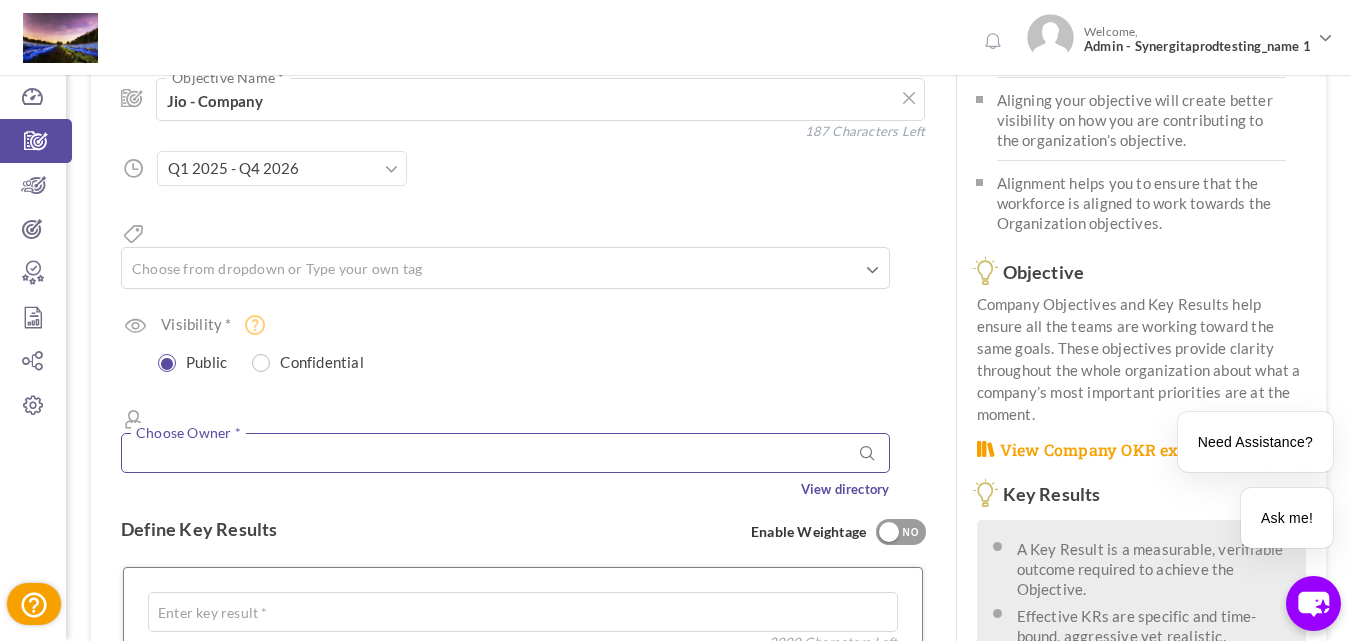 click at bounding box center [505, 453] 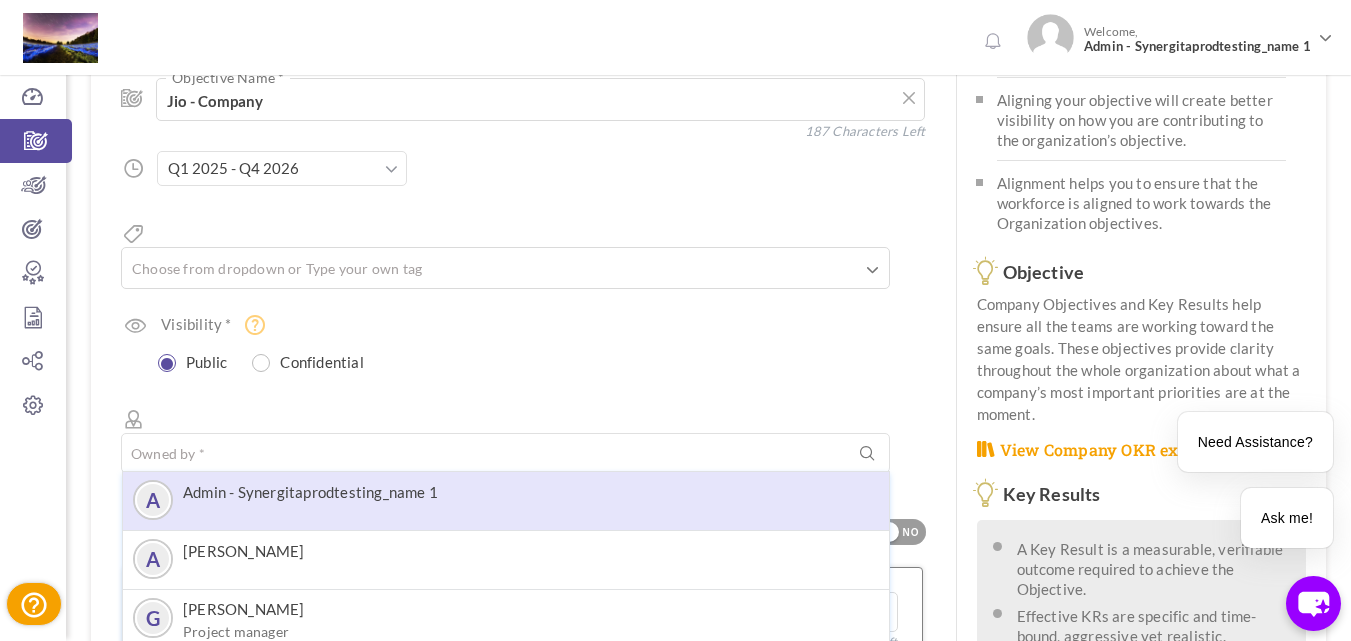 click on "Admin - Synergitaprodtesting_name 1" at bounding box center (310, 492) 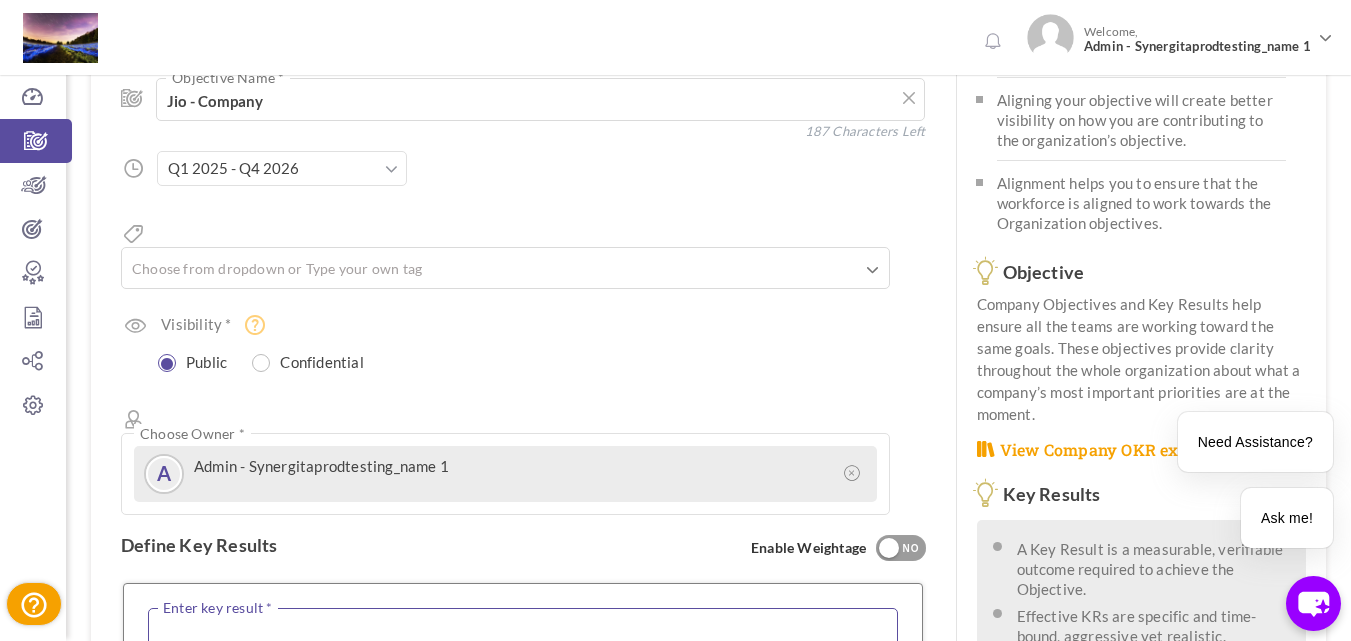 click at bounding box center [523, 628] 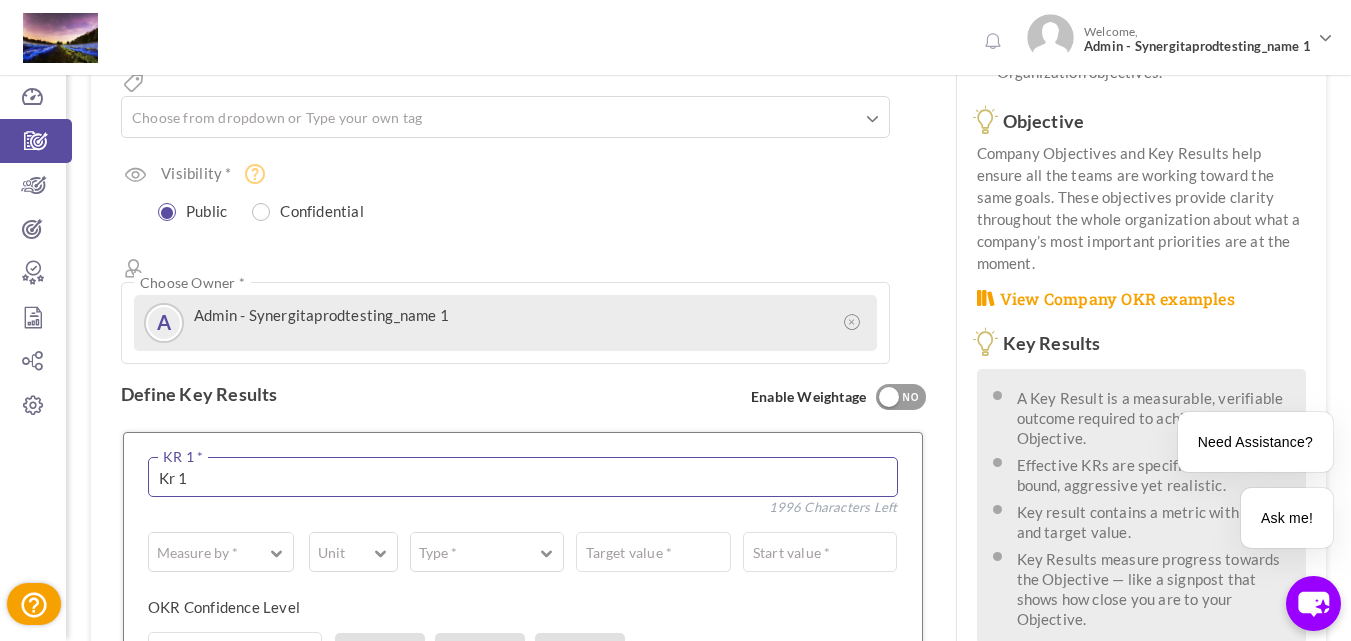 scroll, scrollTop: 400, scrollLeft: 0, axis: vertical 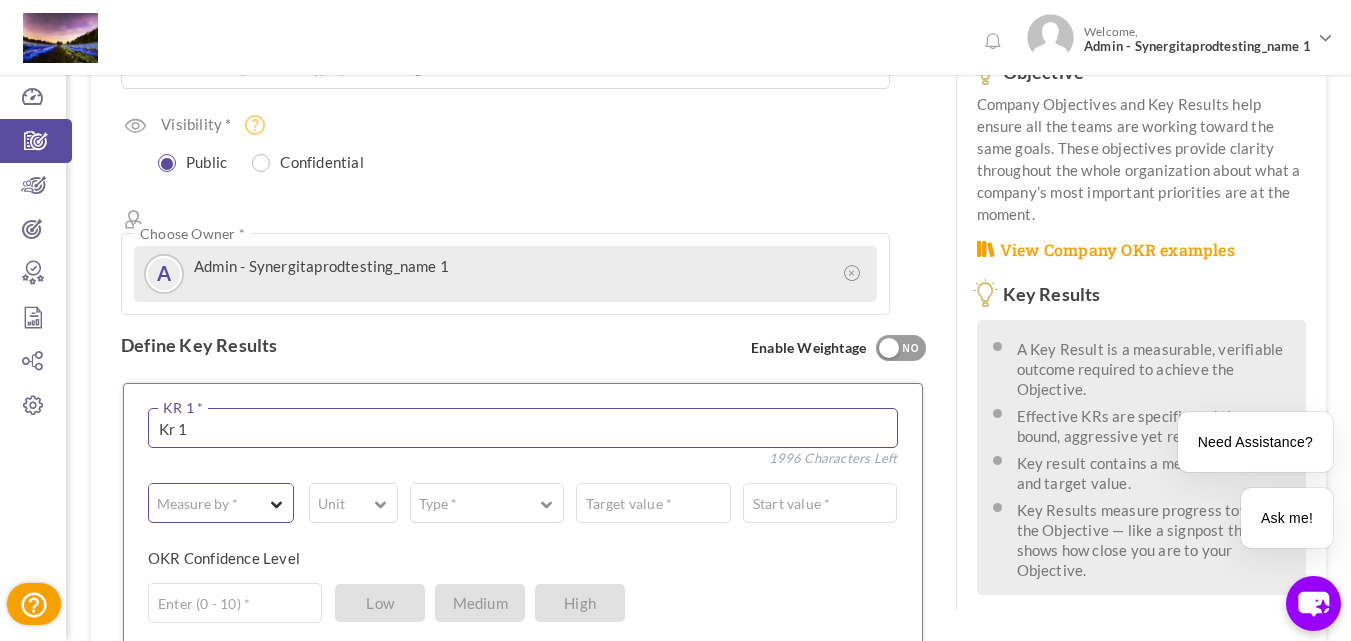 type on "Kr 1" 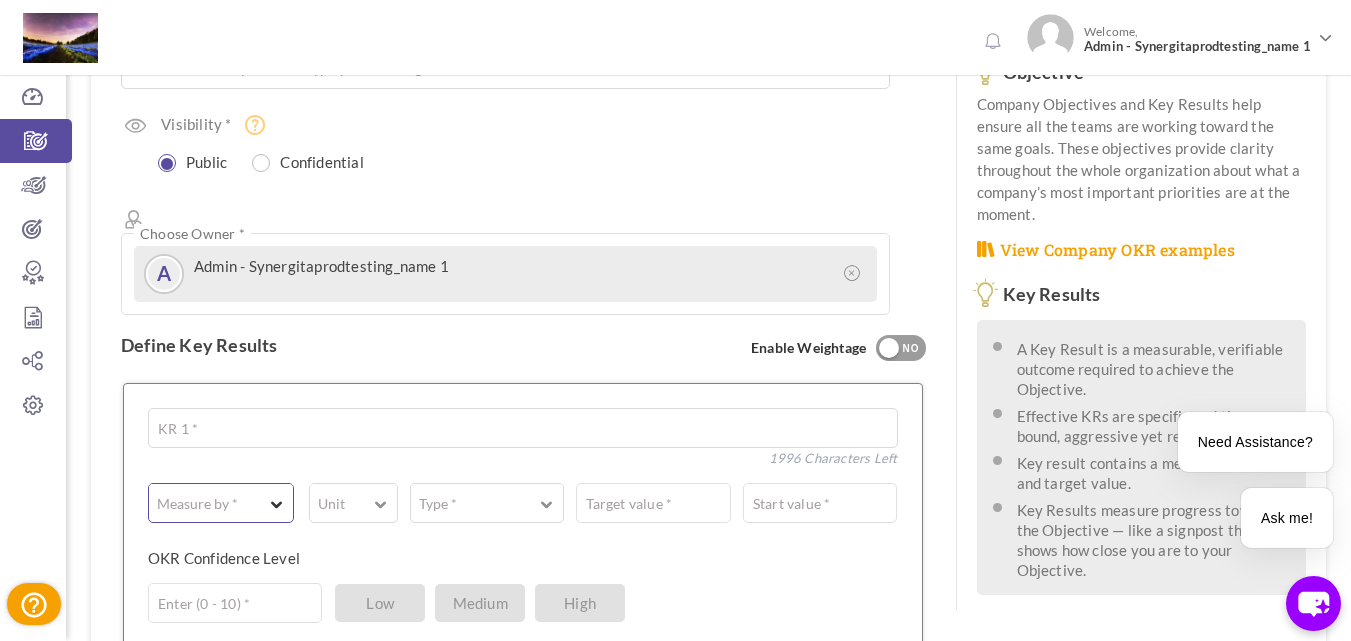click at bounding box center (277, 499) 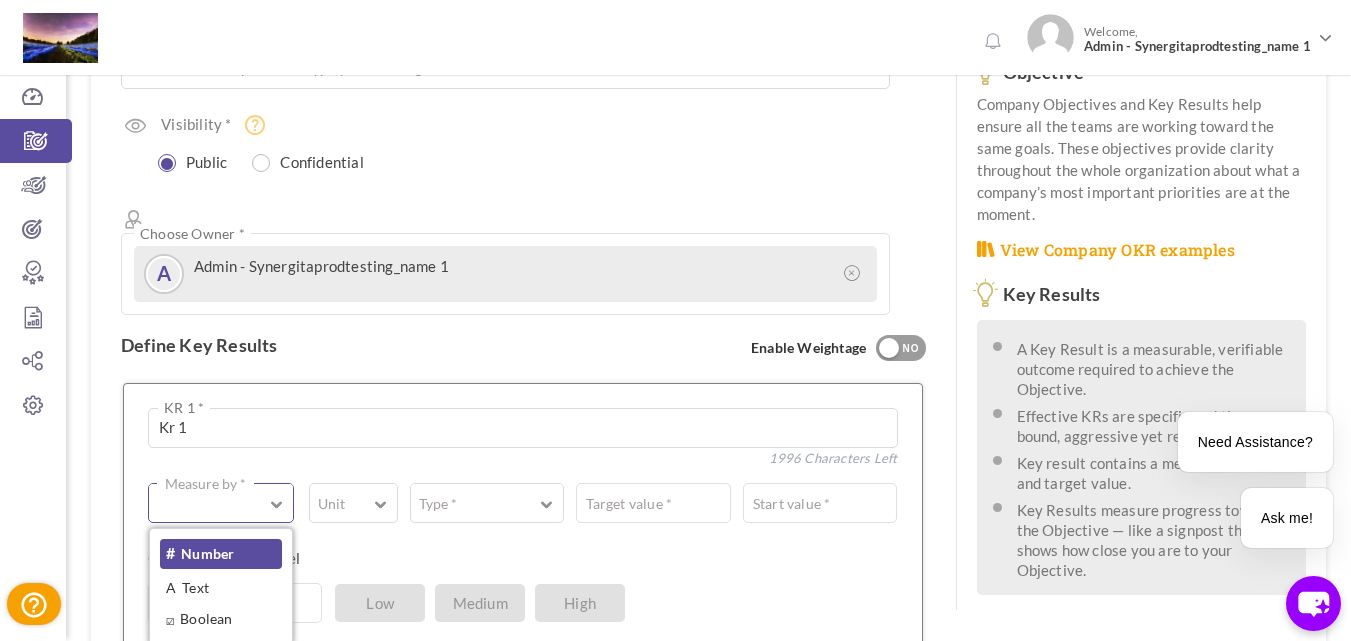 click on "# Number" at bounding box center [221, 554] 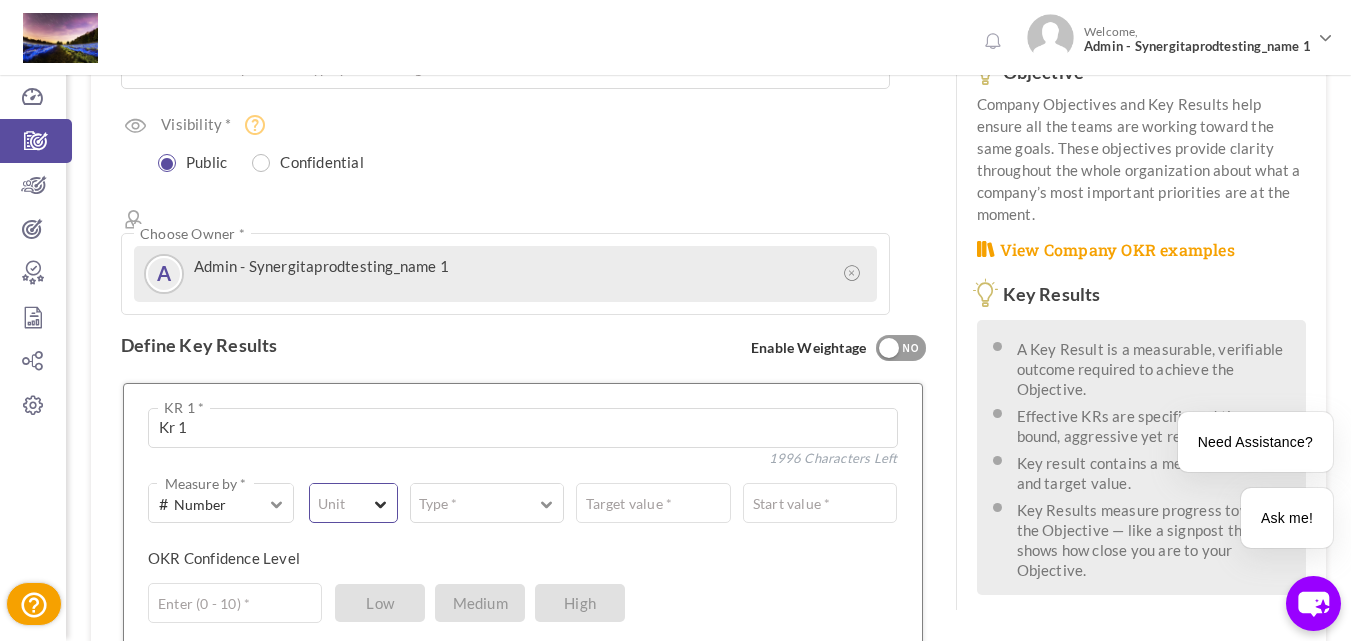 click on "Unit" at bounding box center (331, 504) 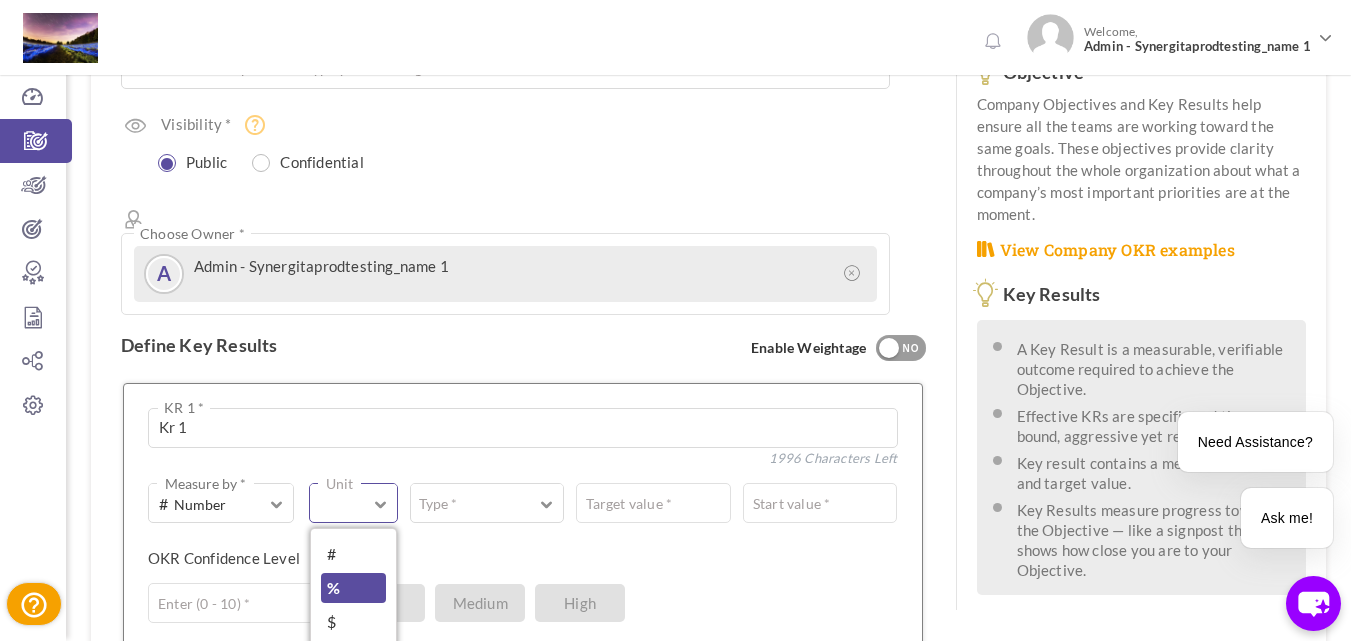 click on "%" at bounding box center [353, 588] 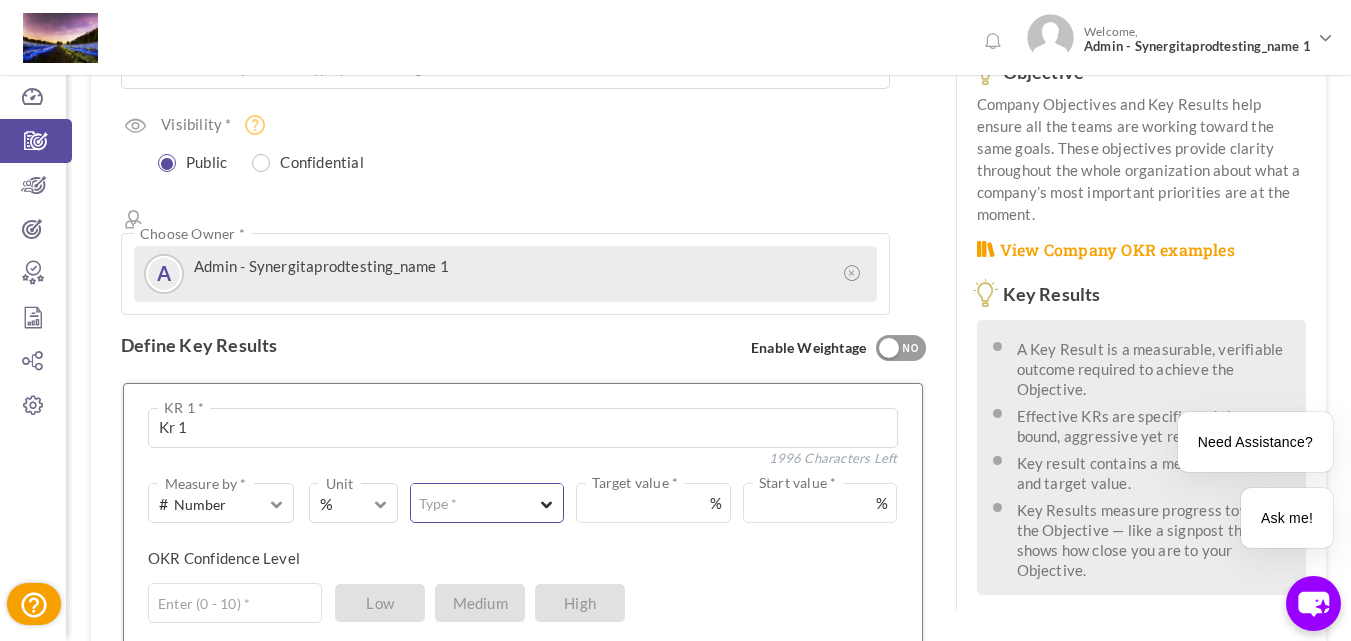 click on "Type *" at bounding box center (438, 504) 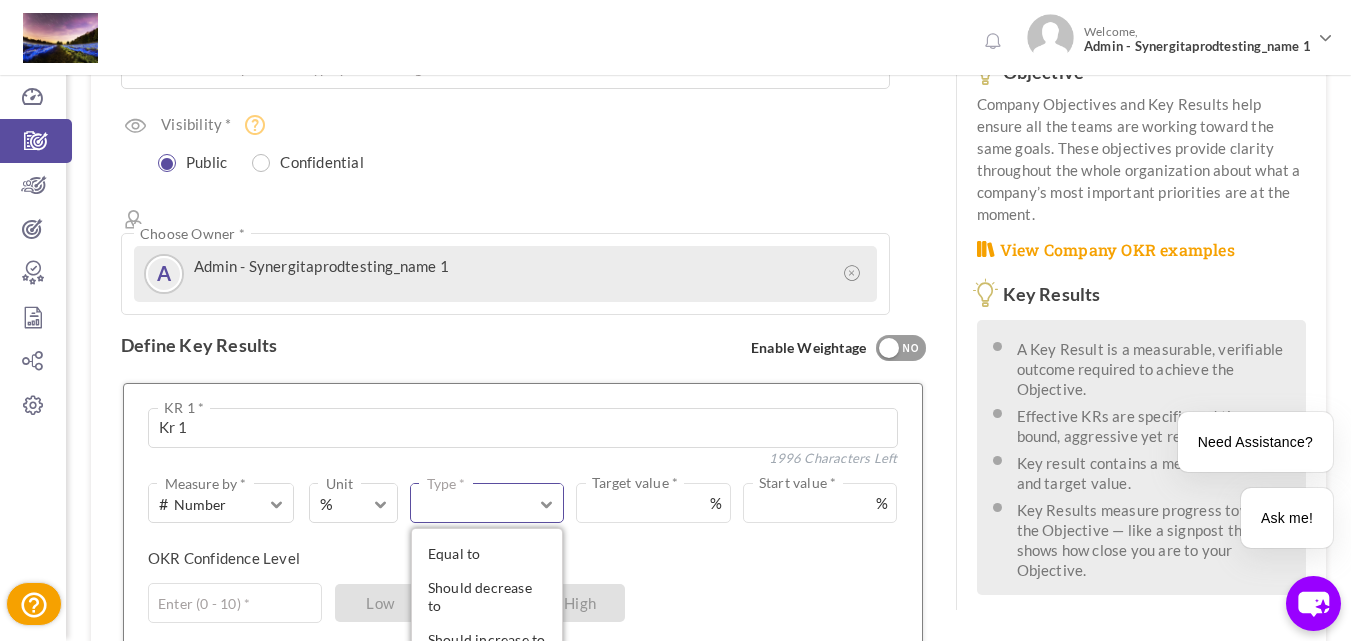 click on "Equal to   Should decrease to   Should increase to   Should stay above   Should stay below" at bounding box center (487, 622) 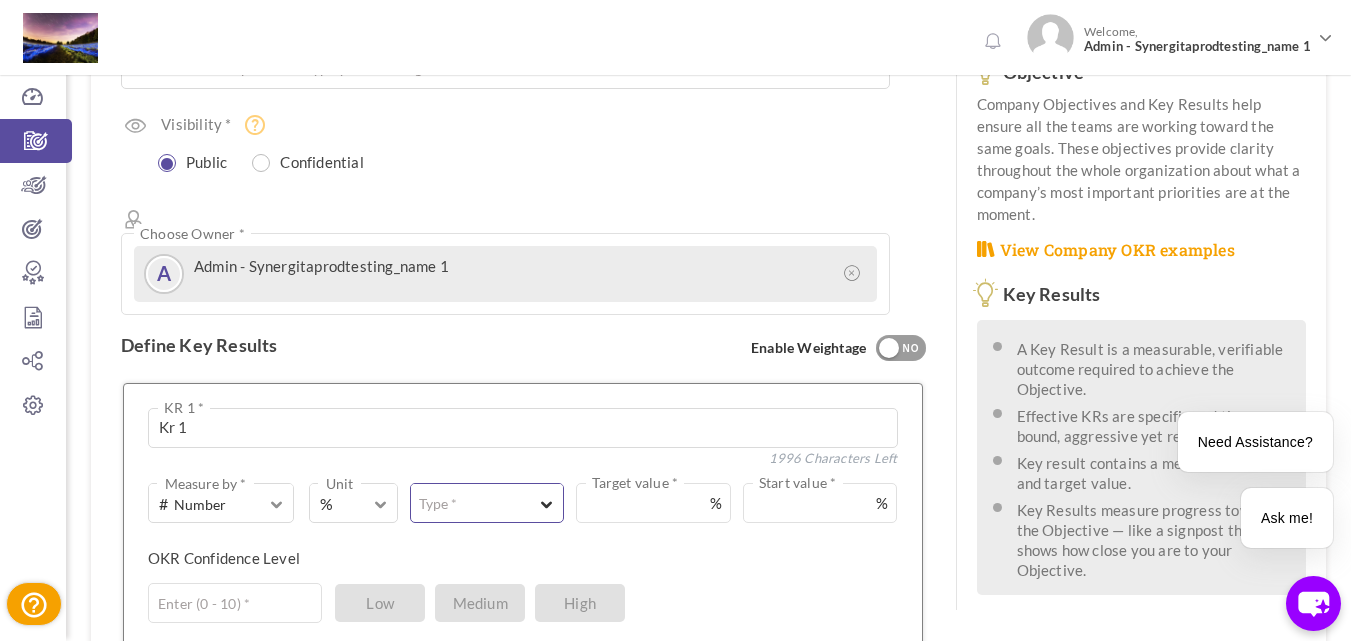 click on "Type *" at bounding box center (487, 497) 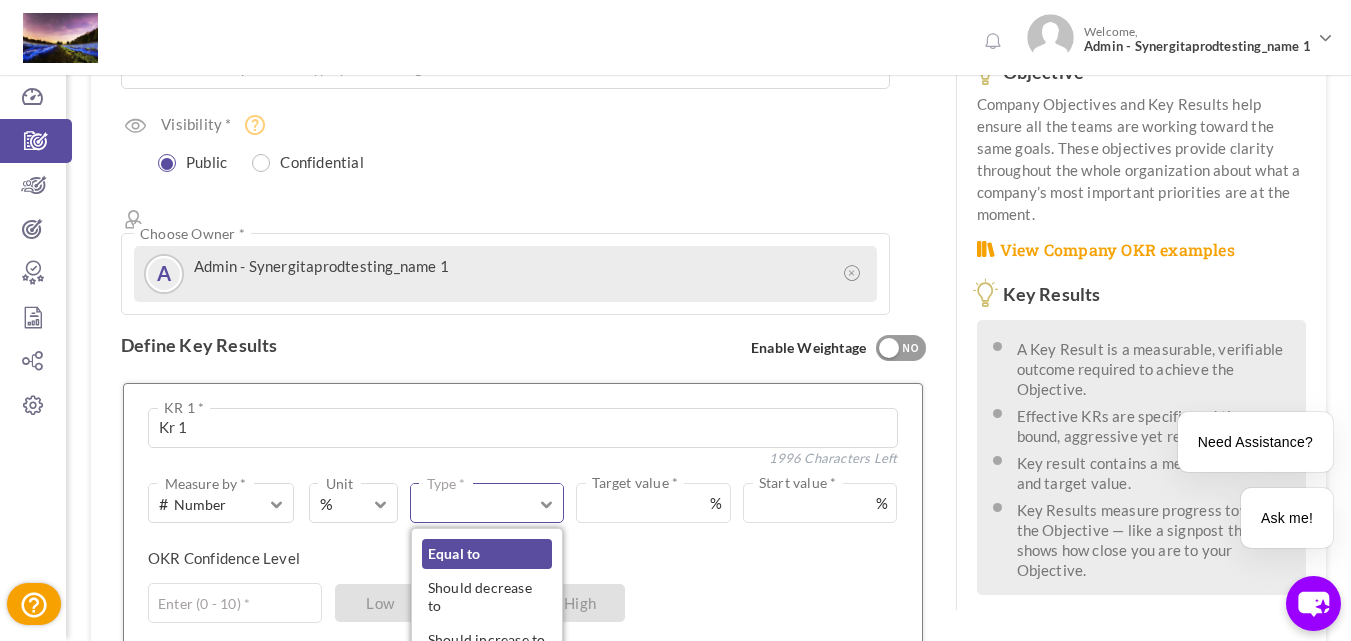 click on "Equal to" at bounding box center (487, 554) 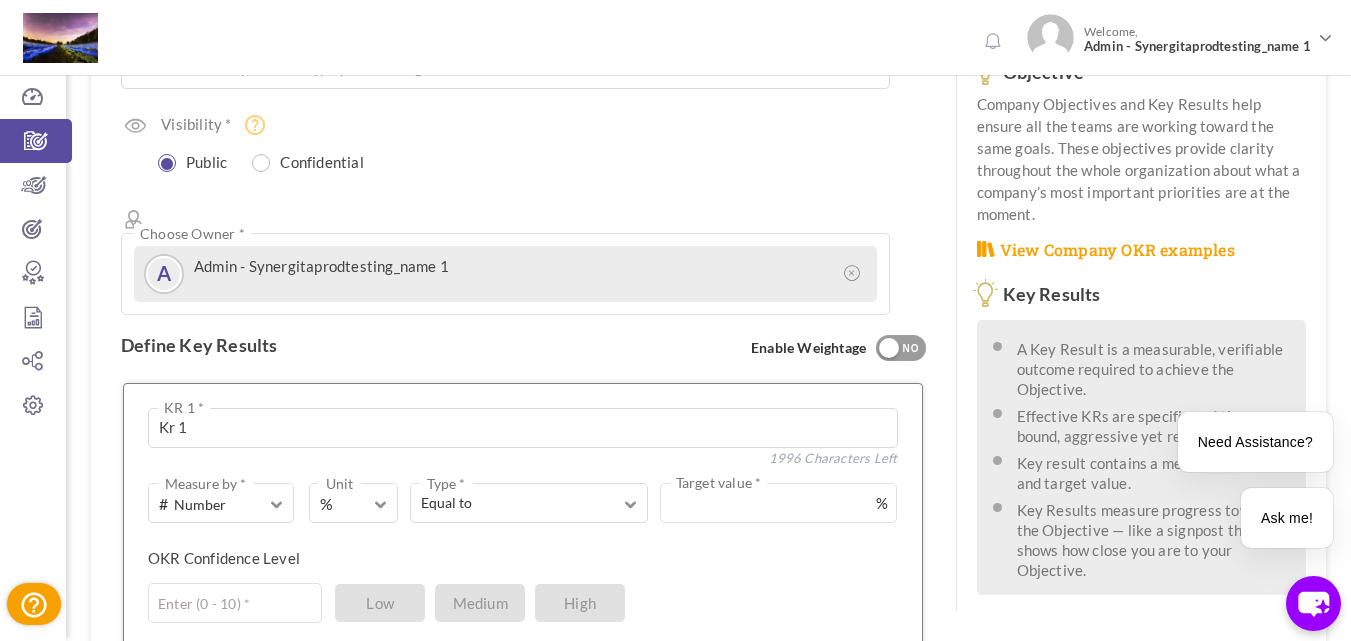 click on "Target value * %" at bounding box center (773, 503) 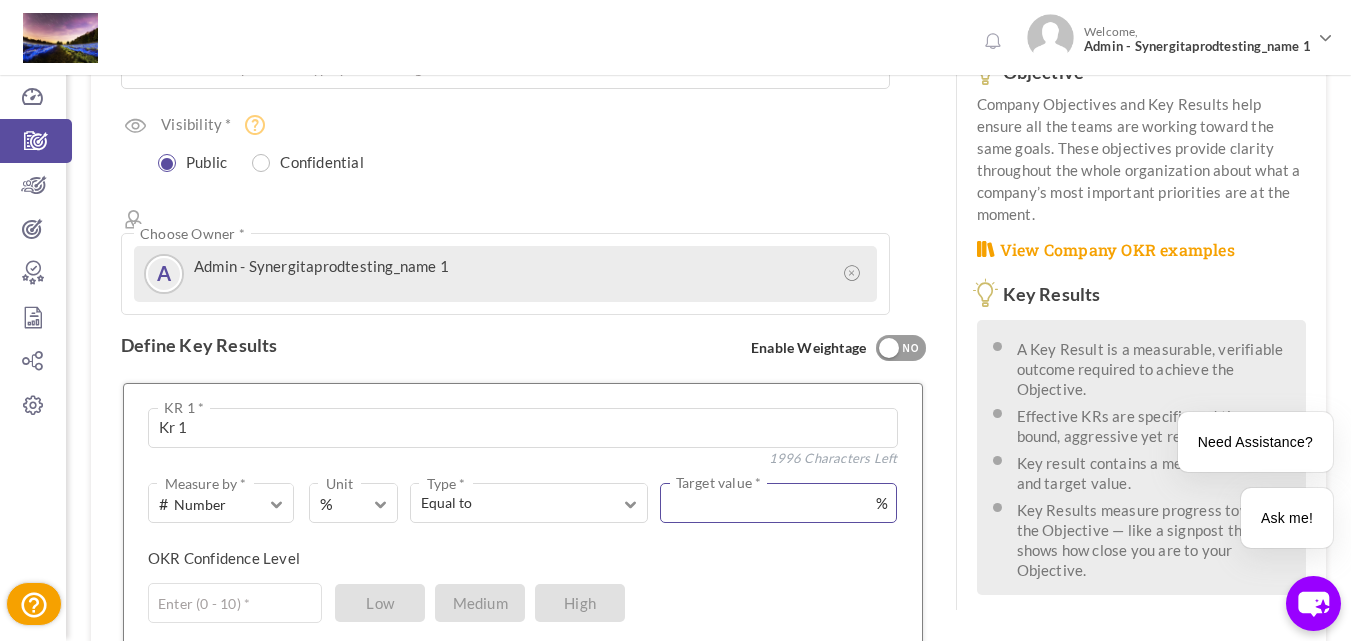click at bounding box center [779, 503] 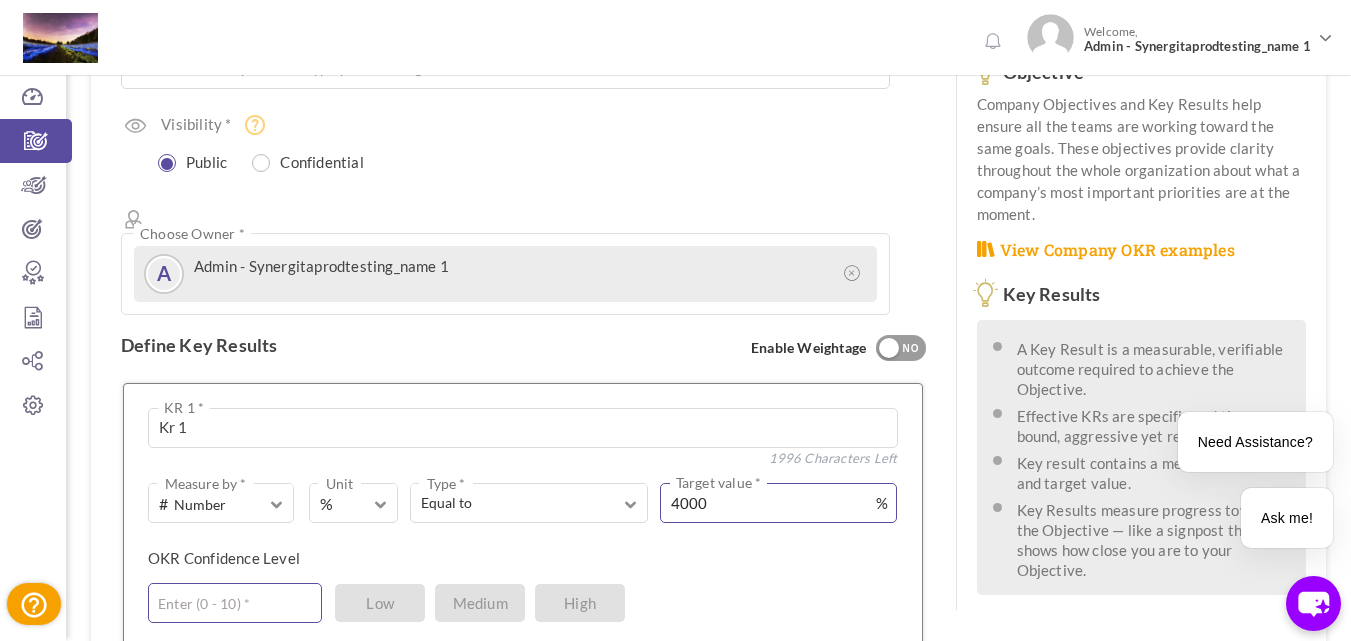 type on "4000" 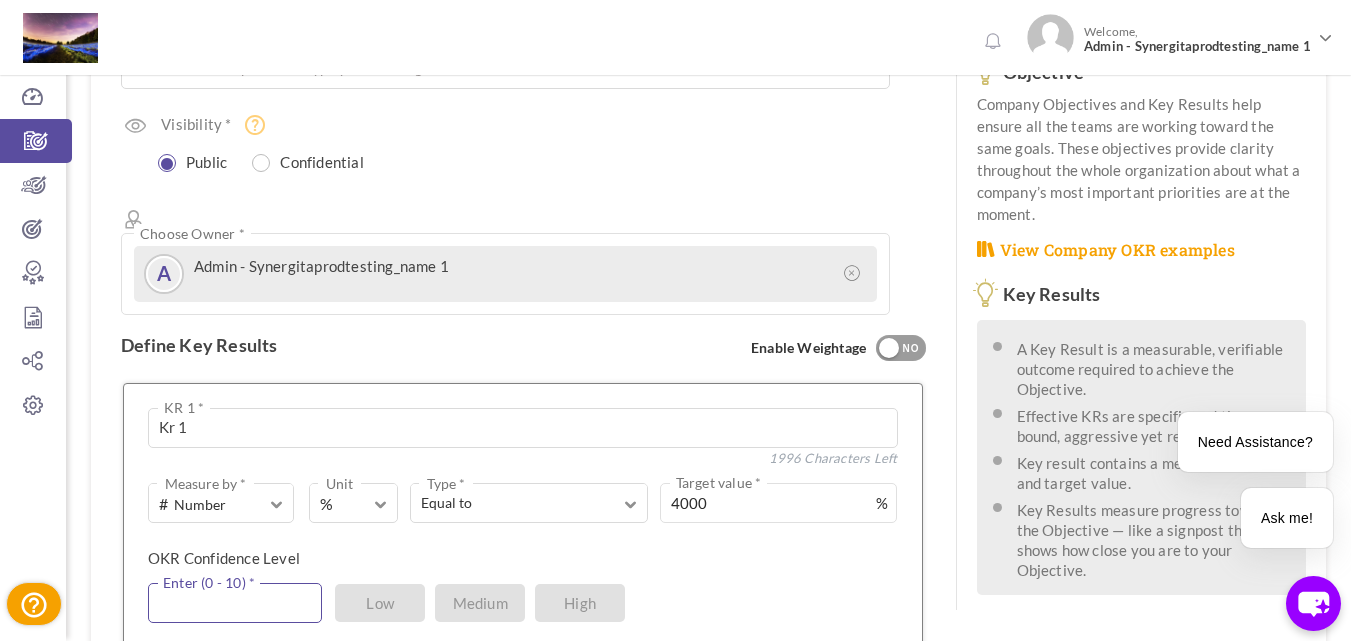 click at bounding box center (235, 603) 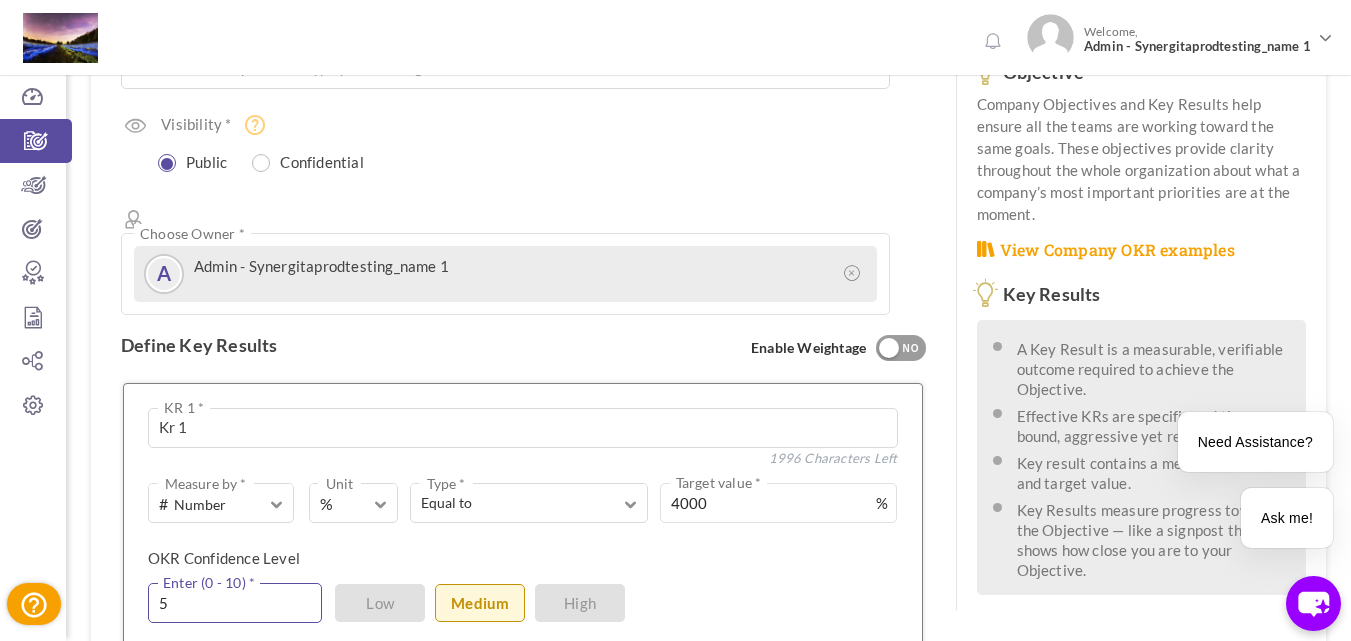 type on "5" 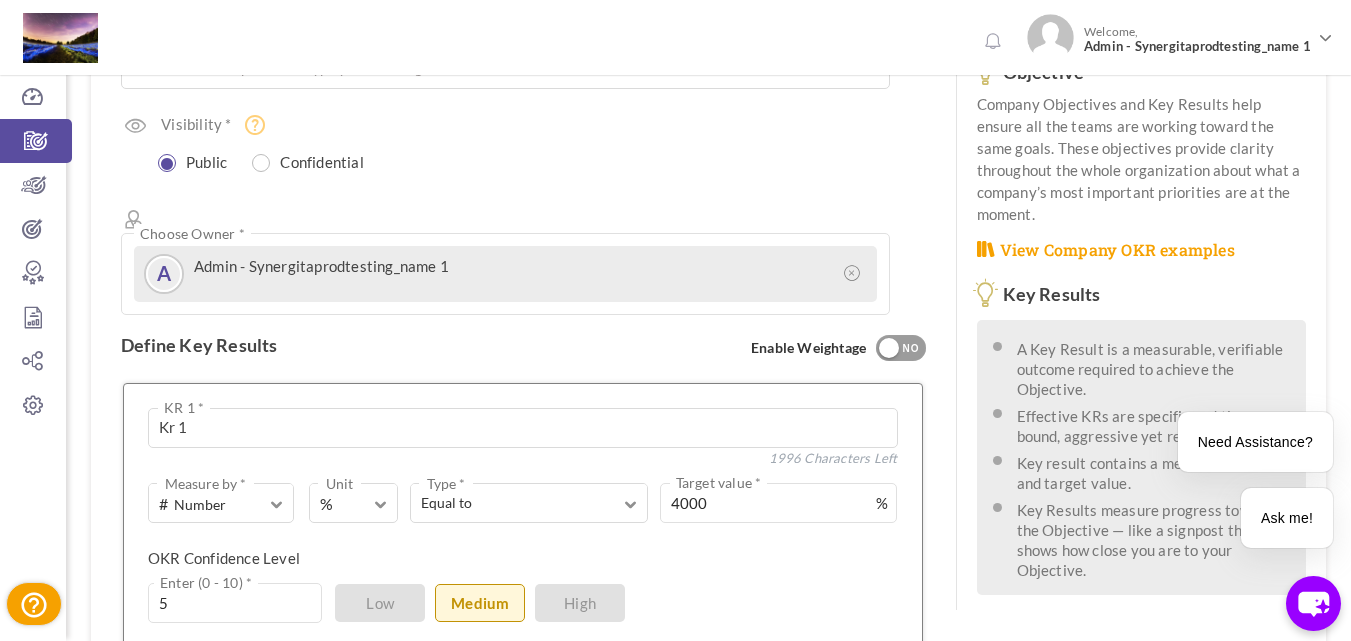 click on "Save KR" at bounding box center (399, 701) 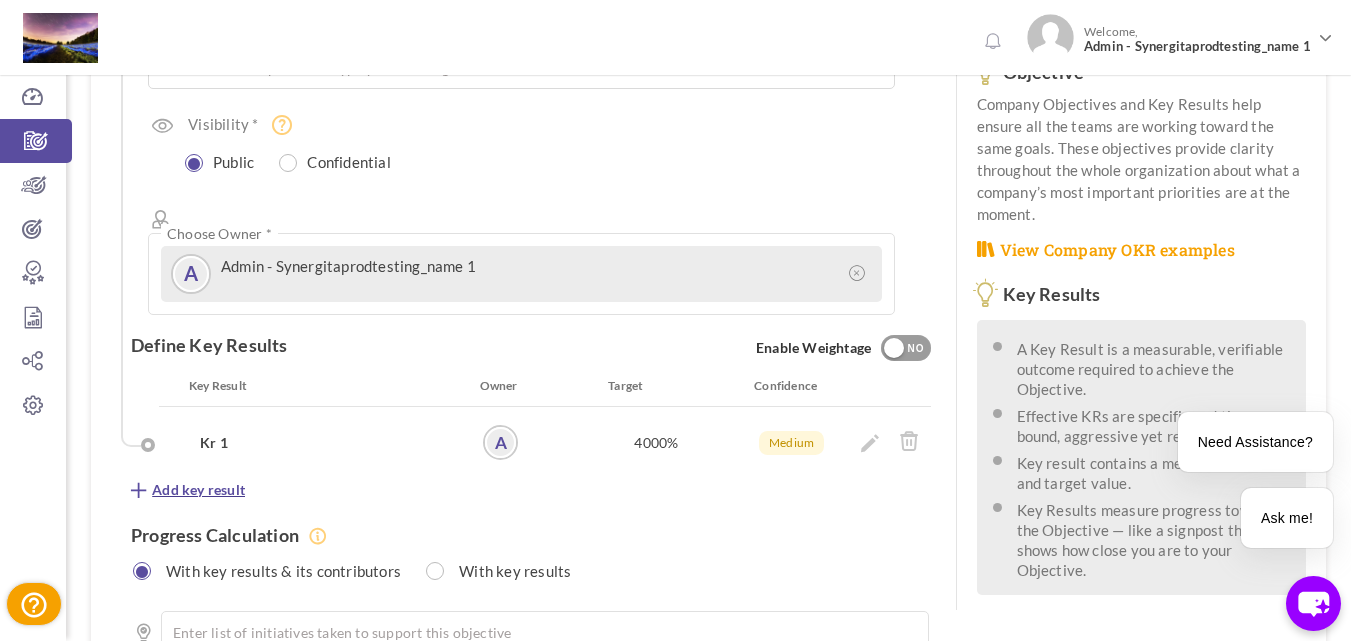 click on "Add key result" at bounding box center [198, 490] 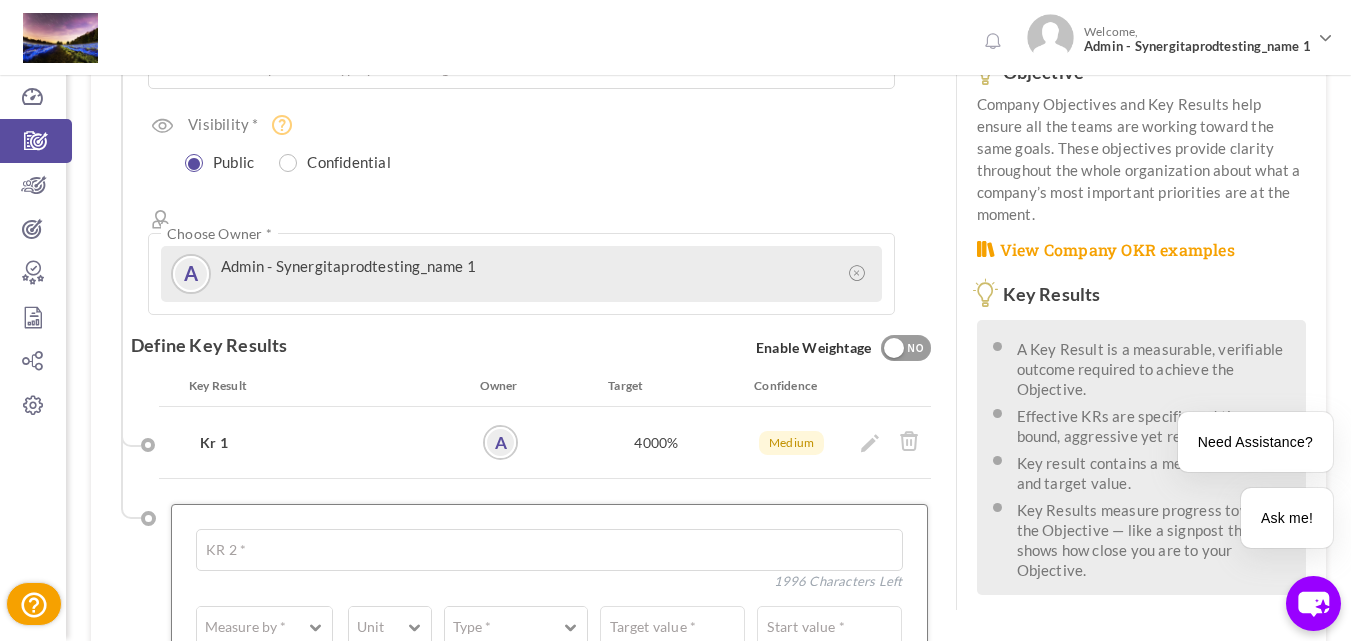 type on "Kr 2" 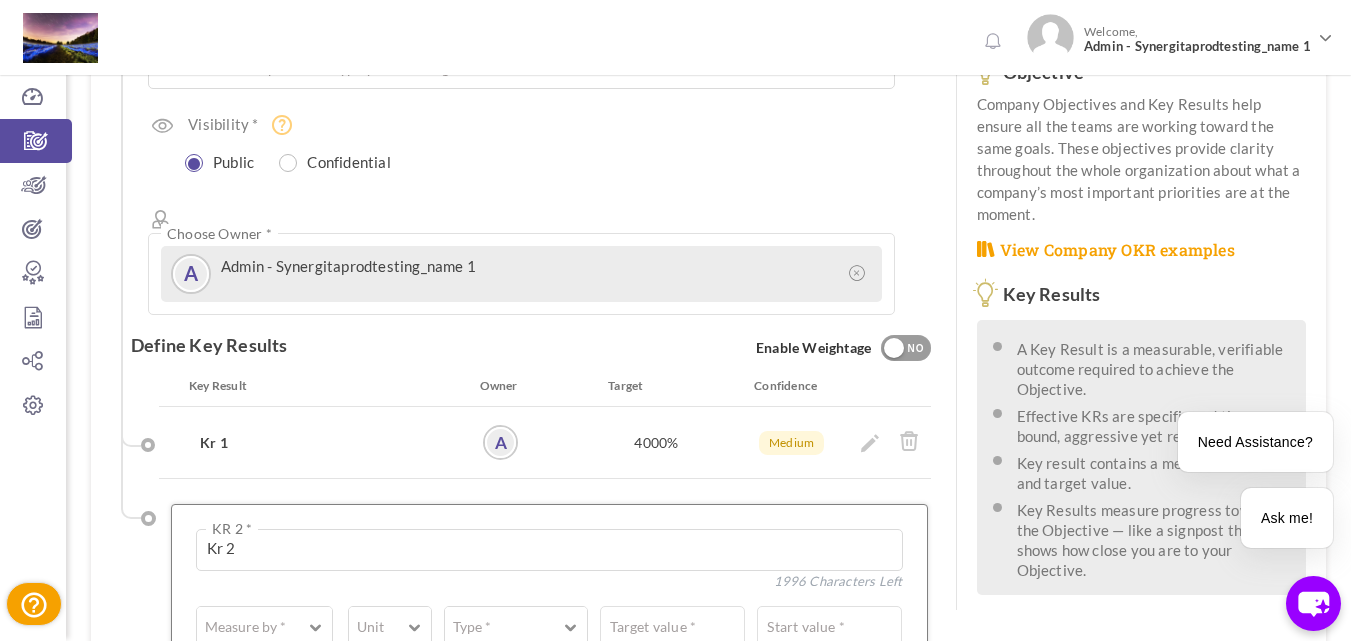 click on "Measure by *                             # Number        A Text        ☑ Boolean                                      Unit                               #        %        $        ₹        £              Custom                                                  Type *        Equal to   Should decrease to   Should increase to   Should stay above   Should stay below                            Target value *                       Start value *                                                                           Target value *   250 Characters Left     OKR Confidence Level     Enter (0 - 10) *  Low  Medium High       Assign as objective                   Team        Individual                       Choose Owner *              View directory      Delete    Clear    Save KR" at bounding box center (549, 685) 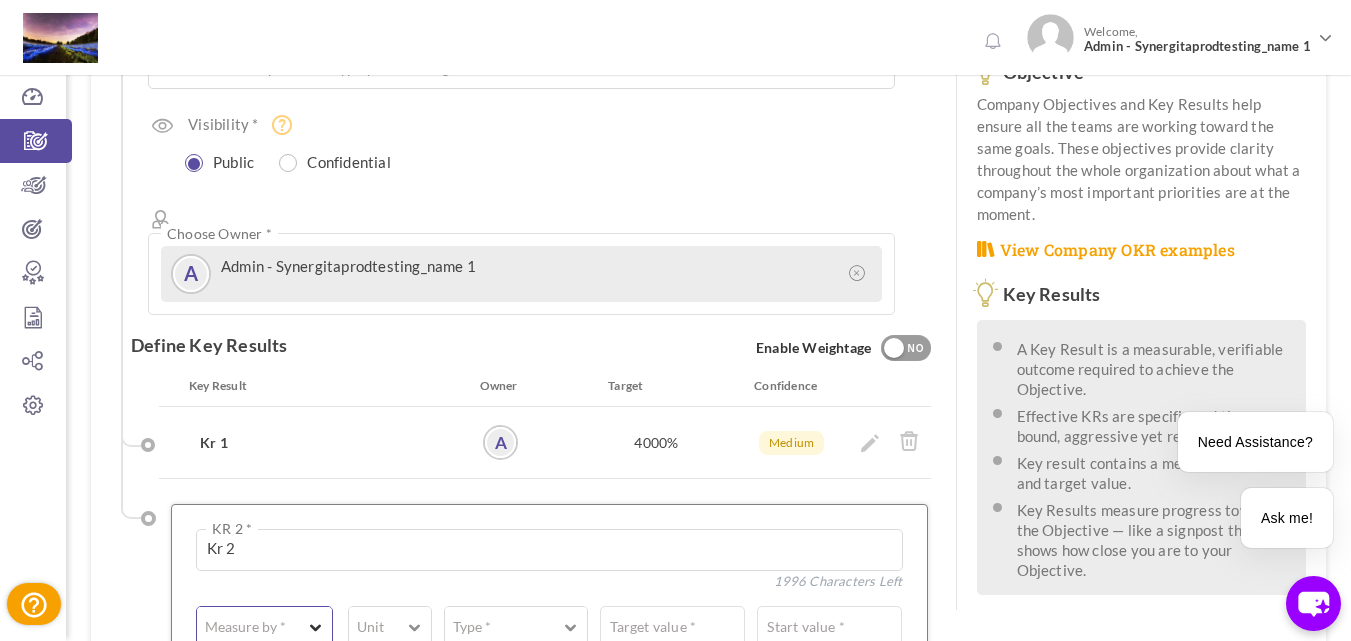 click on "Measure by *" at bounding box center [264, 622] 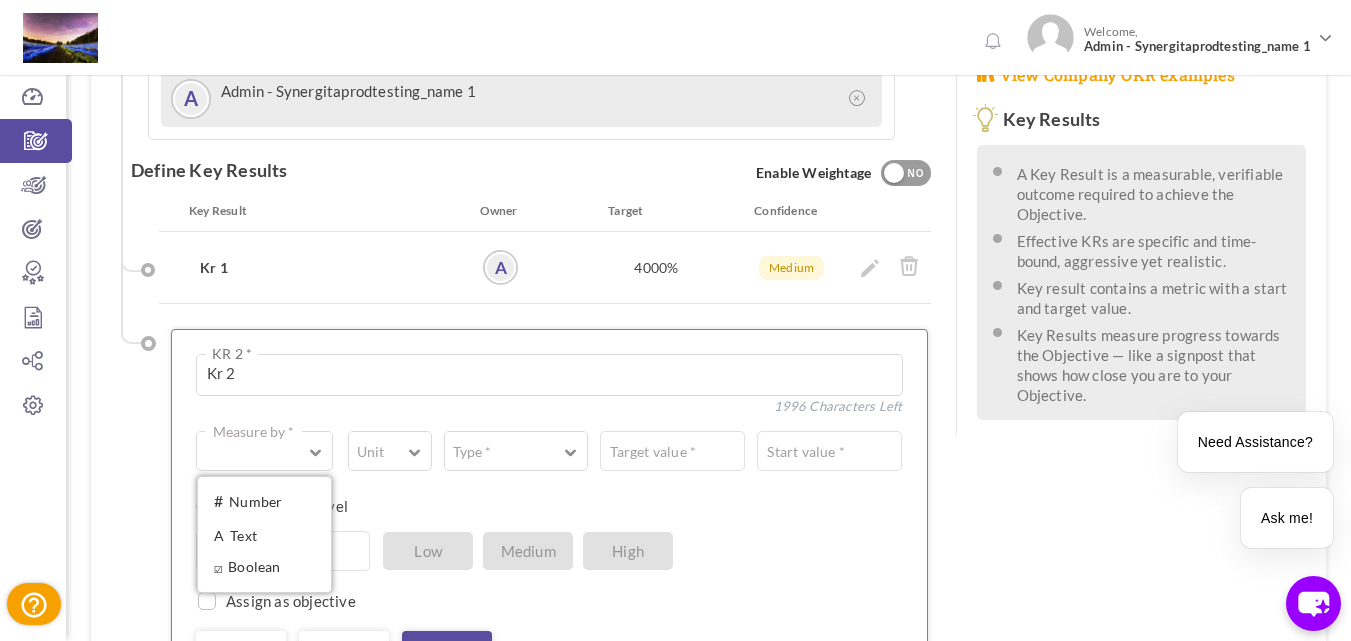 scroll, scrollTop: 600, scrollLeft: 0, axis: vertical 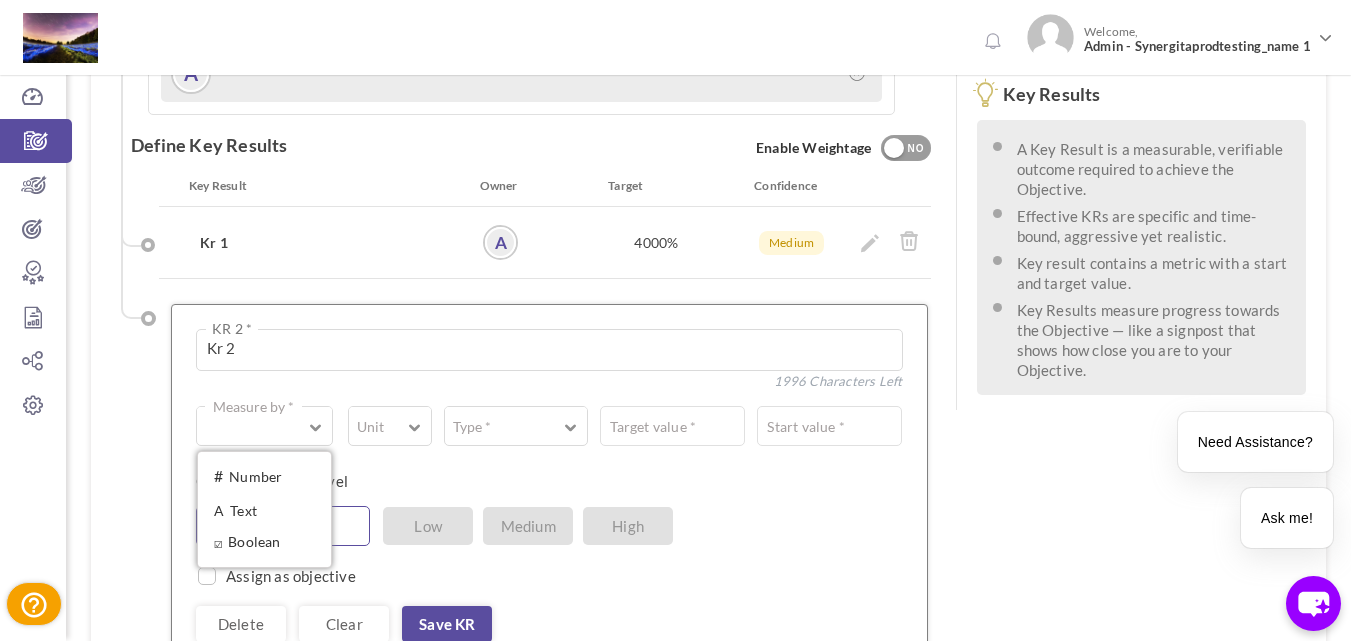 click on "☑ Boolean" at bounding box center (264, 542) 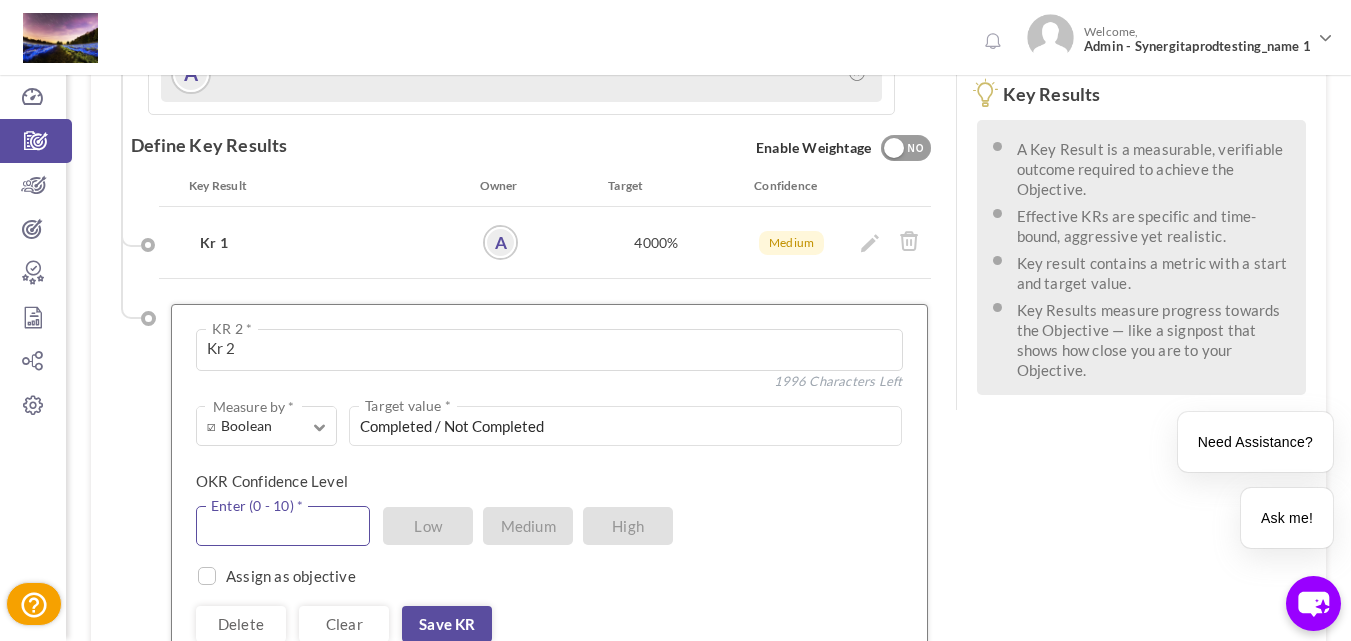 click at bounding box center [283, 526] 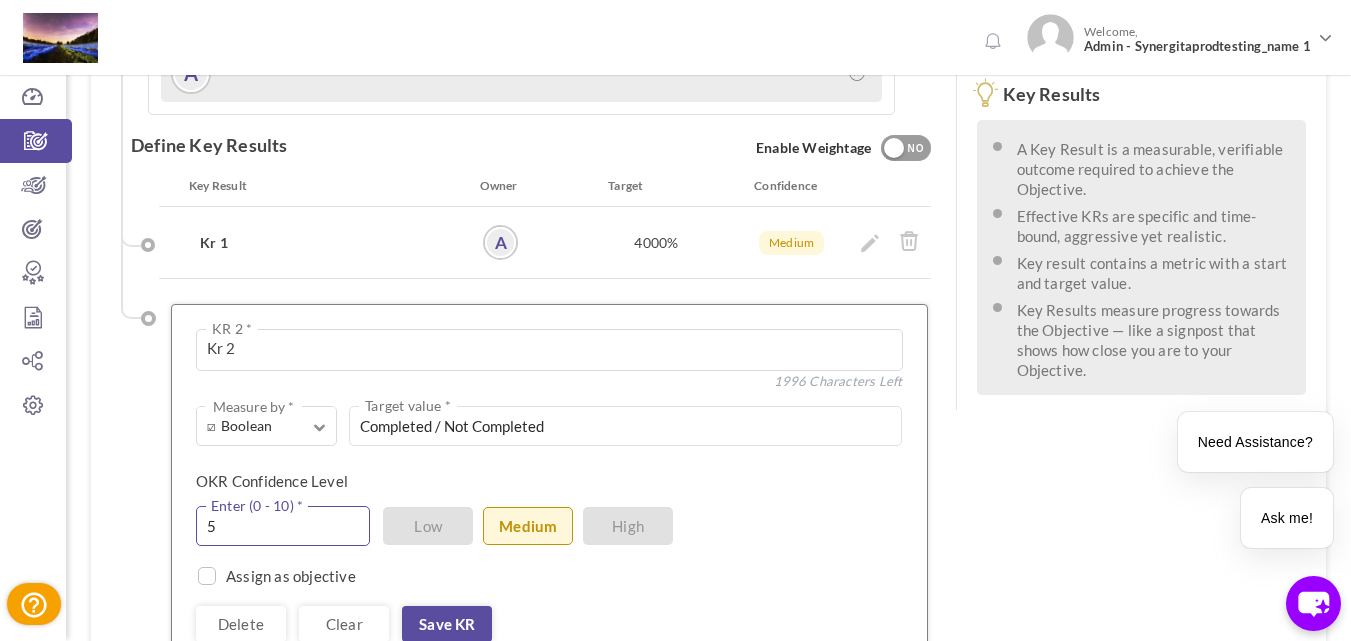 type on "5" 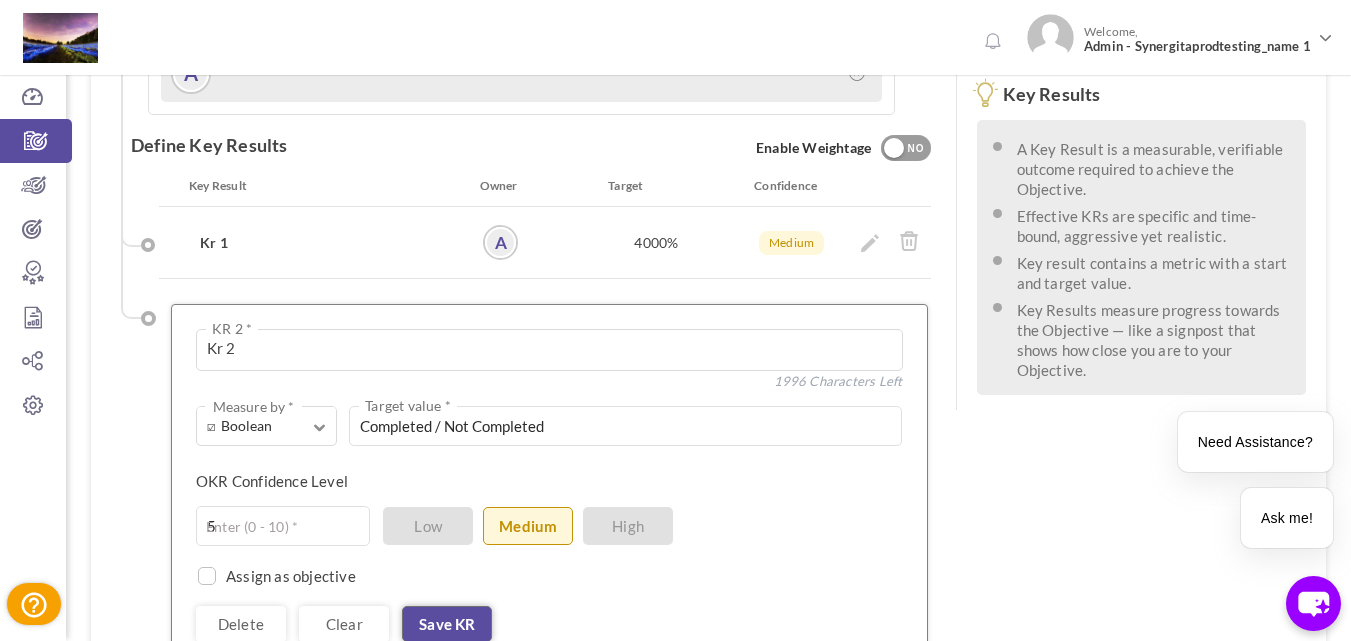 click on "Save KR" at bounding box center [447, 624] 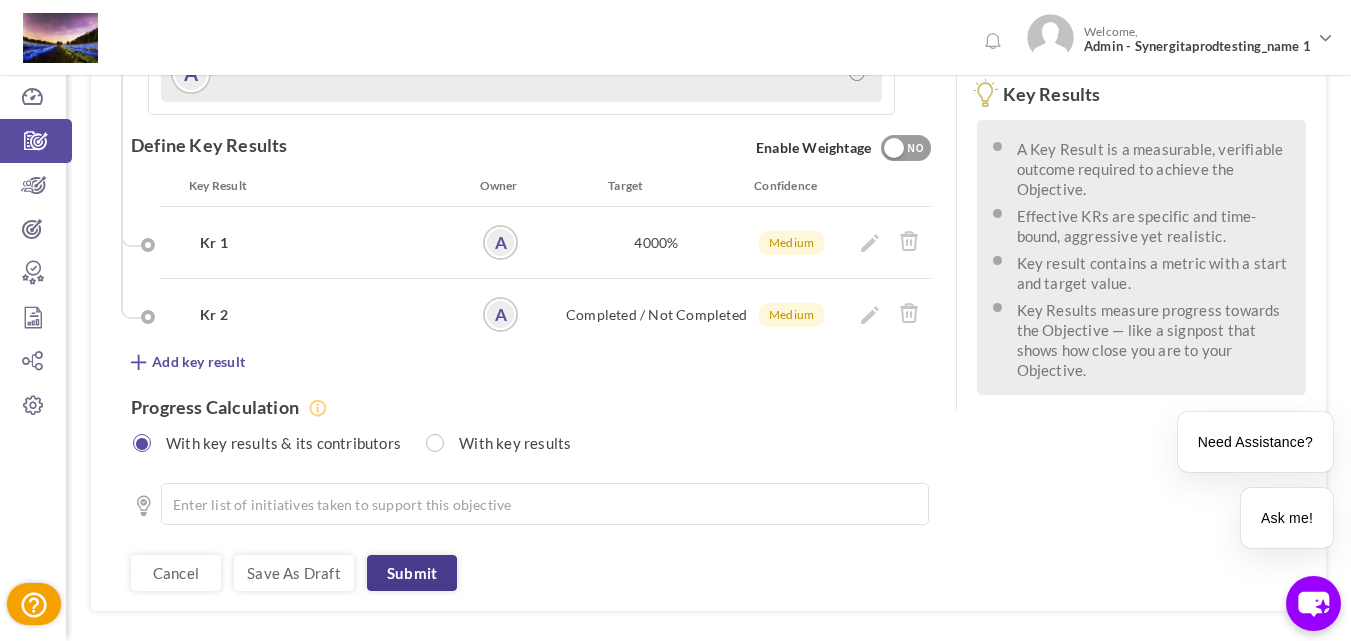 click on "Submit" at bounding box center [412, 573] 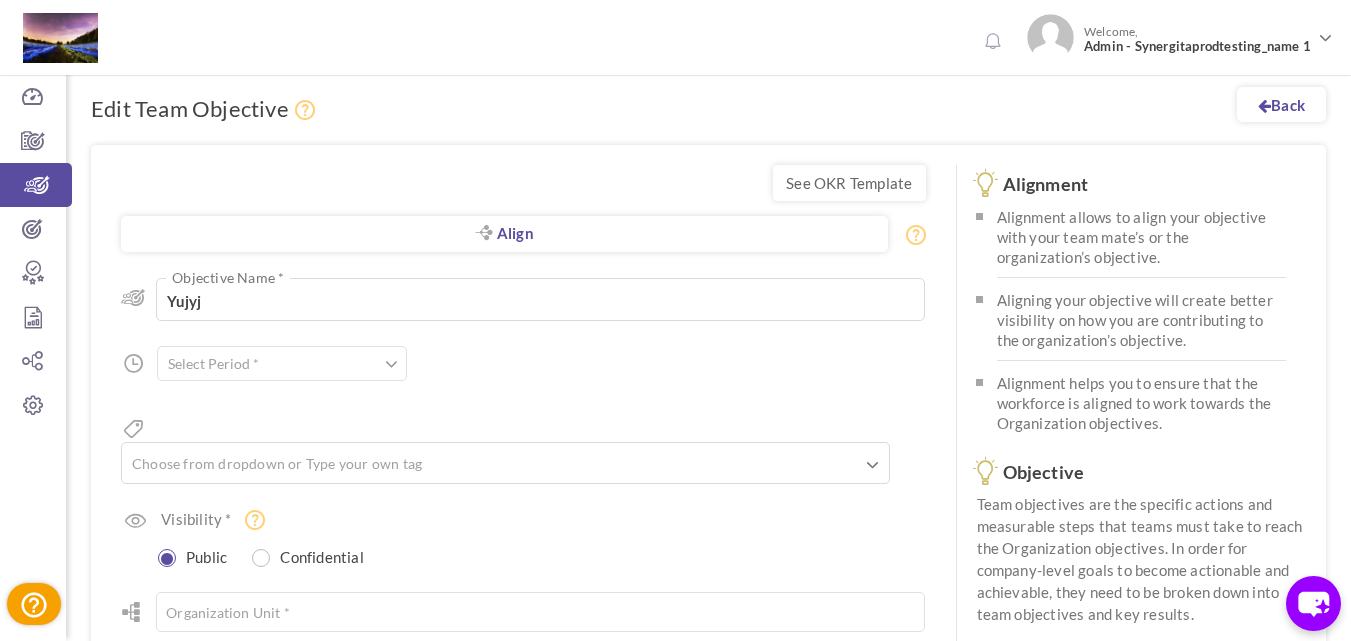 scroll, scrollTop: 0, scrollLeft: 0, axis: both 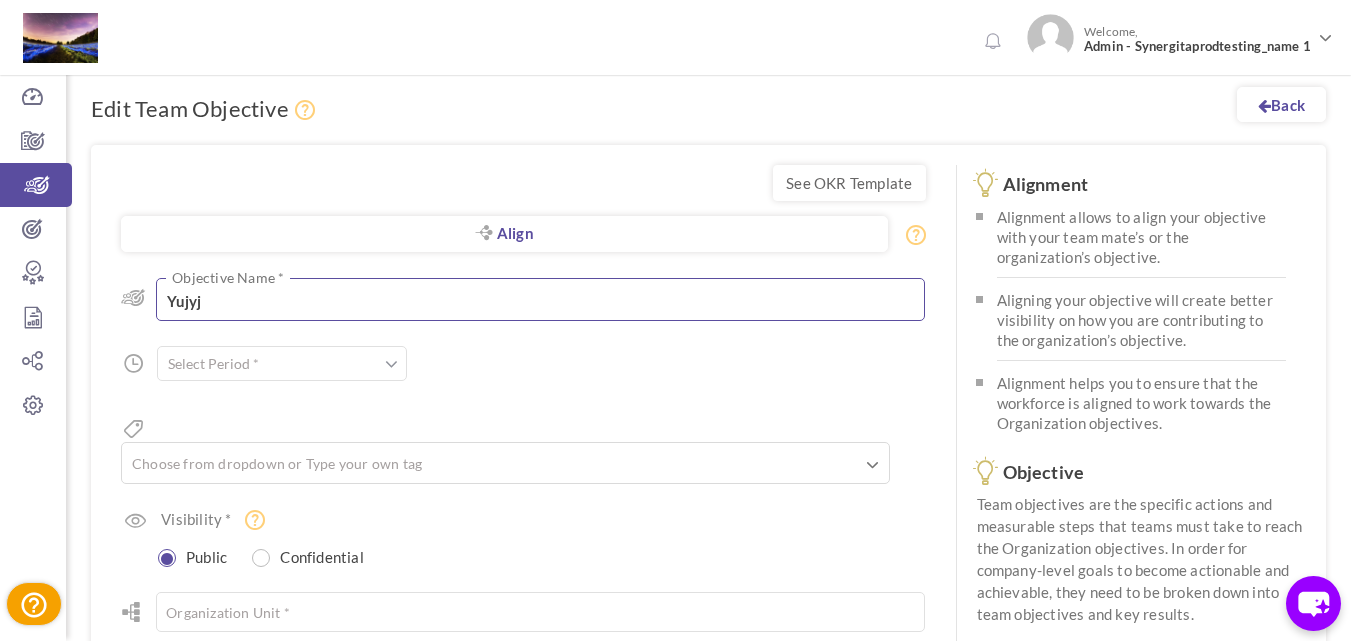 drag, startPoint x: 462, startPoint y: 273, endPoint x: 175, endPoint y: 292, distance: 287.62823 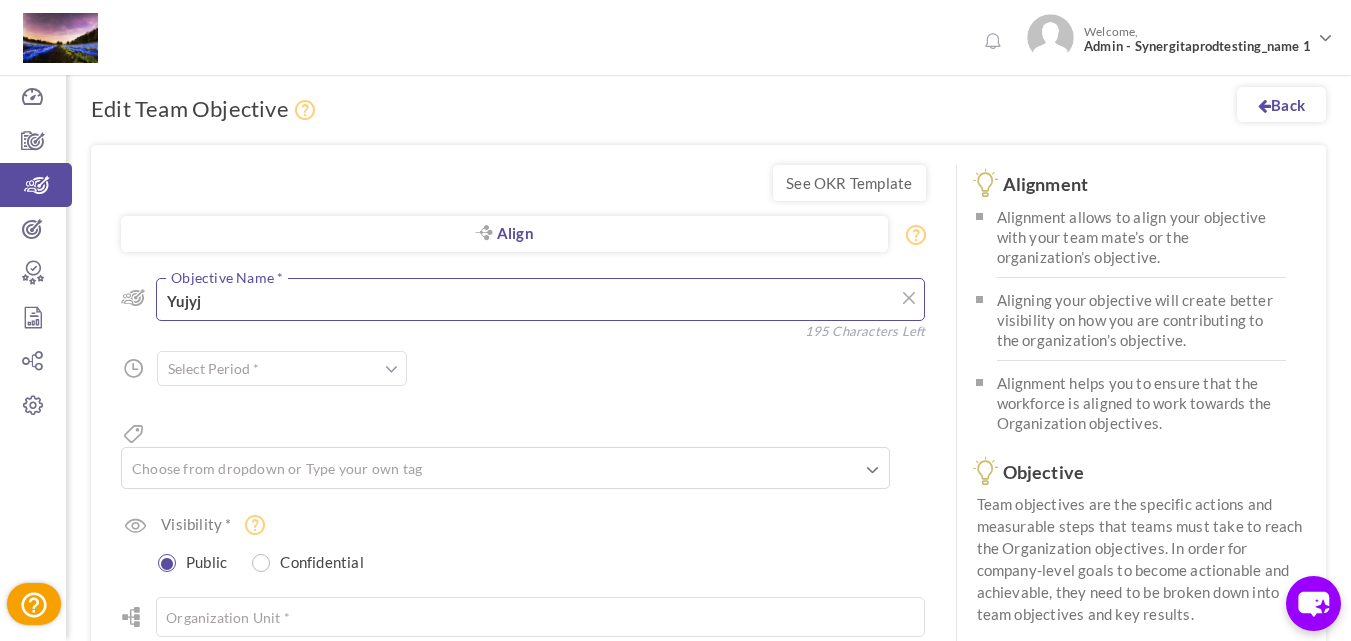 click on "Yujyj" at bounding box center (540, 299) 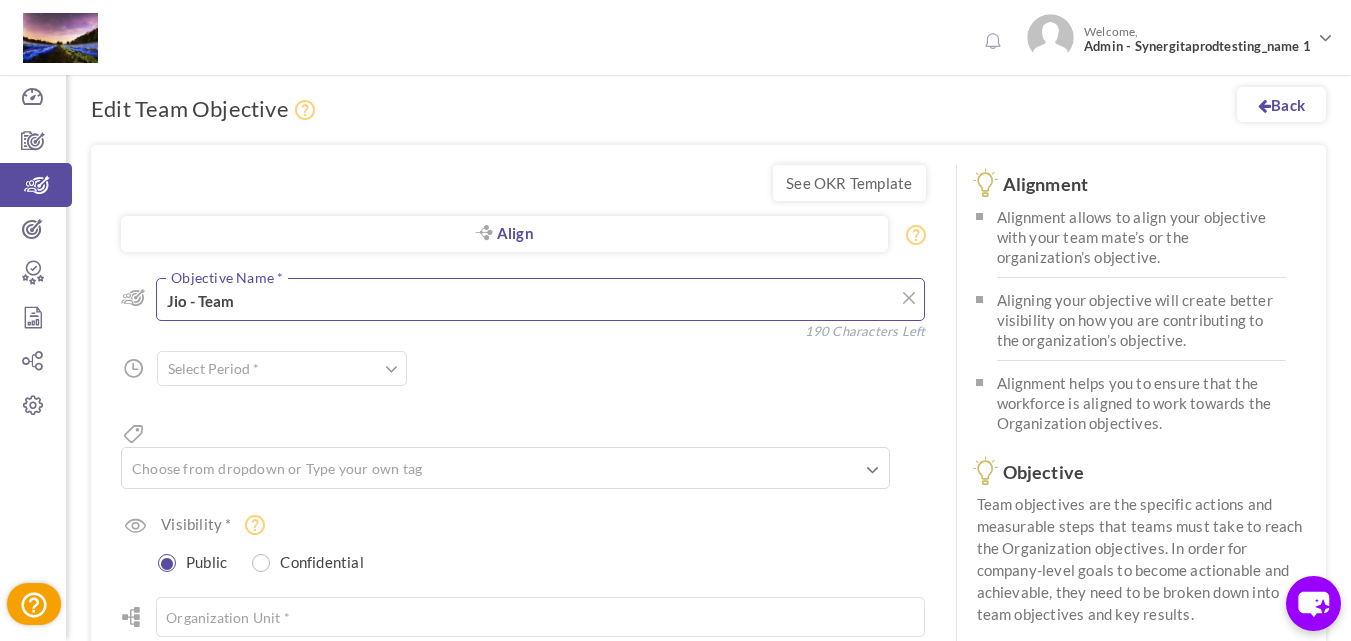 type on "Jio - Team" 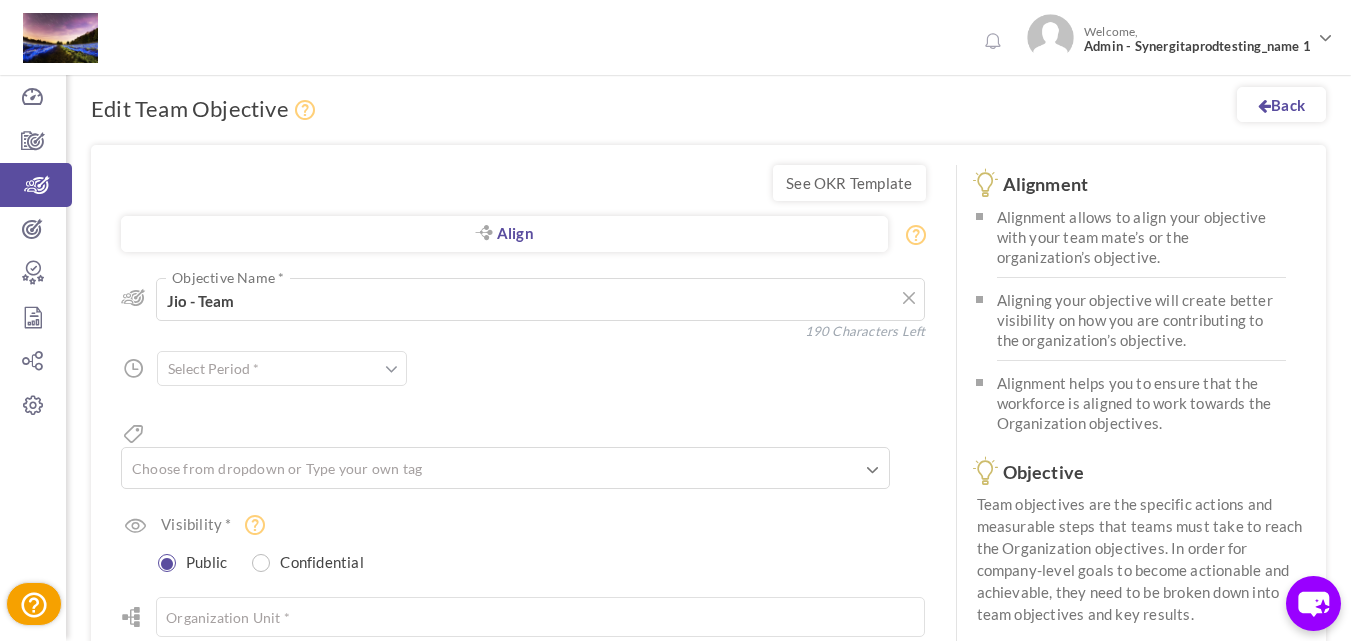 click at bounding box center [282, 368] 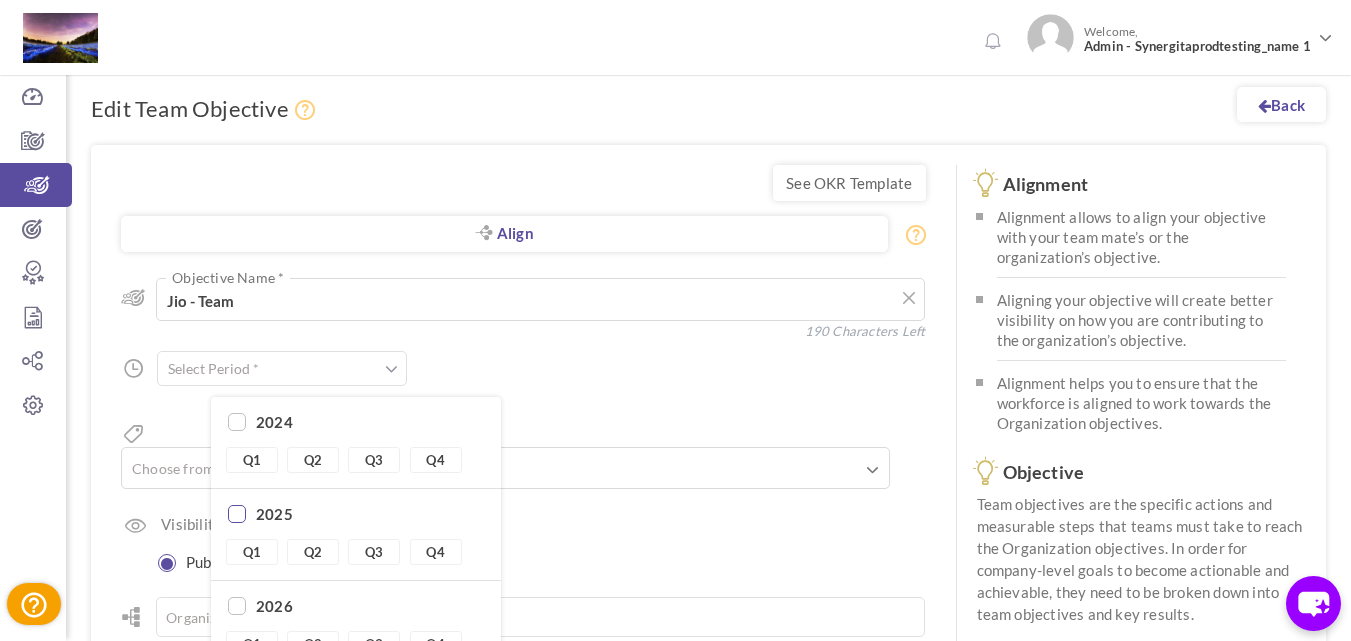 click at bounding box center [237, 515] 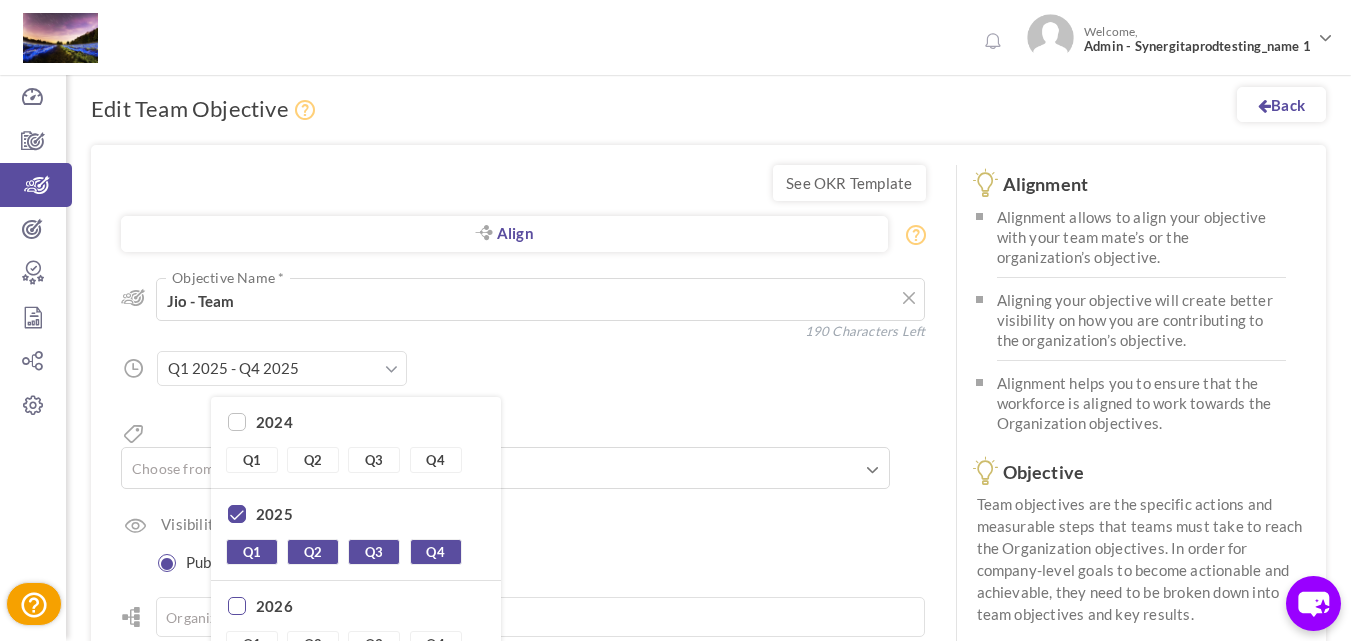 click at bounding box center [237, 607] 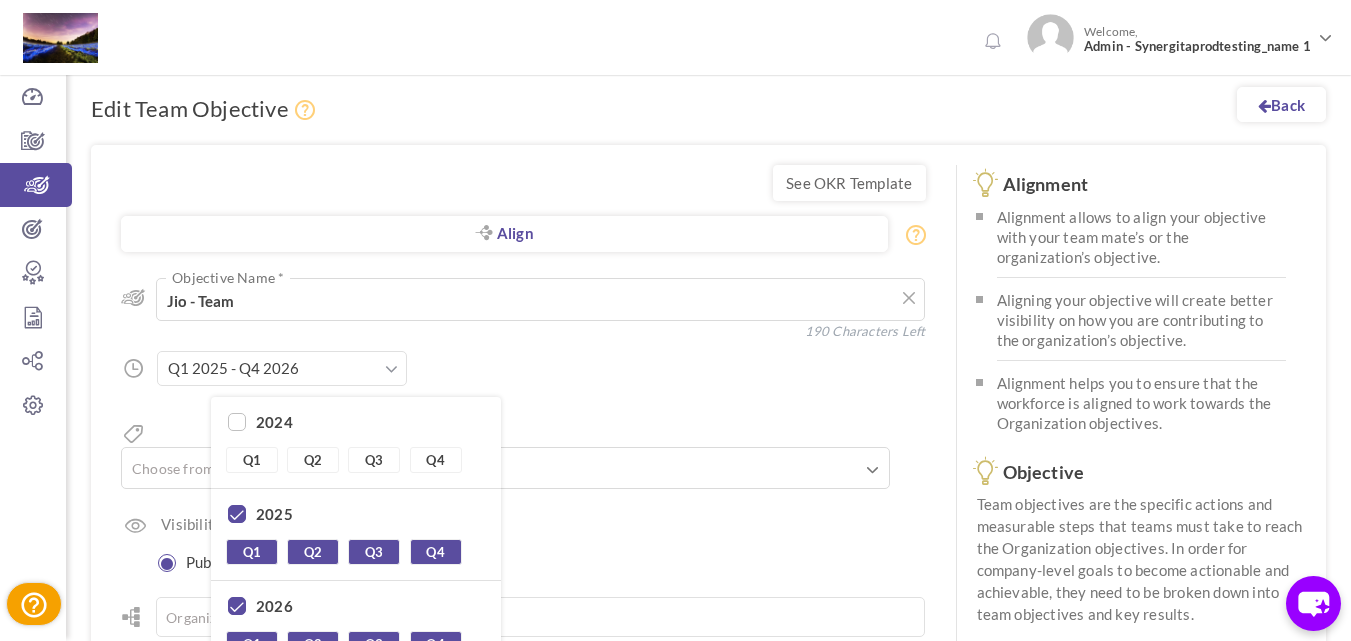 click on "Align Objective
All
Company
Team
Choose Objective
Yujyj
Objective Name *
190 Characters Left
Start Date *
to
Period" at bounding box center (523, 508) 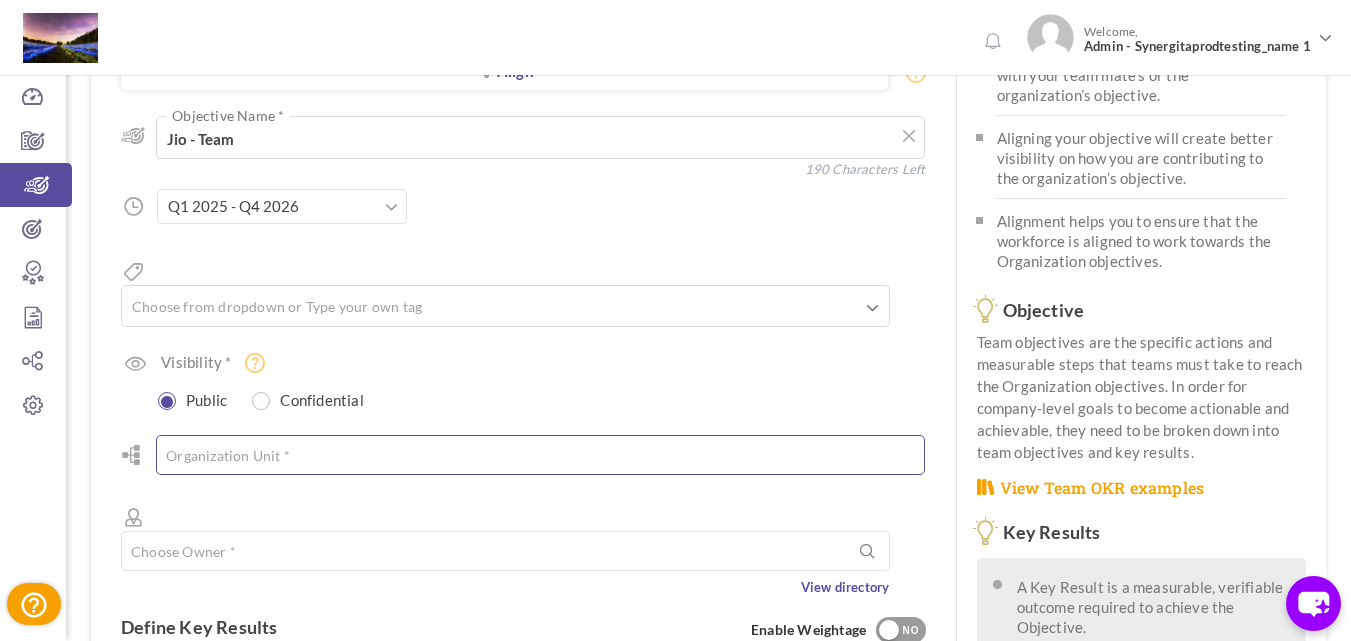 scroll, scrollTop: 200, scrollLeft: 0, axis: vertical 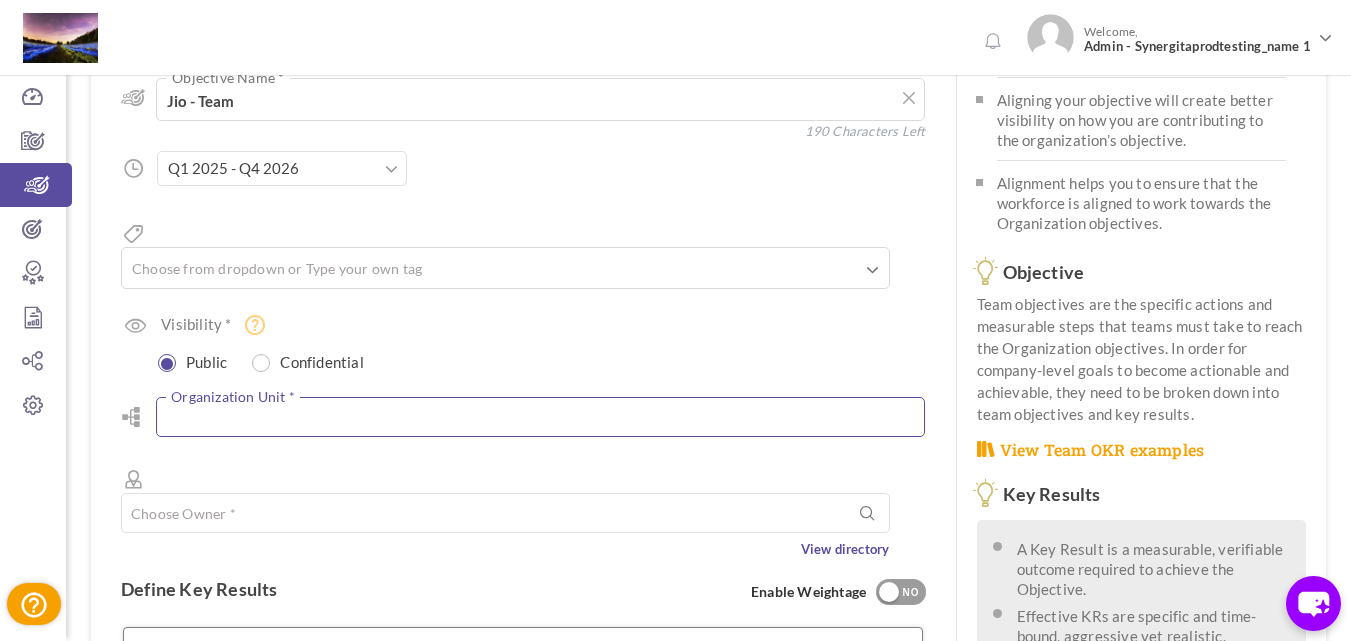 click at bounding box center (540, 417) 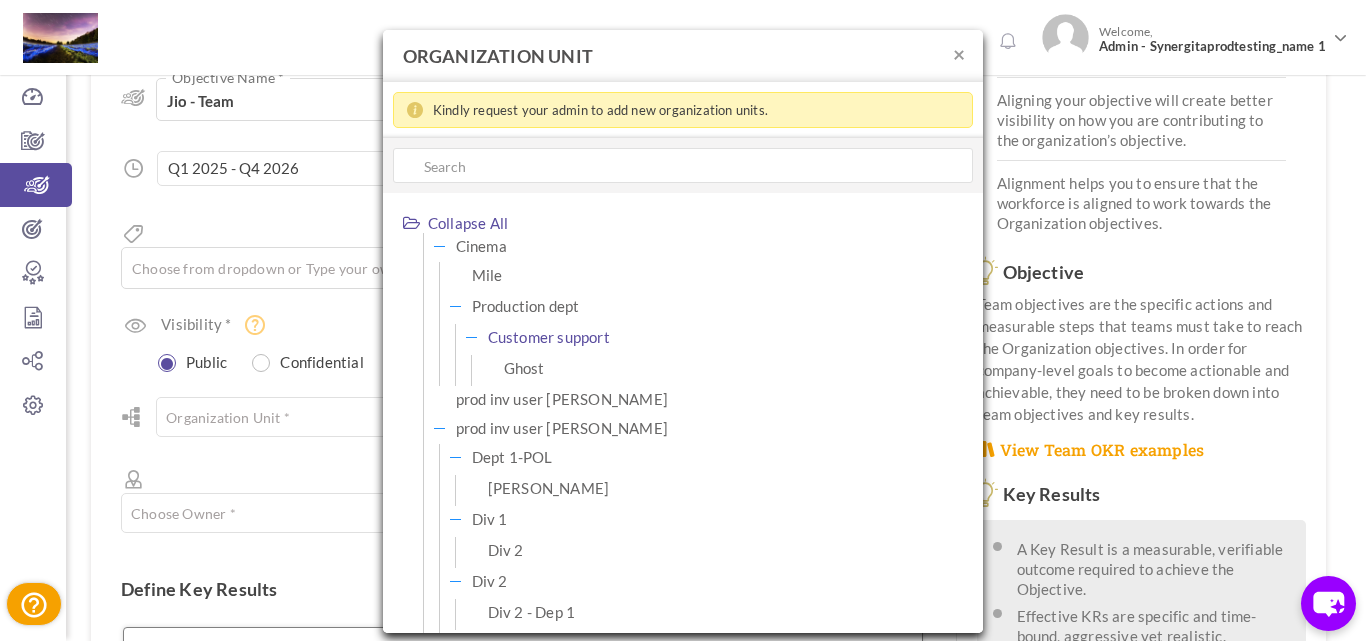 click on "Customer support" at bounding box center [549, 337] 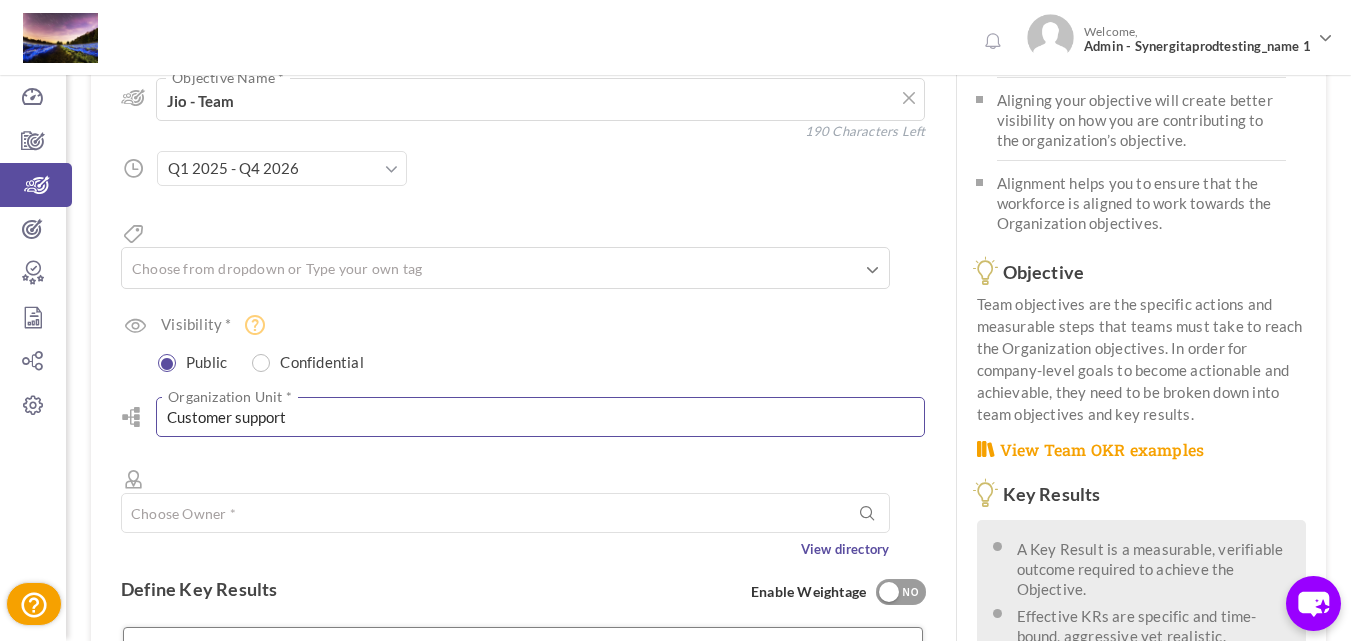 click on "Customer support" at bounding box center (540, 417) 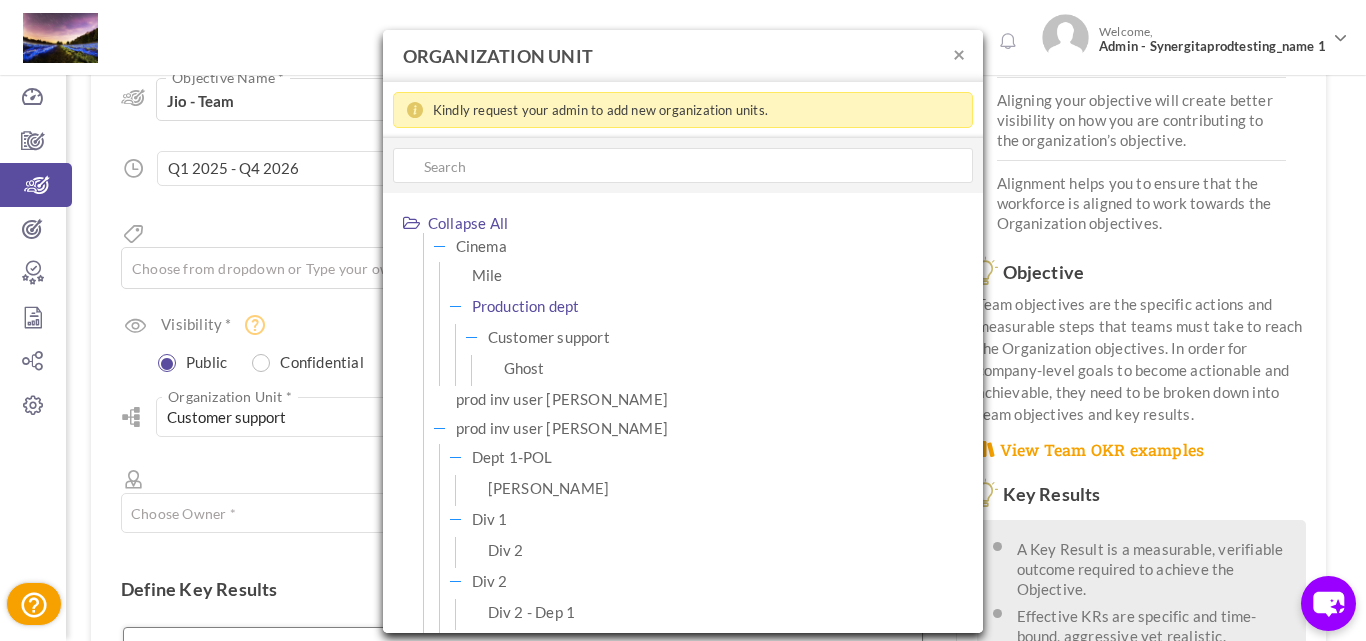 click on "Production dept" at bounding box center (526, 306) 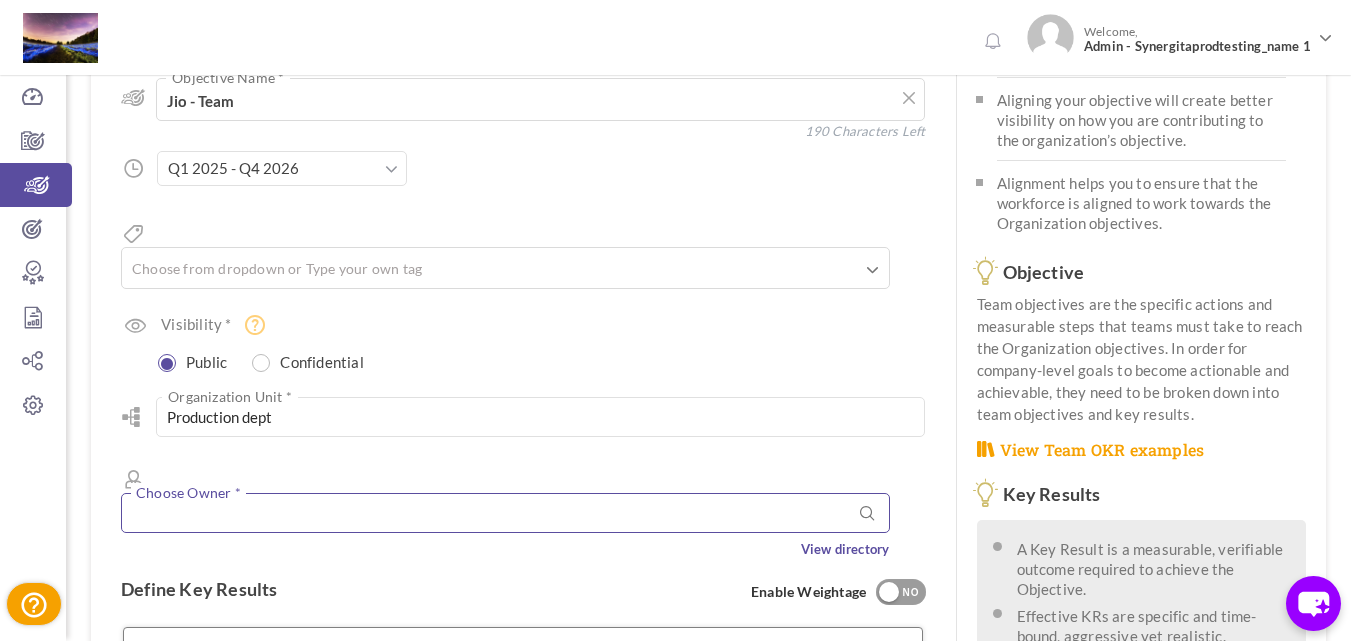 click at bounding box center [505, 513] 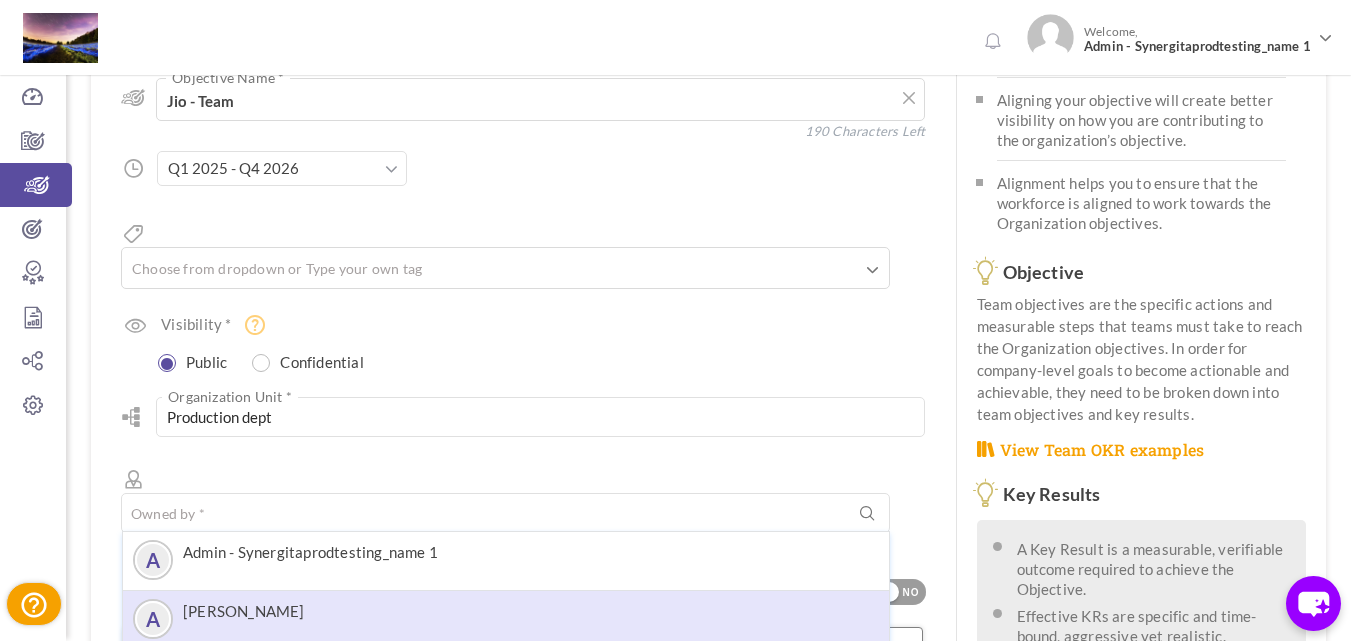 click on "A  [PERSON_NAME]" at bounding box center [506, 619] 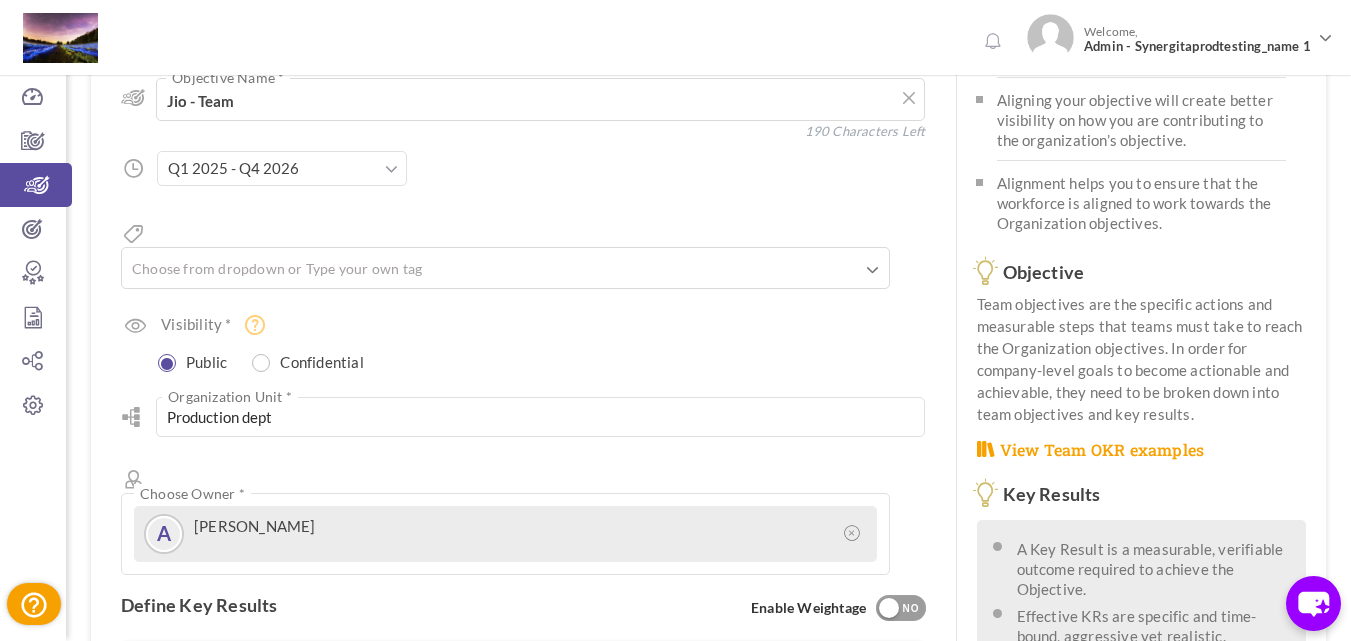 click at bounding box center (523, 688) 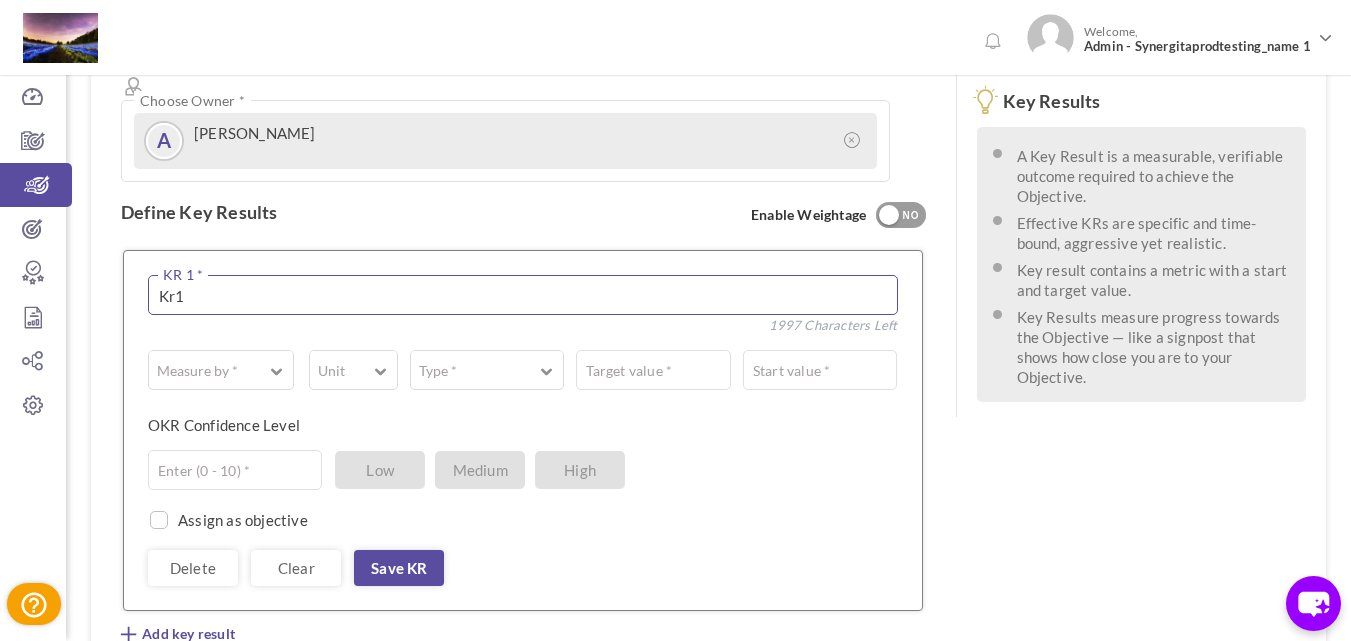 scroll, scrollTop: 600, scrollLeft: 0, axis: vertical 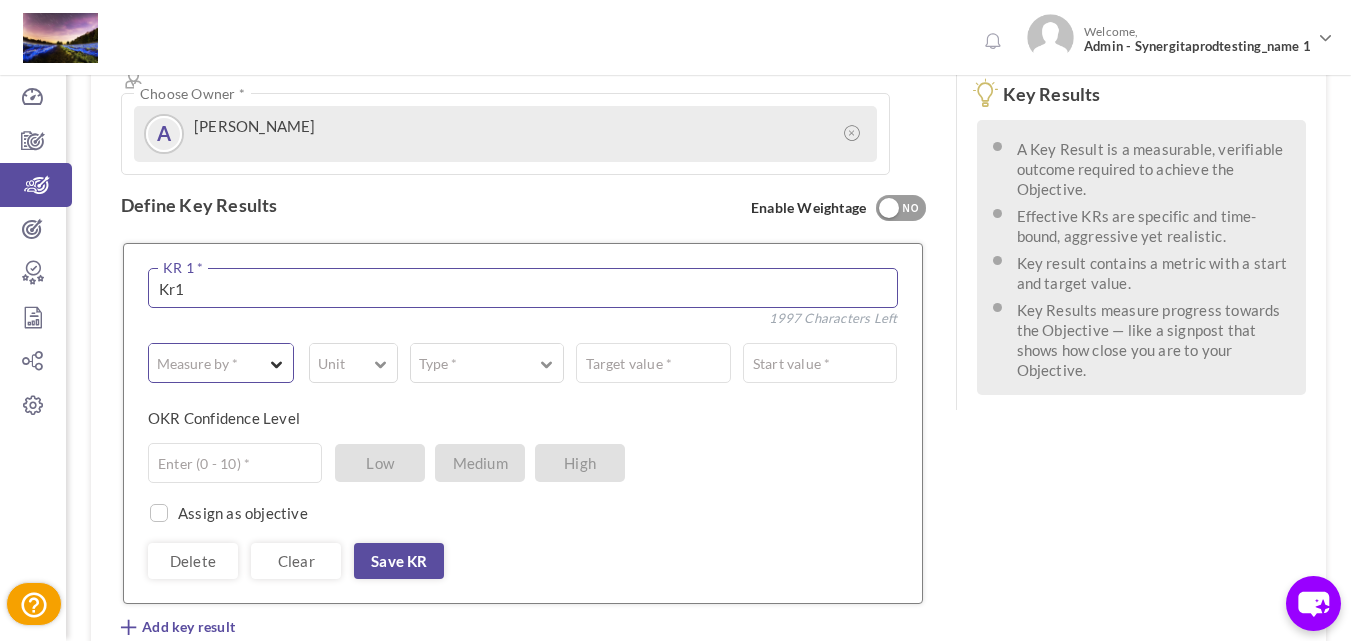 type on "Kr1" 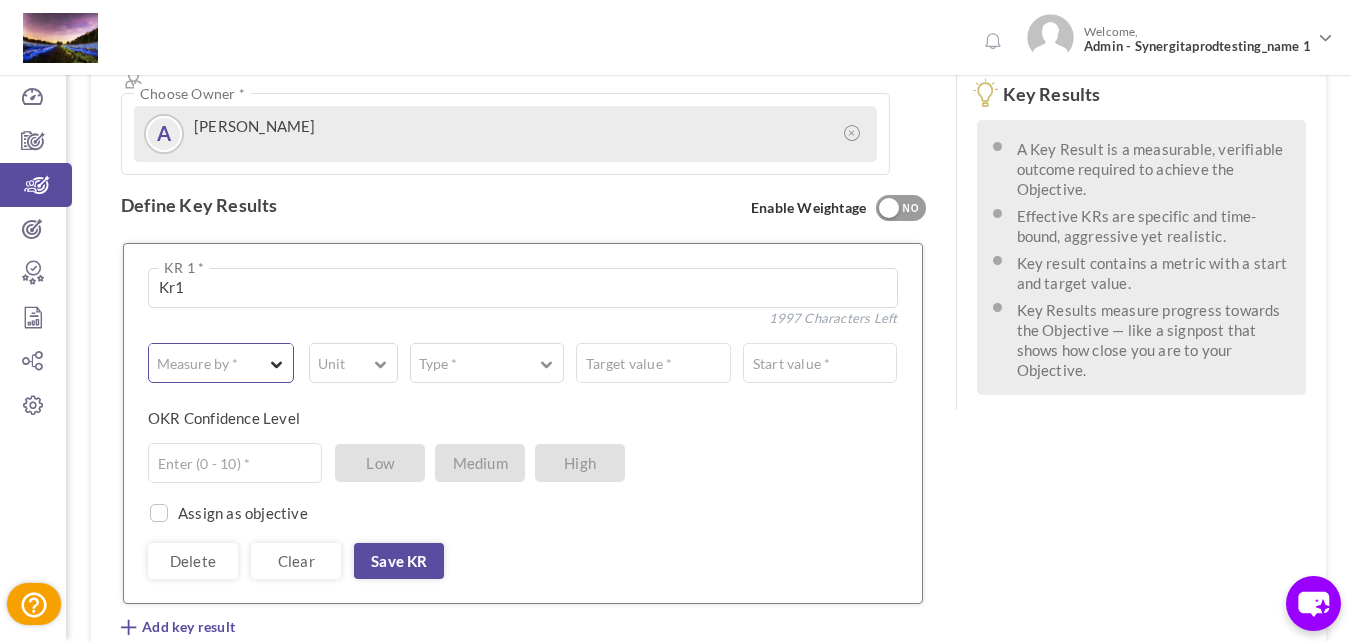 click at bounding box center (277, 359) 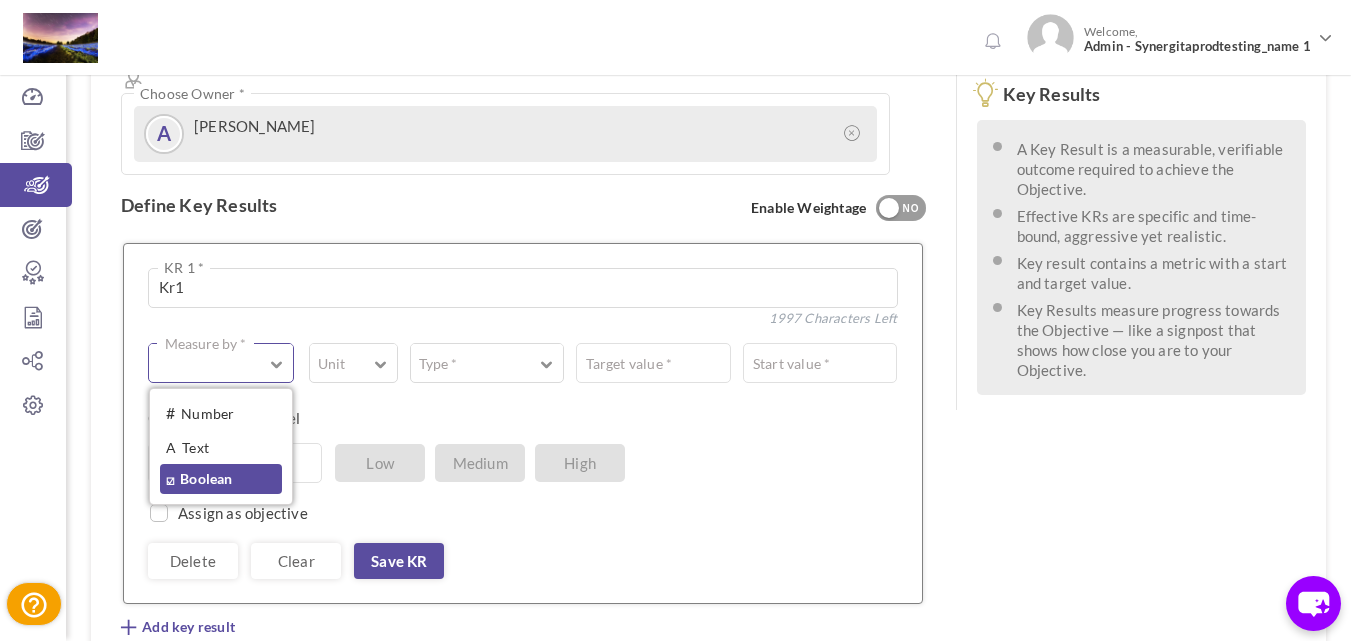 click on "☑ Boolean" at bounding box center [221, 479] 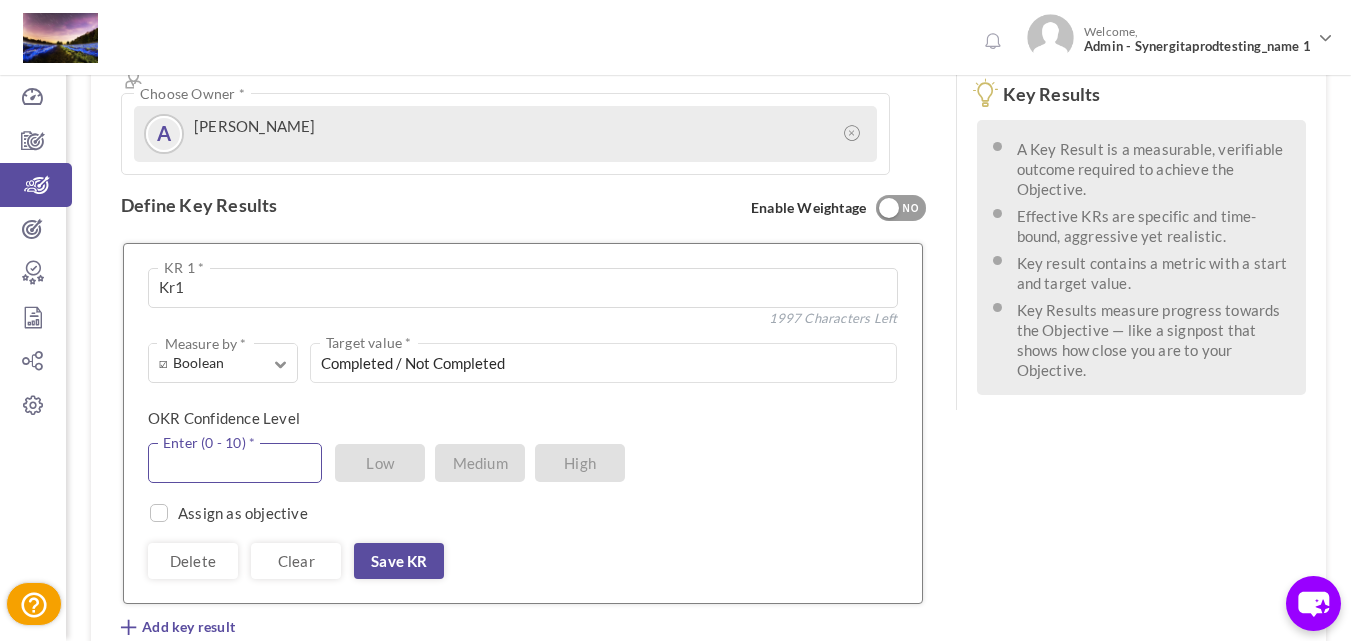 click at bounding box center (235, 463) 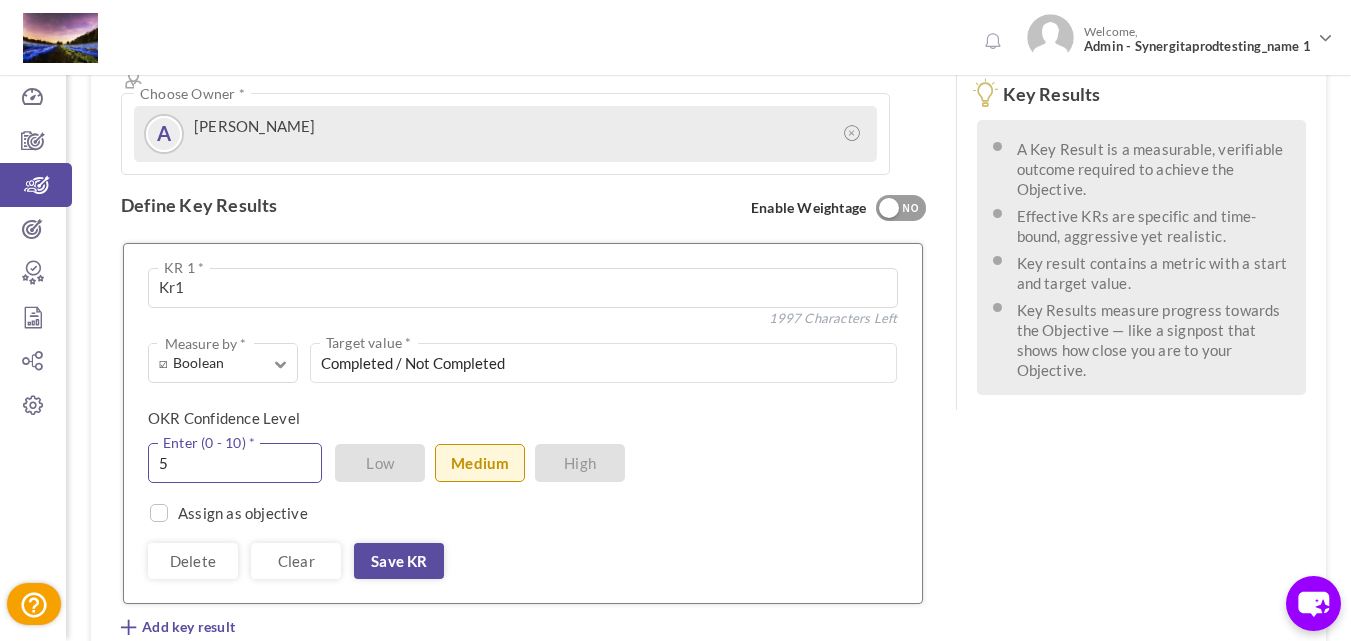 type on "5" 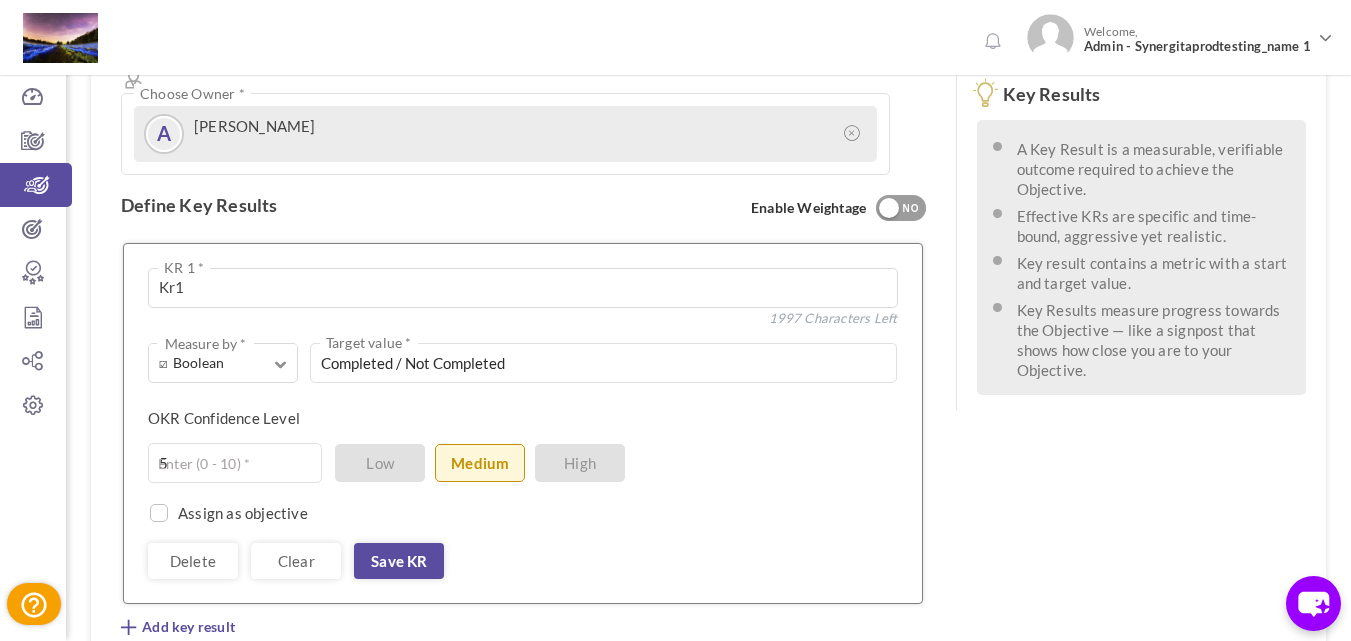 click on "Kr1        KR 1 *    1997 Characters Left                     0        Weightage *                                       ☑ Boolean         Measure by *                             # Number        A Text        ☑ Boolean                                      Unit                               #        %        $        ₹        £              Custom                                                  Type *        Equal to   Should decrease to   Should increase to   Should stay above   Should stay below                            Completed / Not Completed Target value *                       Start value *                                                                           Target value *   250 Characters Left     OKR Confidence Level  5   Enter (0 - 10) * Low  Medium High       Assign as objective                   Team        Individual                       Choose Owner *              View directory      Delete    Clear    Save KR" at bounding box center [523, 423] 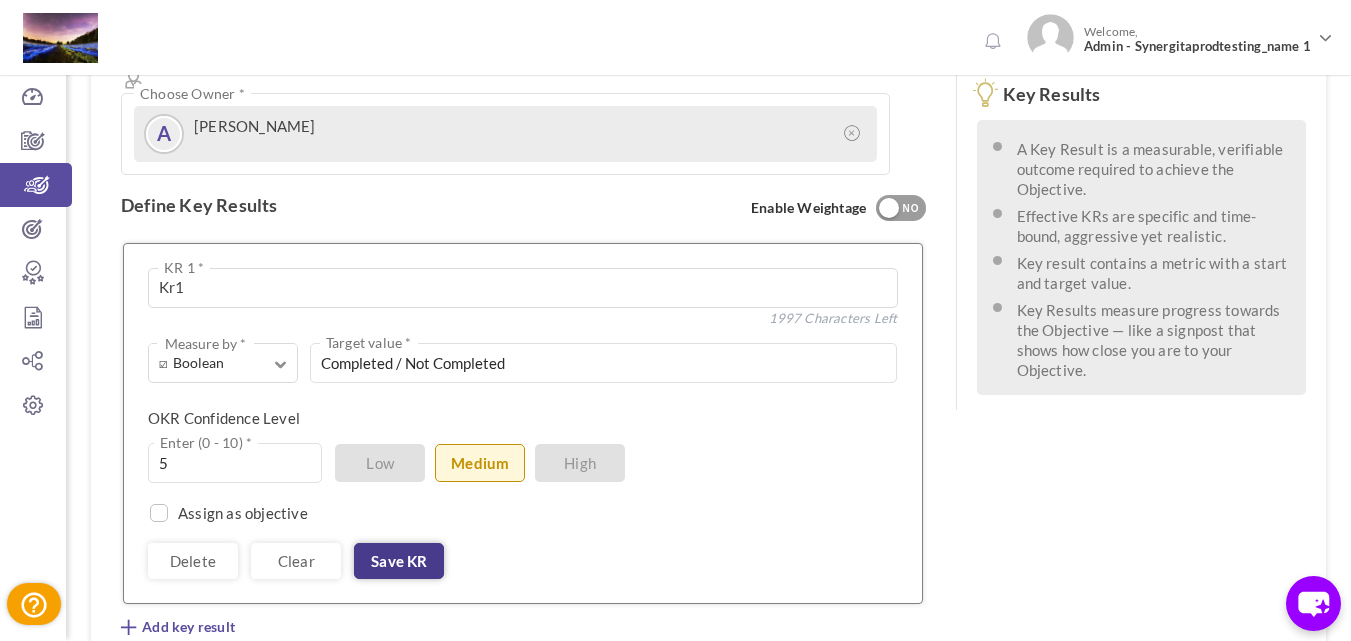 click on "Save KR" at bounding box center [399, 561] 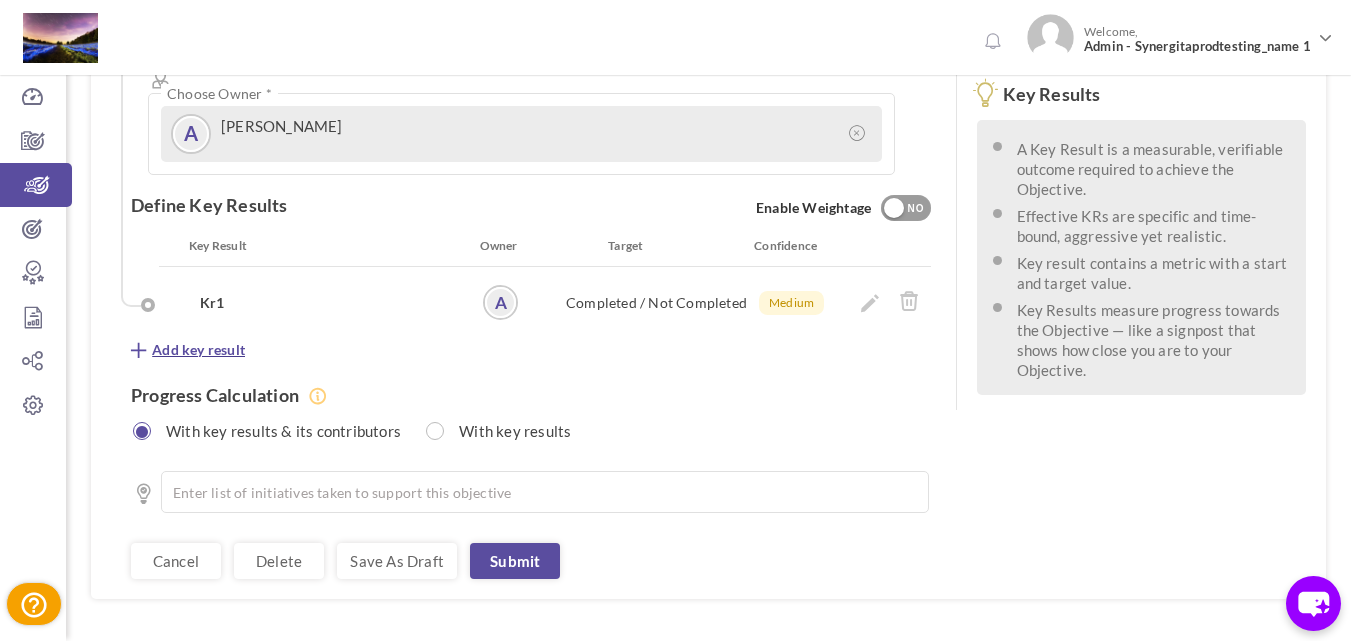click on "Add key result" at bounding box center [198, 350] 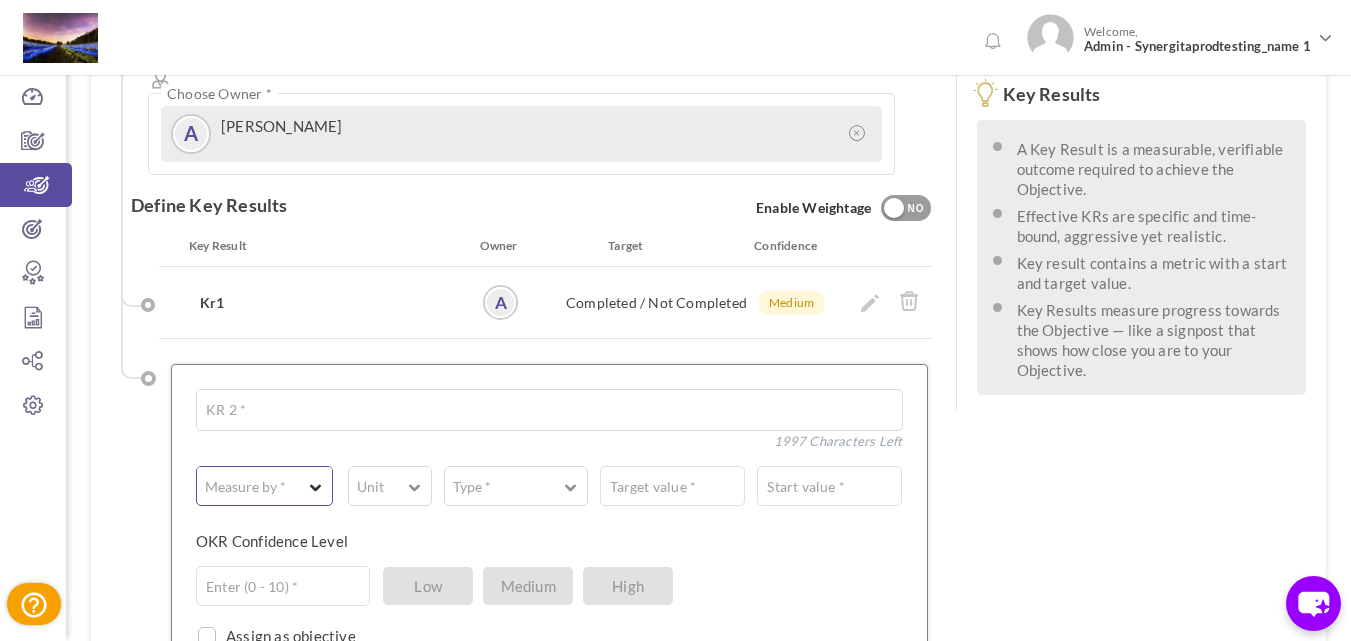 type on "Kr2" 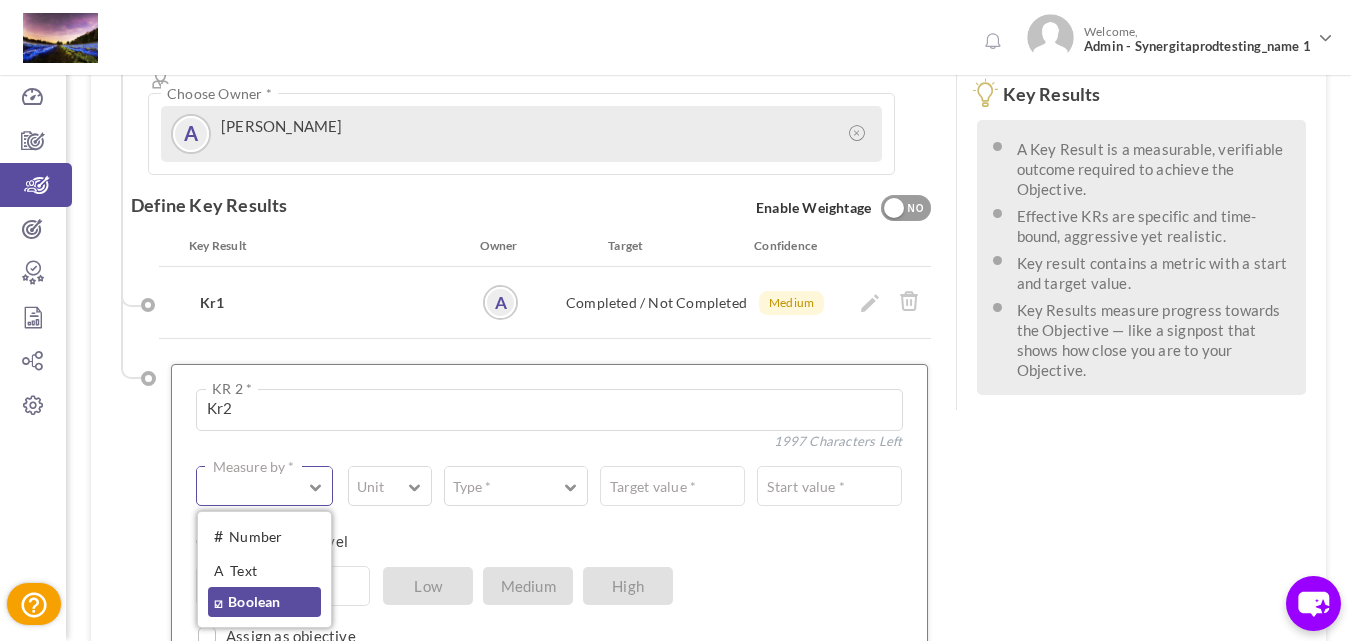 click on "☑ Boolean" at bounding box center [264, 602] 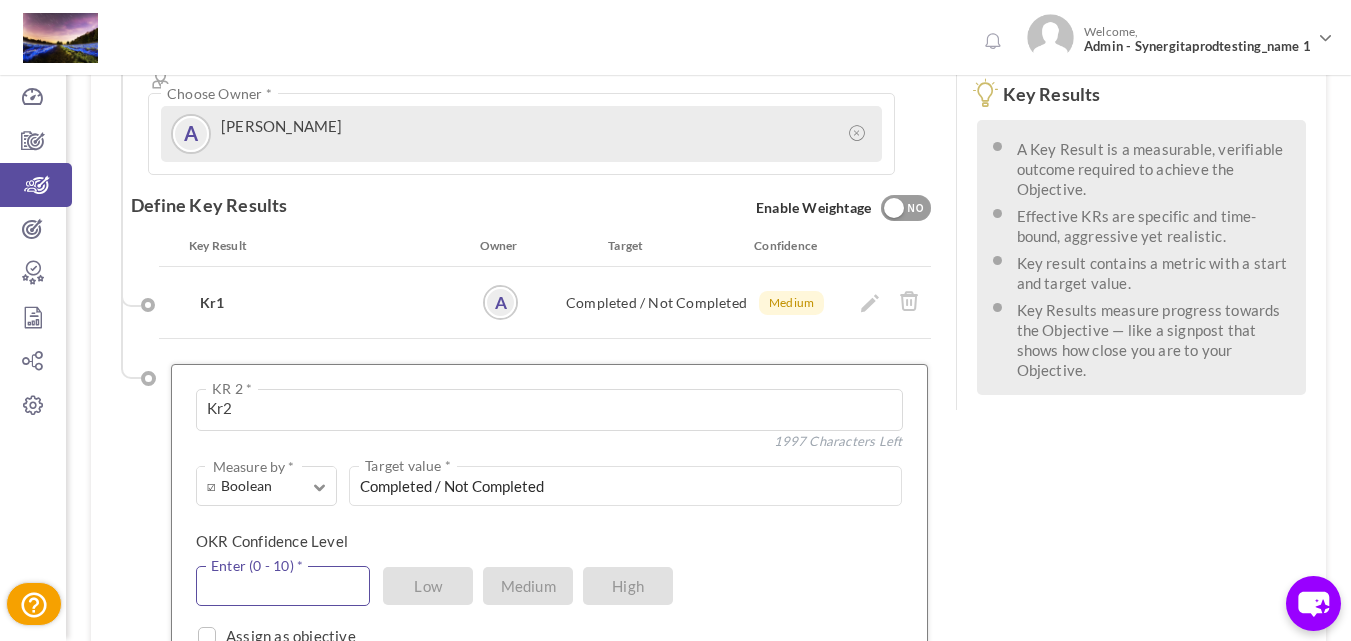 click at bounding box center (283, 586) 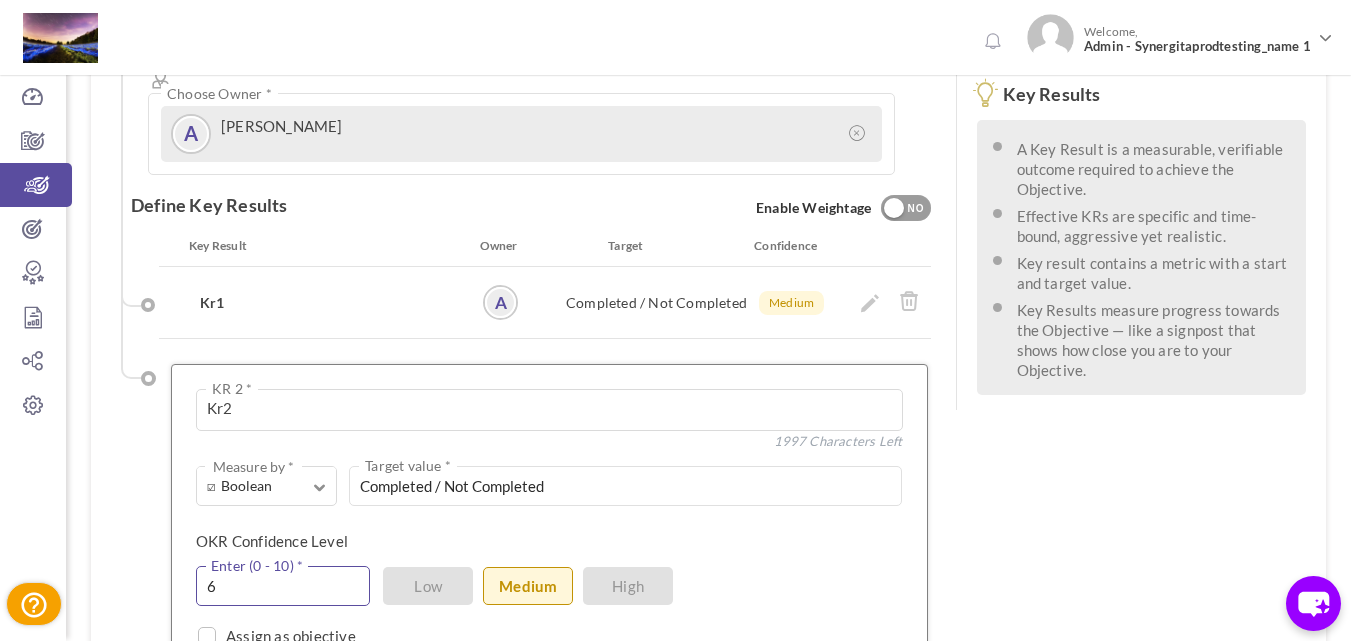 type on "6" 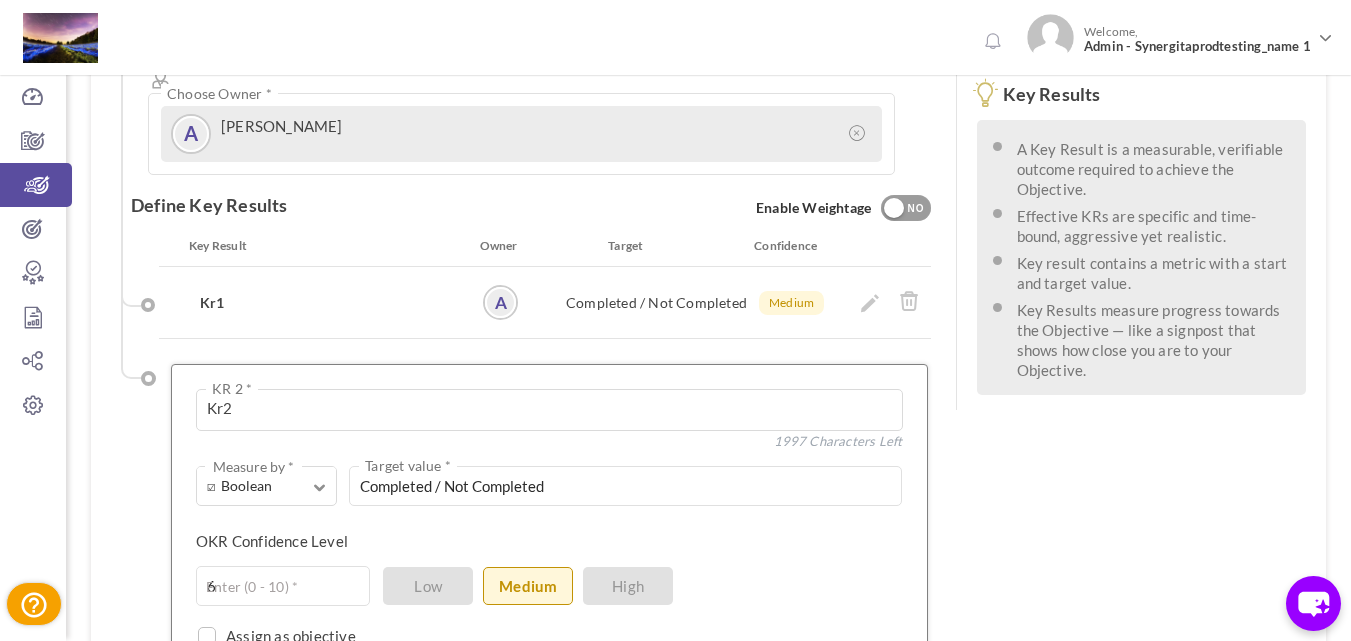 click on "Save KR" at bounding box center (447, 684) 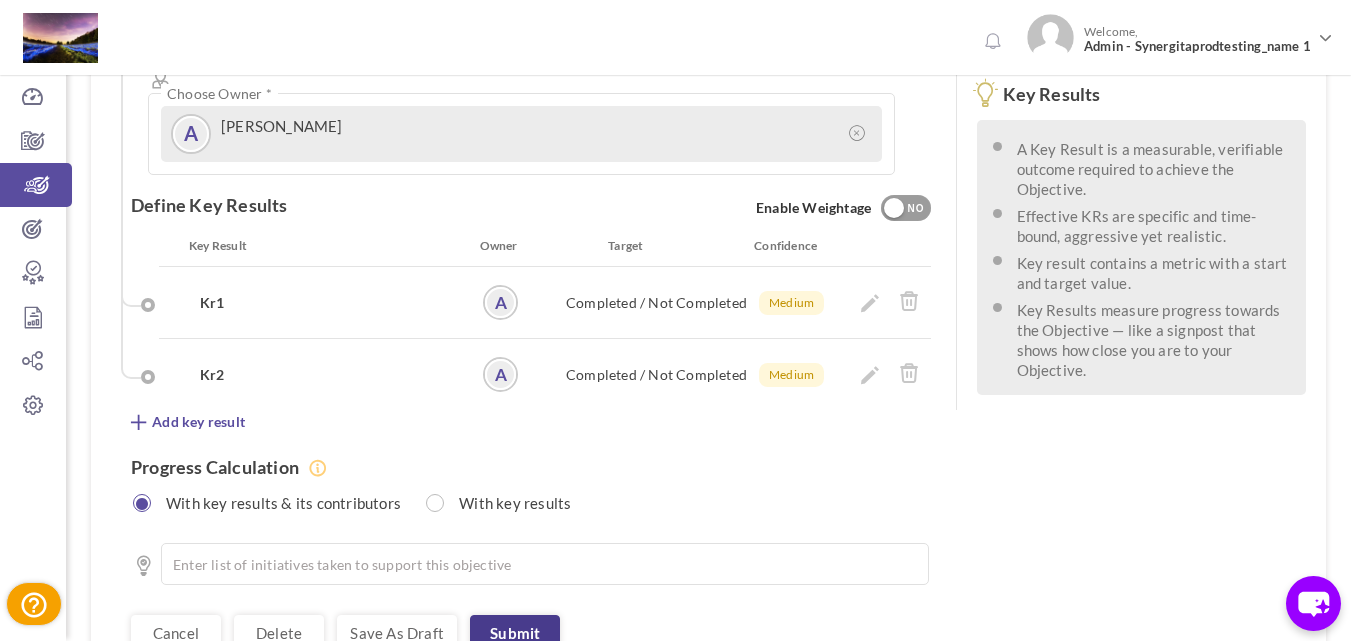click on "Submit" at bounding box center (515, 633) 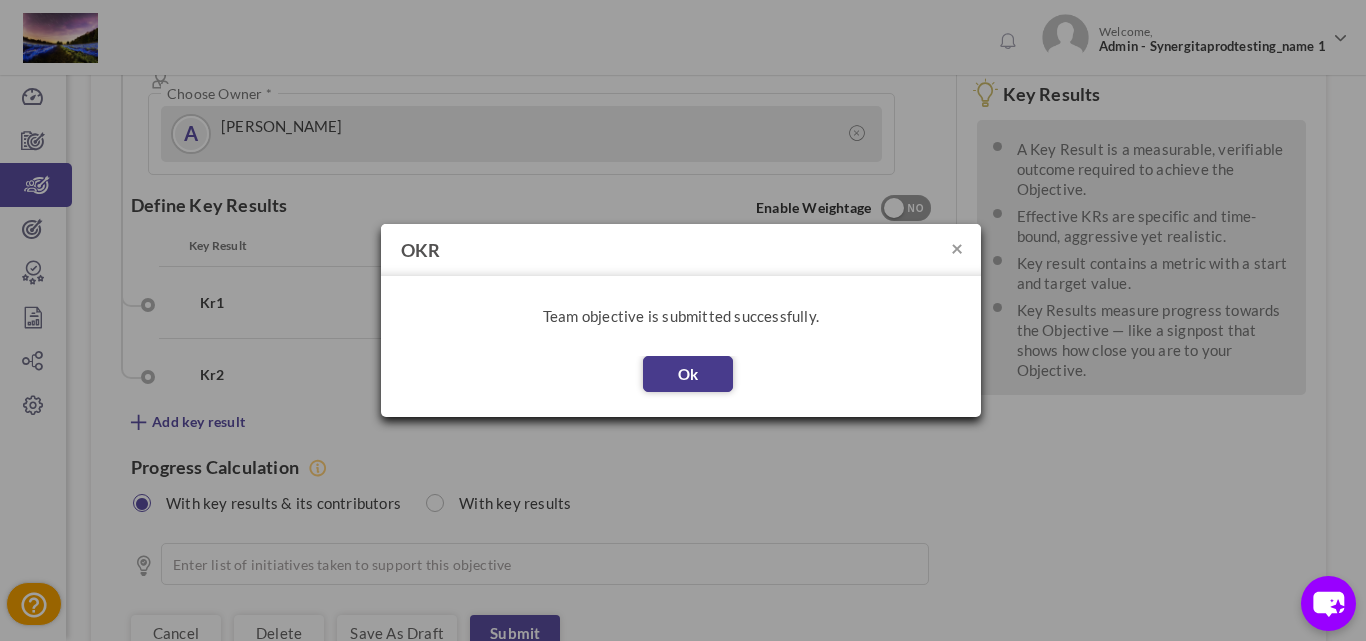 click on "Ok" at bounding box center [688, 374] 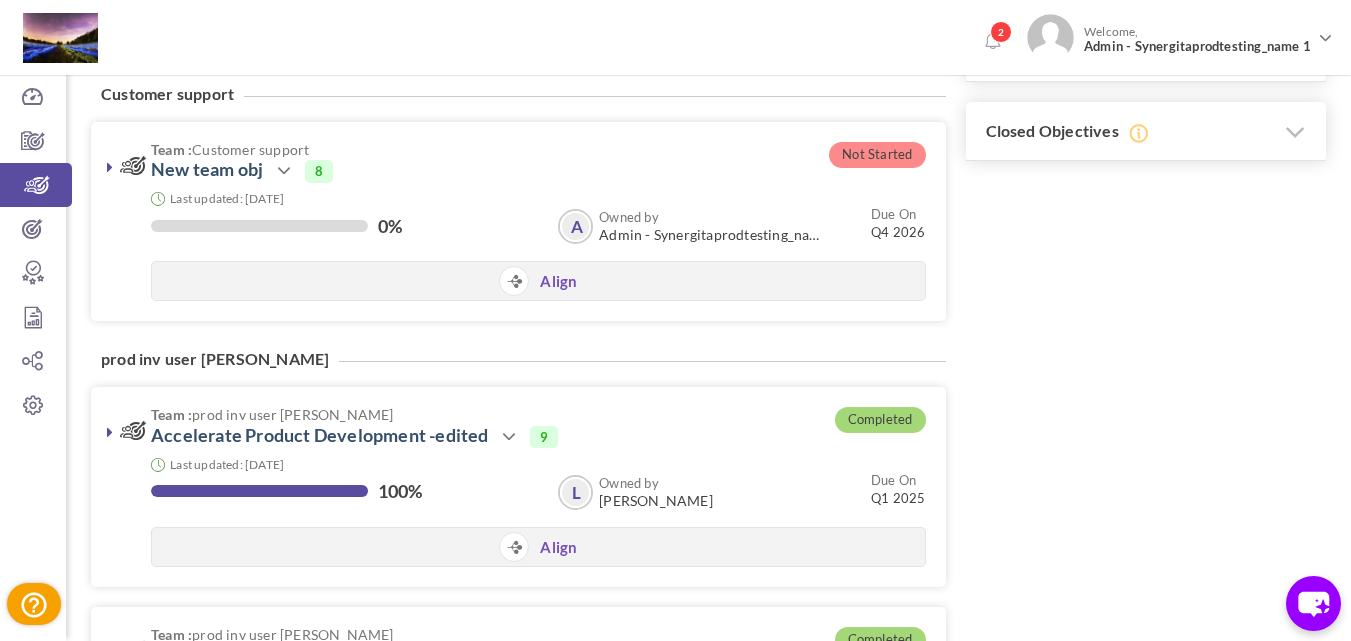 scroll, scrollTop: 800, scrollLeft: 0, axis: vertical 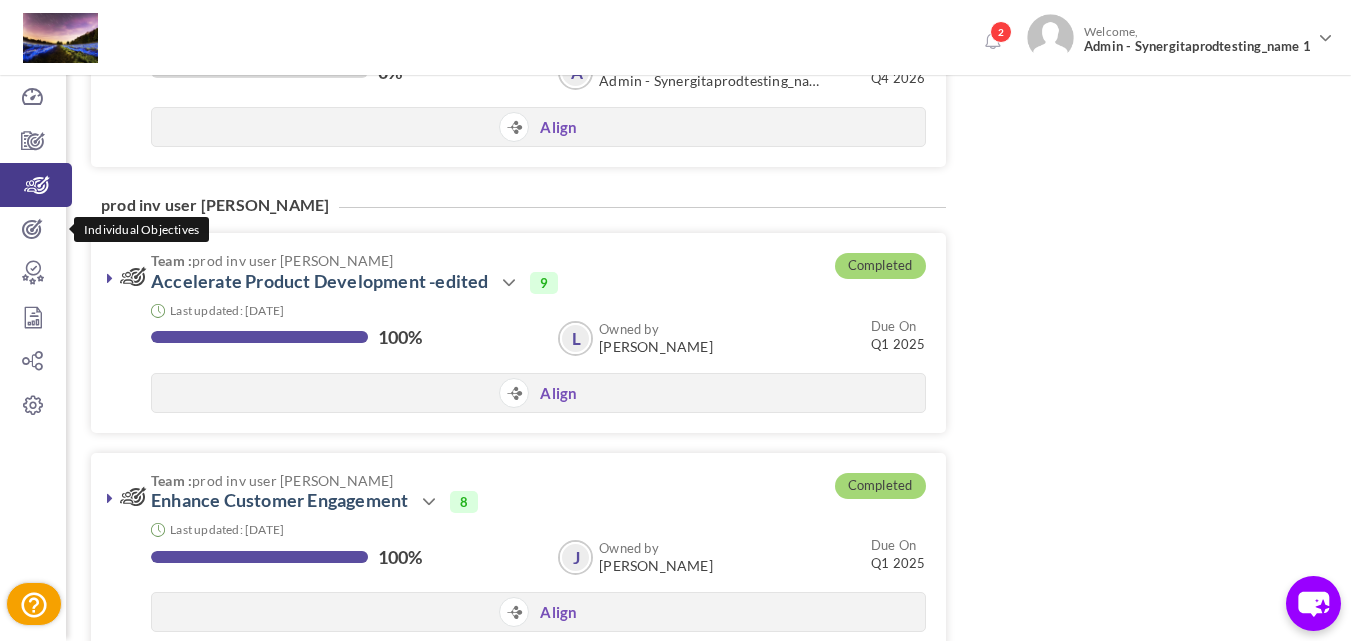 click at bounding box center (36, 185) 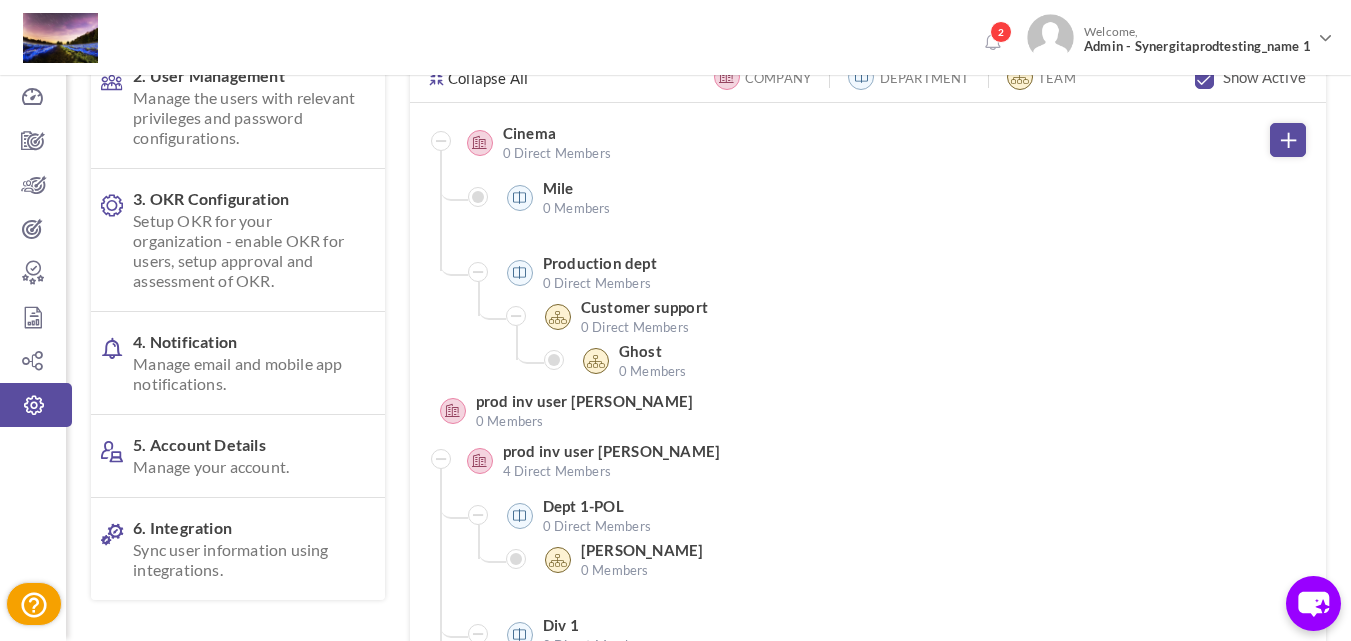 scroll, scrollTop: 200, scrollLeft: 0, axis: vertical 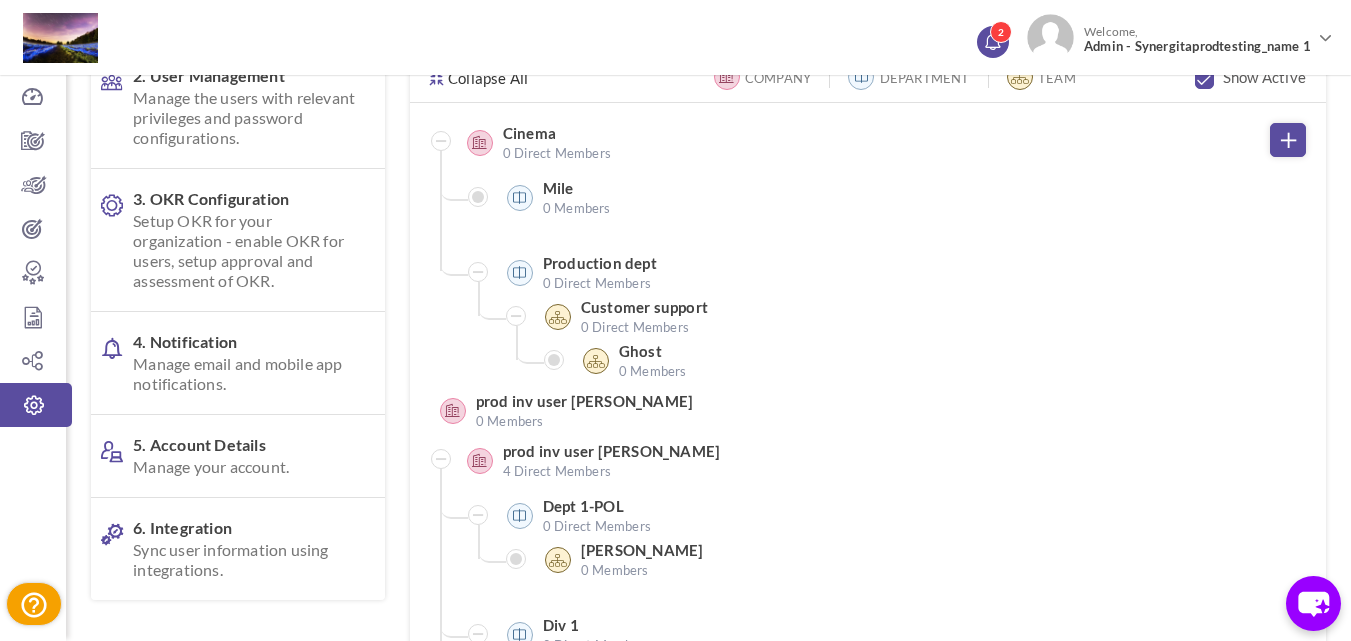 click on "2" at bounding box center [1001, 32] 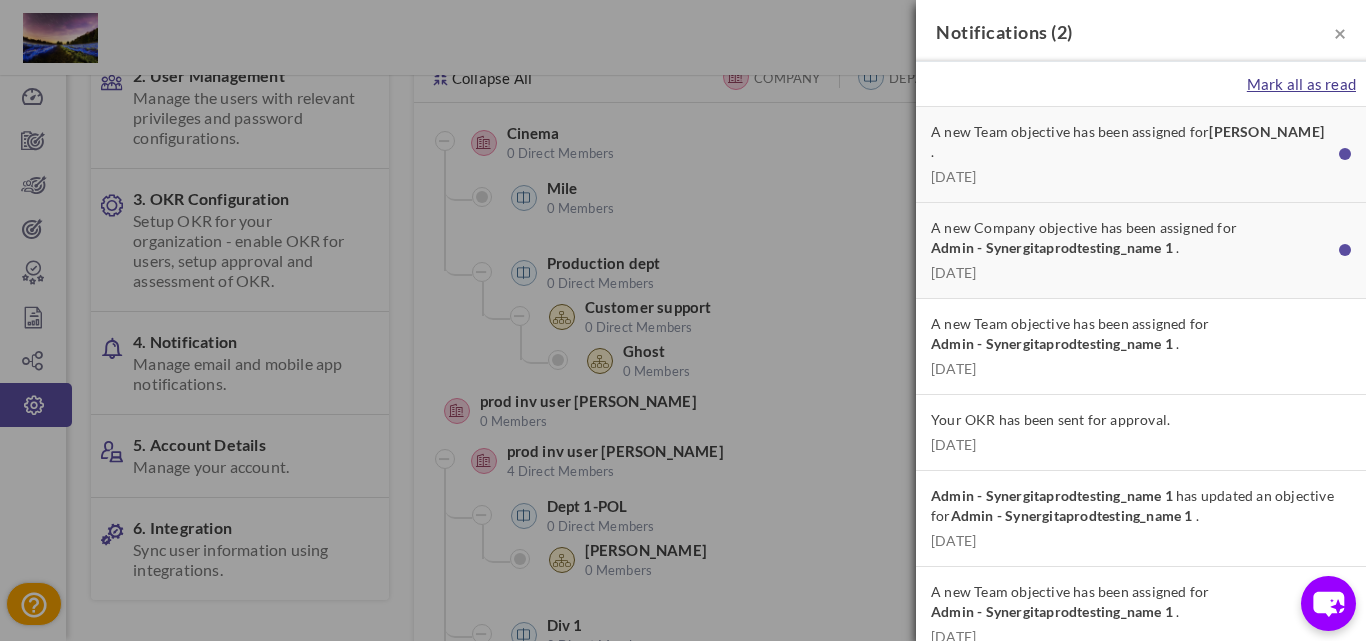 click on "Mark all as read" at bounding box center (1301, 84) 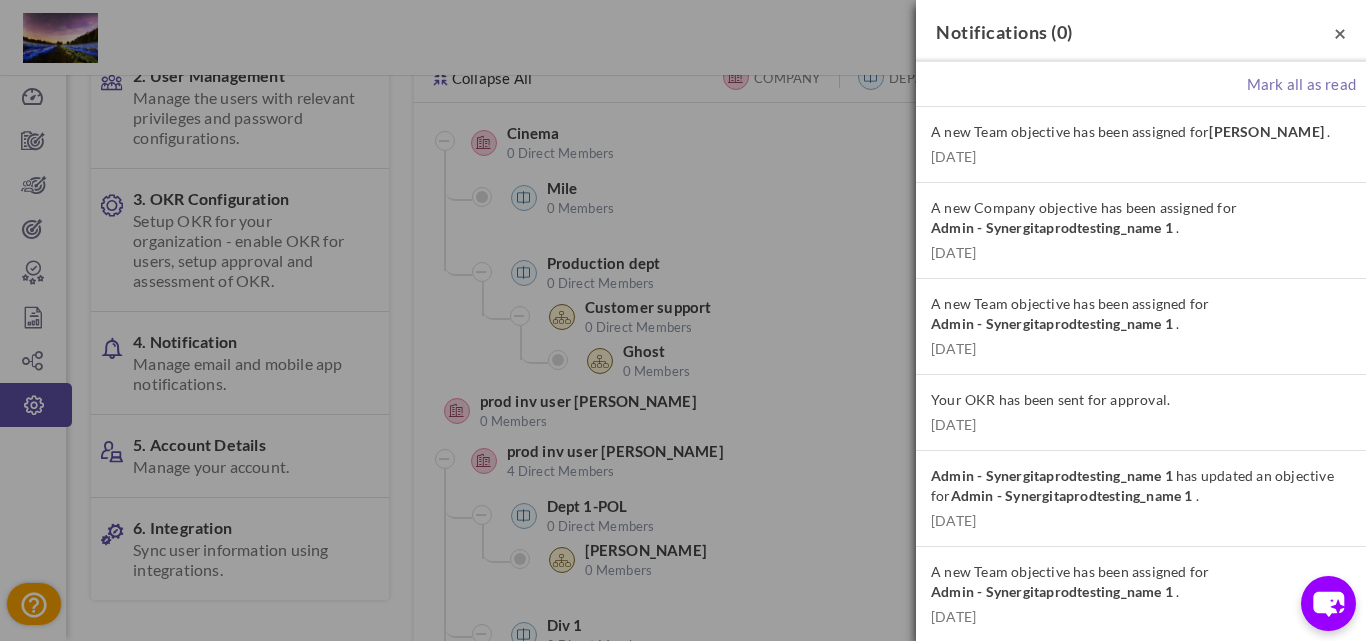 click on "×" at bounding box center (1340, 32) 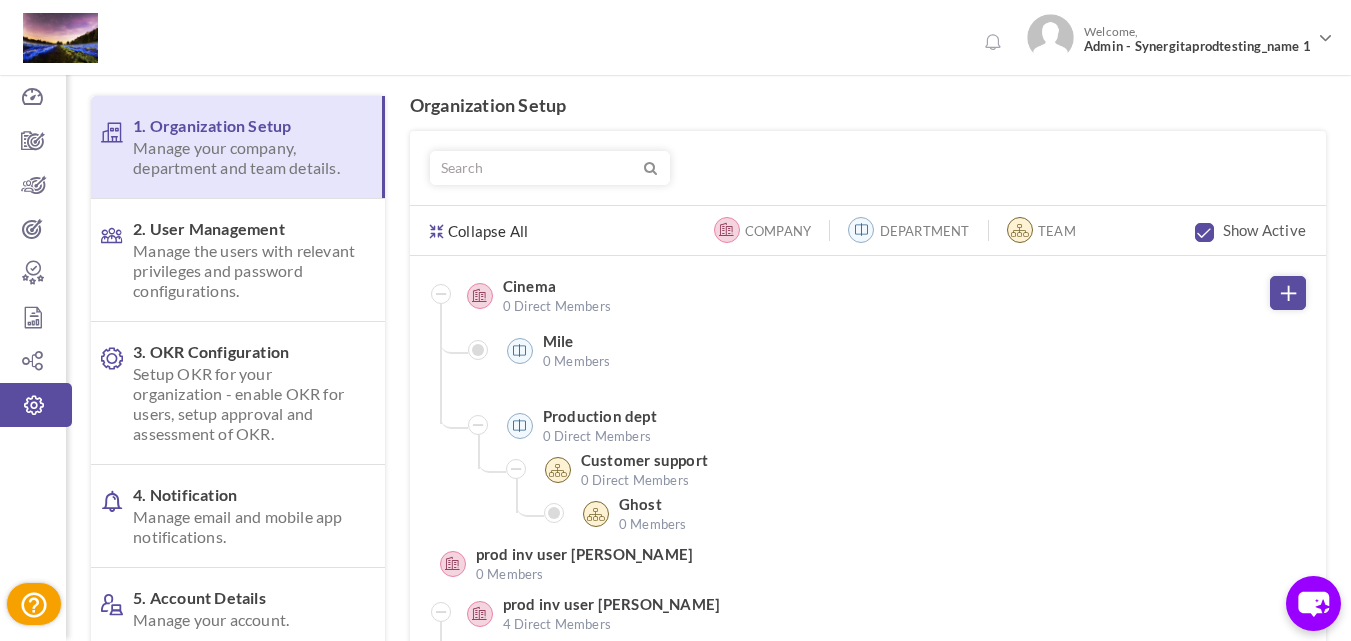 scroll, scrollTop: 0, scrollLeft: 0, axis: both 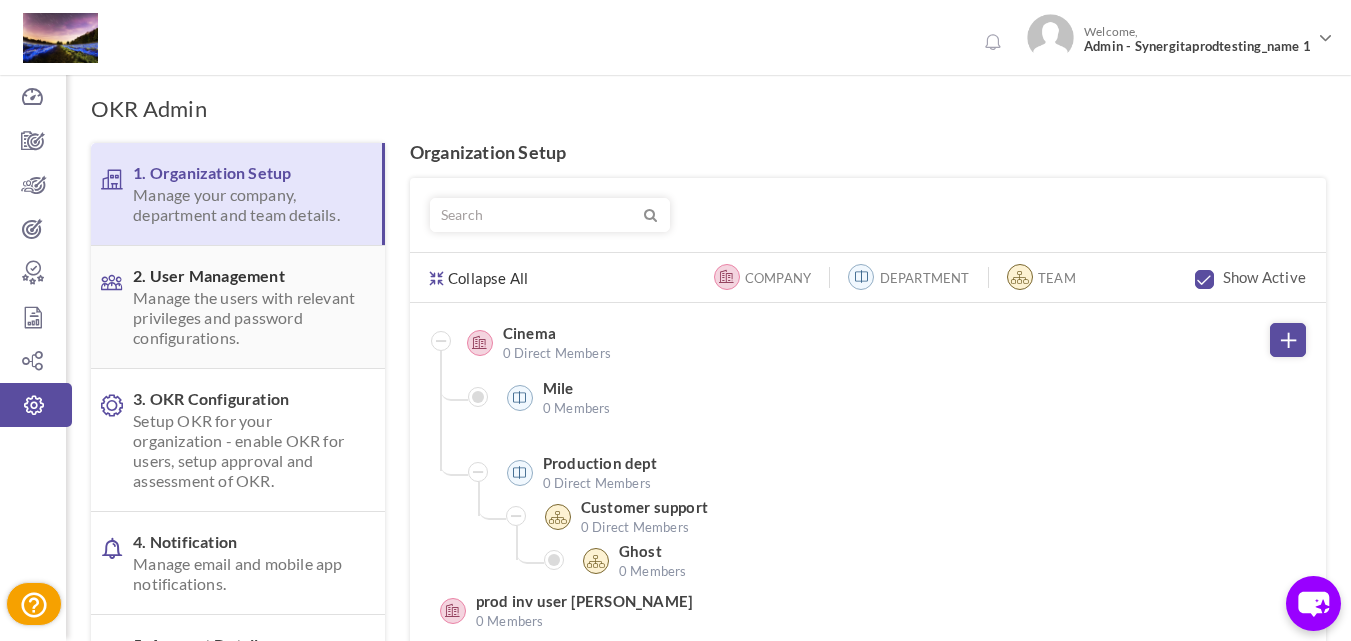 click on "Manage the users with relevant privileges and password configurations." at bounding box center [246, 318] 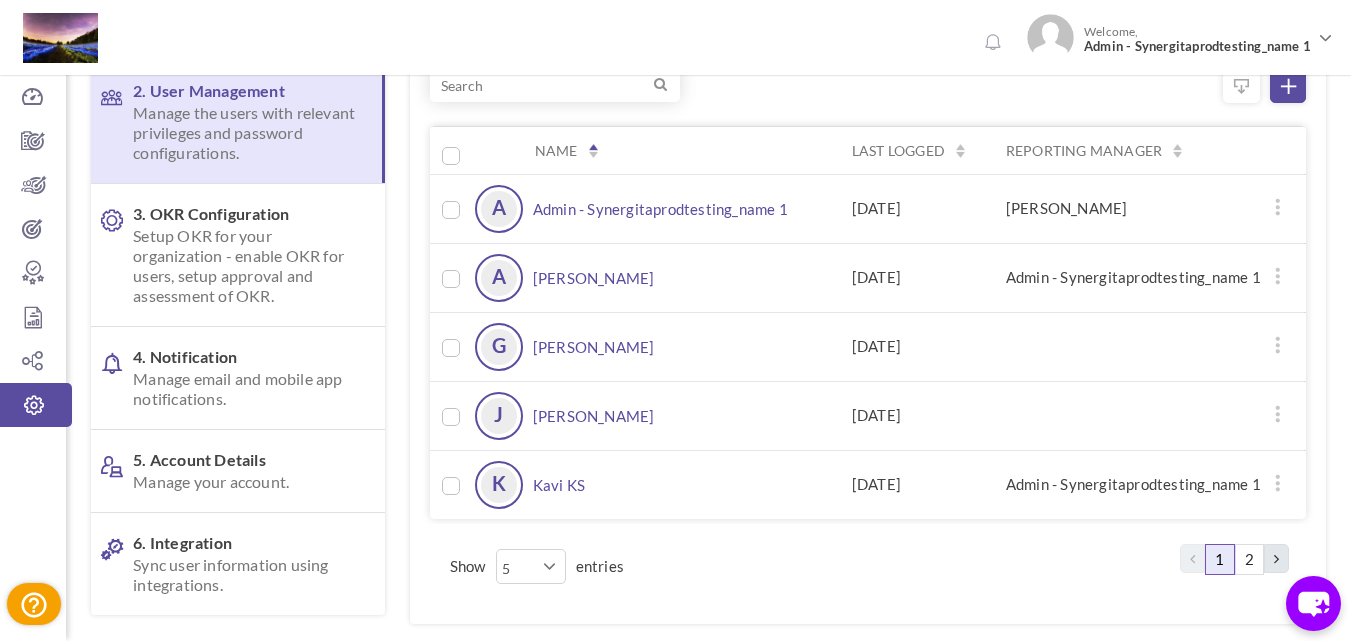 scroll, scrollTop: 200, scrollLeft: 0, axis: vertical 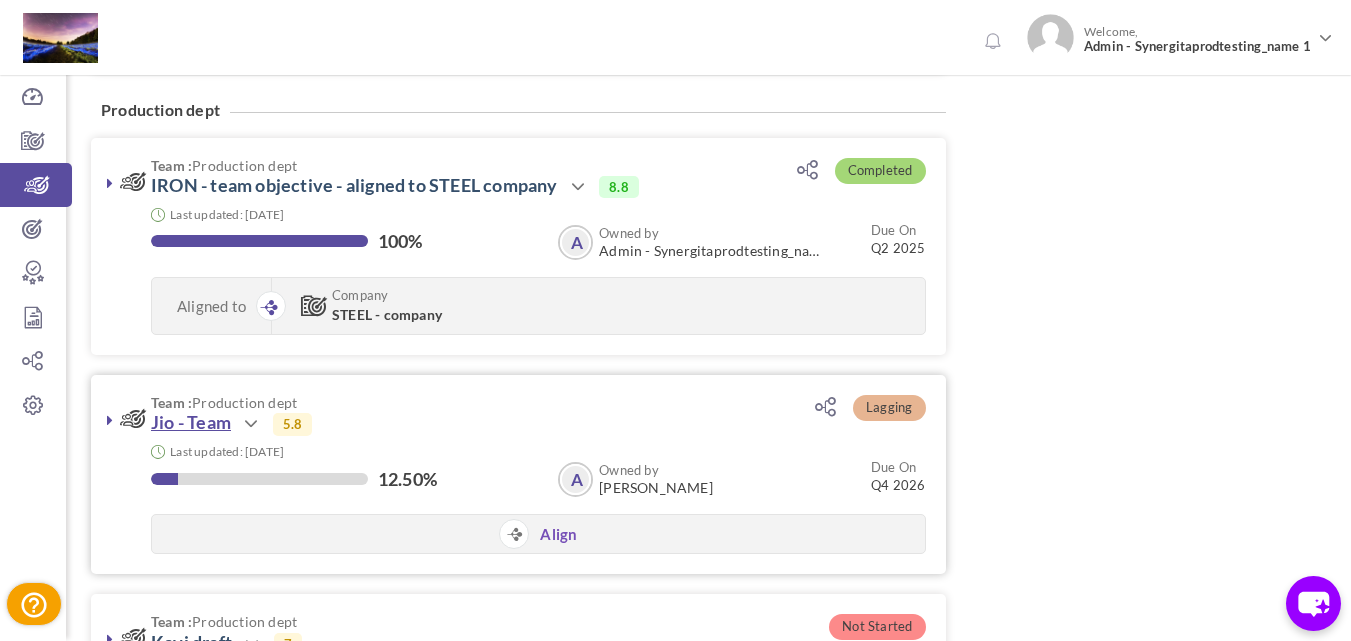 click on "Jio - Team" at bounding box center [191, 422] 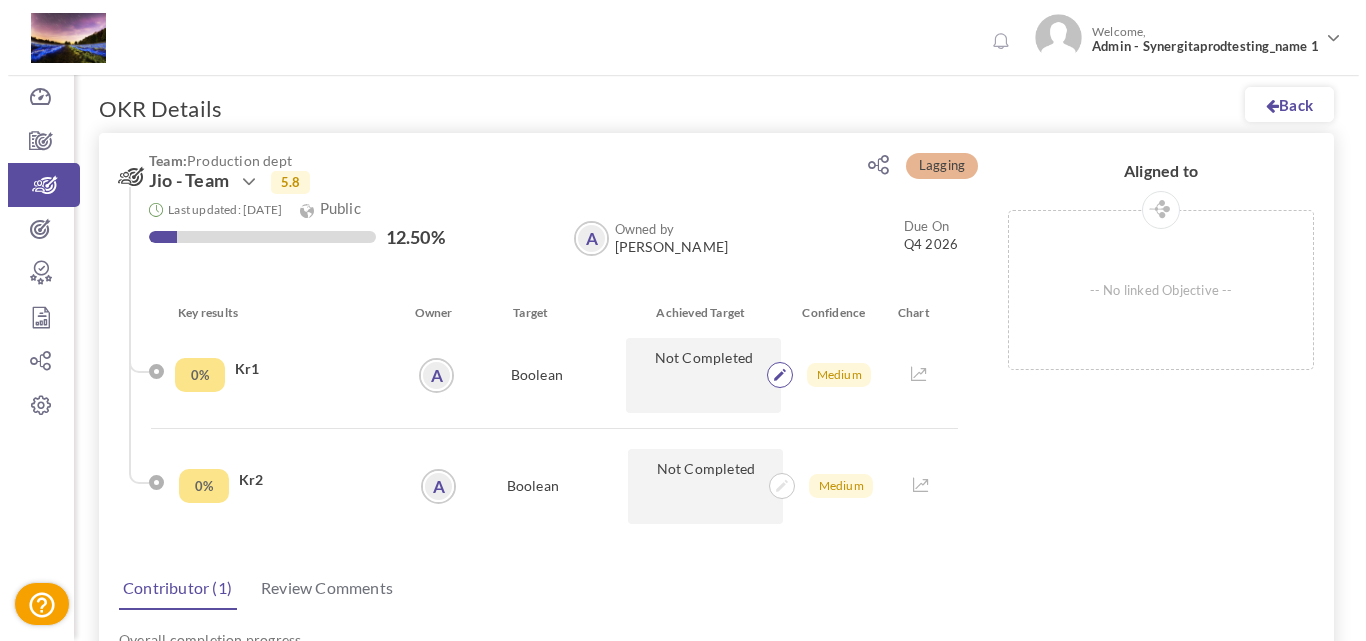 scroll, scrollTop: 0, scrollLeft: 0, axis: both 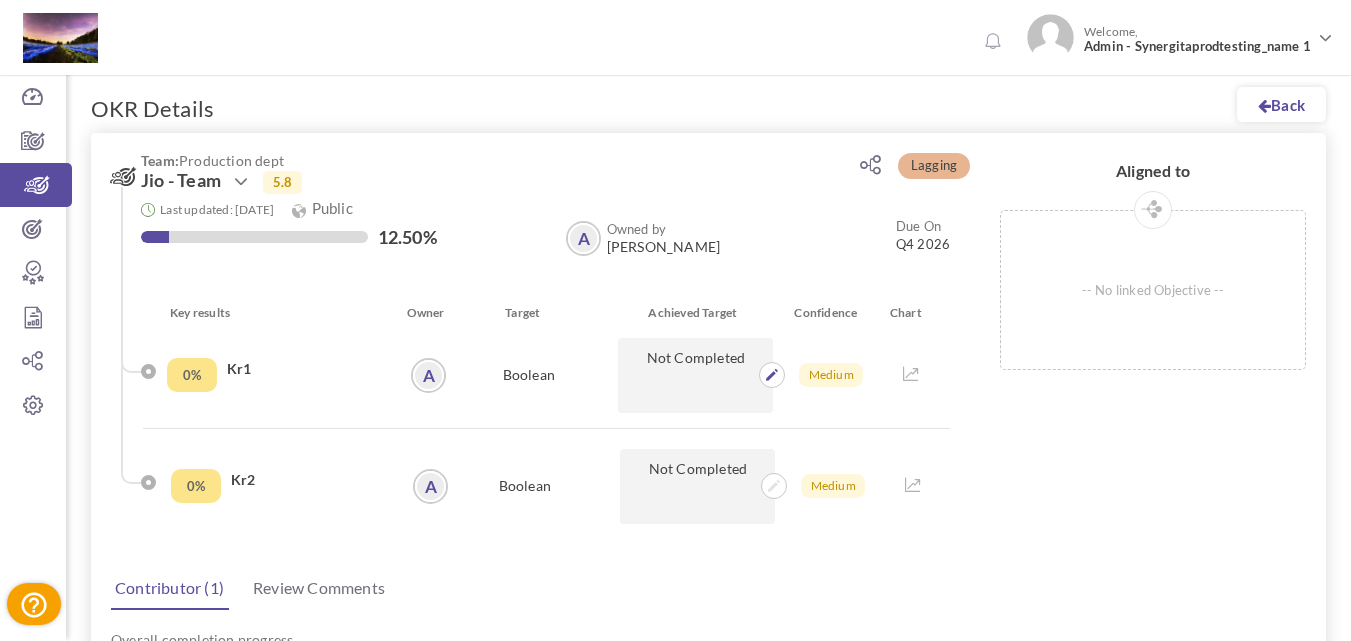 click on "Not Completed" at bounding box center [695, 375] 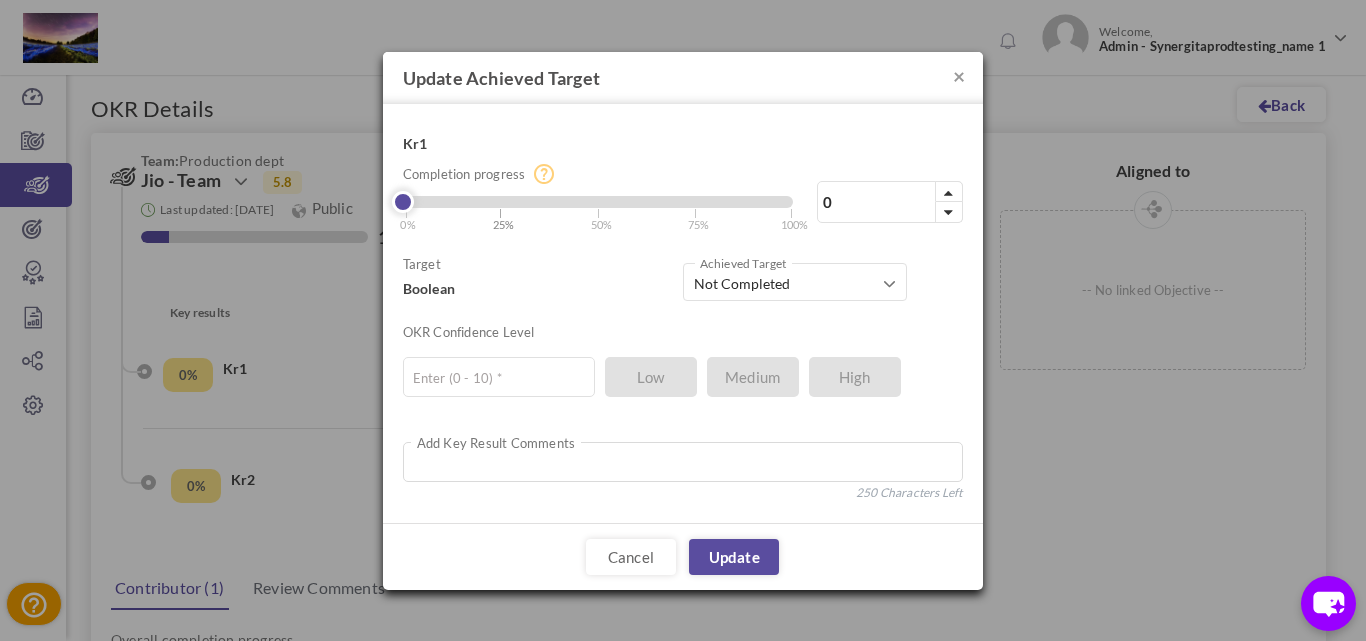click on "25%" at bounding box center [504, 224] 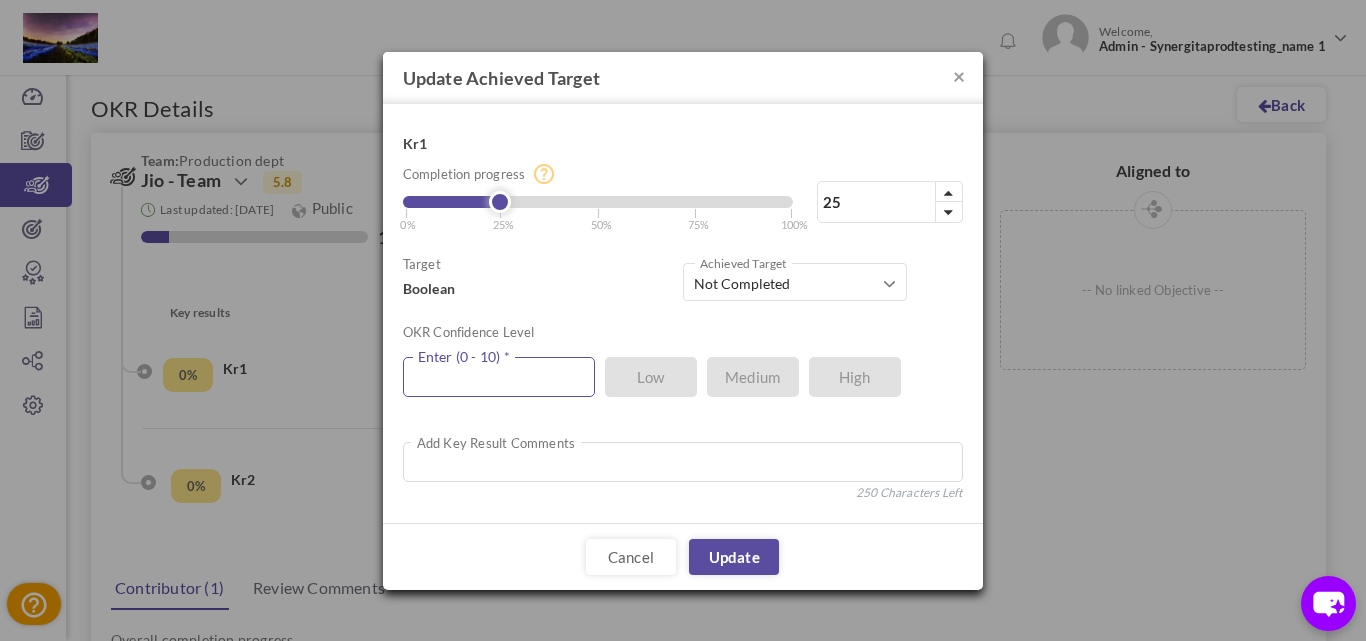 click at bounding box center [499, 377] 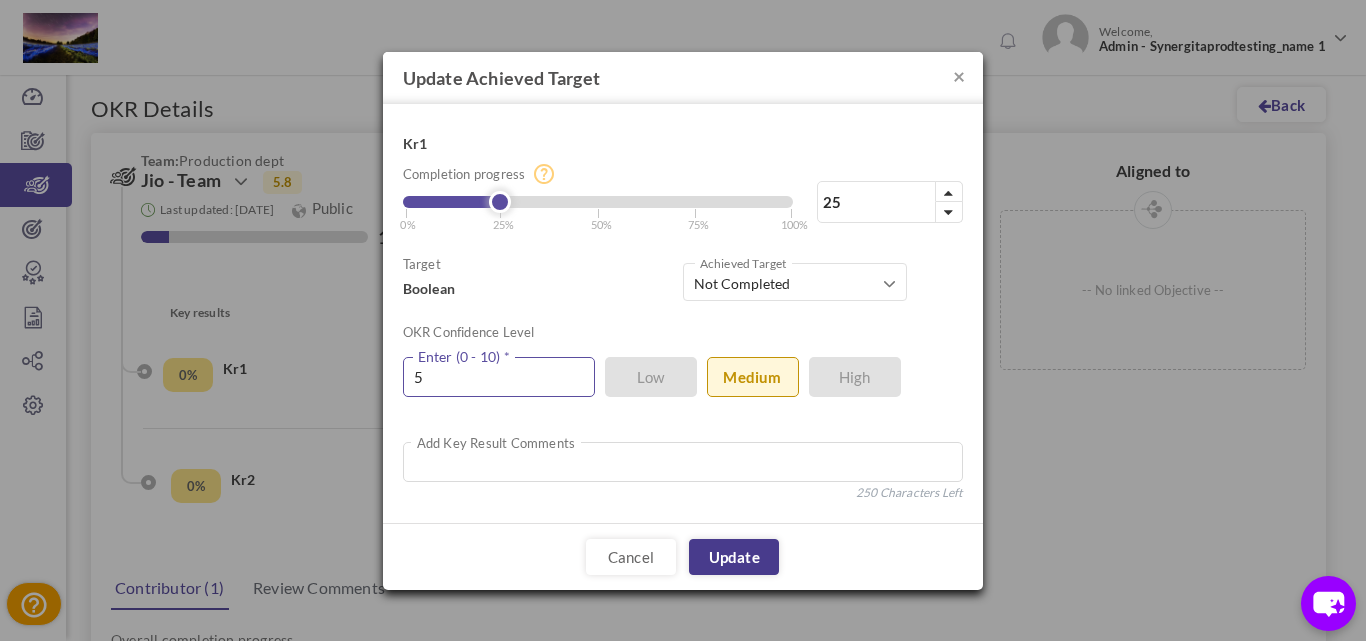 type on "5" 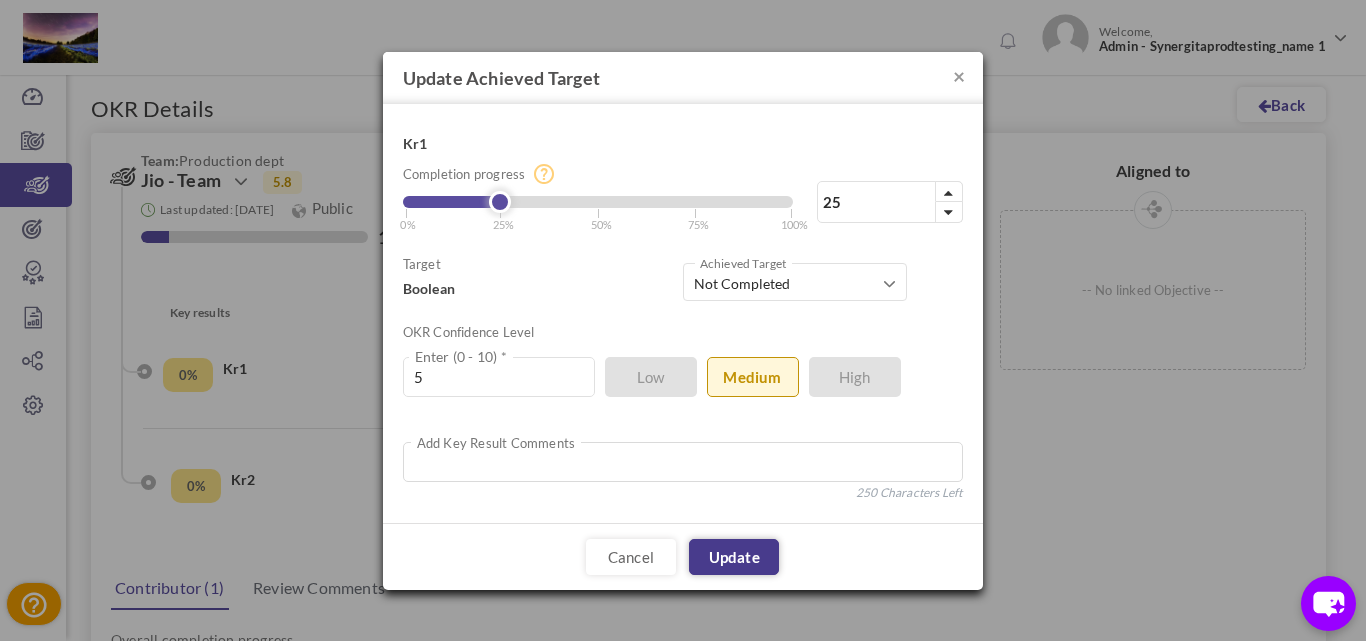 click on "Update" at bounding box center (734, 557) 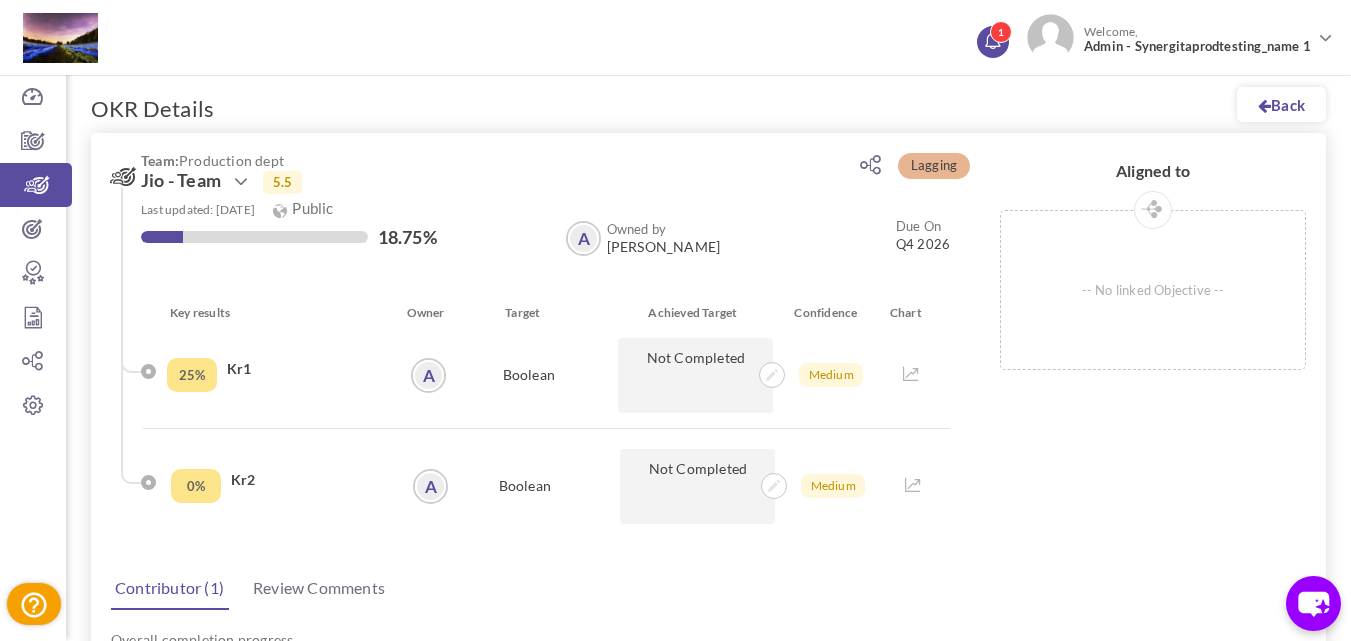 click at bounding box center (992, 39) 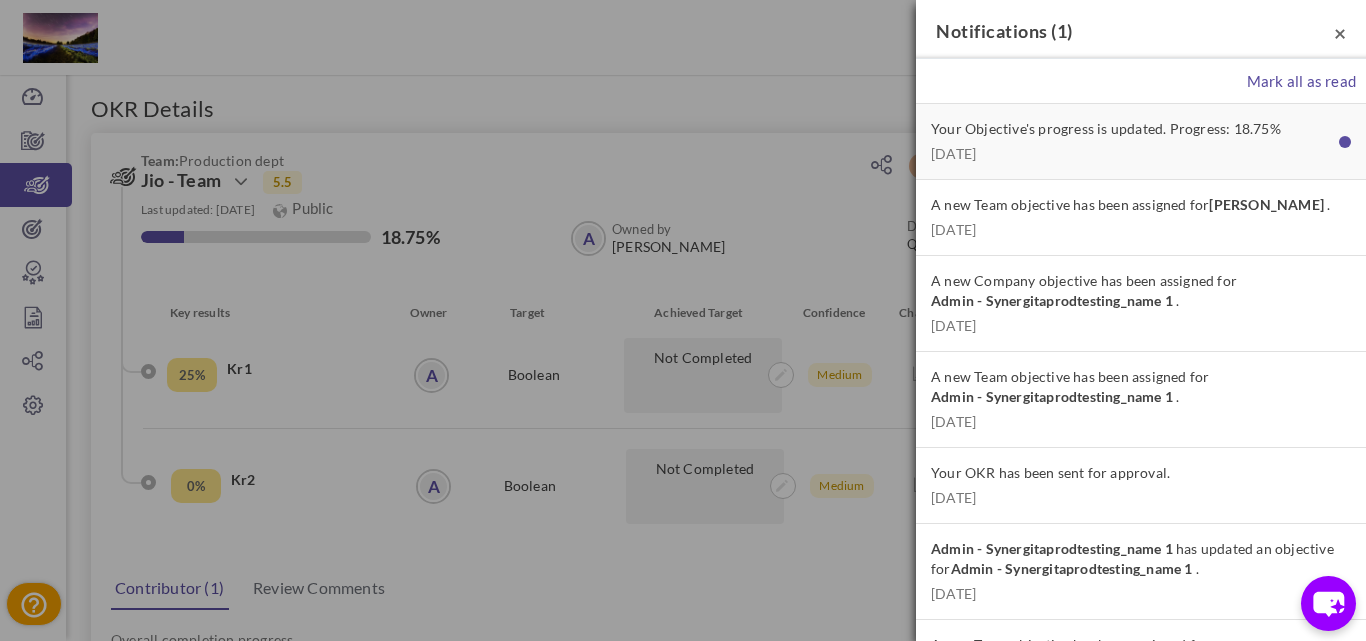 click on "×" at bounding box center [1340, 32] 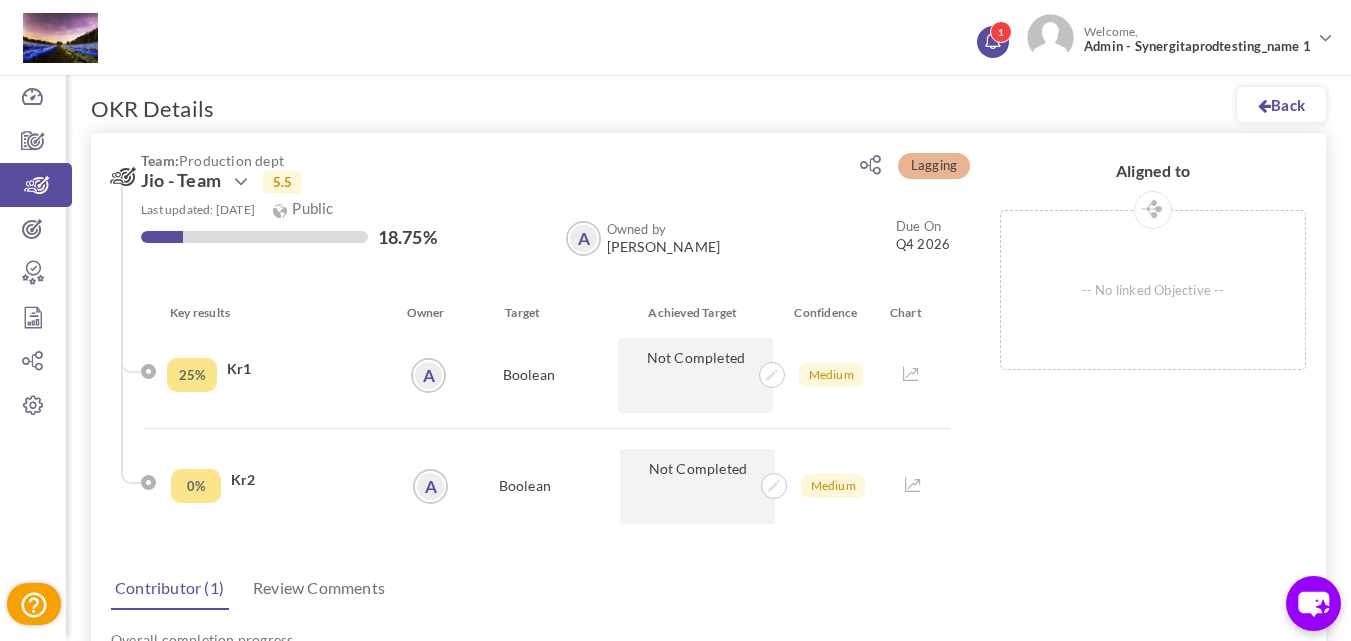 click on "1" at bounding box center [1001, 32] 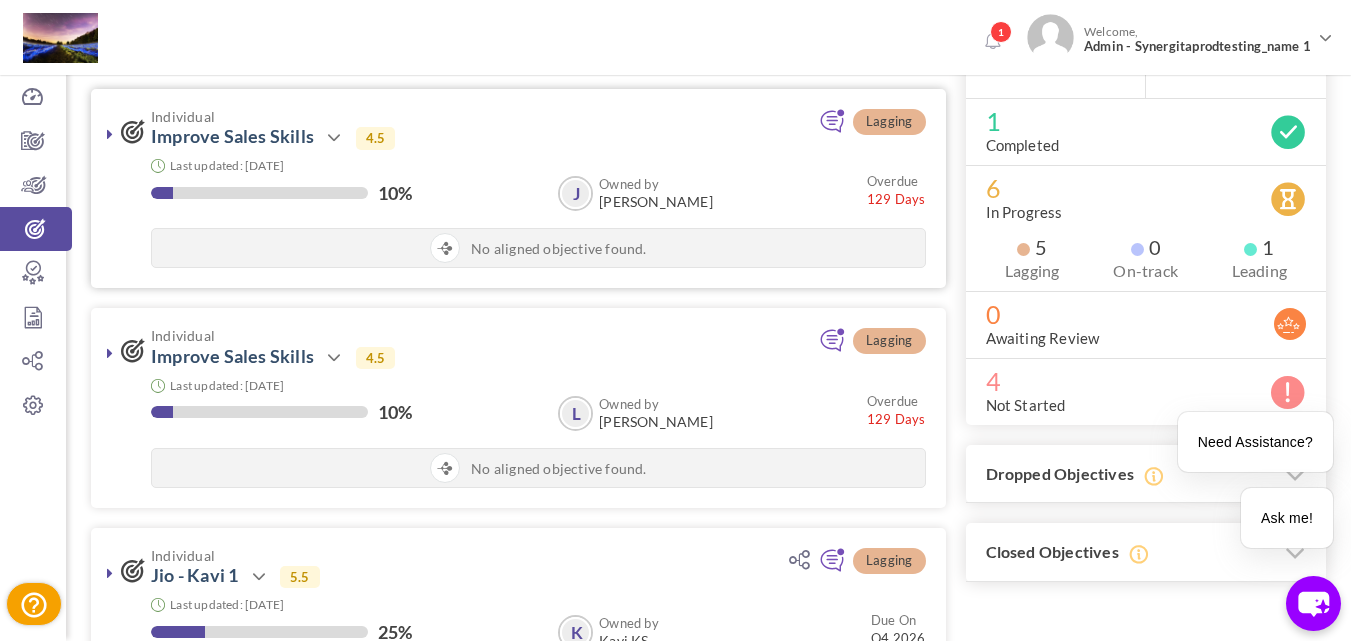 scroll, scrollTop: 400, scrollLeft: 0, axis: vertical 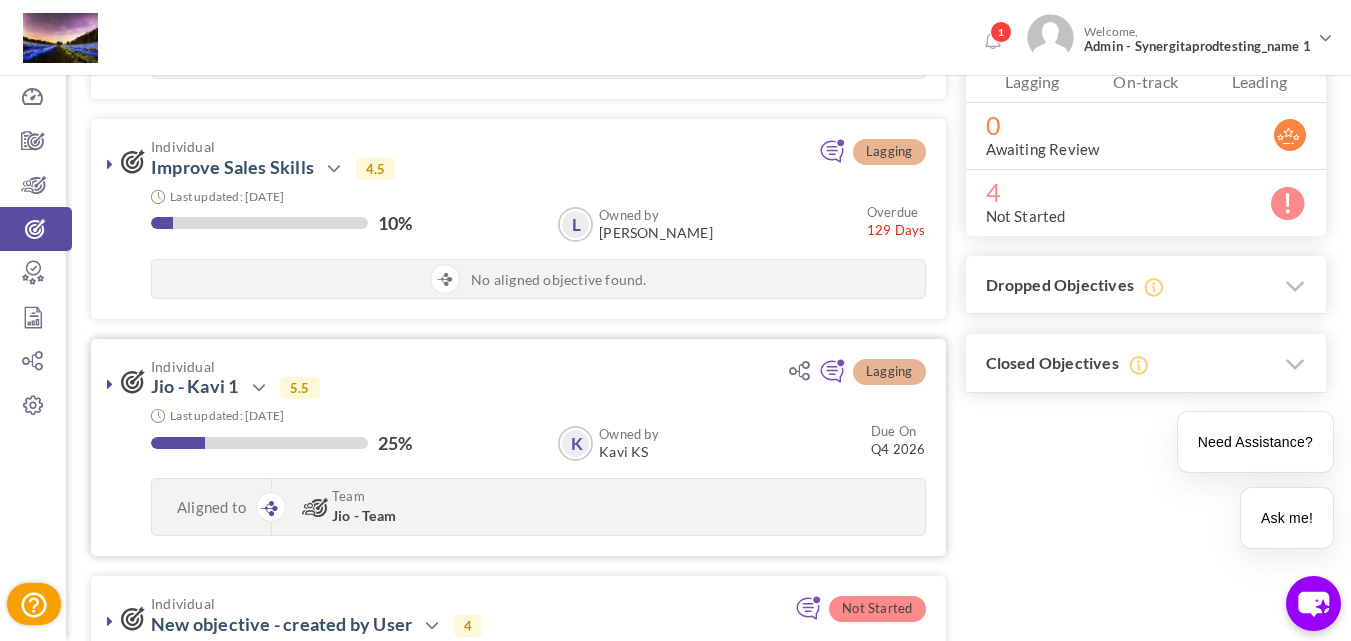click at bounding box center (110, 384) 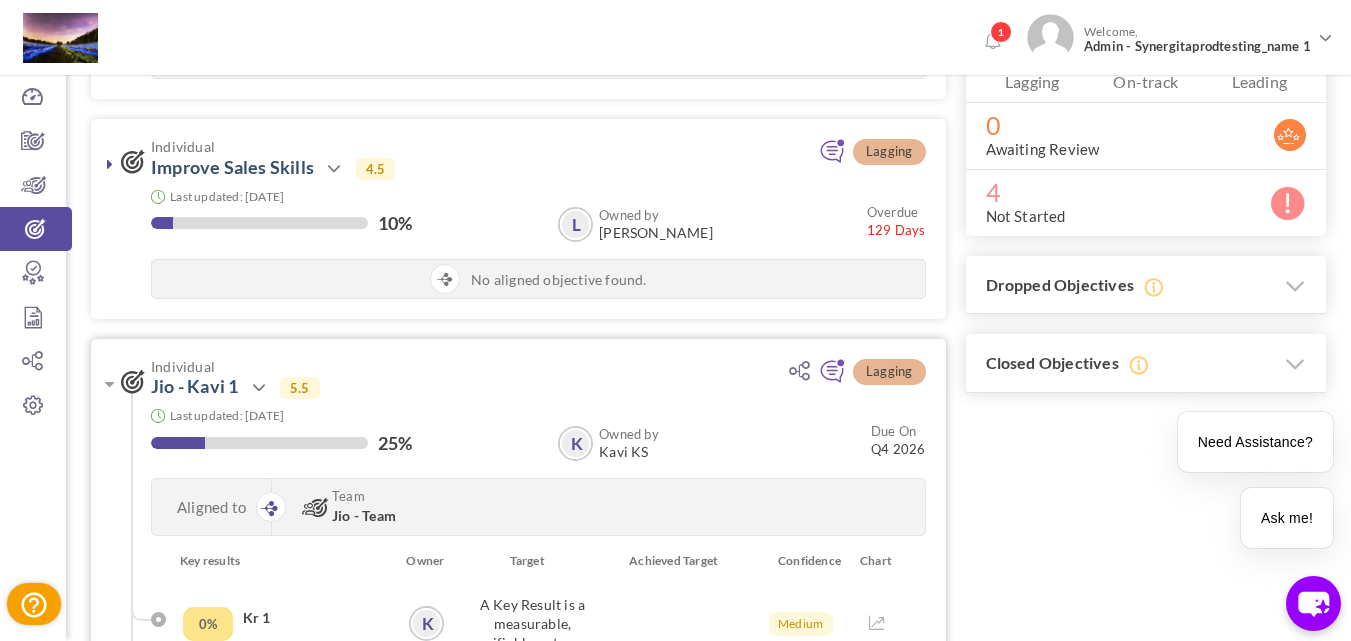 scroll, scrollTop: 600, scrollLeft: 0, axis: vertical 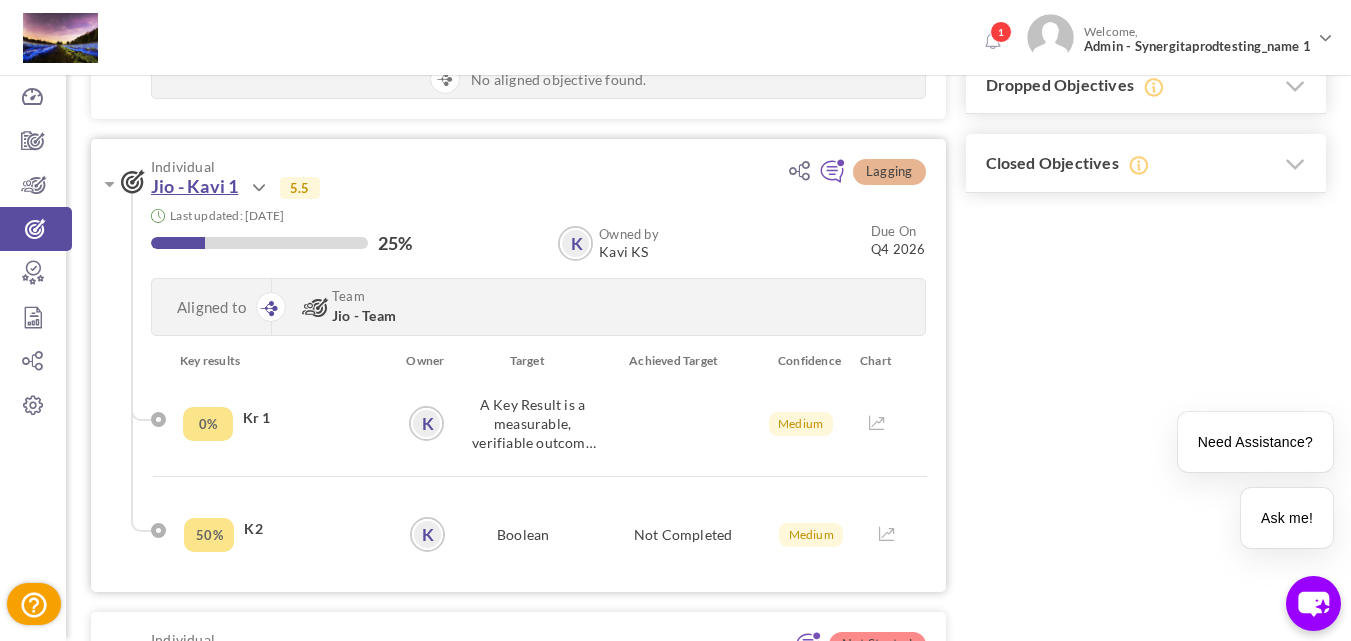 click on "Jio - Kavi 1" at bounding box center (194, 186) 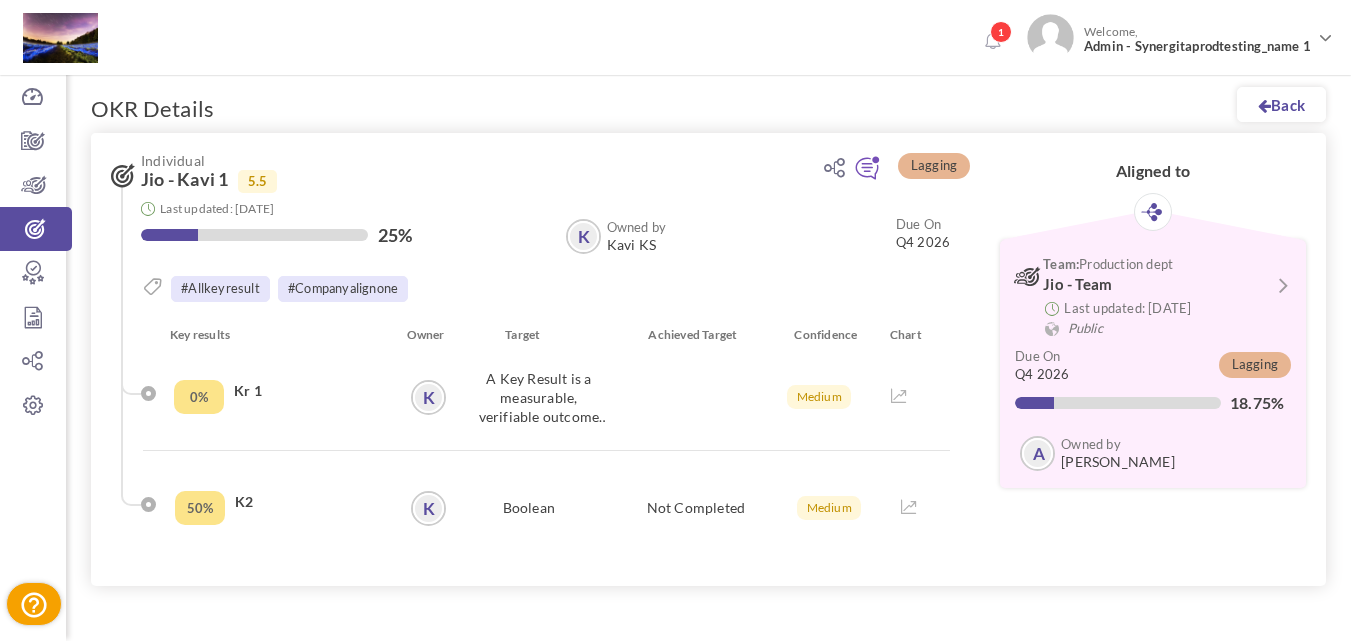 scroll, scrollTop: 0, scrollLeft: 0, axis: both 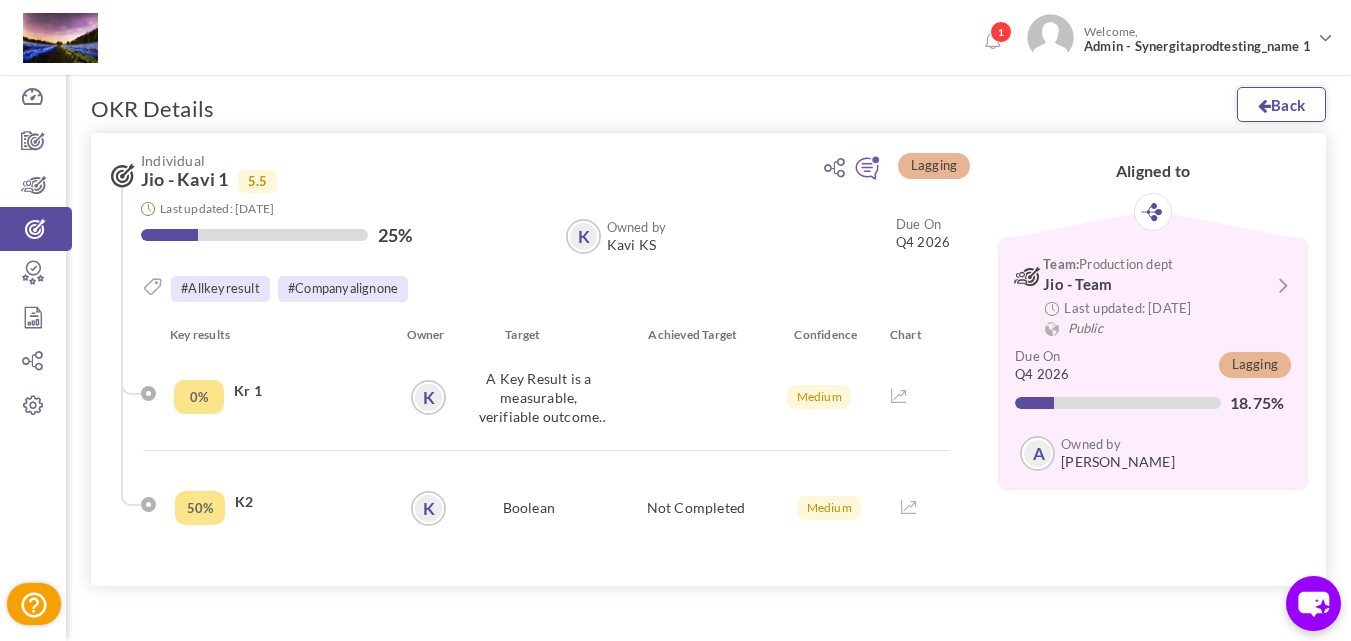 click on "Back" at bounding box center [1281, 104] 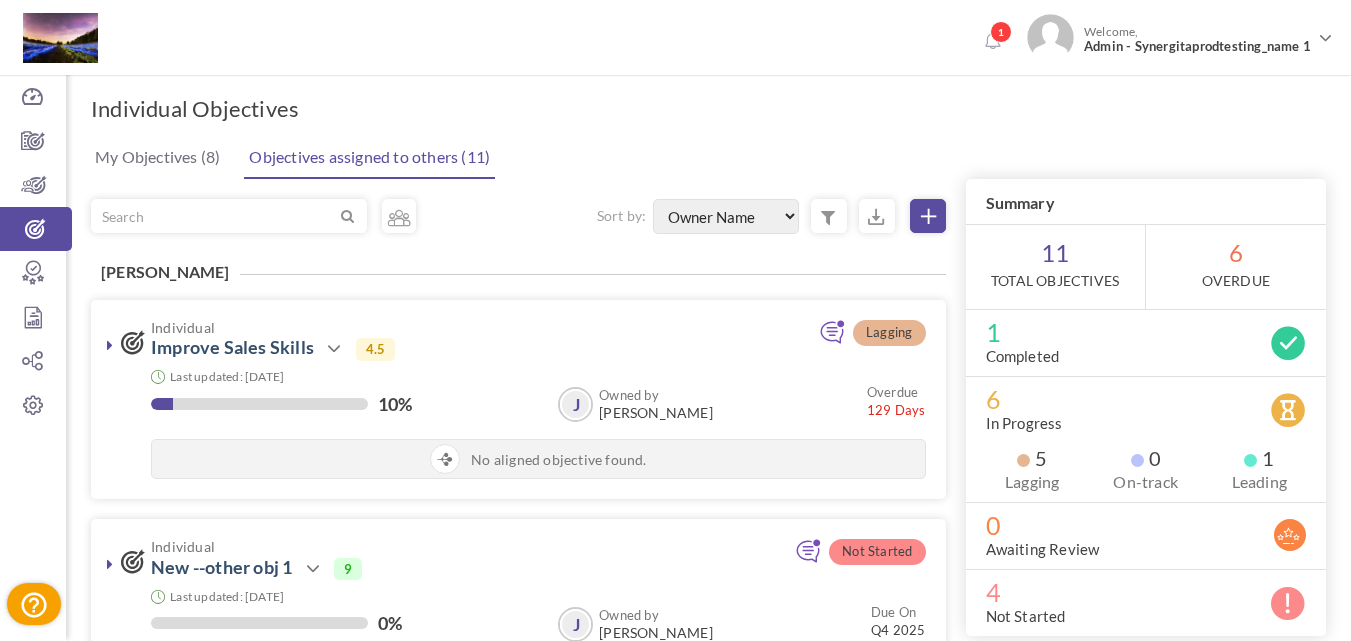 select on "FirstName" 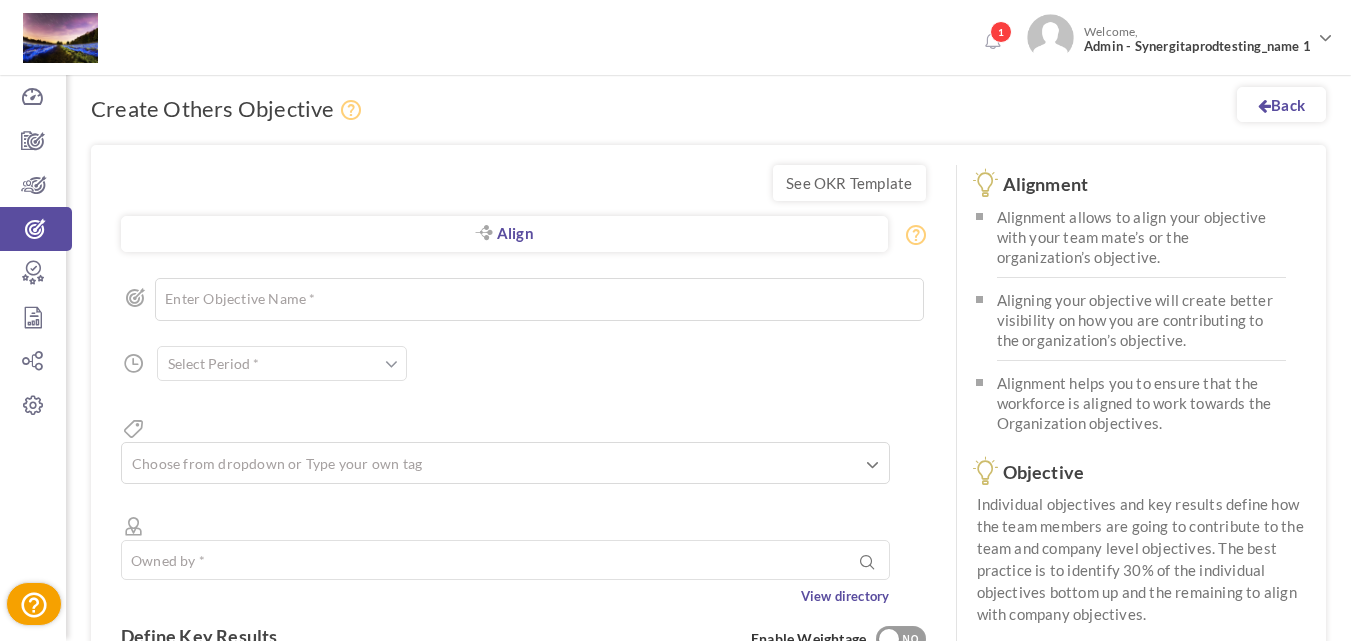 scroll, scrollTop: 0, scrollLeft: 0, axis: both 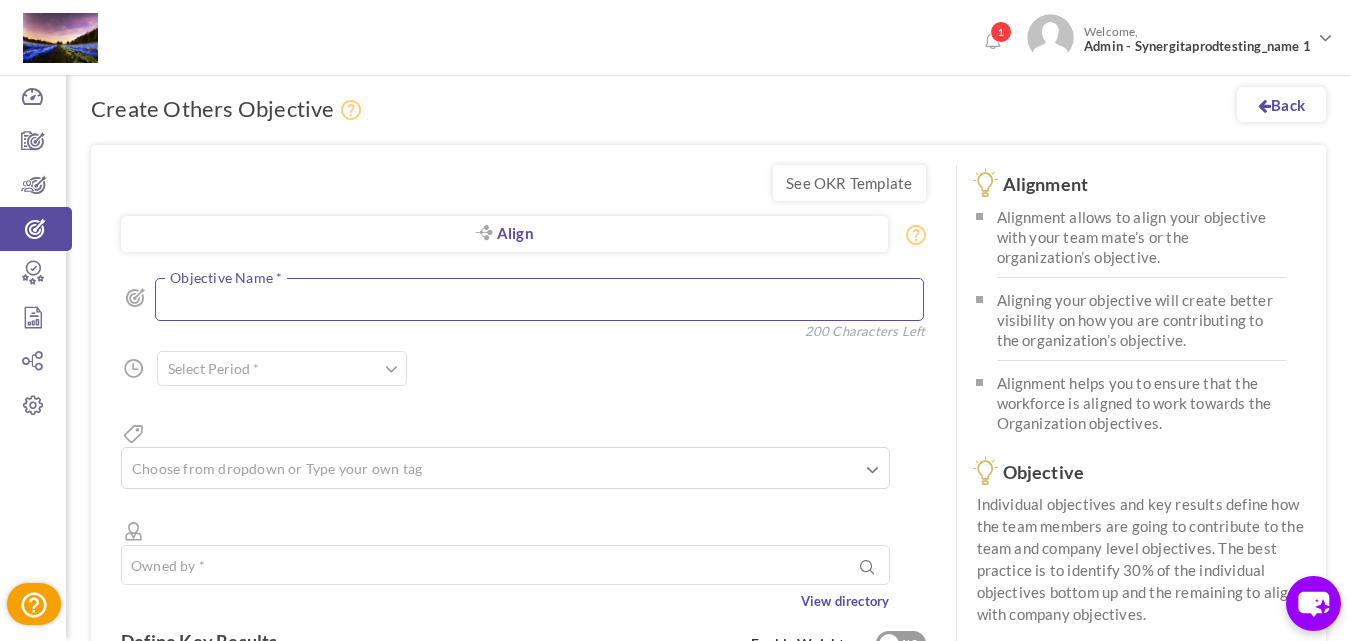 click at bounding box center [539, 299] 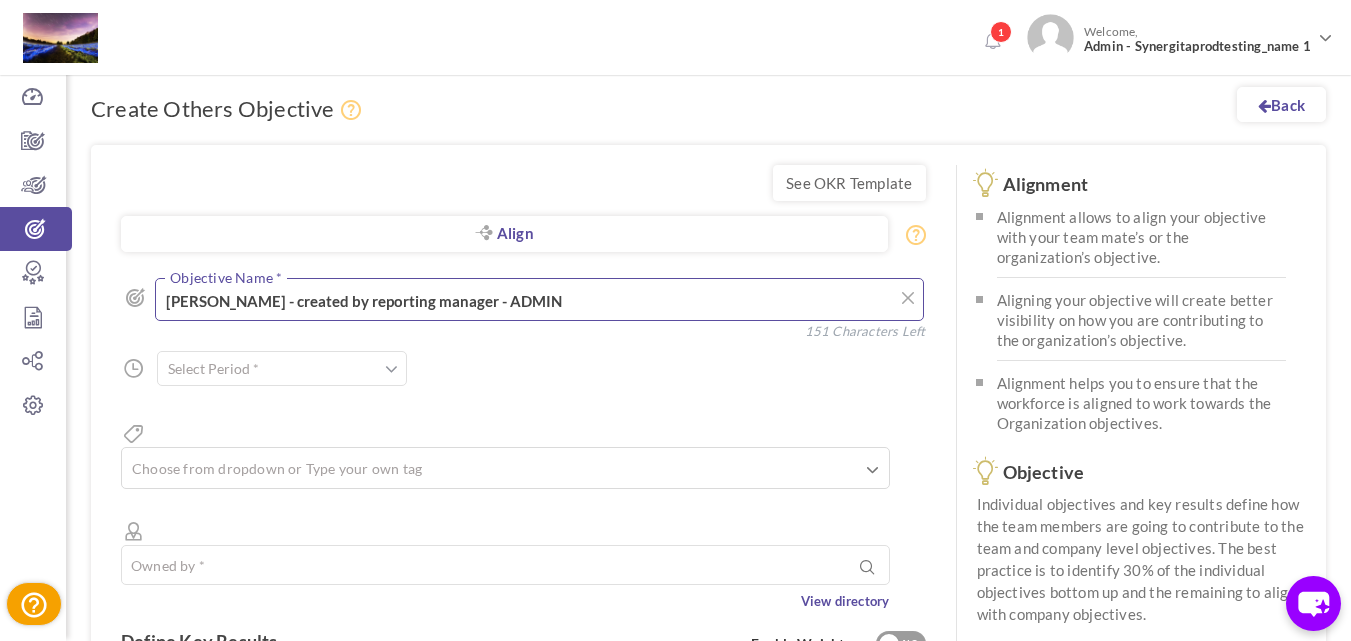type on "[PERSON_NAME] - created by reporting manager - ADMIN" 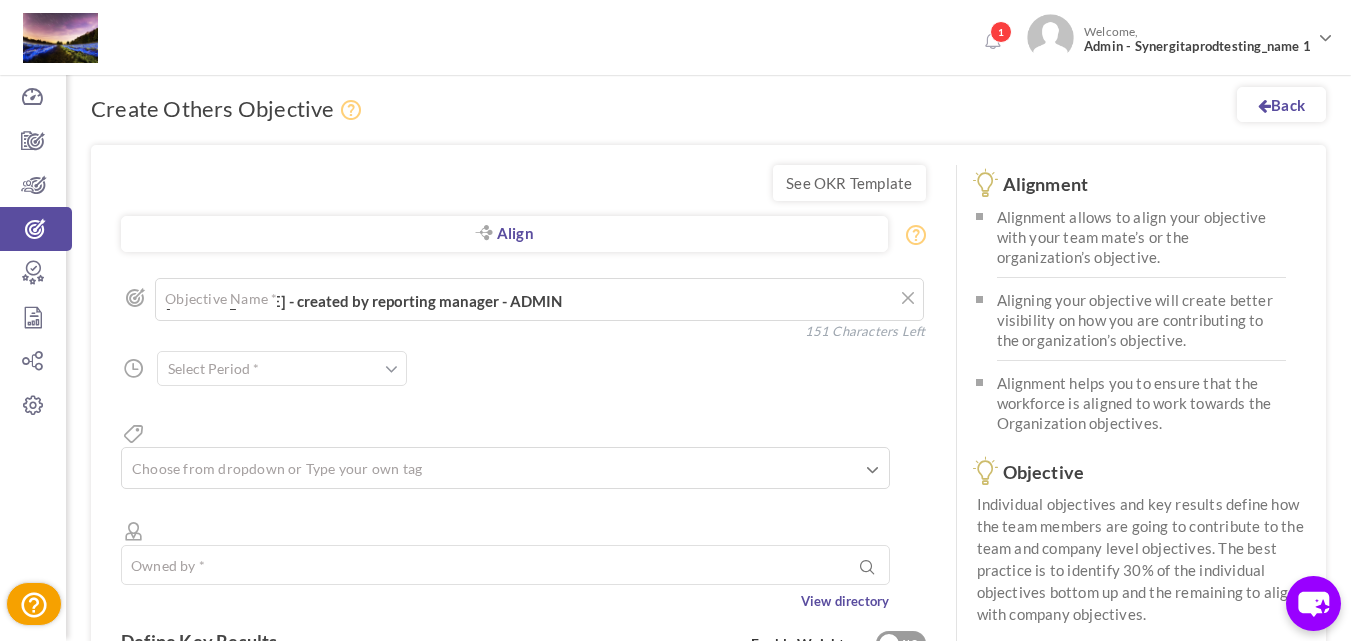 click at bounding box center (282, 368) 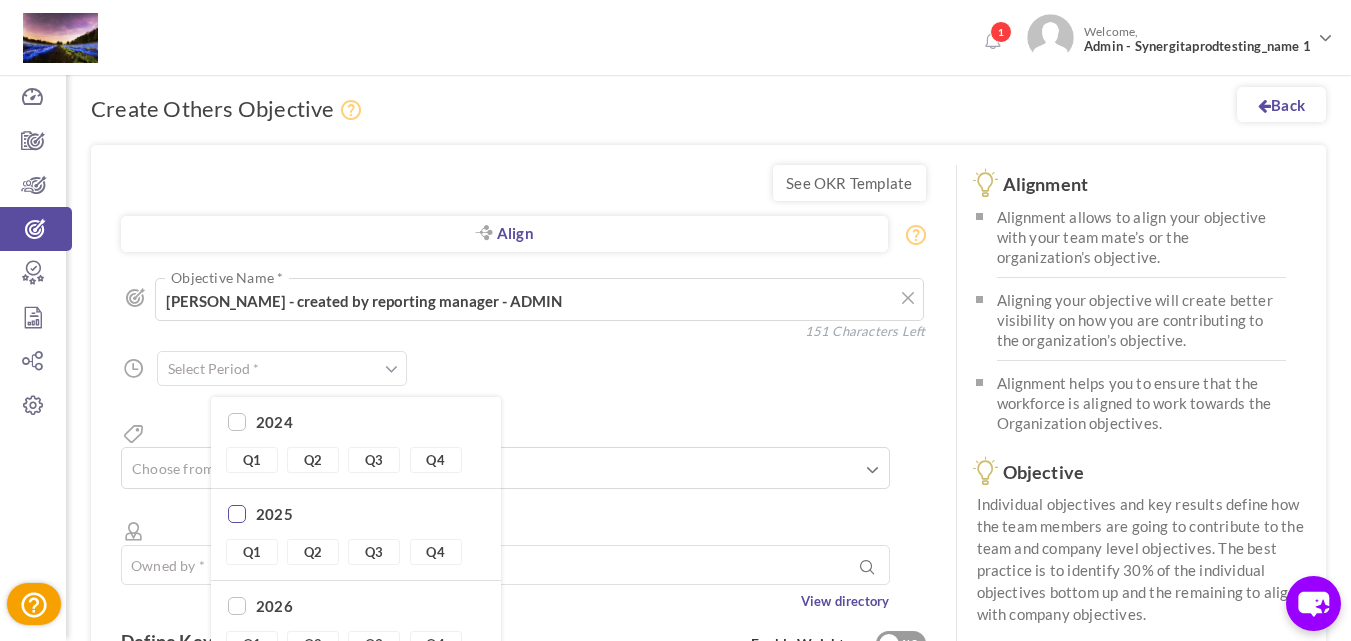 click at bounding box center (237, 515) 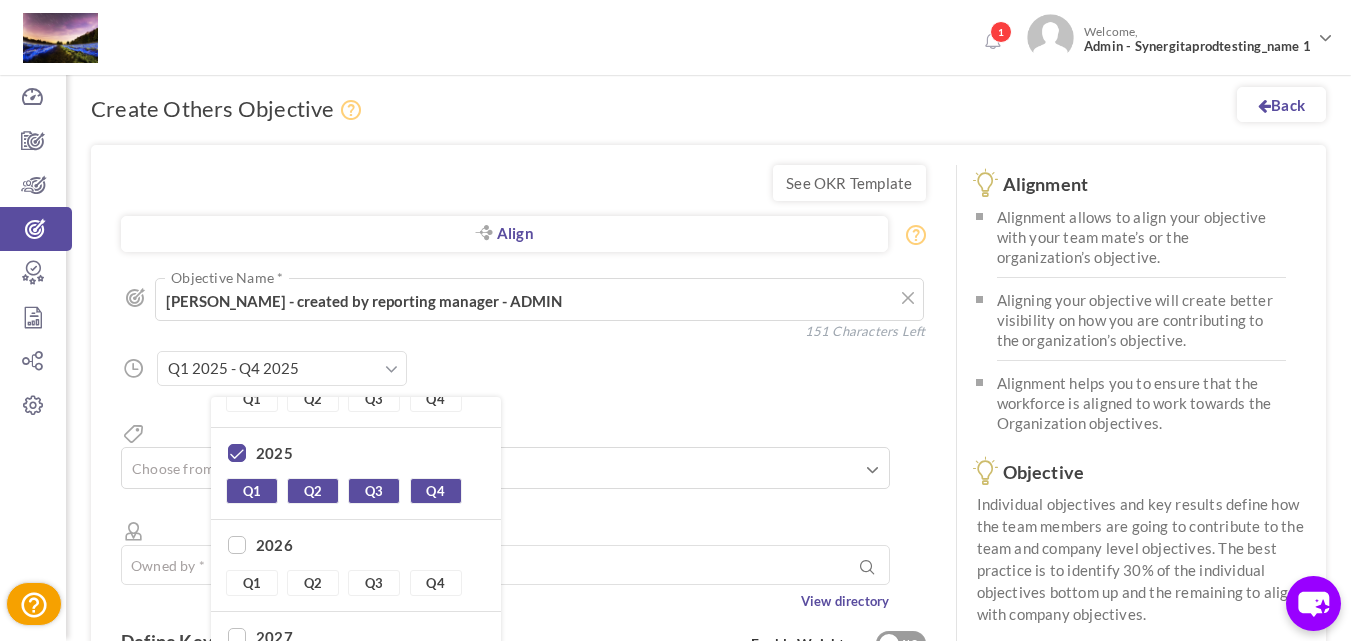scroll, scrollTop: 93, scrollLeft: 0, axis: vertical 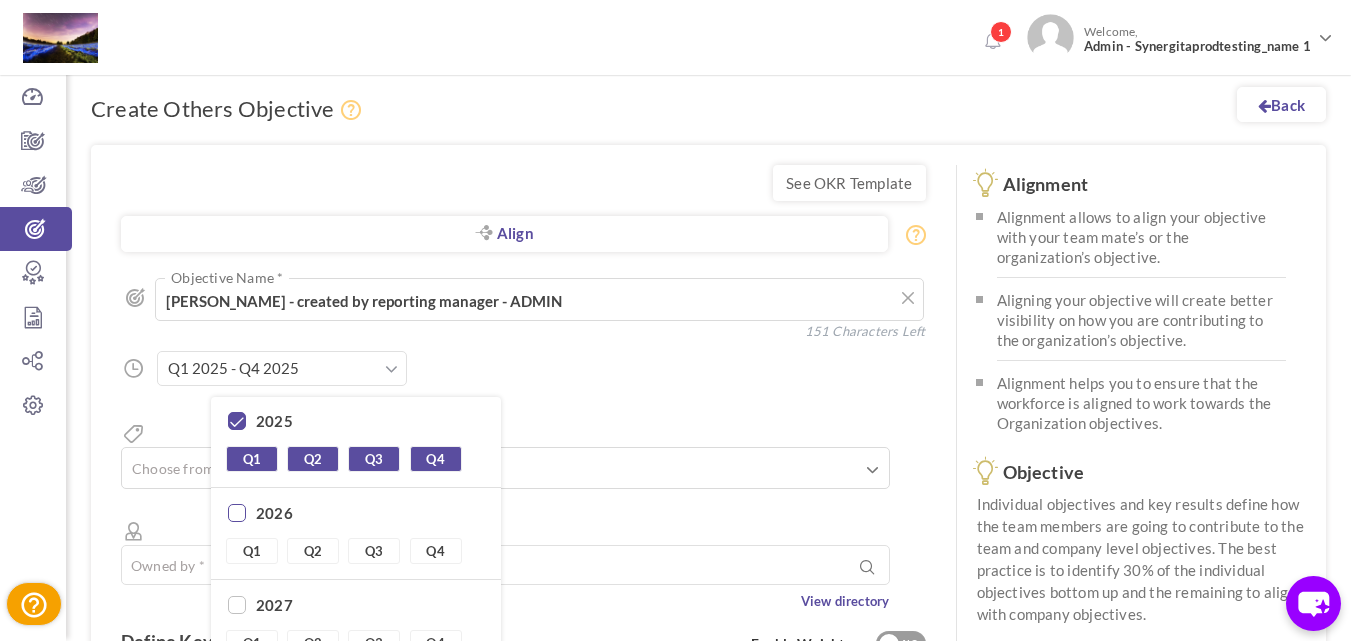 click at bounding box center (237, 514) 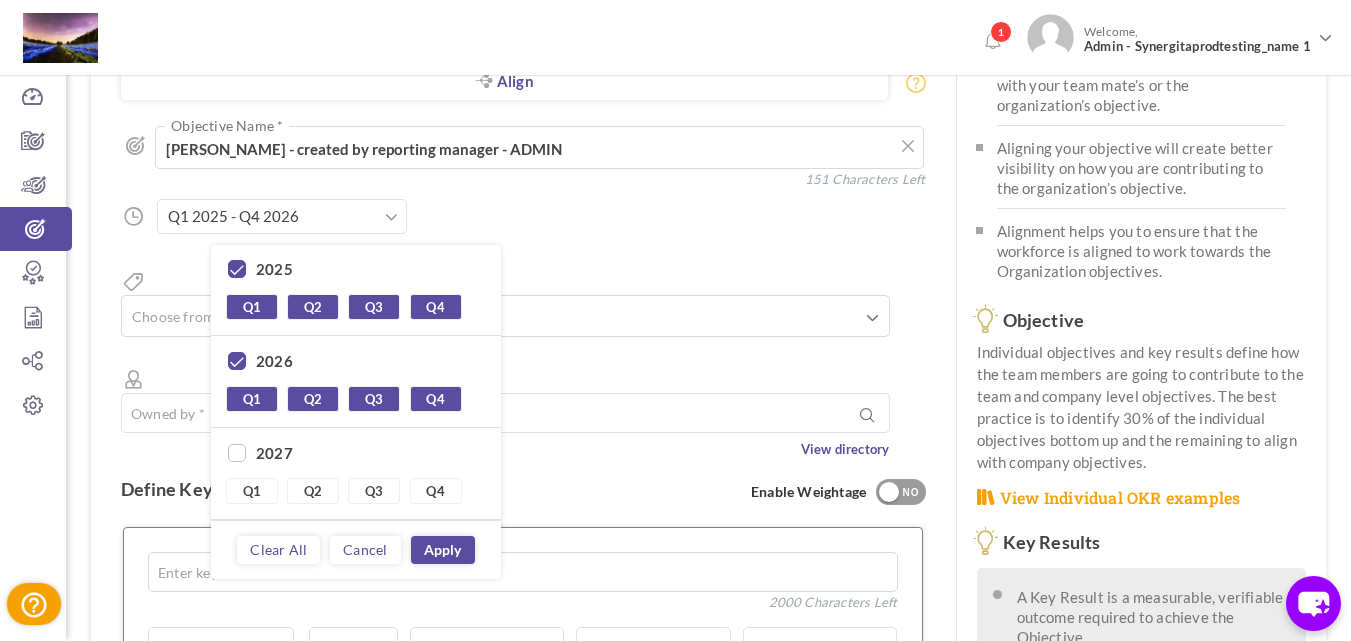 scroll, scrollTop: 200, scrollLeft: 0, axis: vertical 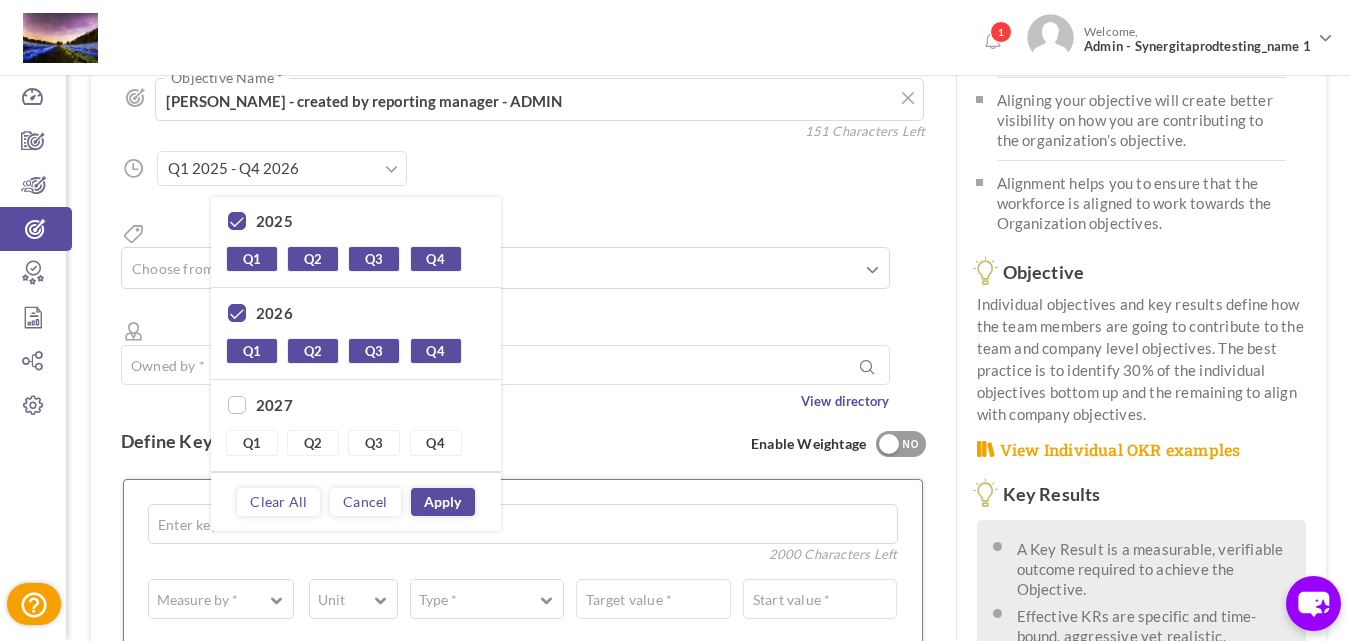 click on "Apply" at bounding box center (443, 502) 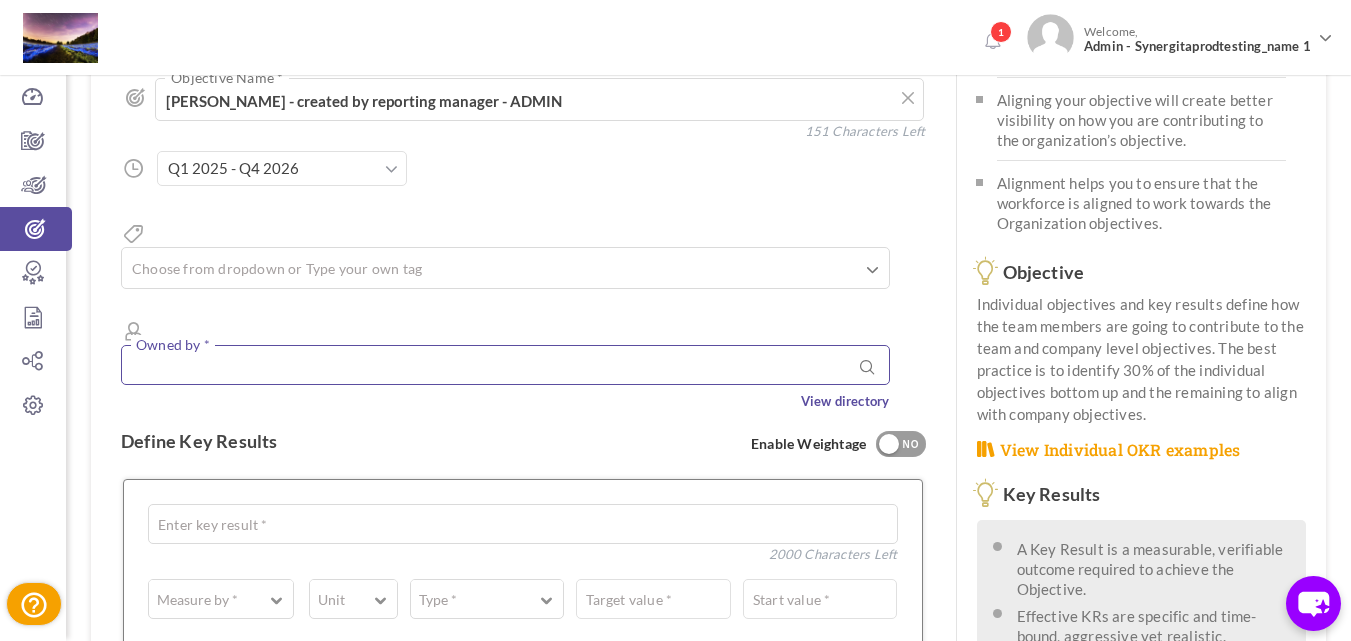 click at bounding box center (505, 365) 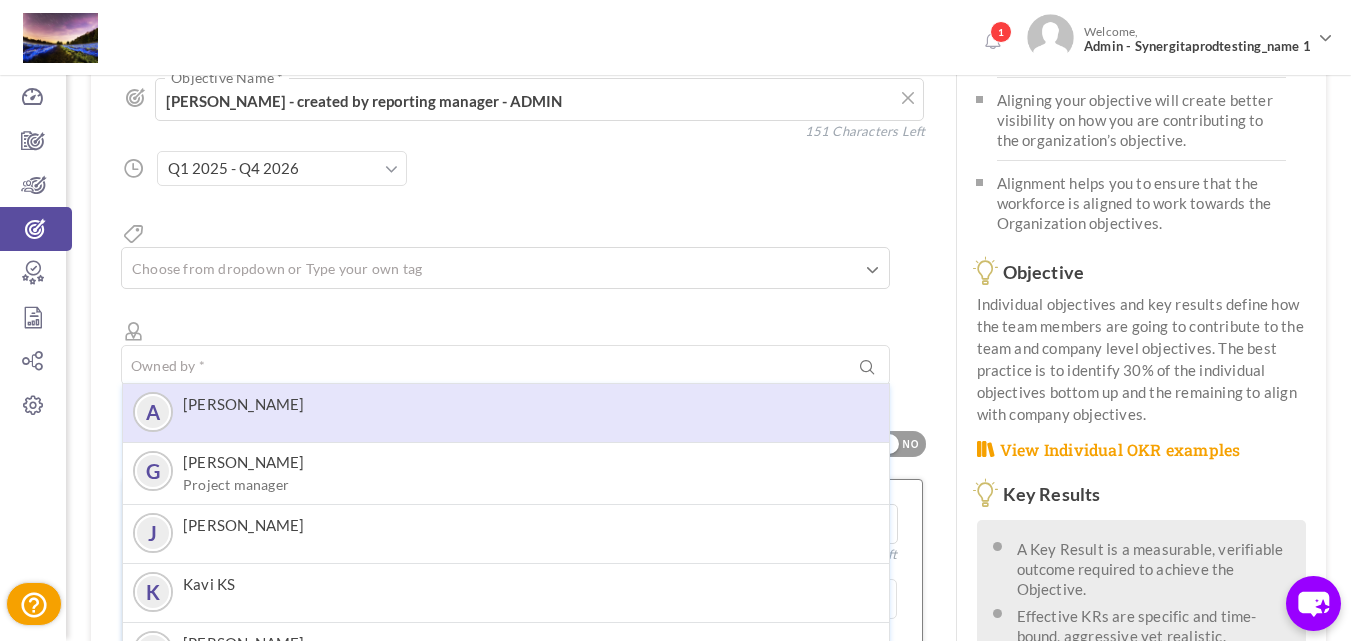 click on "A  Antony King Mark" at bounding box center (506, 412) 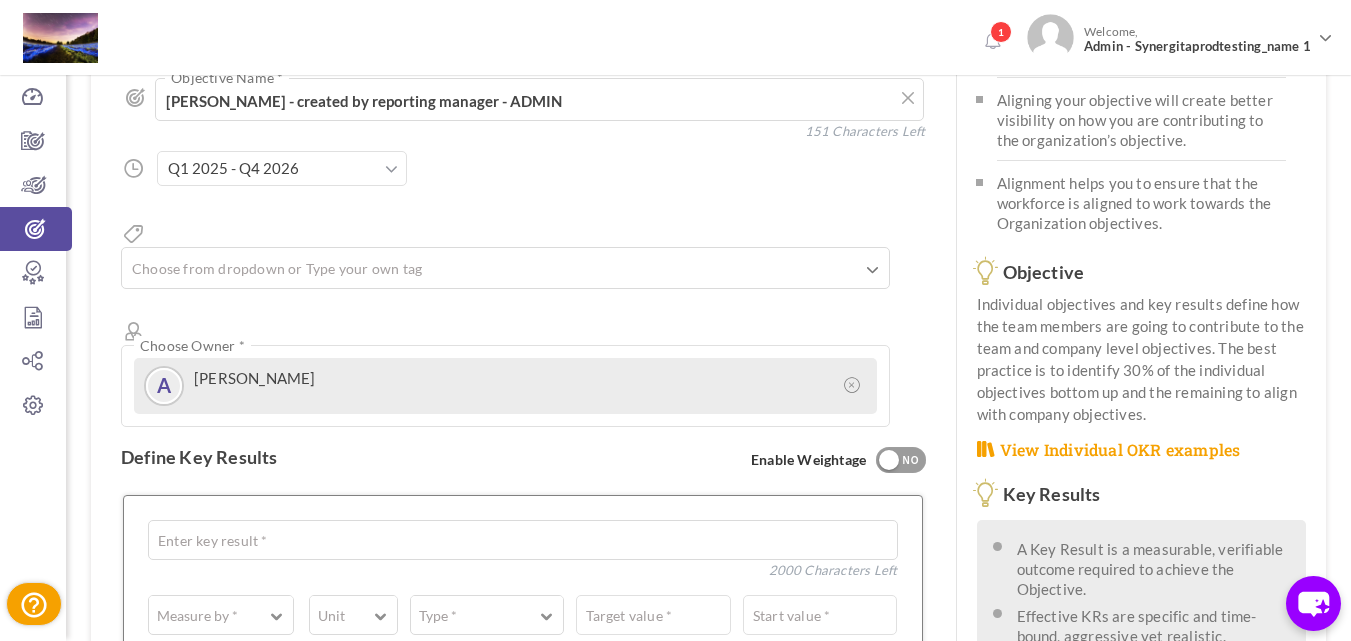 click on "A  Antony King Mark" at bounding box center [505, 386] 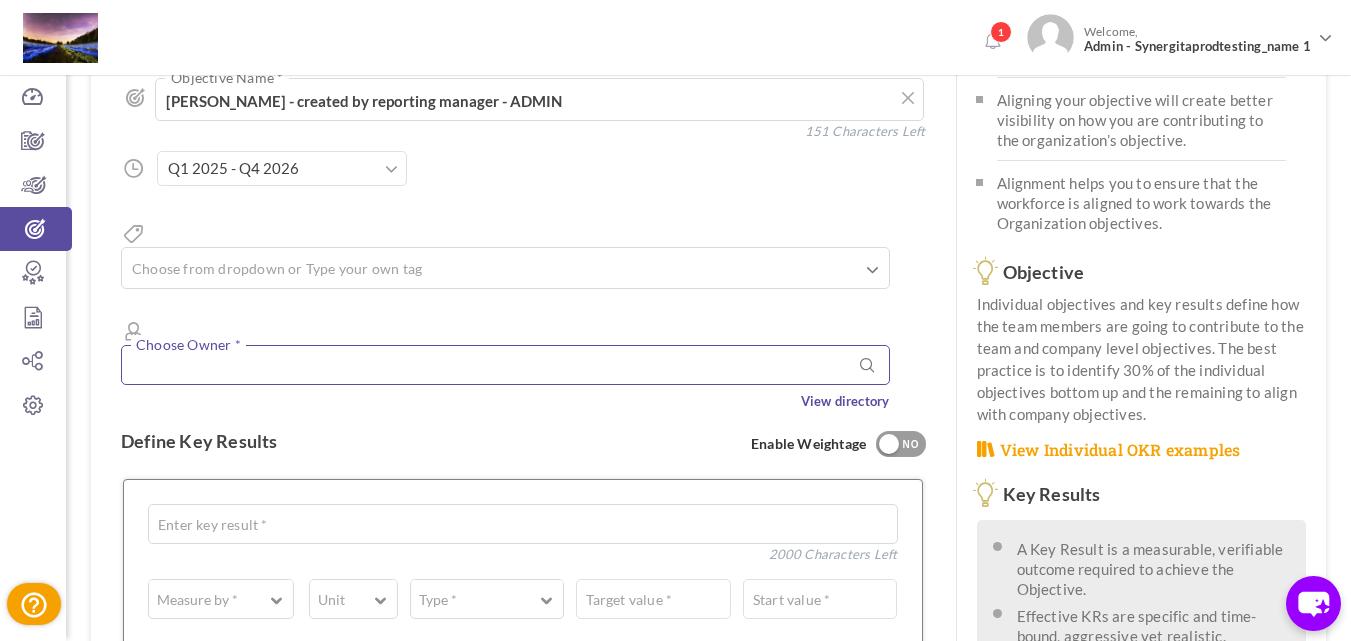 click at bounding box center [505, 365] 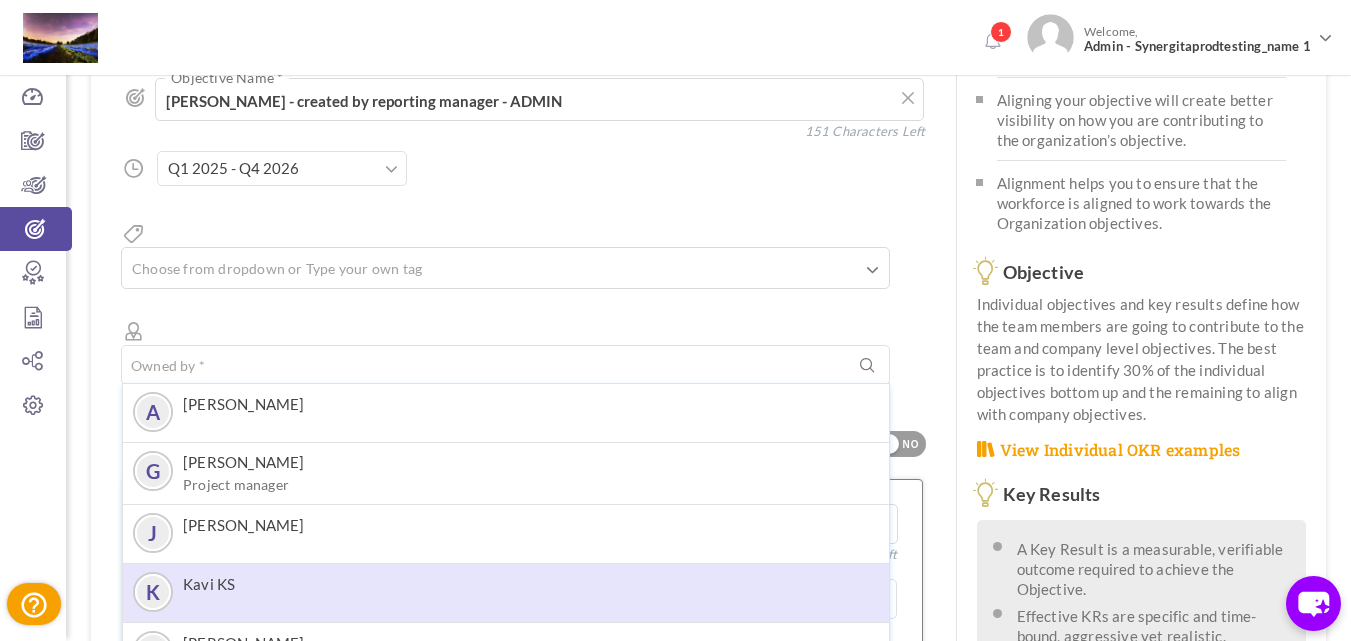 click on "K  Kavi KS" at bounding box center [506, 592] 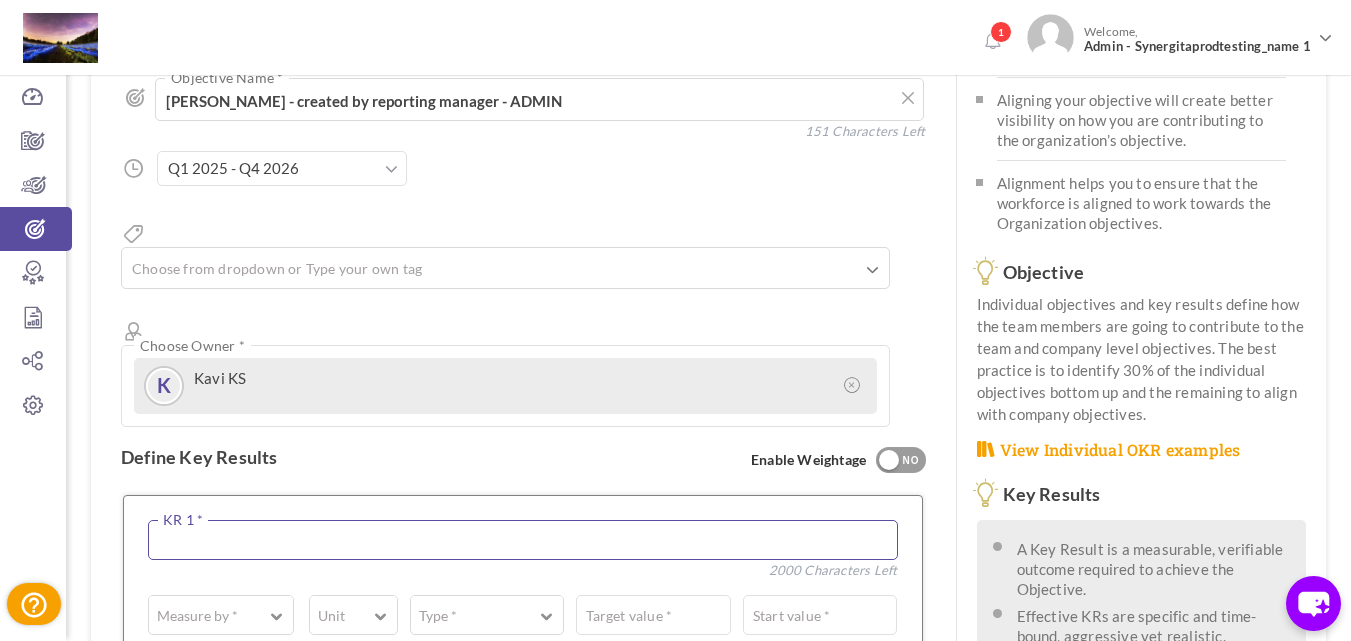 click at bounding box center (523, 540) 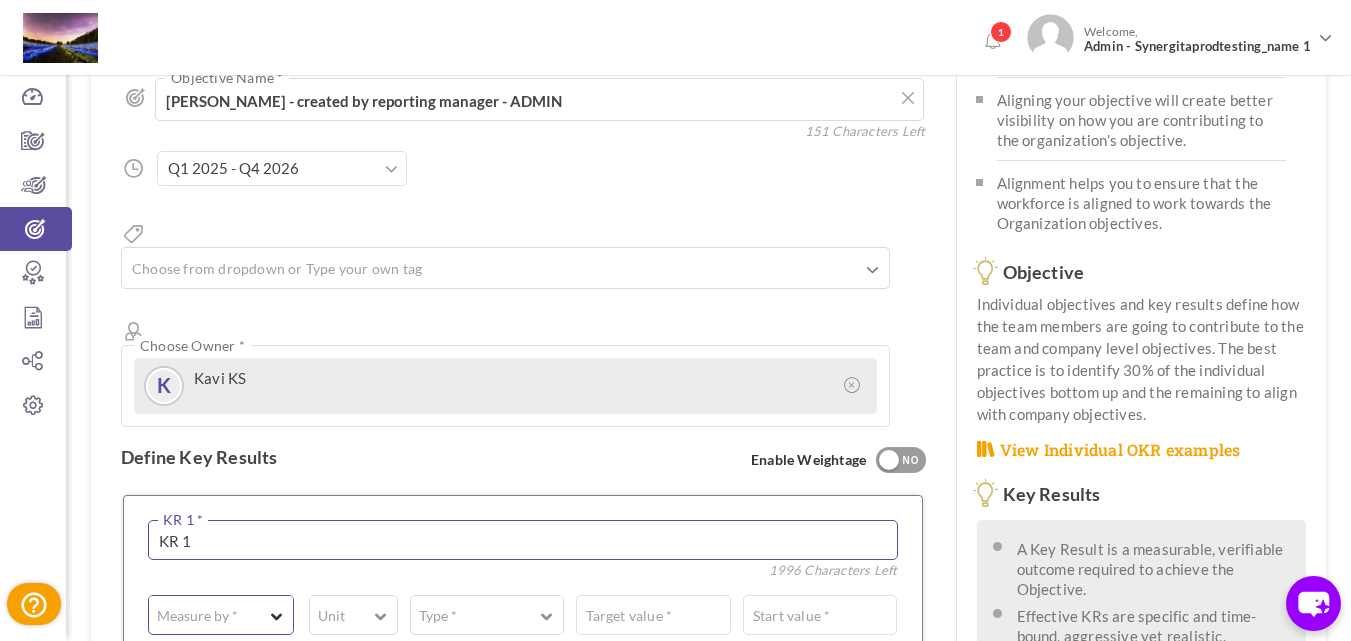 type on "KR 1" 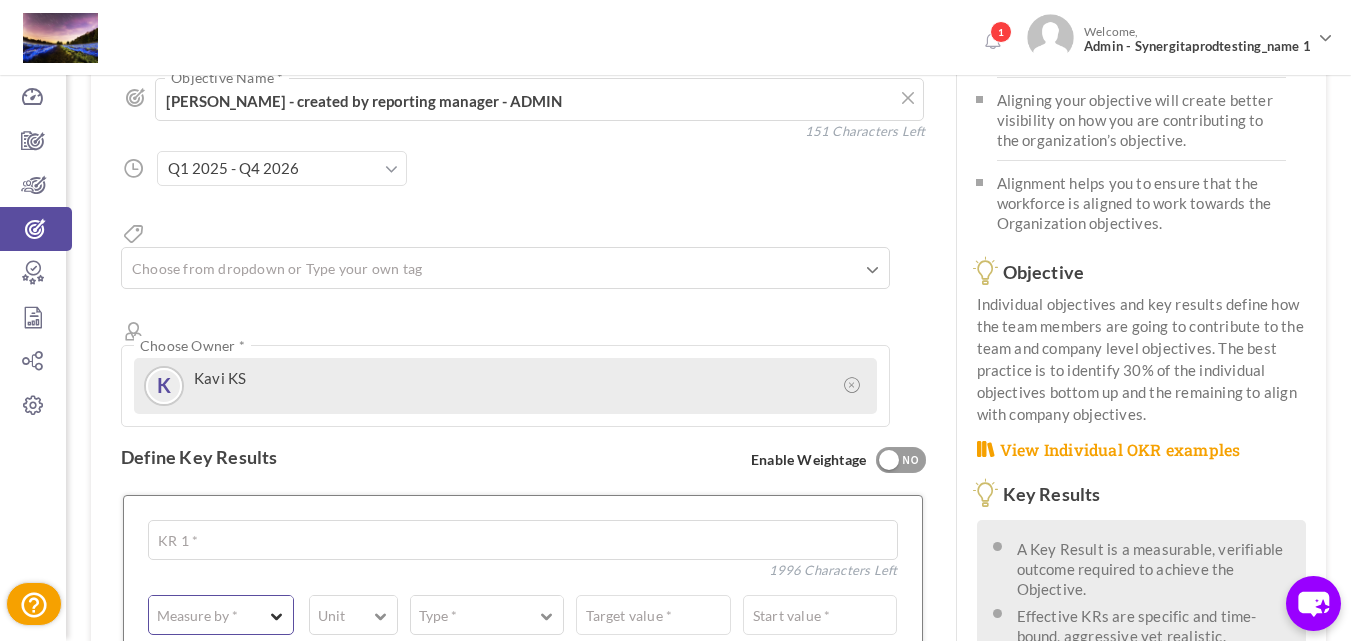 click at bounding box center [212, 611] 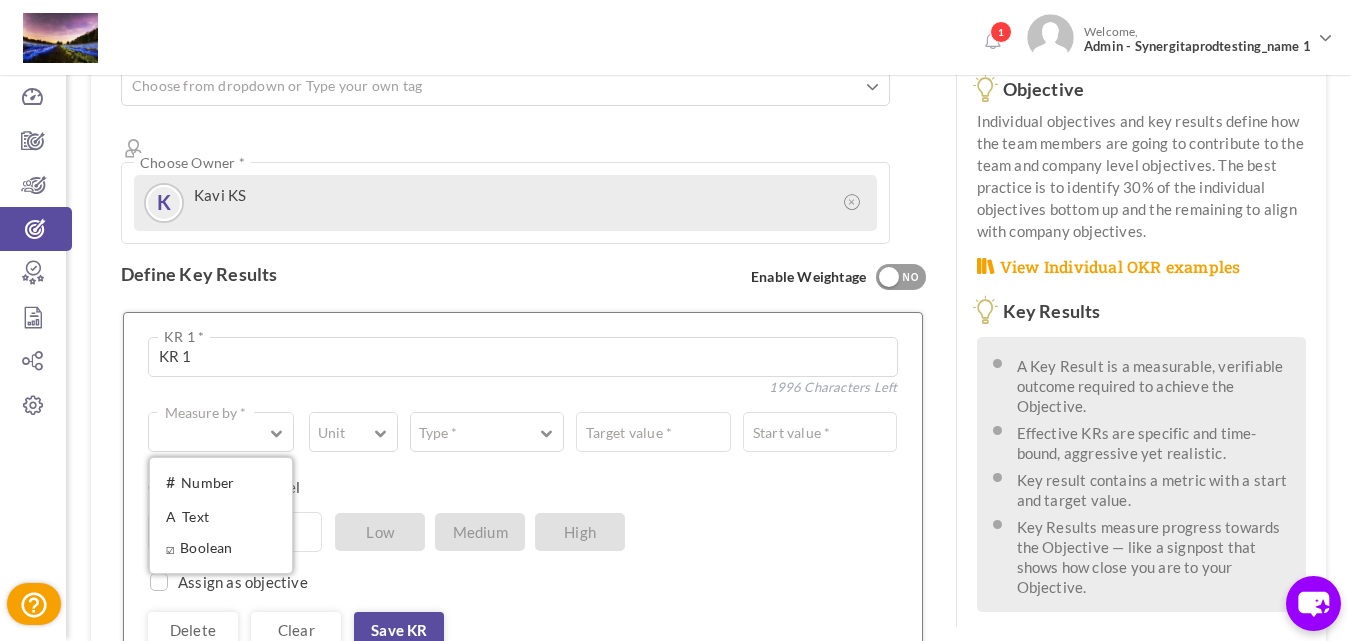 scroll, scrollTop: 400, scrollLeft: 0, axis: vertical 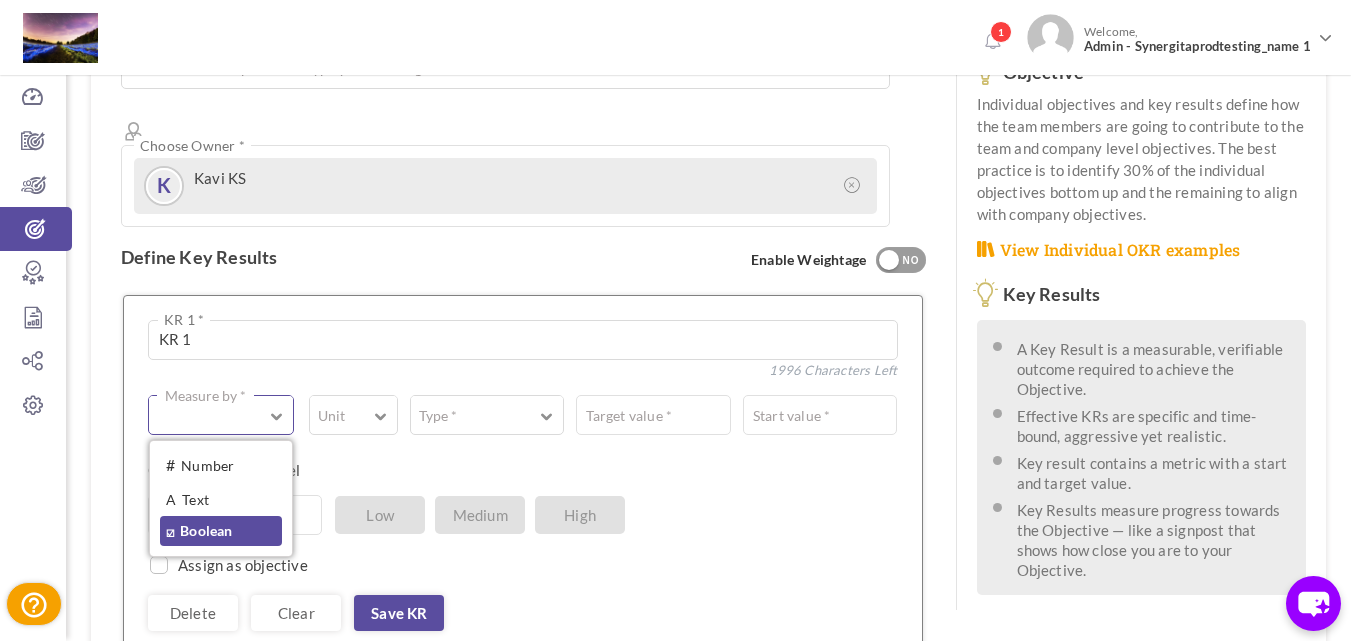 click on "☑ Boolean" at bounding box center (221, 531) 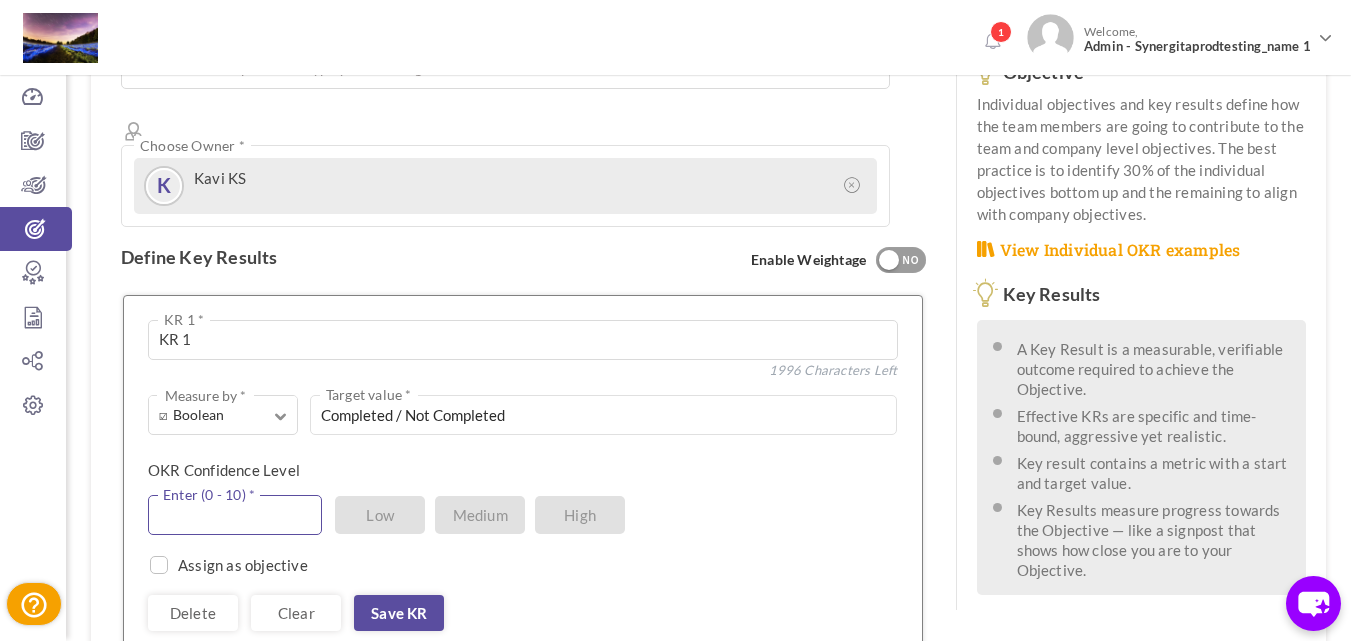 click at bounding box center [235, 515] 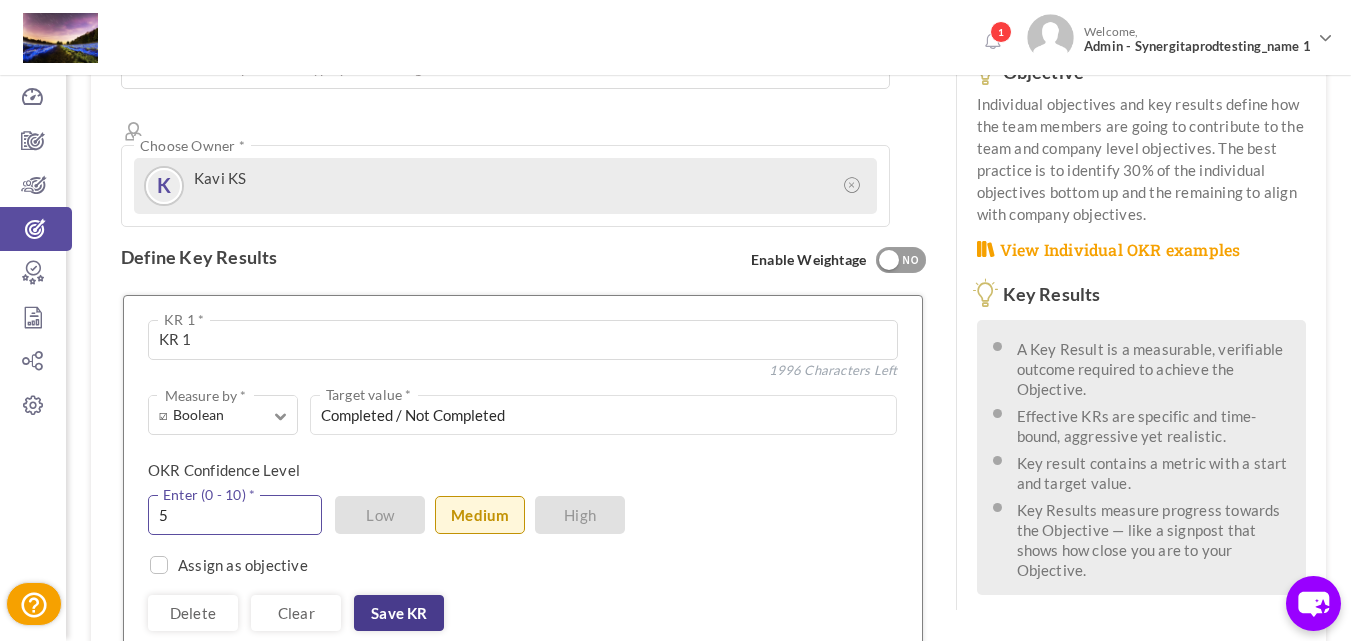 type on "5" 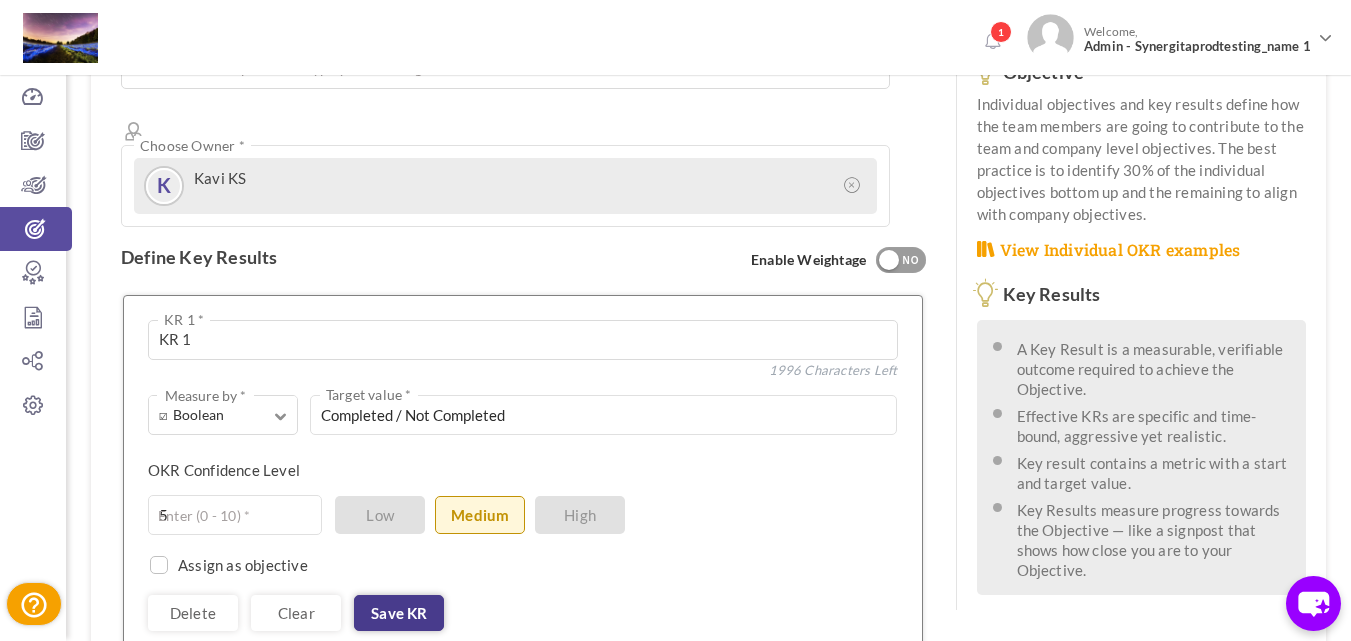 click on "Save KR" at bounding box center [399, 613] 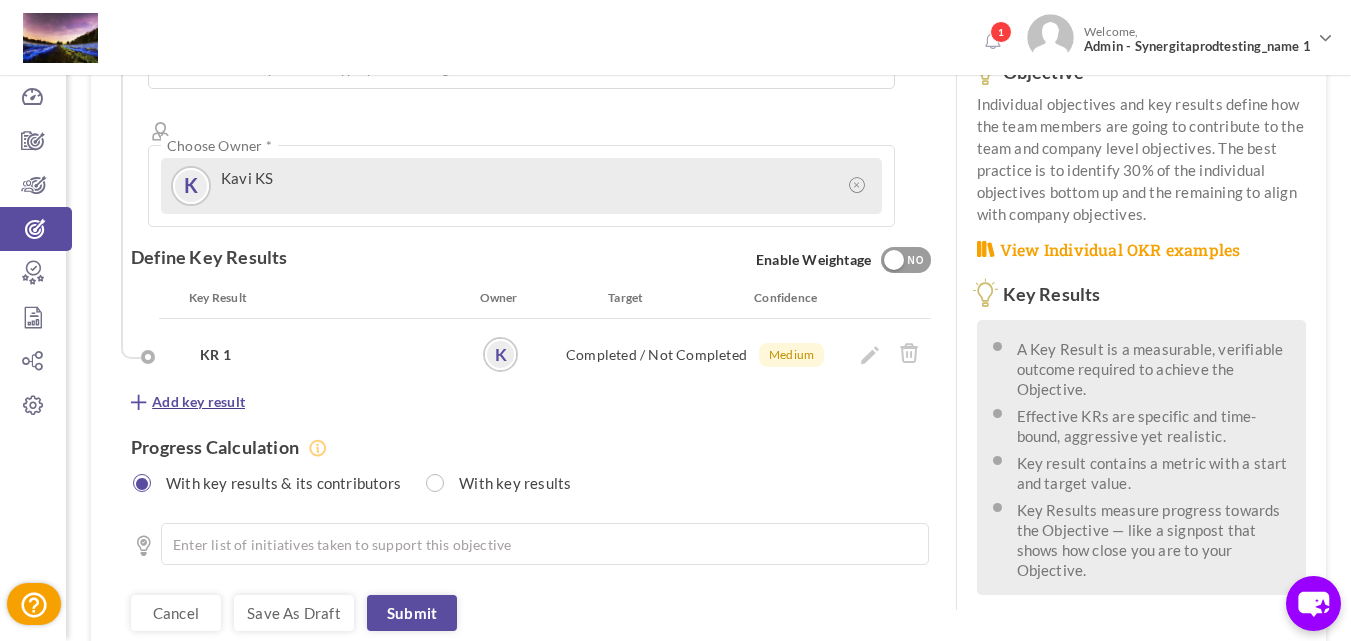 click on "Add key result" at bounding box center [198, 402] 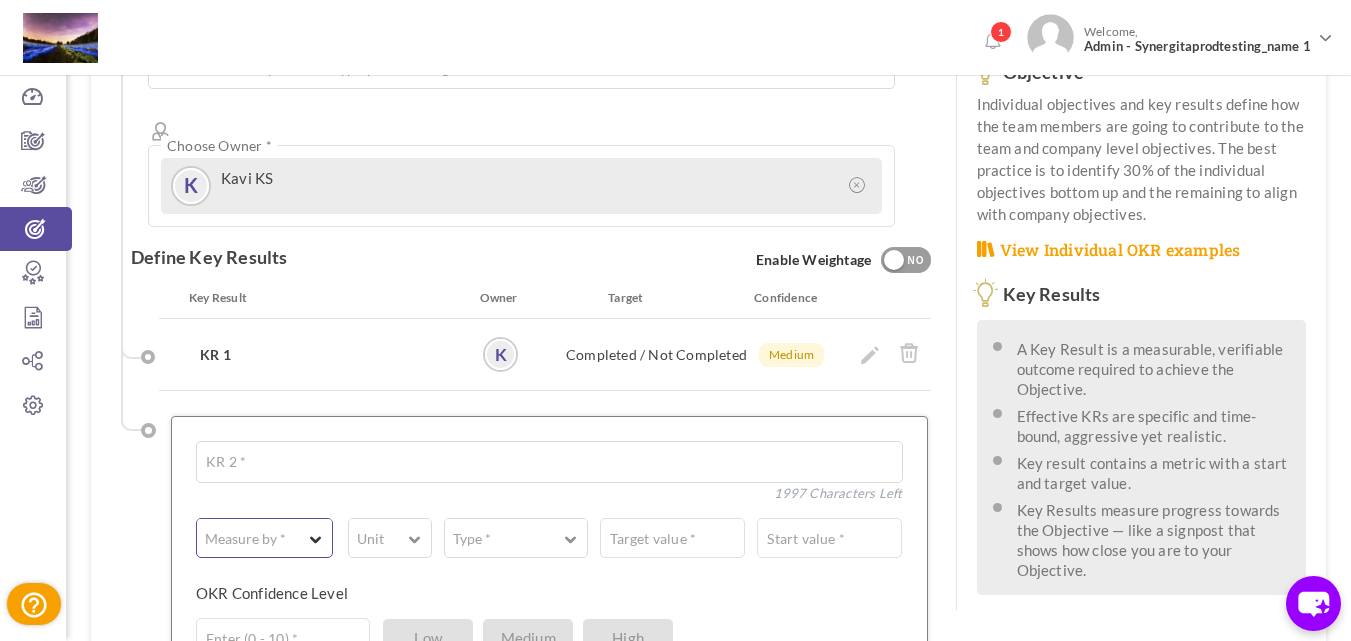 type on "Kr2" 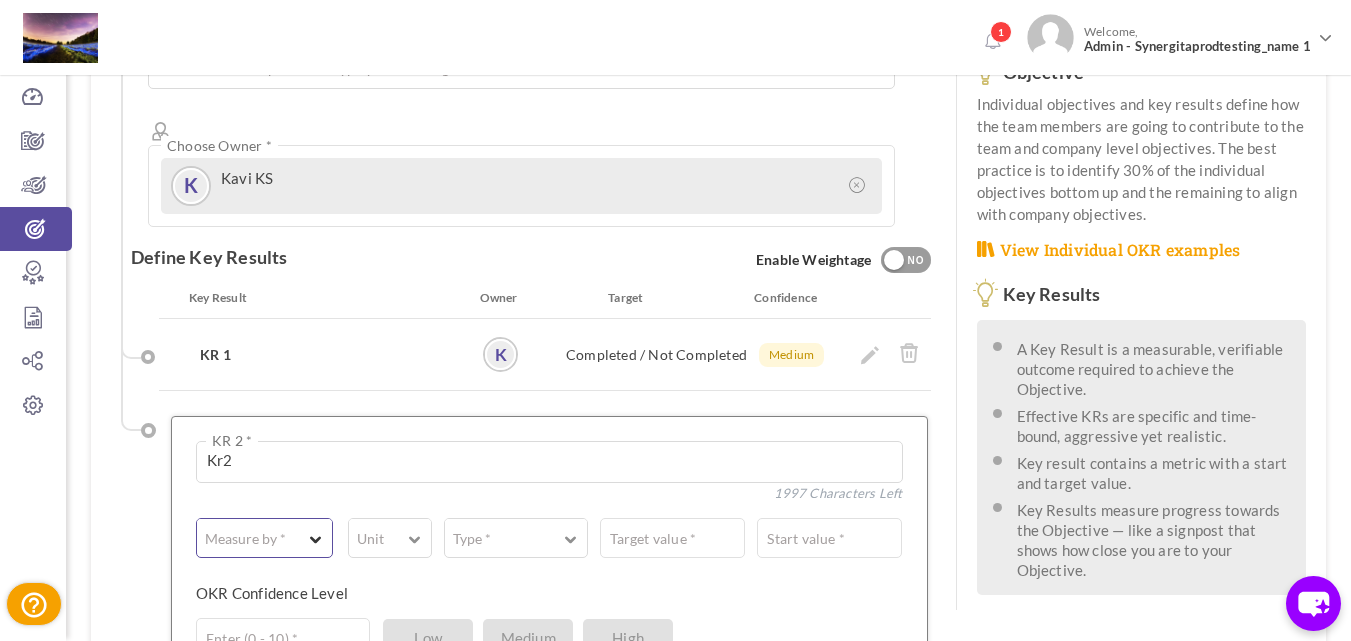 click on "Measure by *" at bounding box center [264, 534] 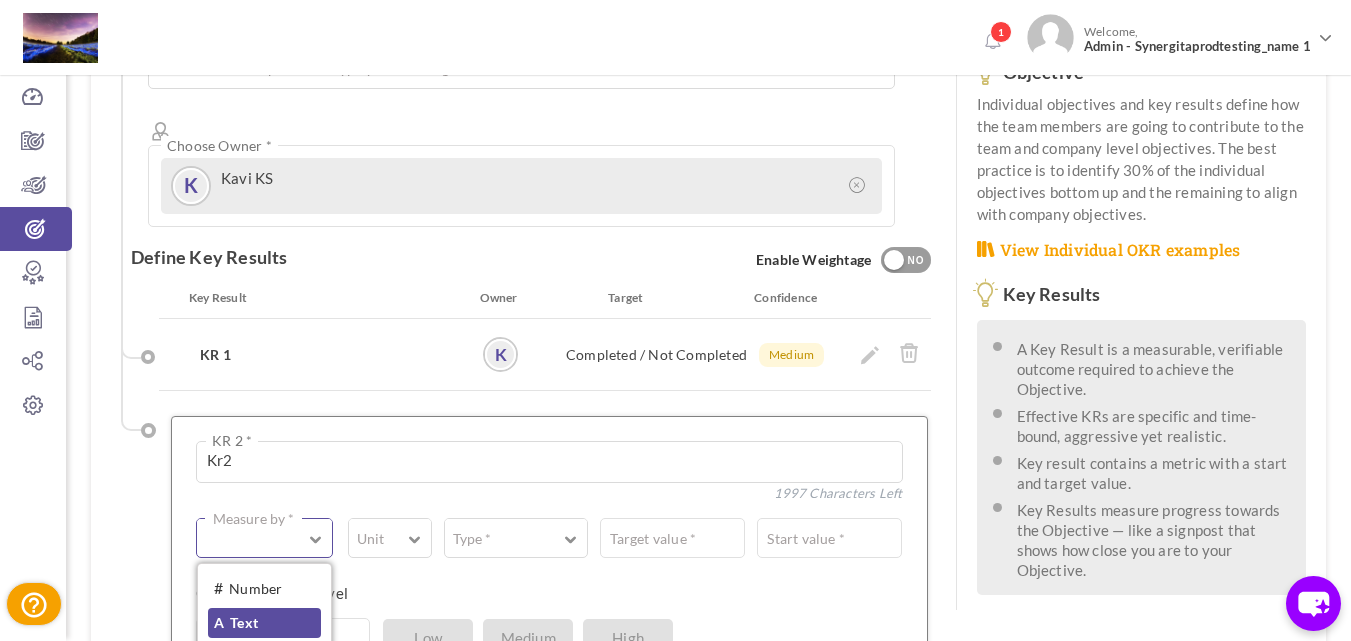 click on "A Text" at bounding box center (264, 623) 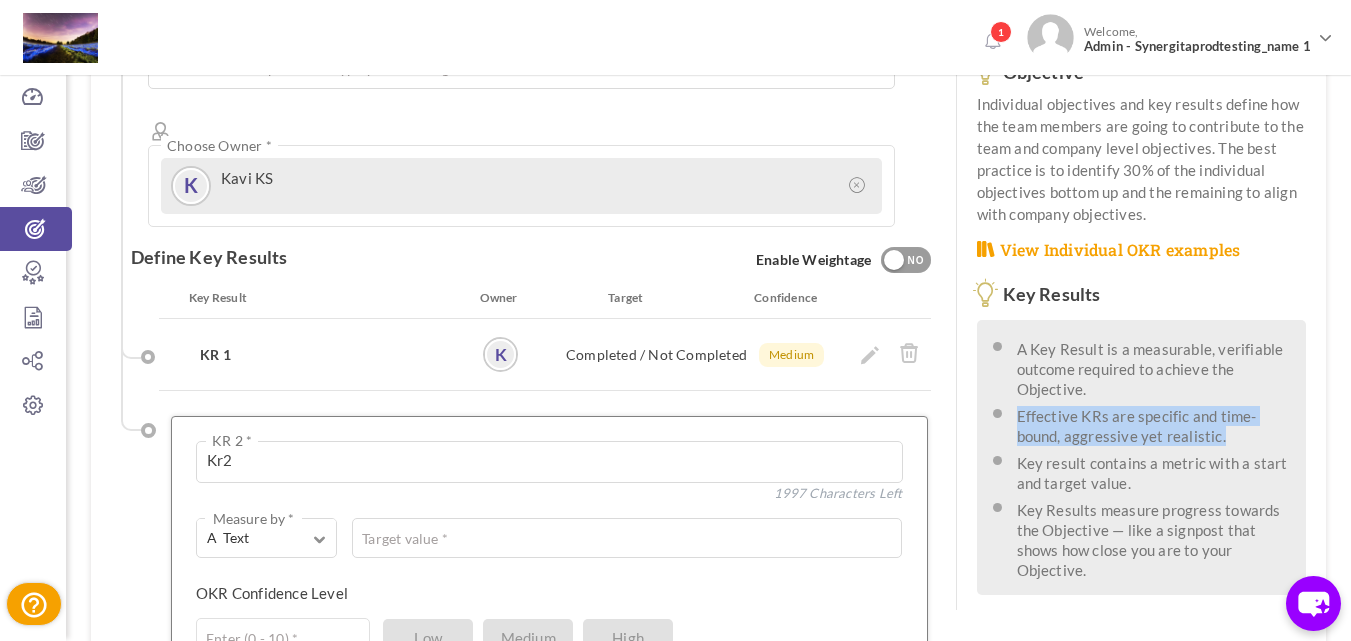 drag, startPoint x: 1242, startPoint y: 443, endPoint x: 1000, endPoint y: 422, distance: 242.90945 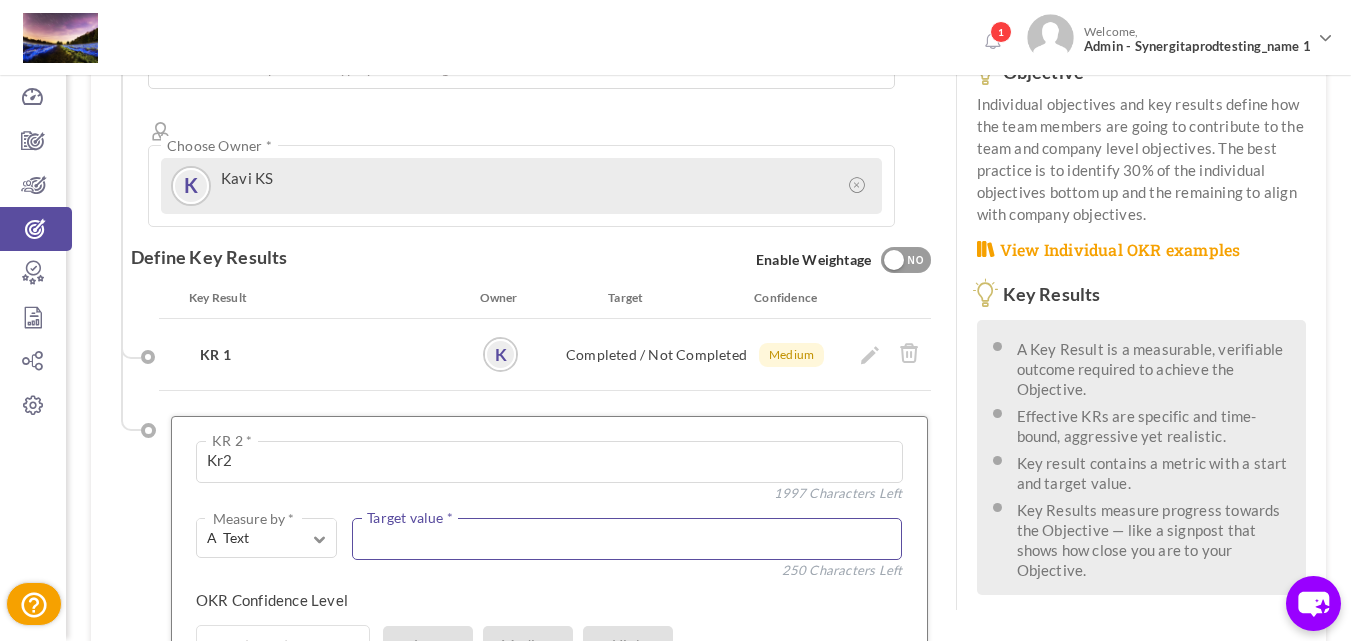 click at bounding box center [627, 539] 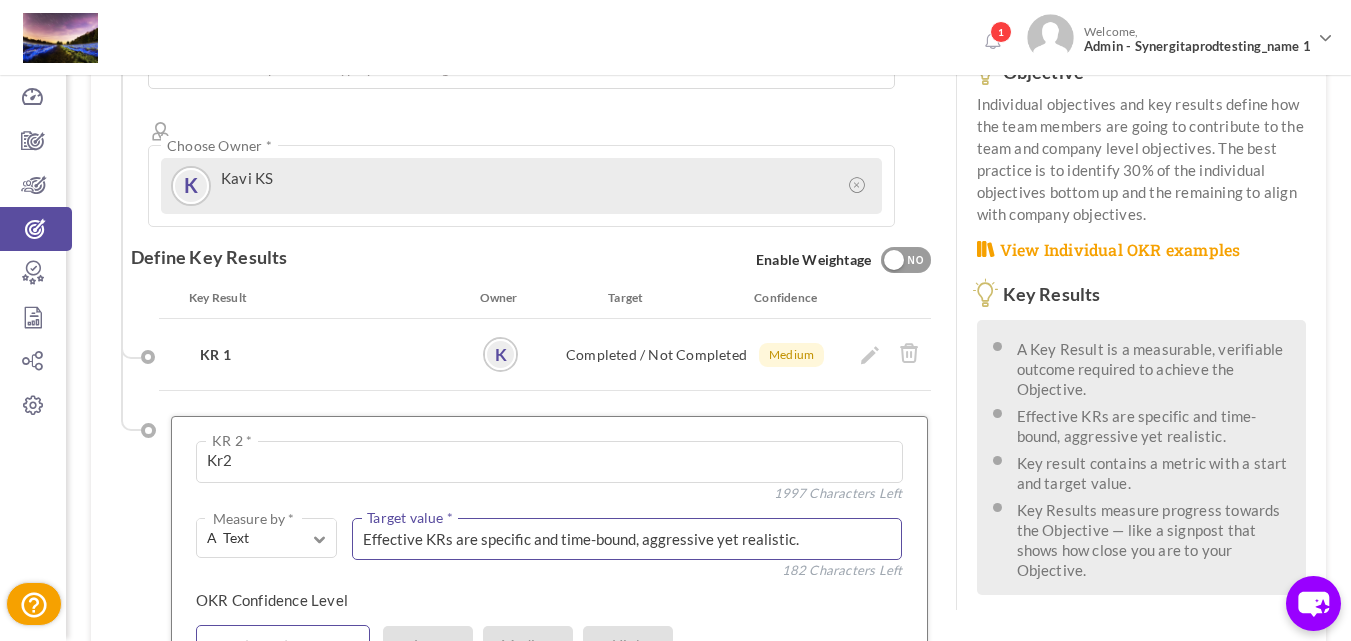 type on "Effective KRs are specific and time-bound, aggressive yet realistic." 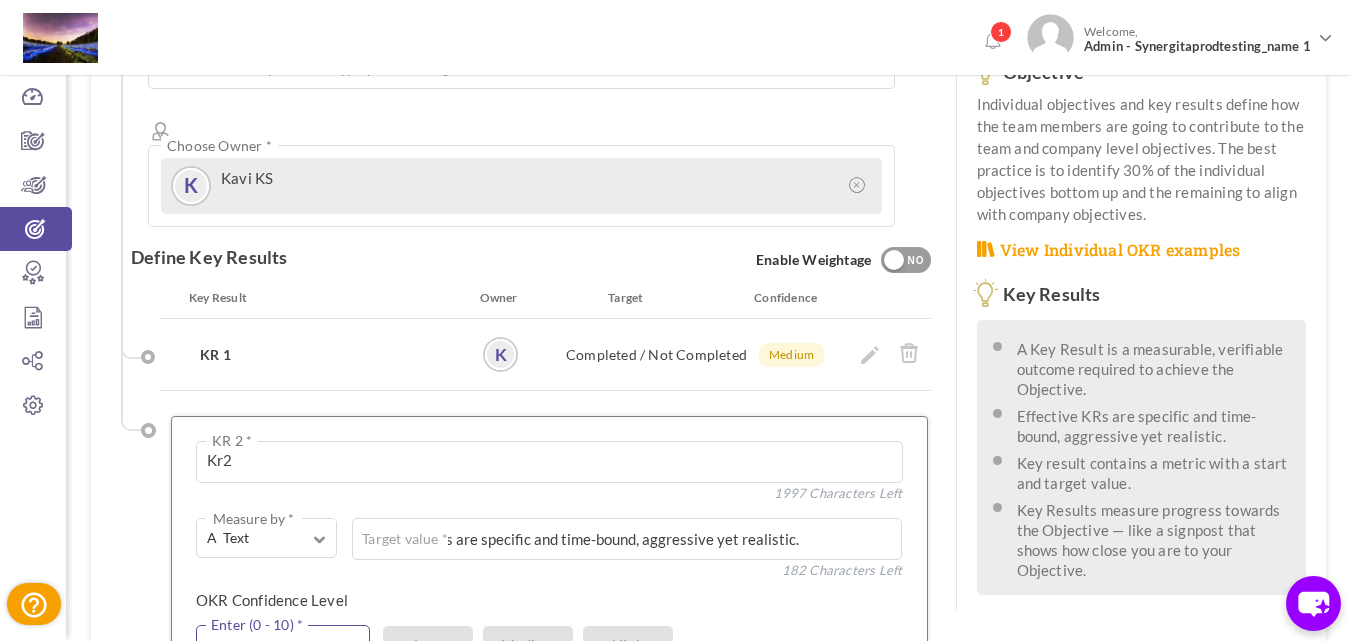 click at bounding box center [283, 645] 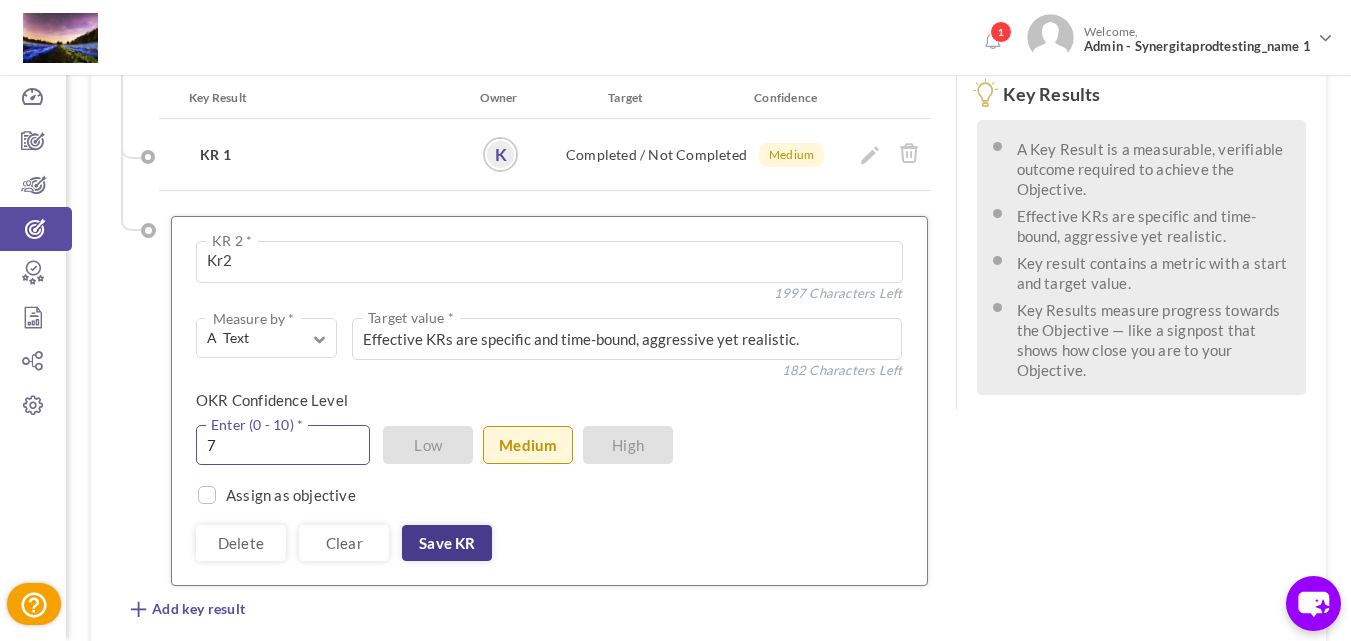 type on "7" 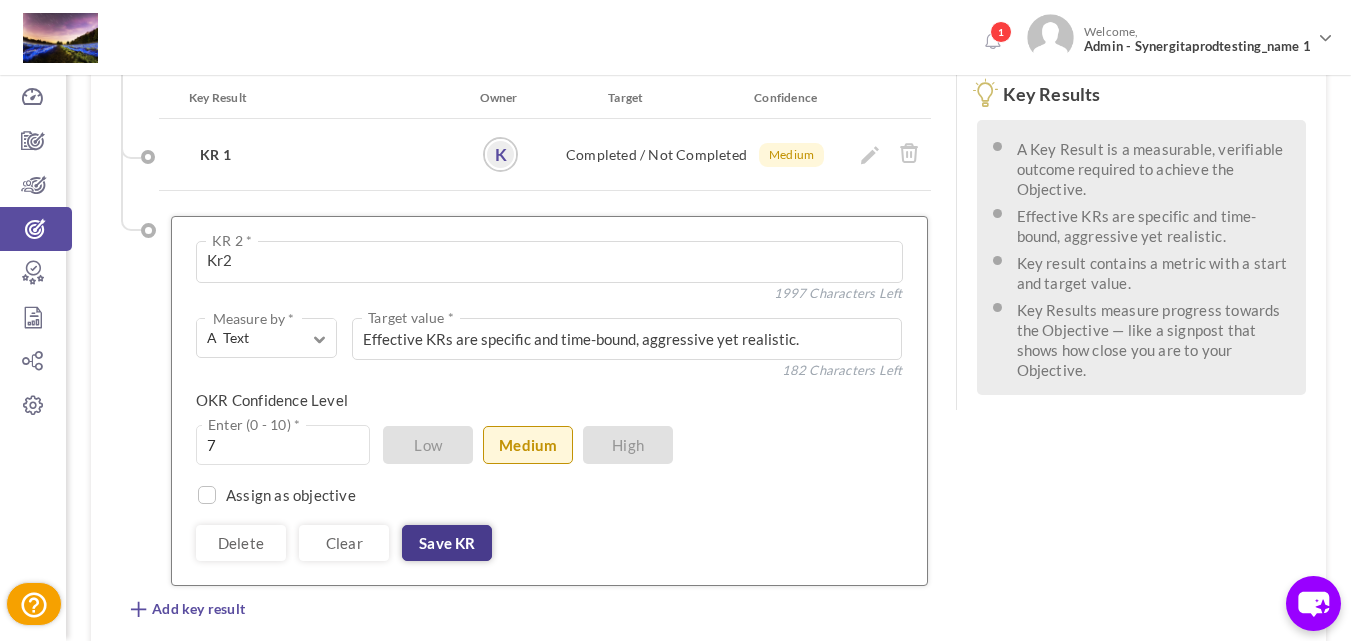 click on "Save KR" at bounding box center (447, 543) 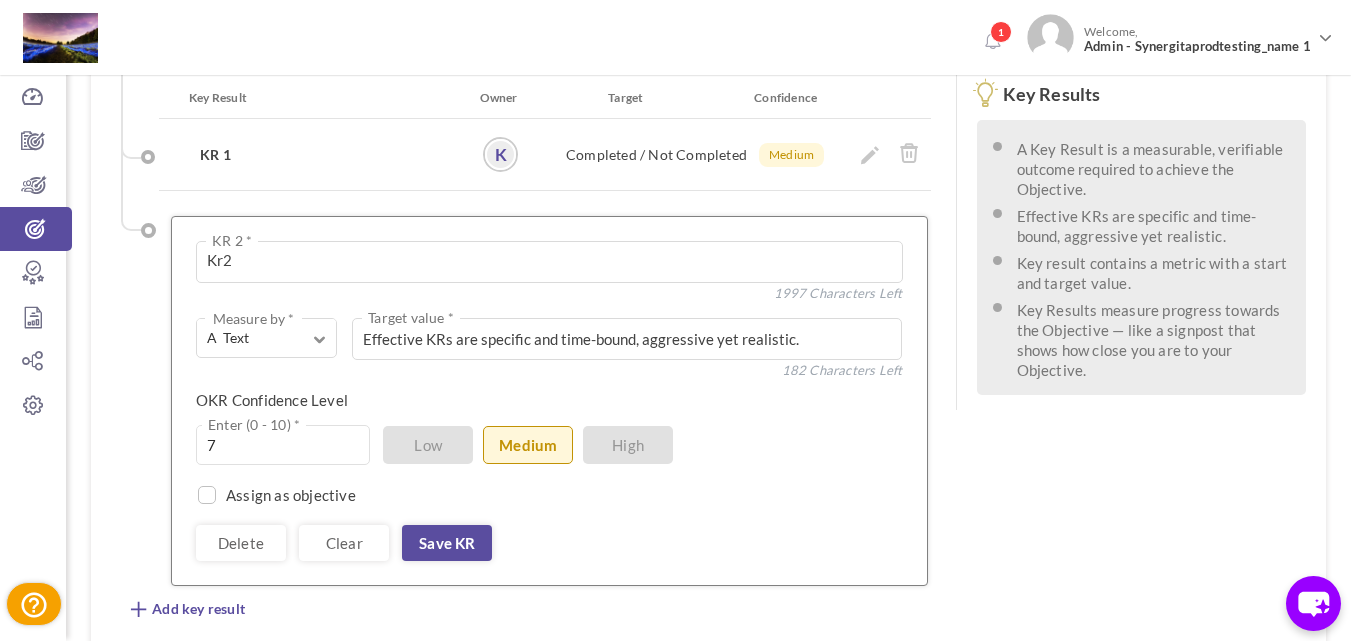 scroll, scrollTop: 560, scrollLeft: 0, axis: vertical 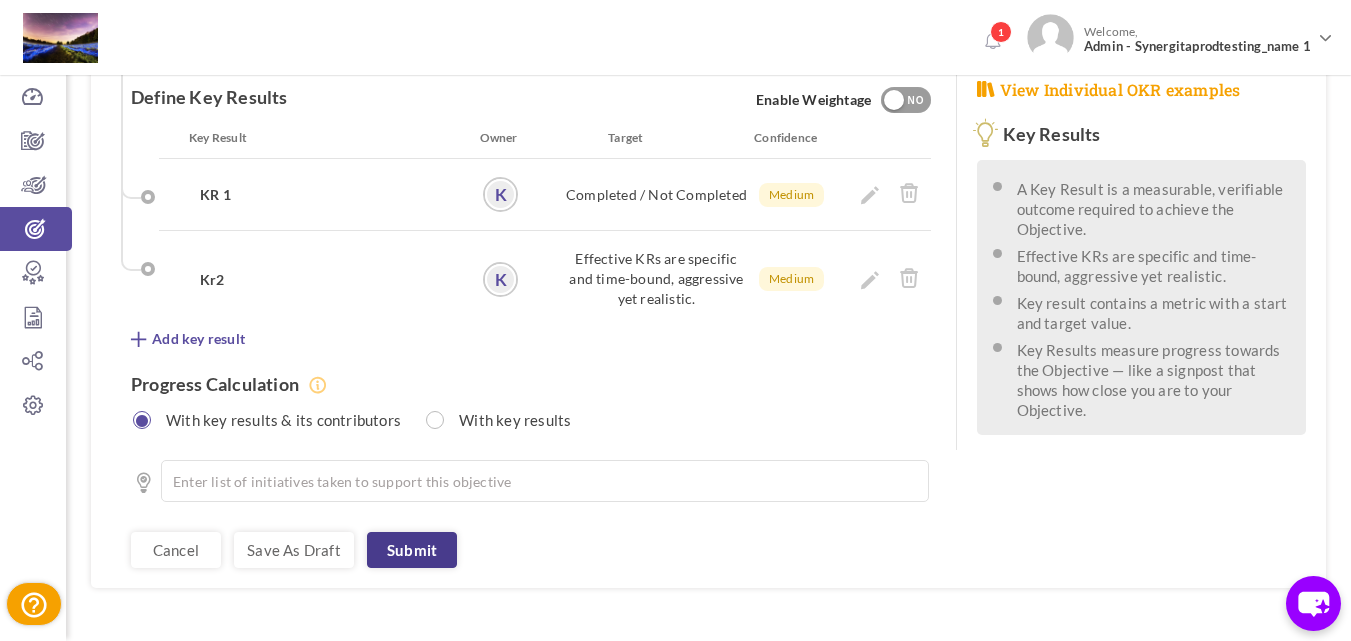 click on "Submit" at bounding box center [412, 550] 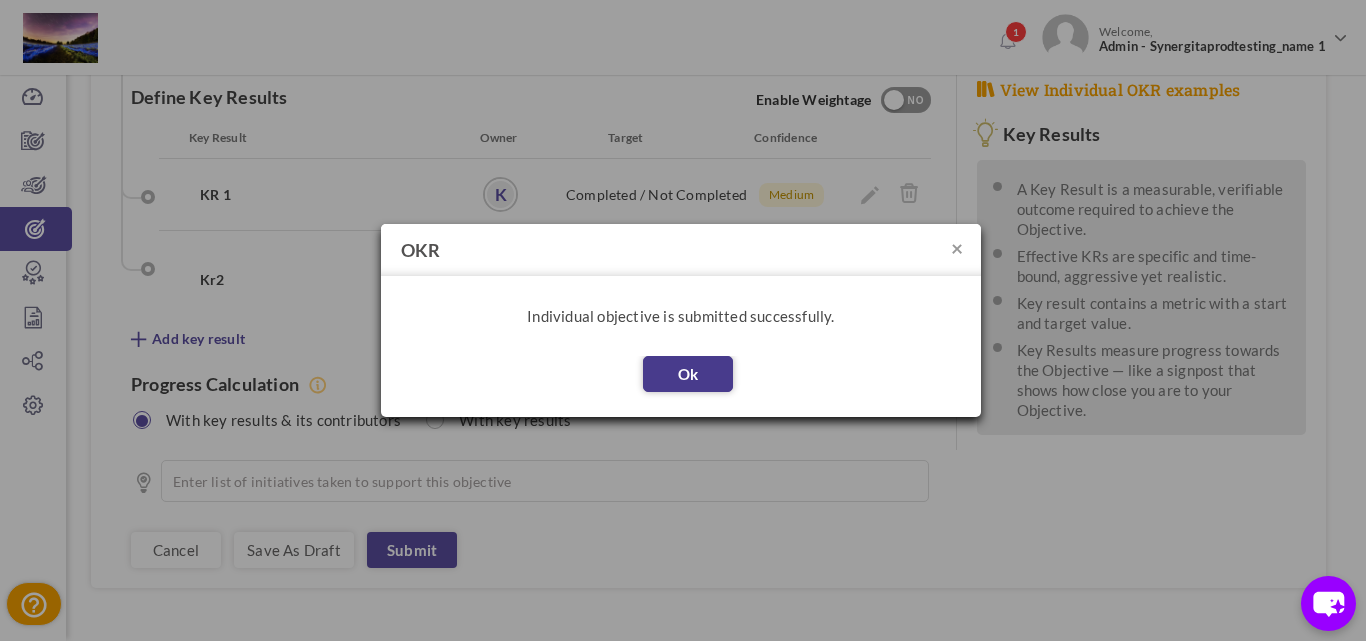 click on "Ok" at bounding box center [688, 374] 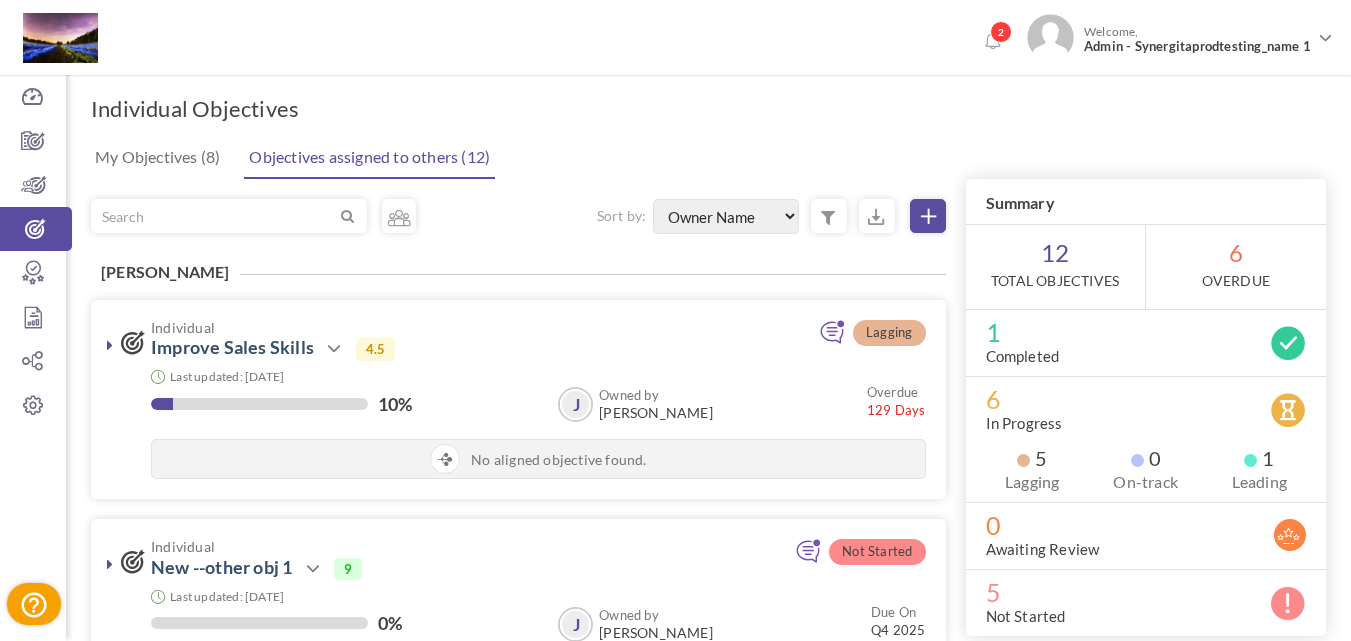 select on "FirstName" 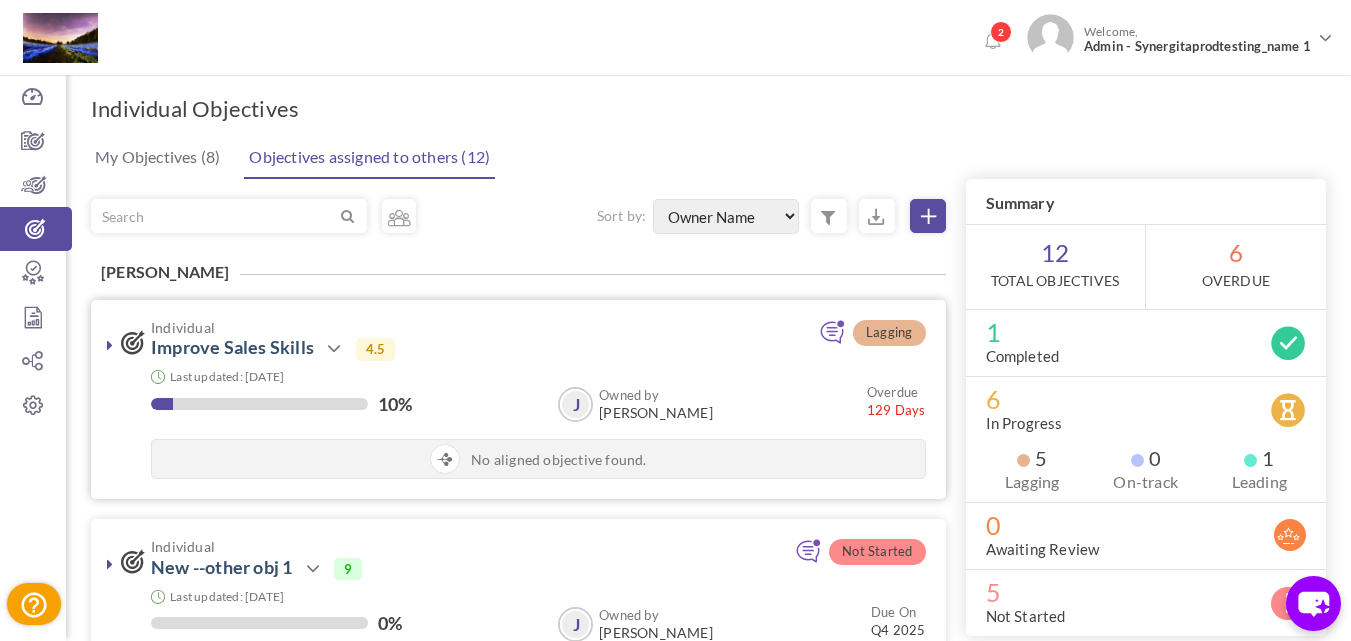 scroll, scrollTop: 200, scrollLeft: 0, axis: vertical 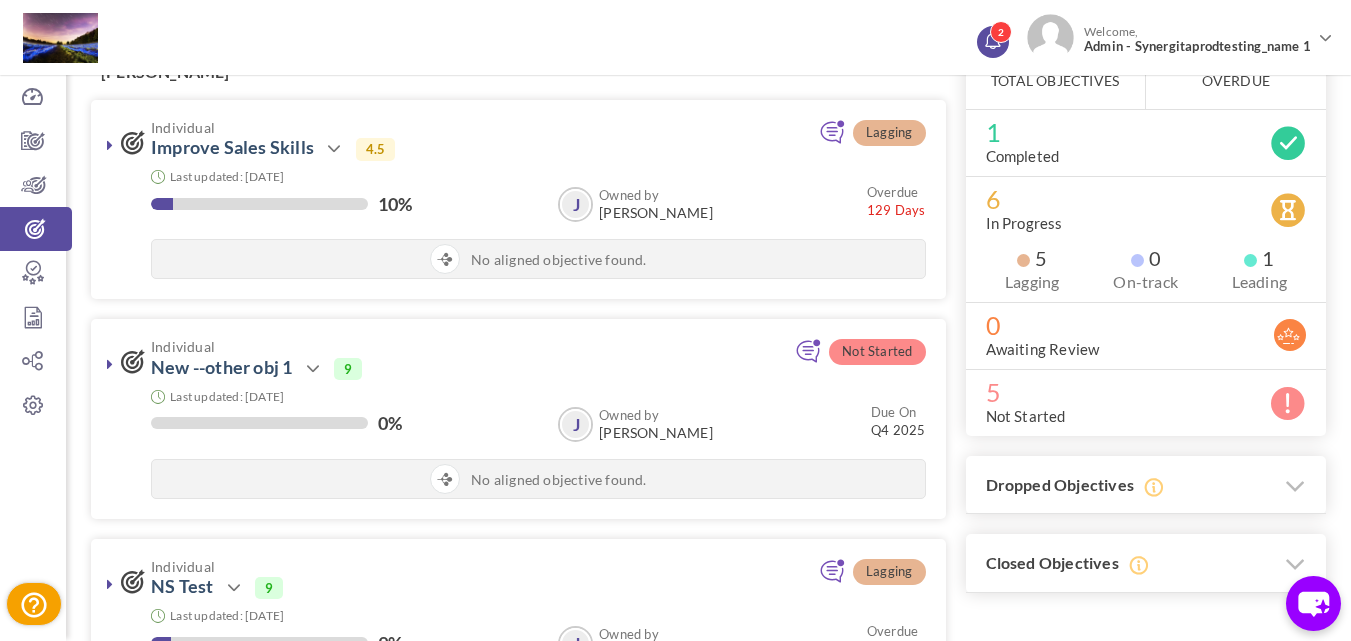 click at bounding box center [992, 39] 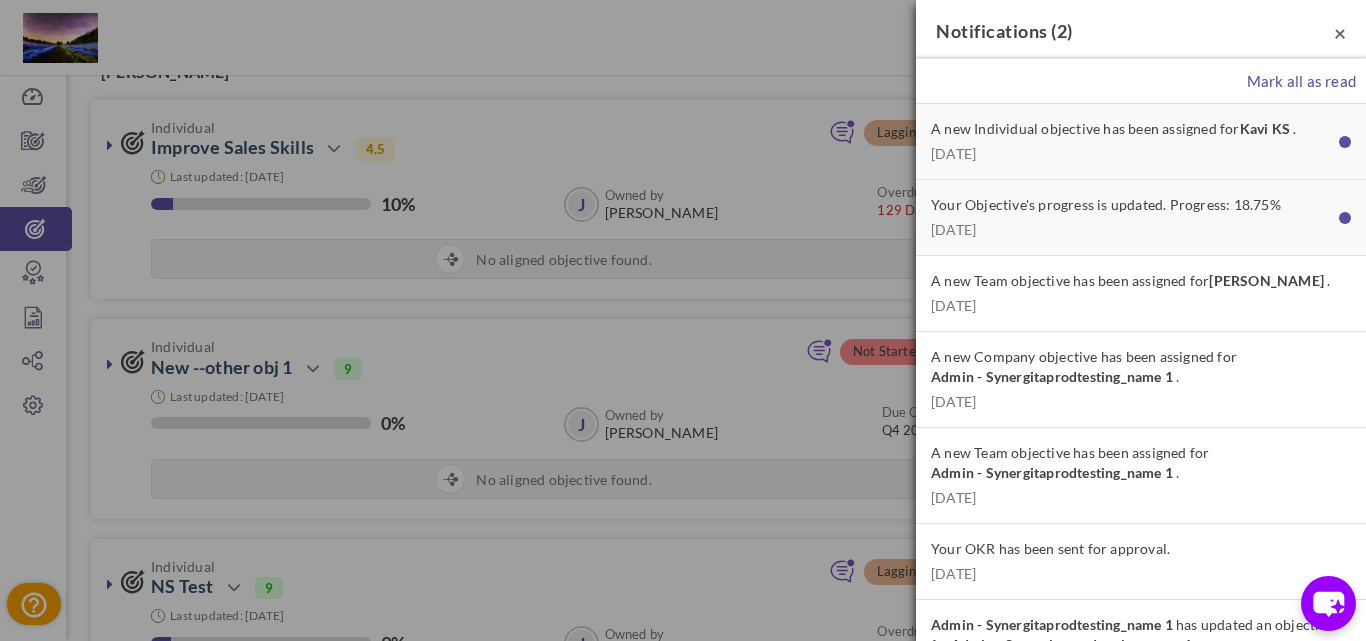 click on "×" at bounding box center [1340, 32] 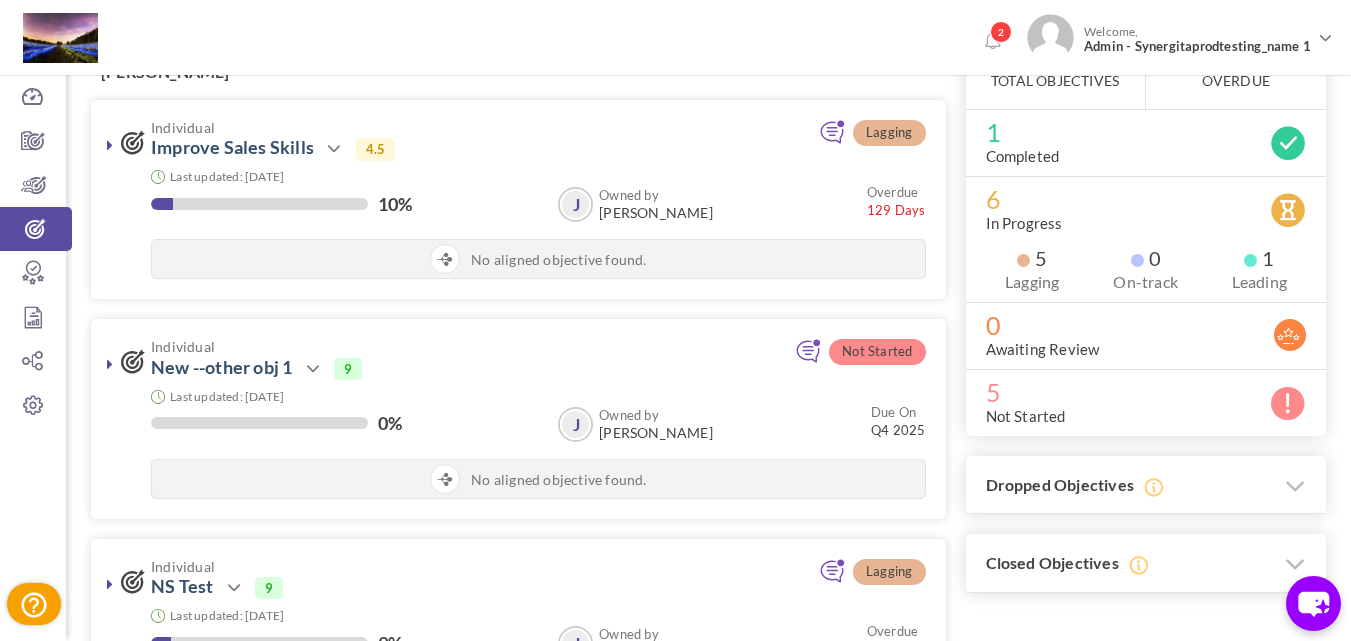 click on "2
Welcome,
Admin - Synergitaprodtesting_name 1
Support" at bounding box center (675, 34) 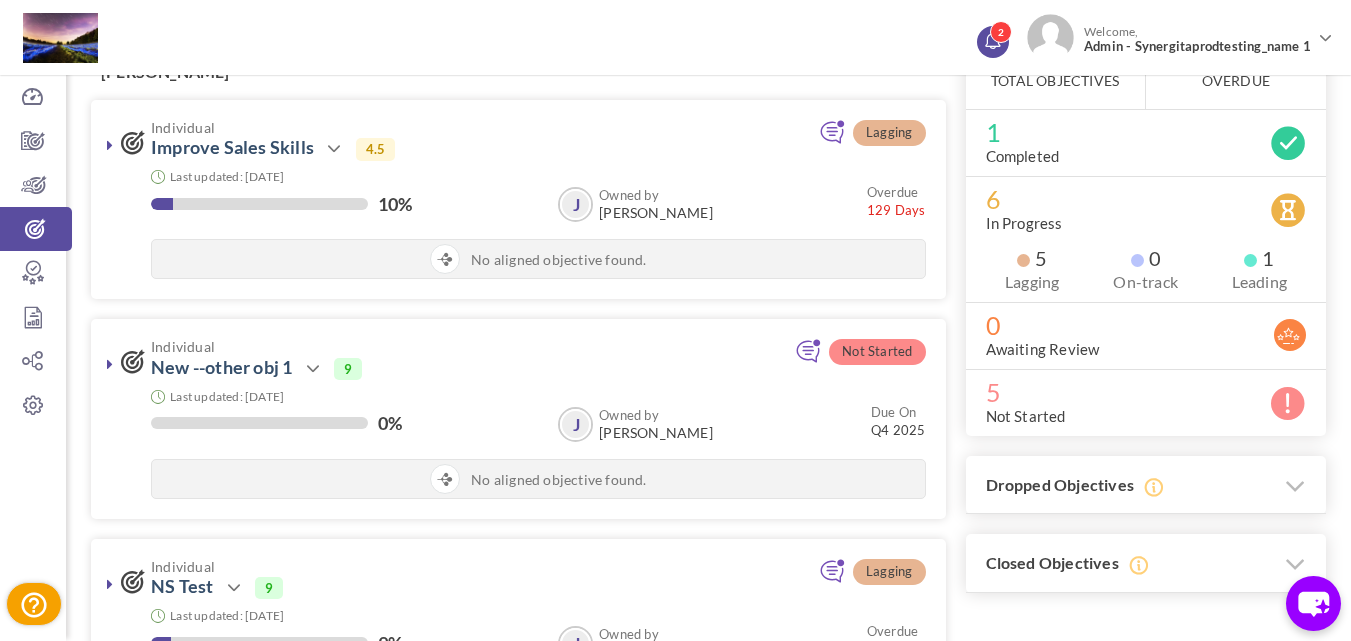 click on "2" at bounding box center [993, 42] 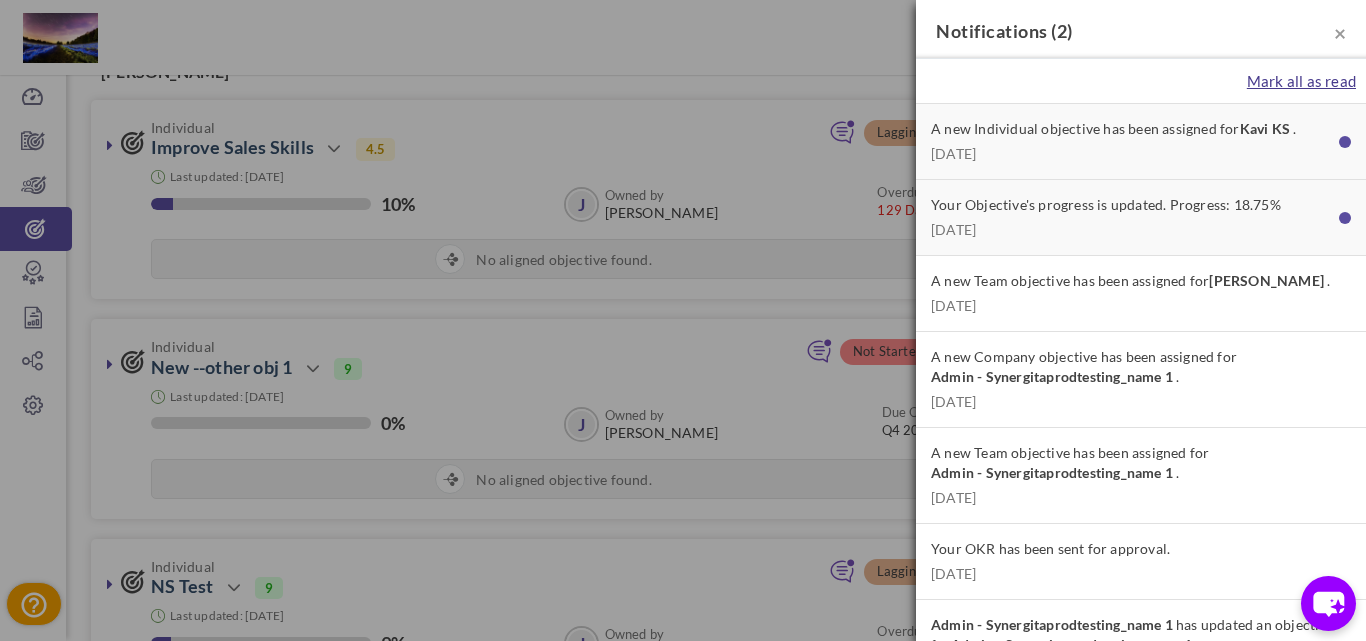 click on "Mark all as read" at bounding box center (1301, 81) 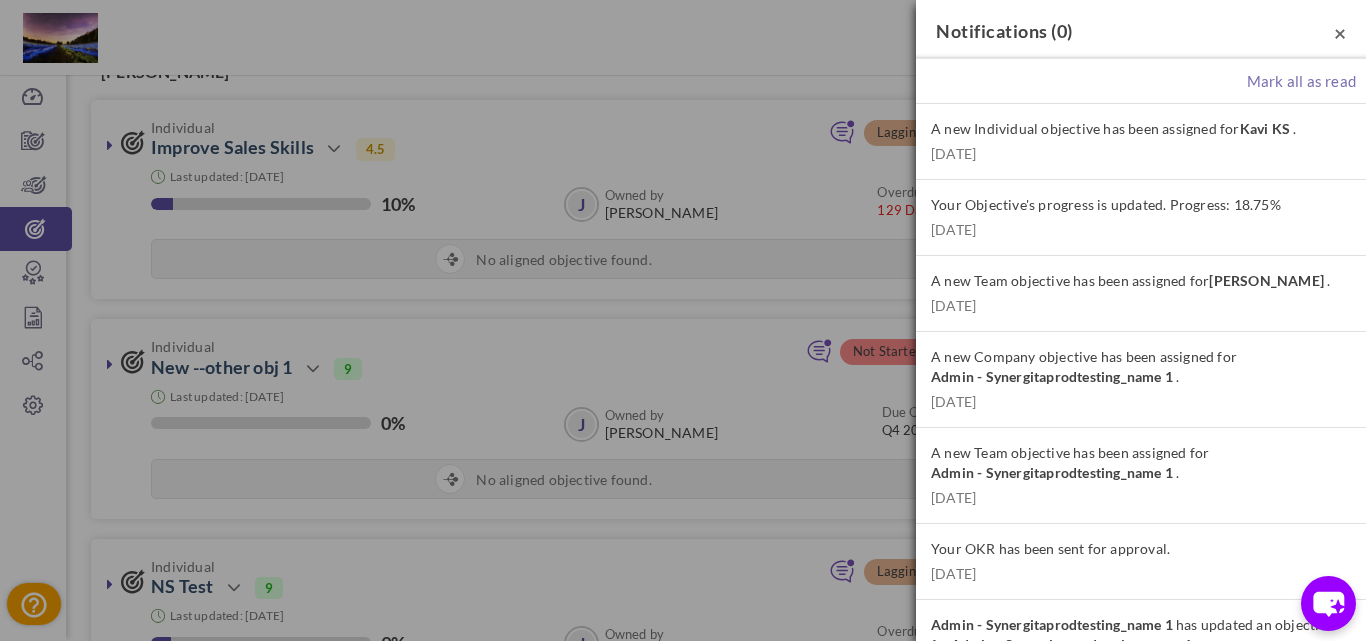 click on "×" at bounding box center [1340, 32] 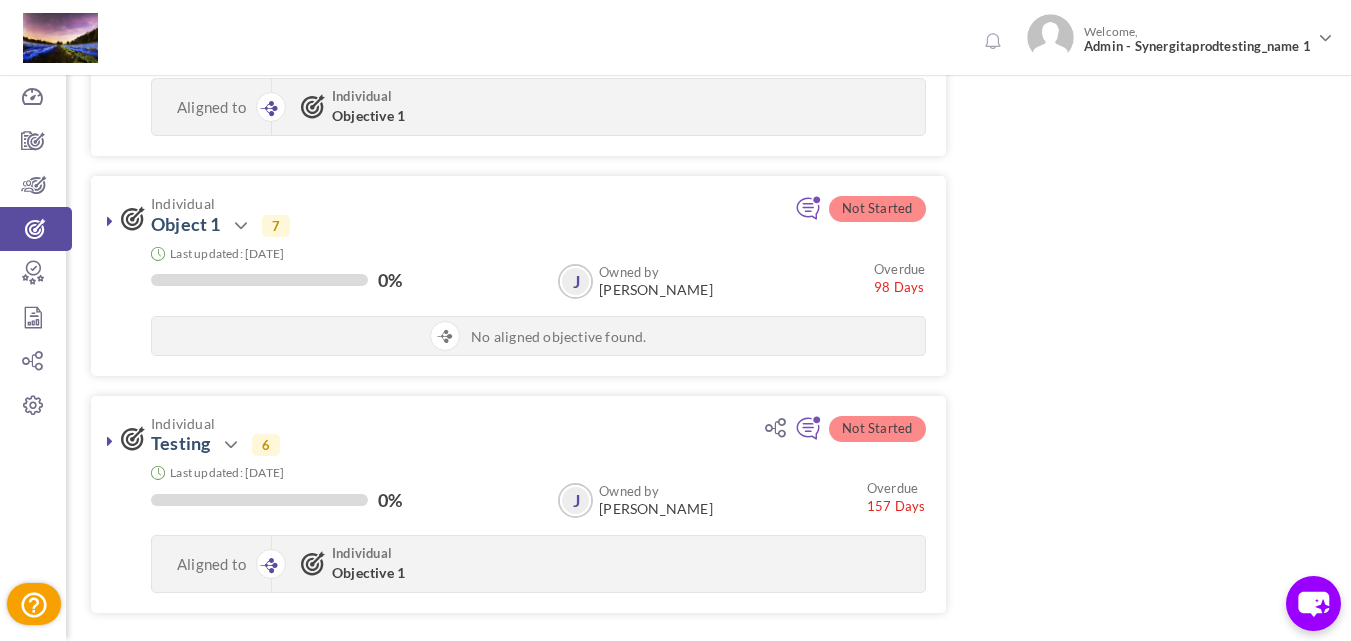 scroll, scrollTop: 1000, scrollLeft: 0, axis: vertical 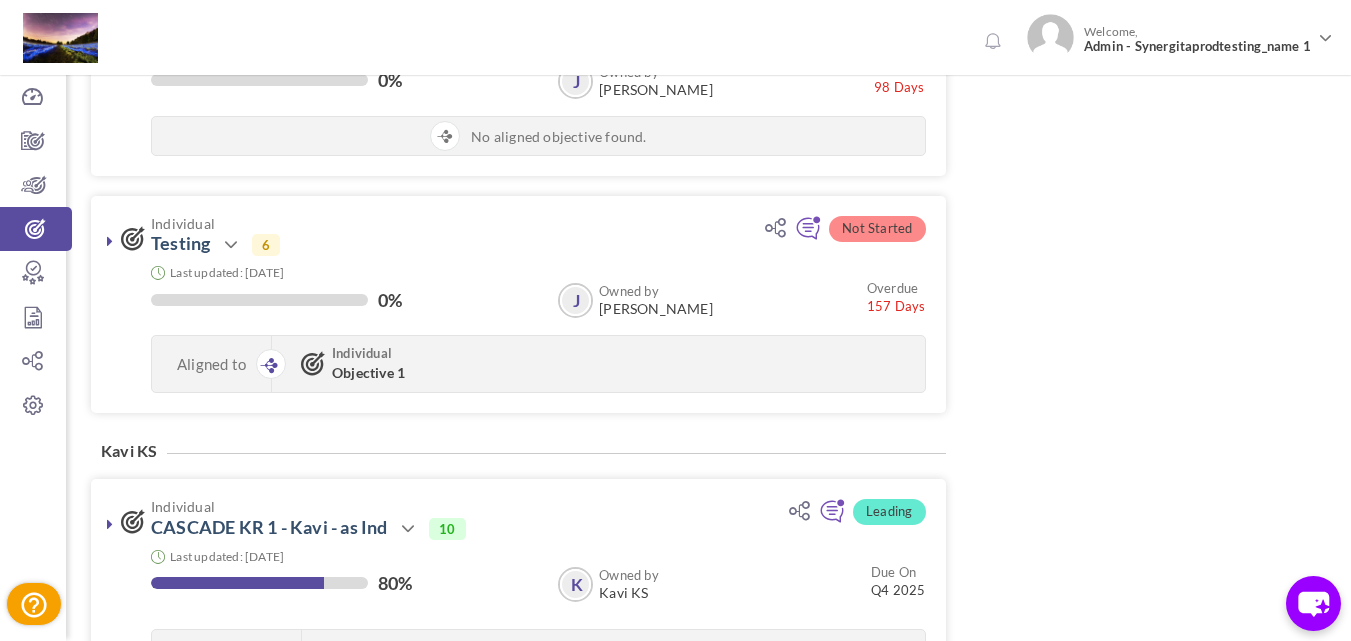 click on "Trial Extended!  Subscribe to continue using all the features.
2
Welcome,
Admin - Synergitaprodtesting_name 1" at bounding box center (675, -680) 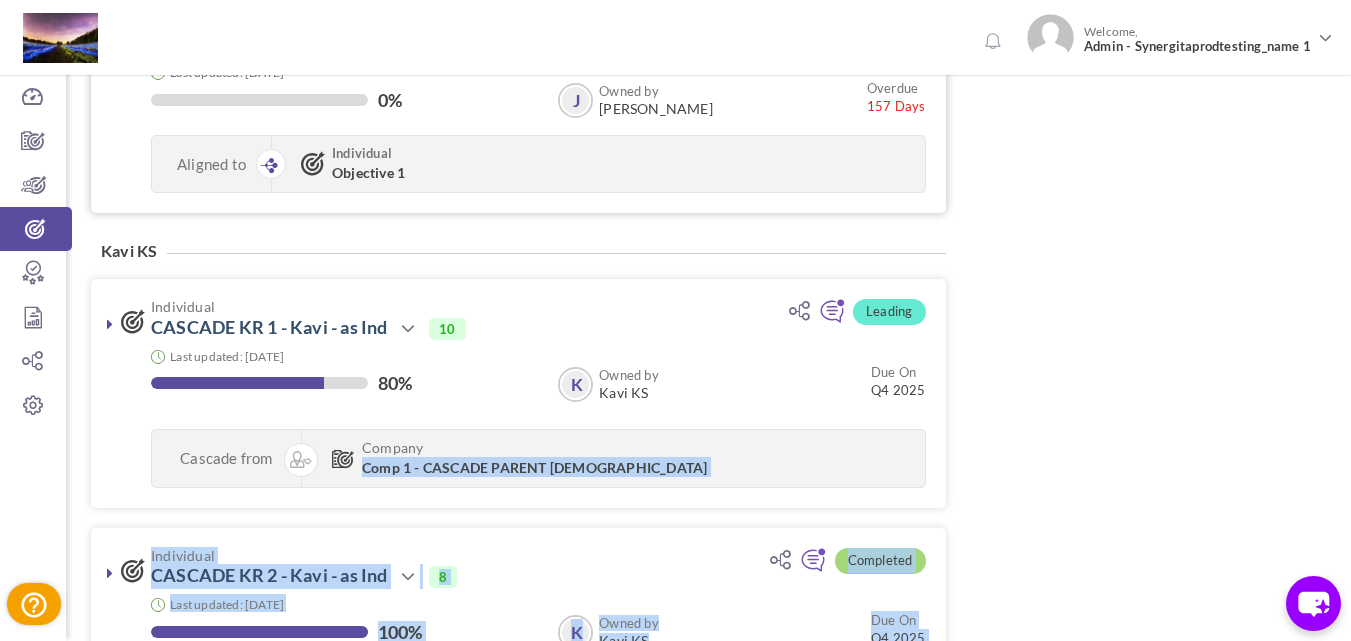 scroll, scrollTop: 1400, scrollLeft: 0, axis: vertical 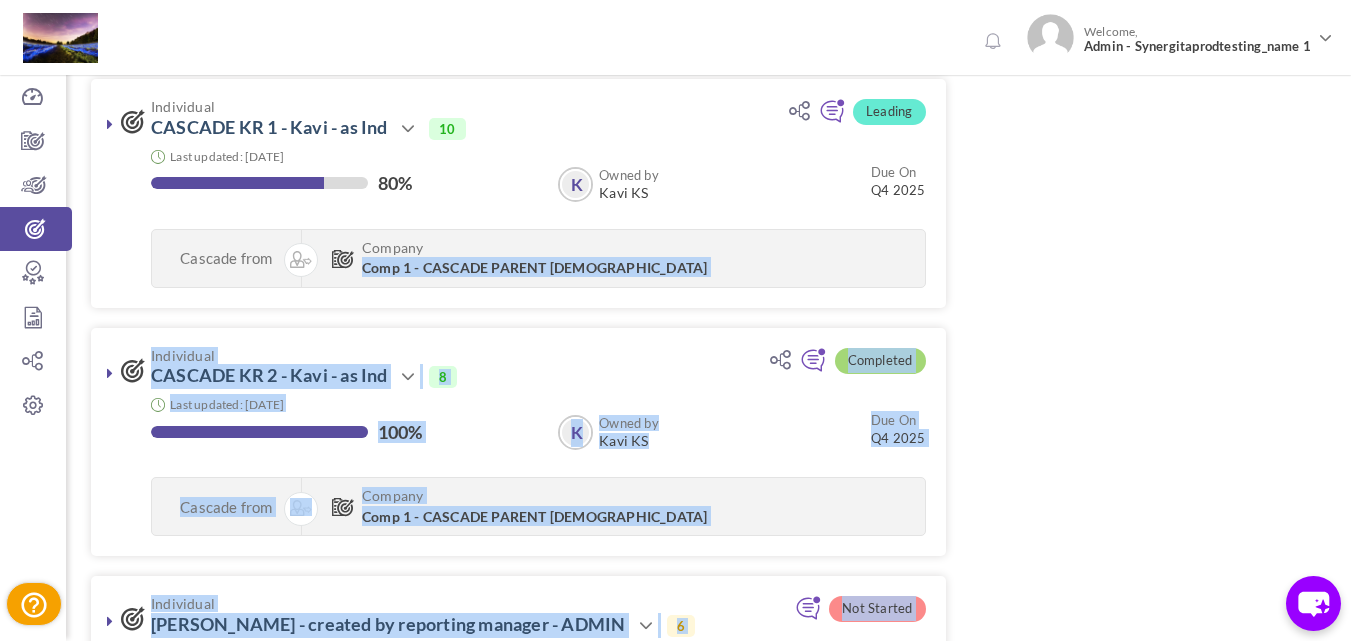 drag, startPoint x: 1024, startPoint y: 313, endPoint x: 977, endPoint y: 317, distance: 47.169907 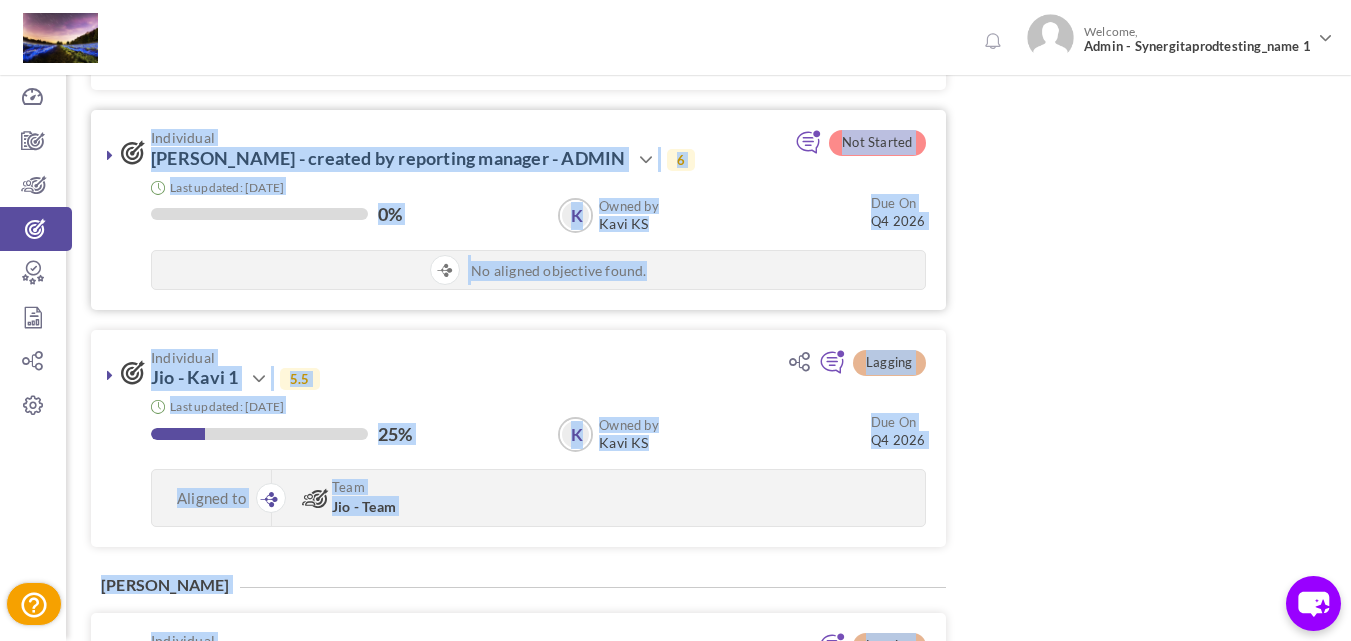 scroll, scrollTop: 1800, scrollLeft: 0, axis: vertical 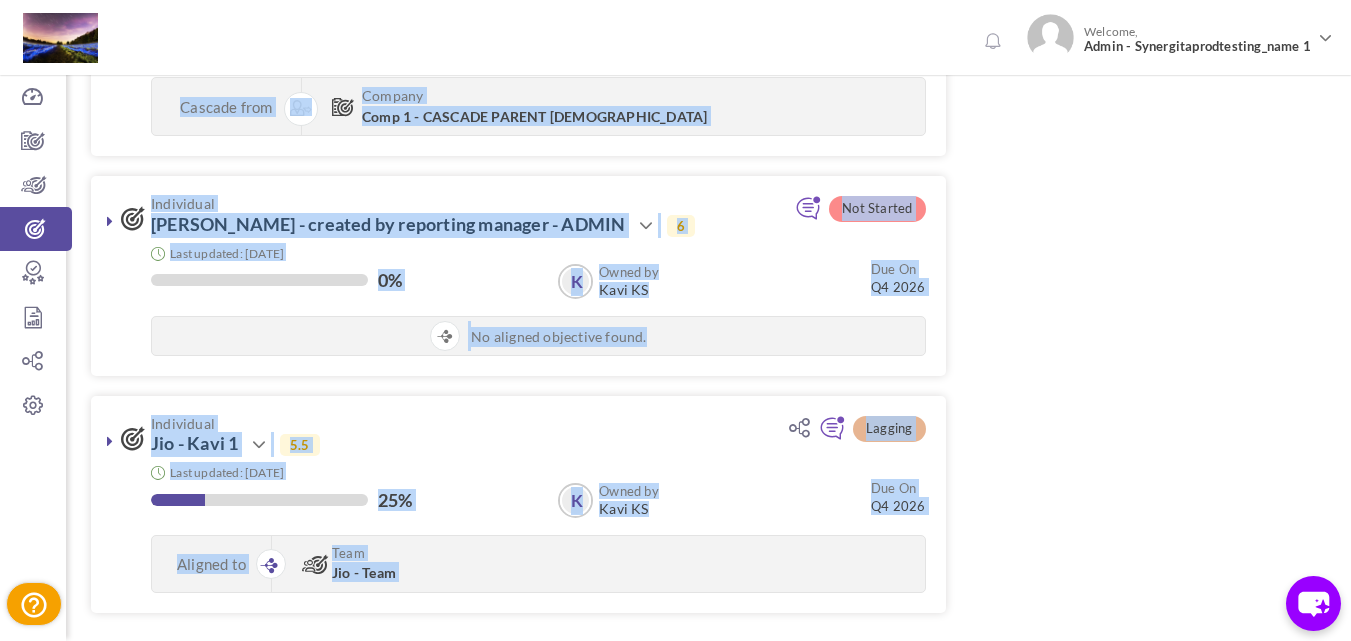 click on "Filter
Sort by:
% of completion
Owner Name
Due Date
Status
Johanna  L
Lagging" at bounding box center (708, -326) 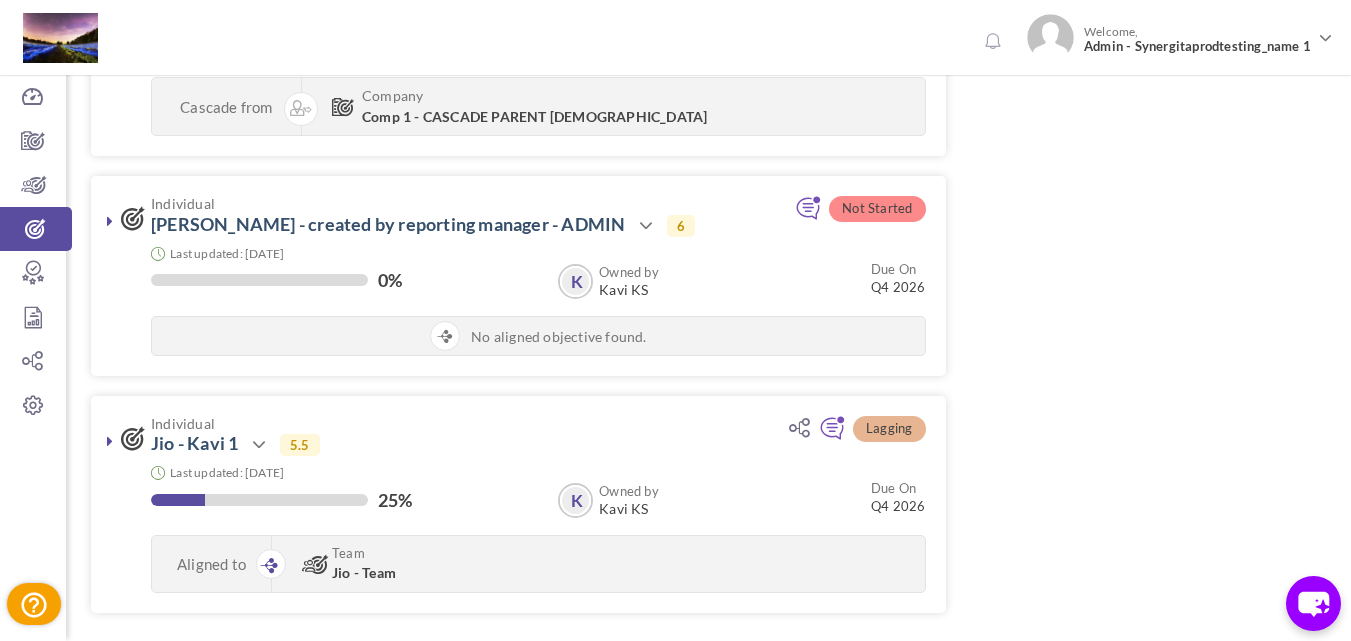 click on "Filter
Sort by:
% of completion
Owner Name
Due Date
Status
Johanna  L
Lagging" at bounding box center (708, -326) 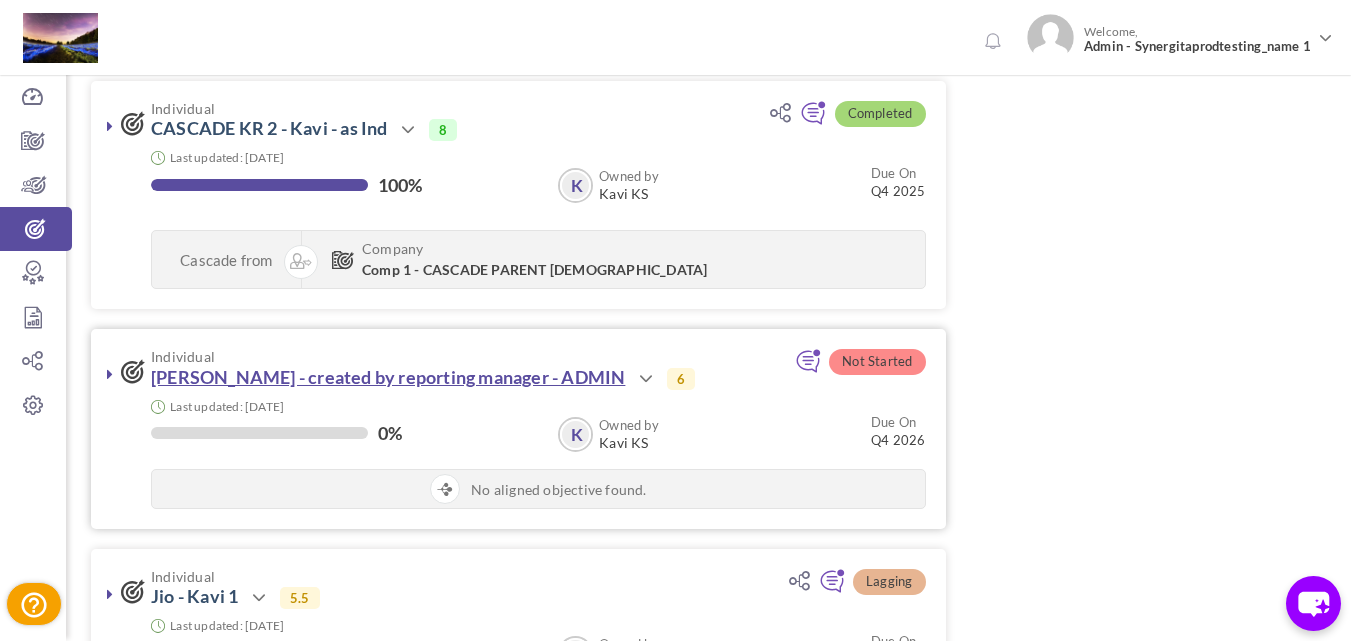 scroll, scrollTop: 1600, scrollLeft: 0, axis: vertical 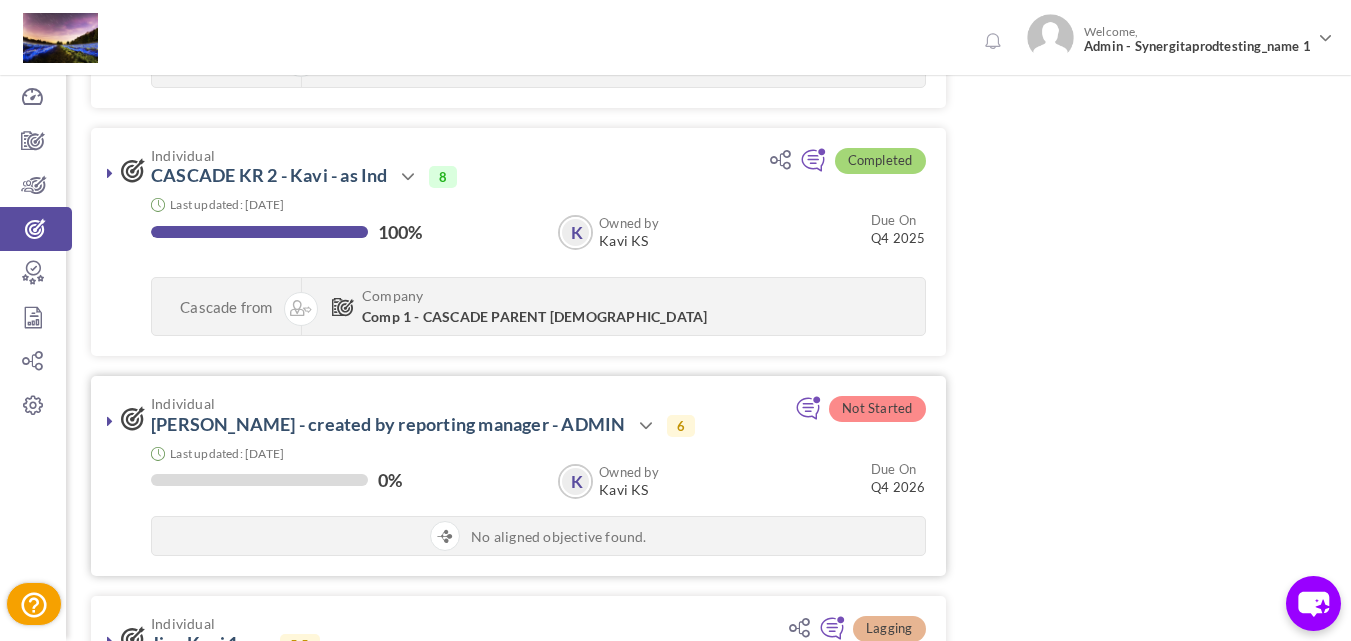 click at bounding box center (110, 421) 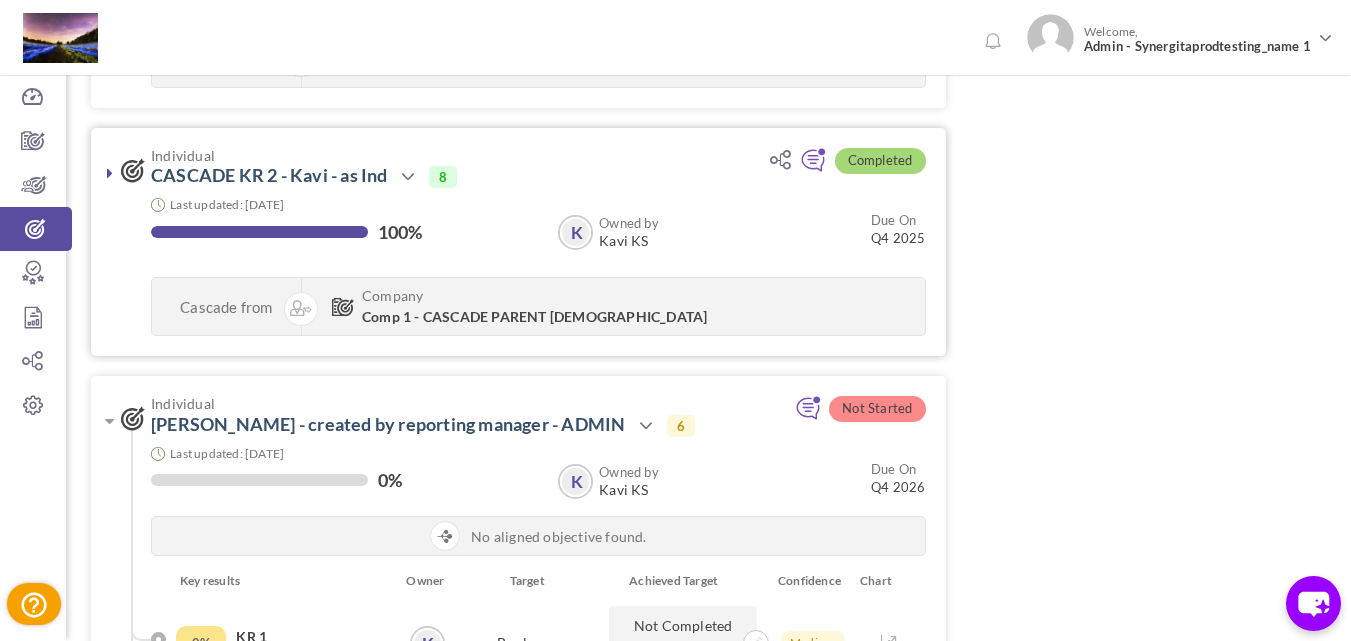 scroll, scrollTop: 1800, scrollLeft: 0, axis: vertical 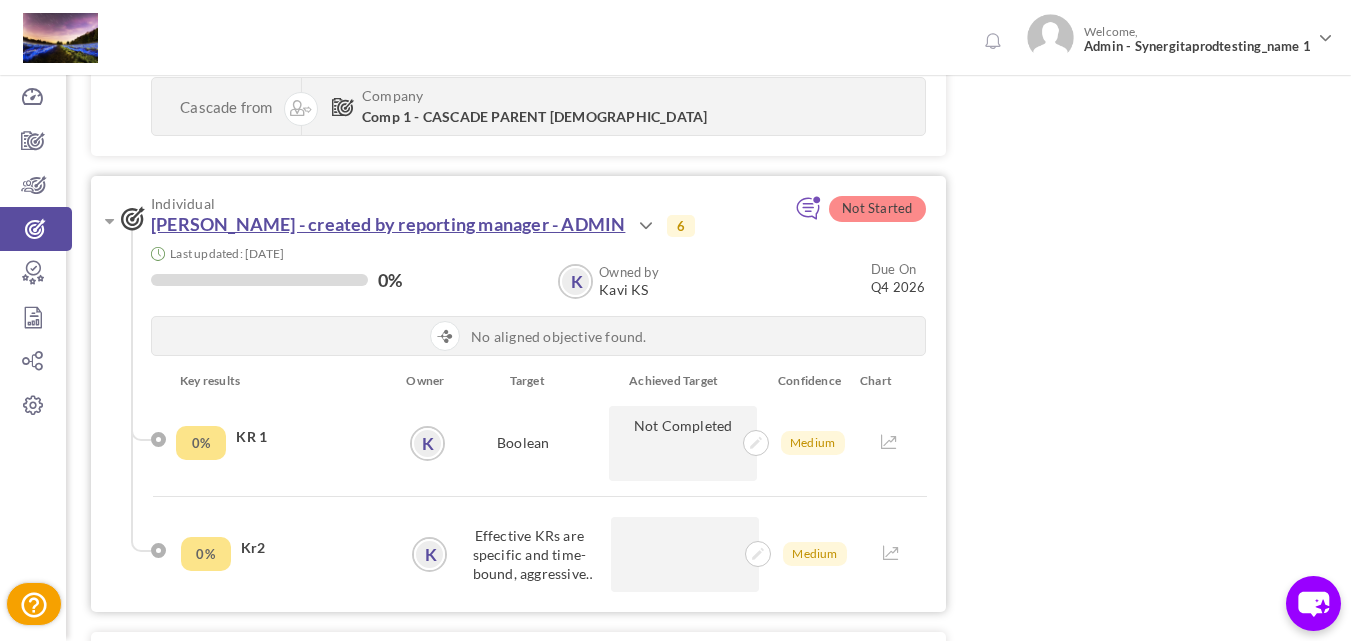 click on "[PERSON_NAME] - created by reporting manager - ADMIN" at bounding box center (388, 224) 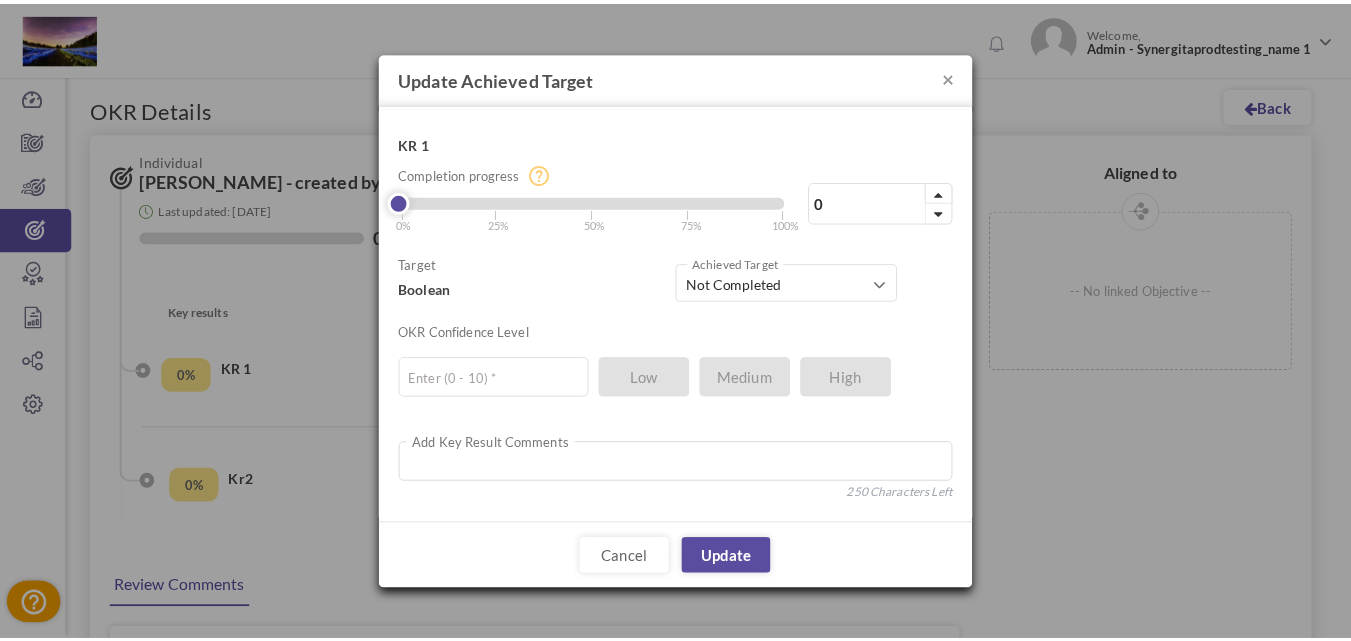 scroll, scrollTop: 0, scrollLeft: 0, axis: both 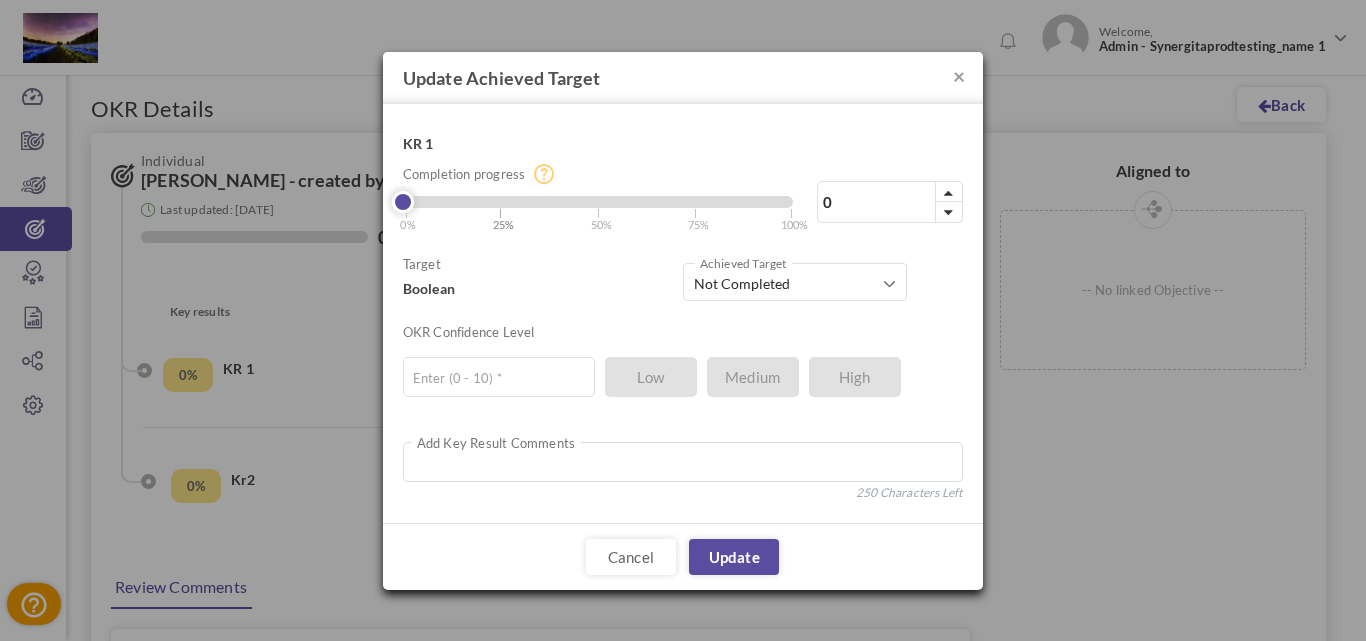 click on "25%" at bounding box center (504, 224) 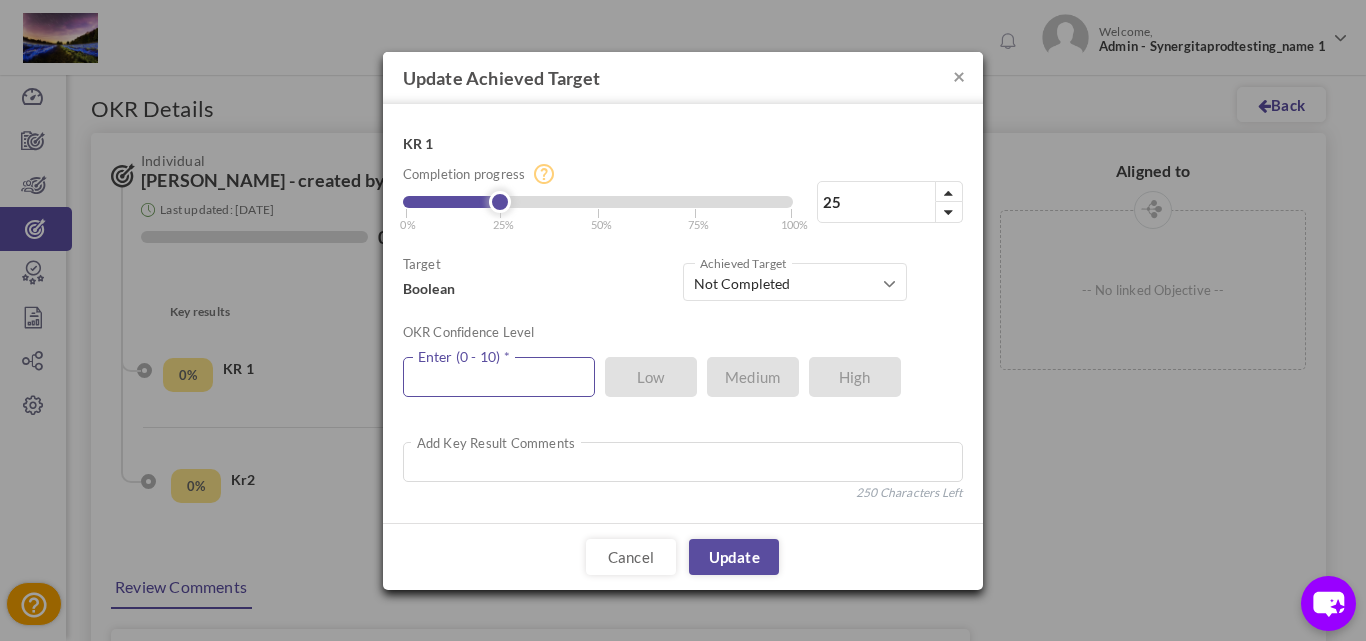 click at bounding box center [499, 377] 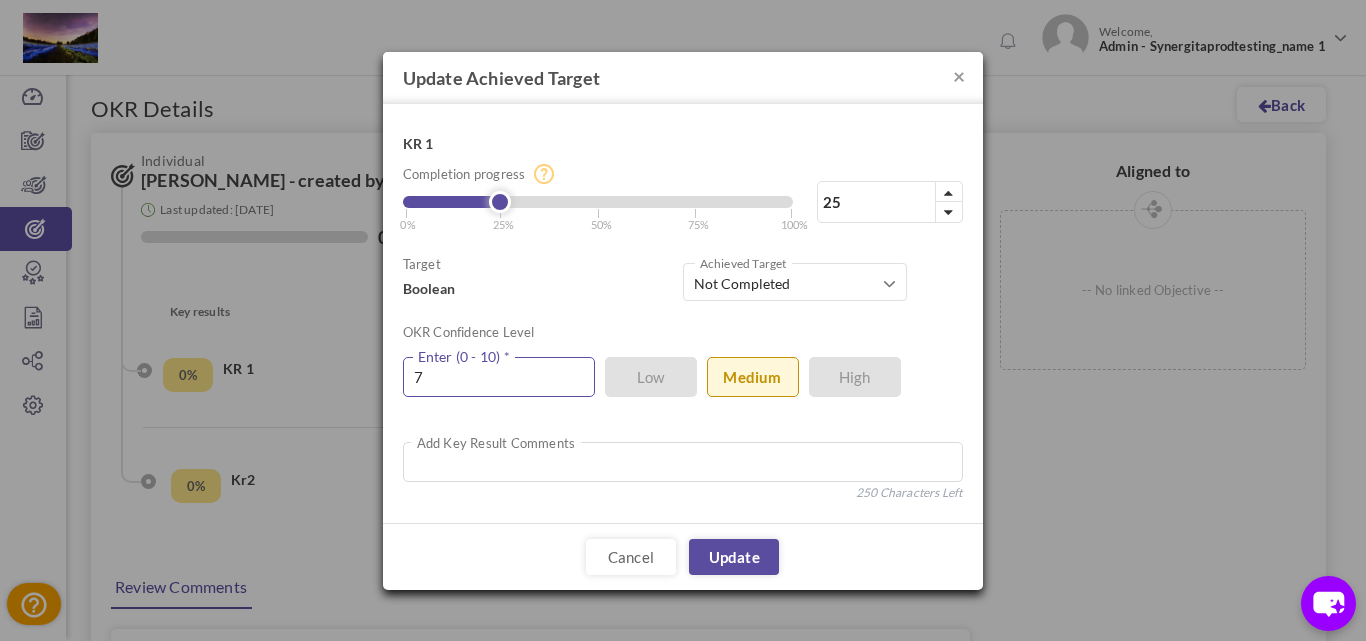 type on "7" 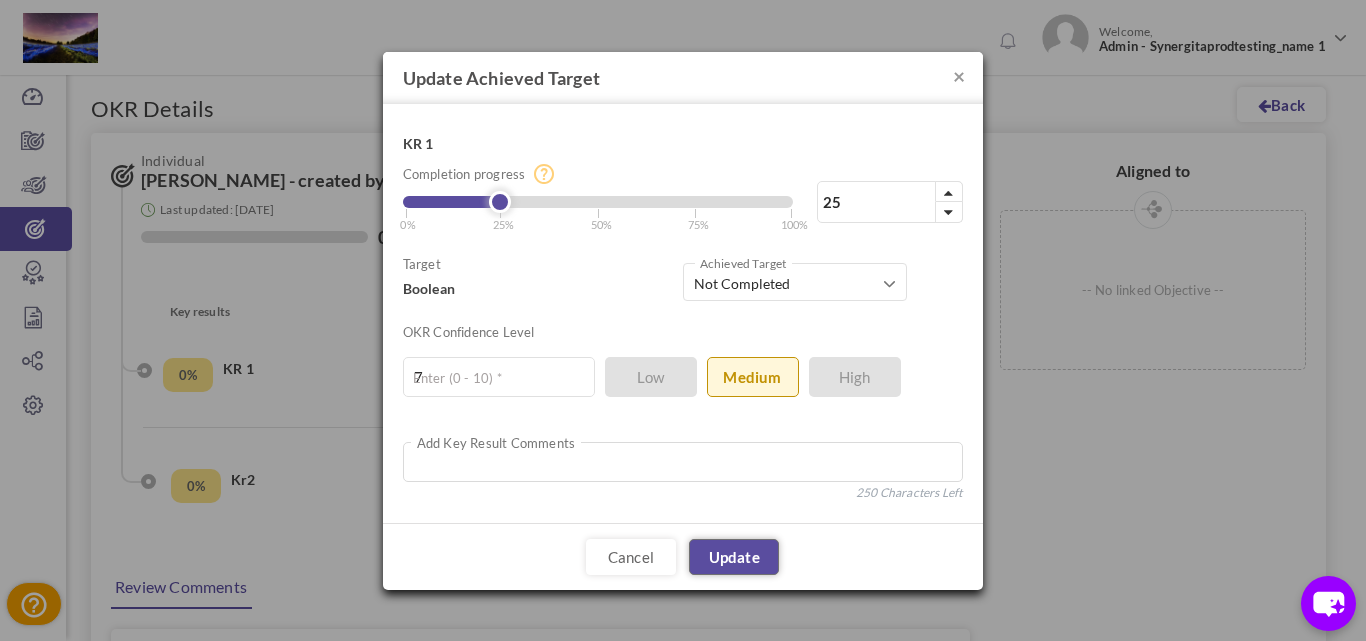 click on "Update" at bounding box center (734, 557) 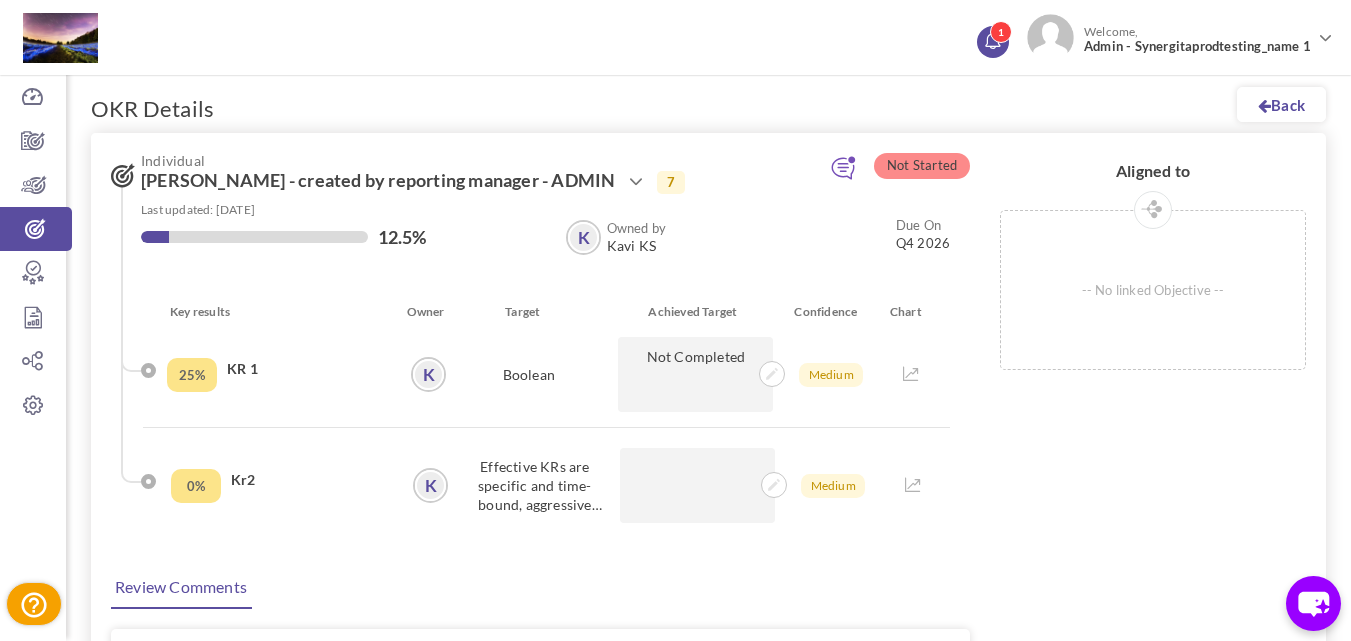 click at bounding box center [992, 39] 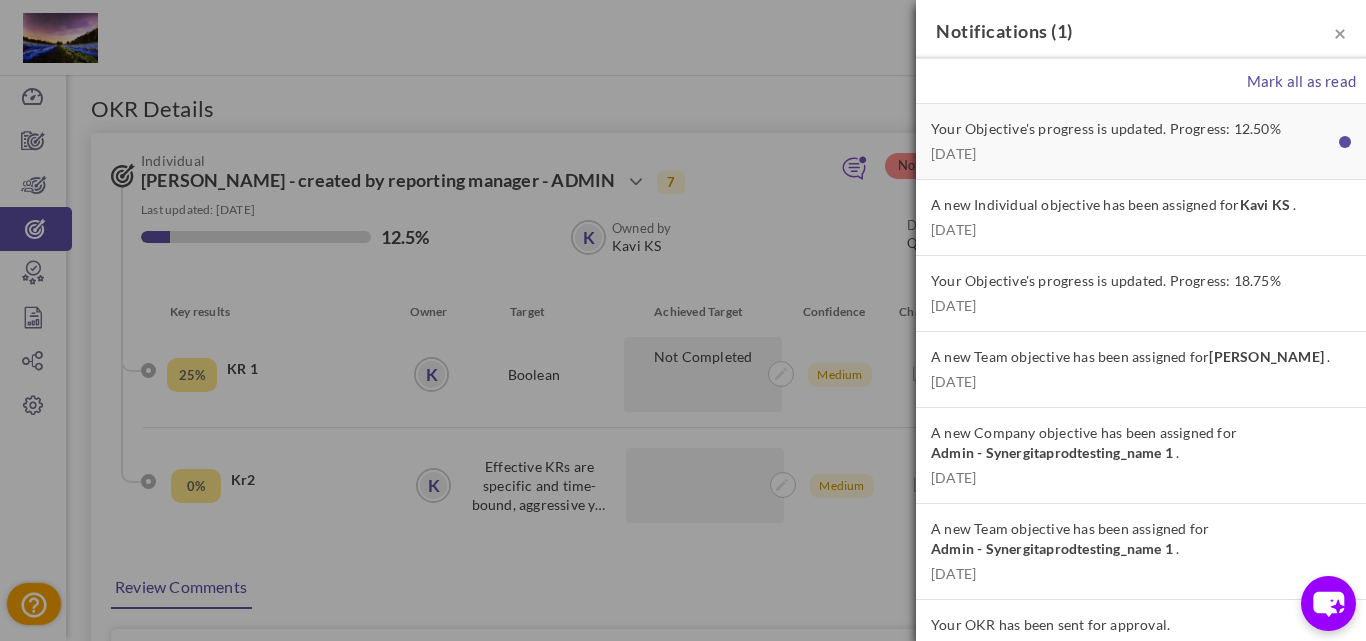 click on "Notifications ( 1 )" at bounding box center (1141, 31) 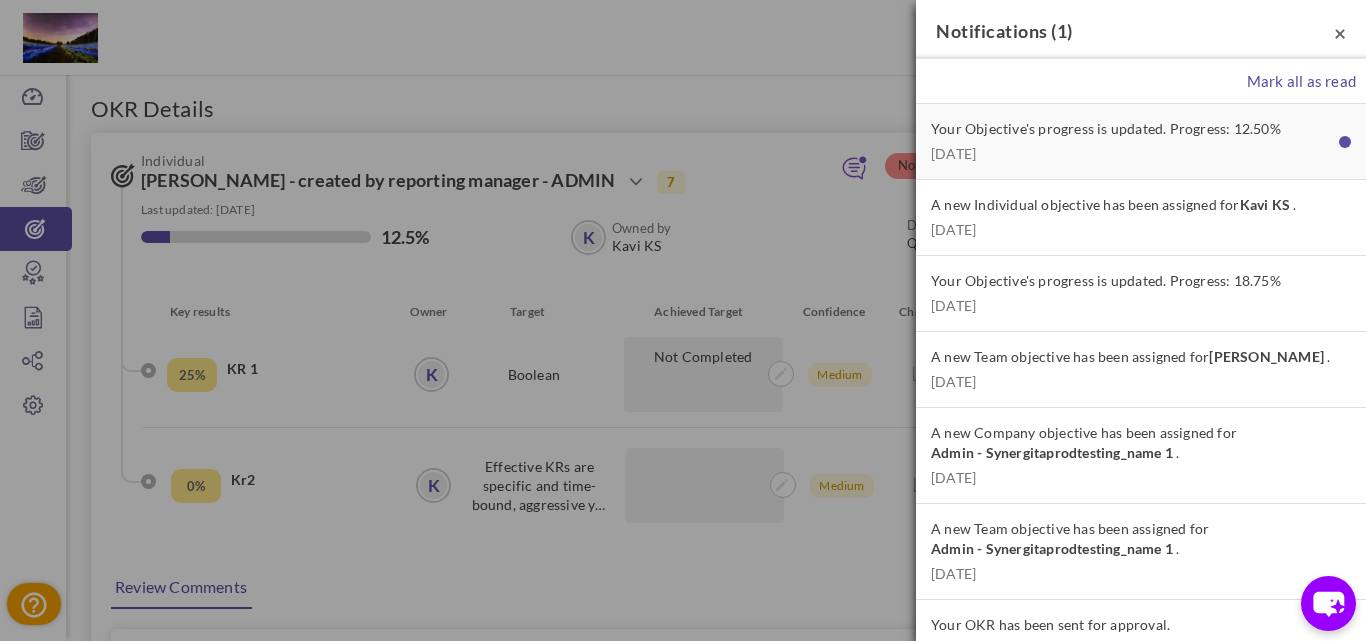 click on "×" at bounding box center (1340, 32) 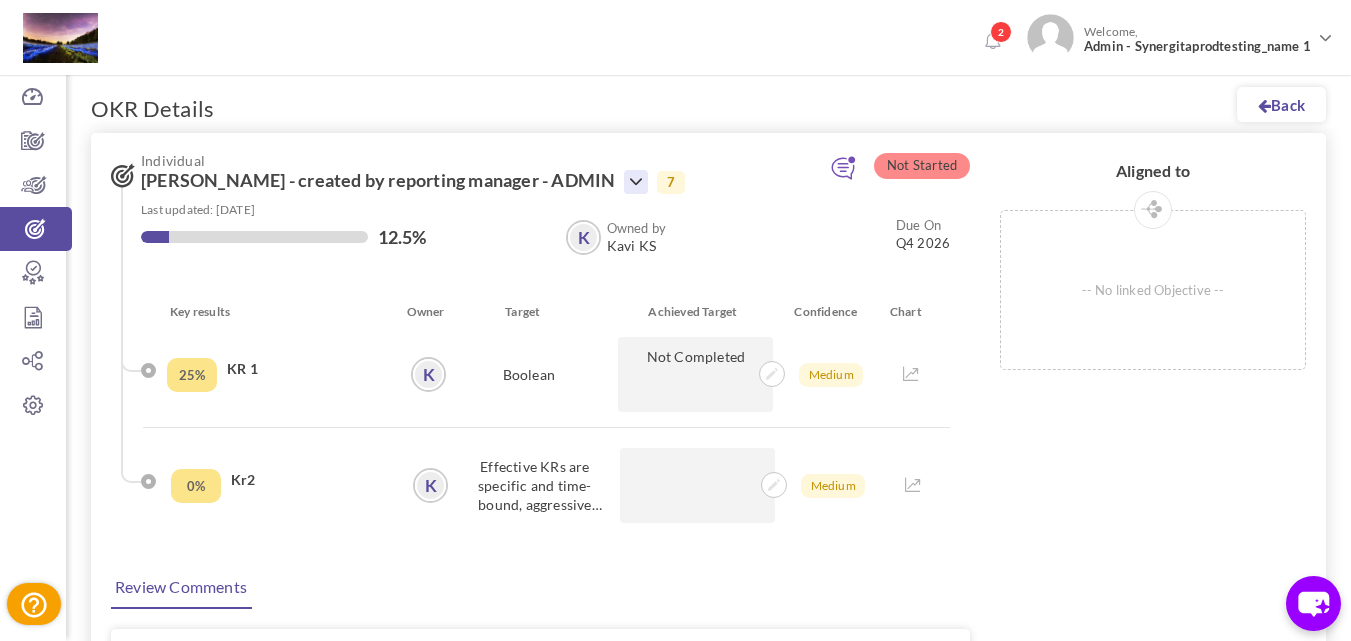 click at bounding box center [636, 182] 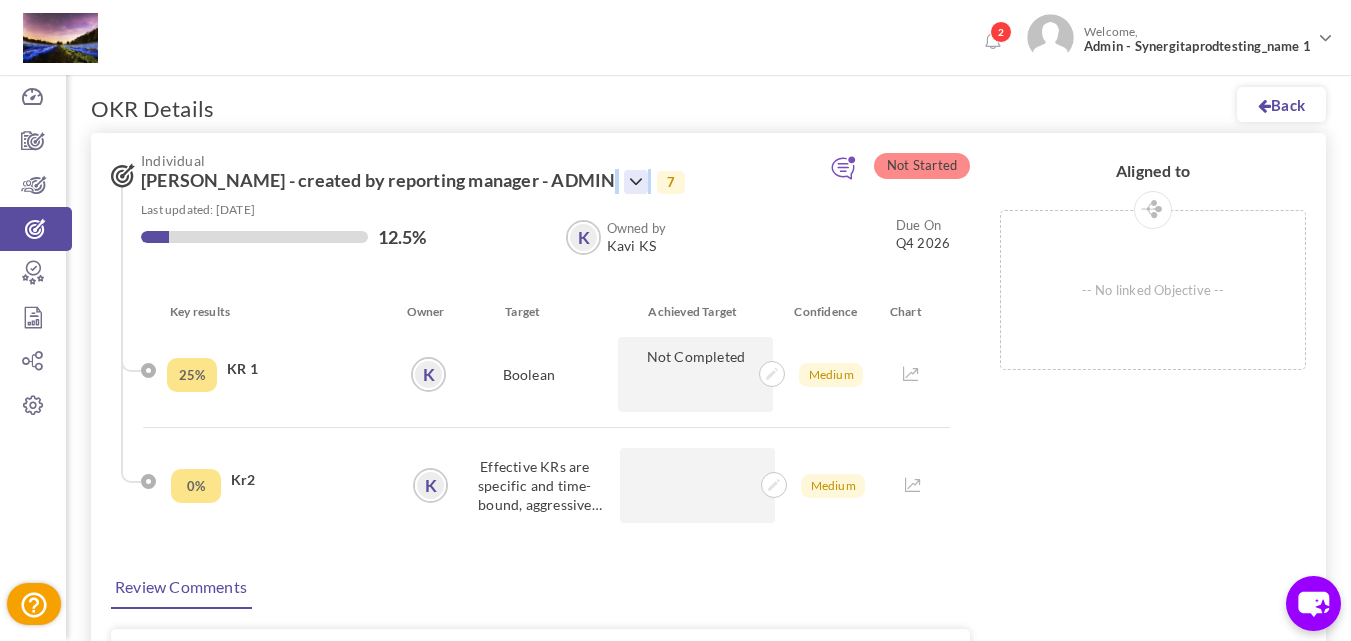click at bounding box center (636, 182) 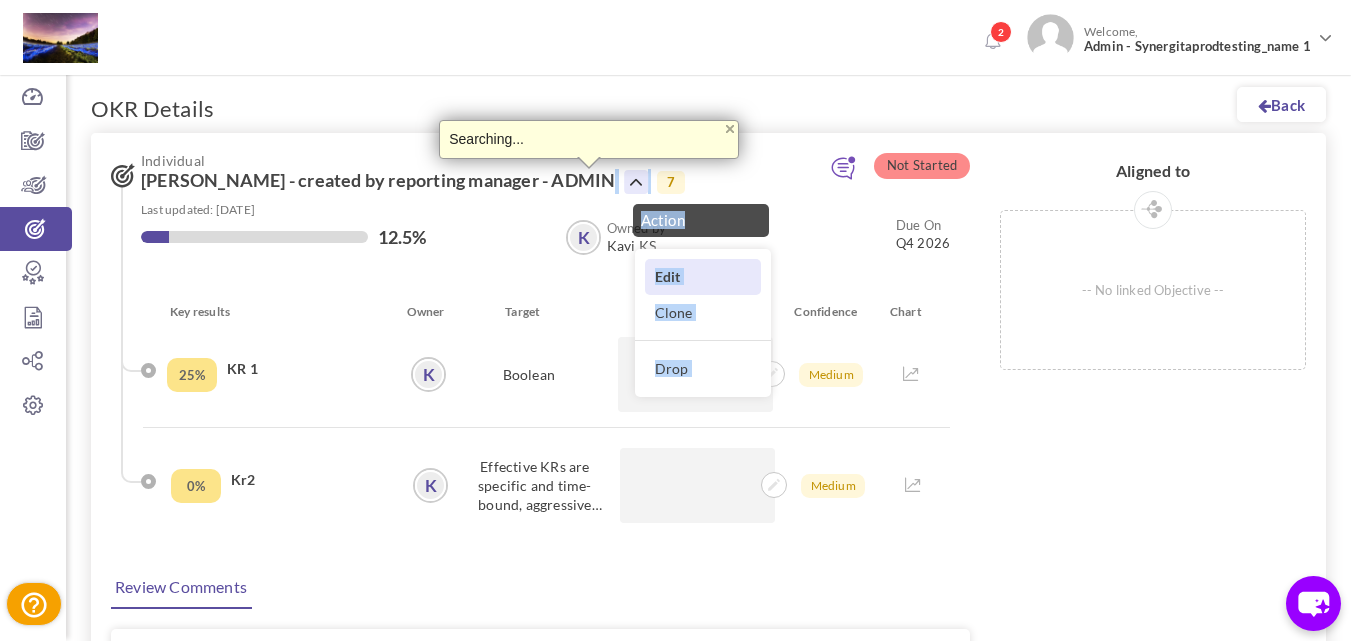 click on "Edit" at bounding box center [703, 276] 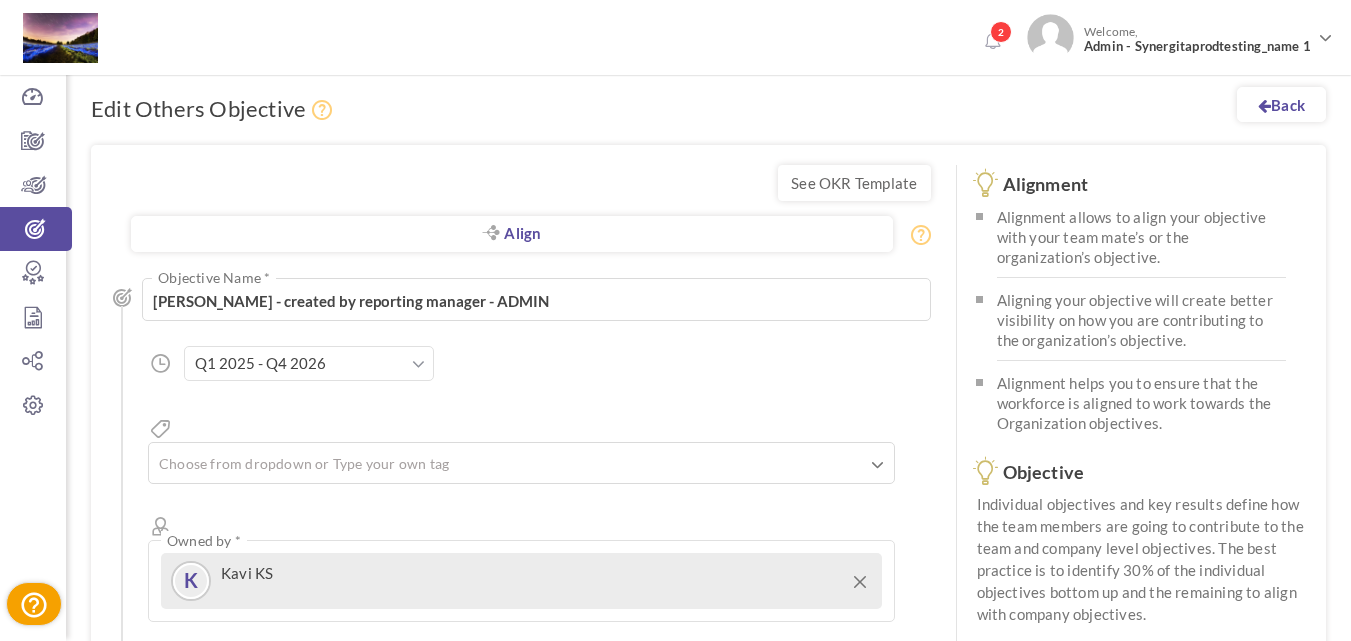 scroll, scrollTop: 0, scrollLeft: 0, axis: both 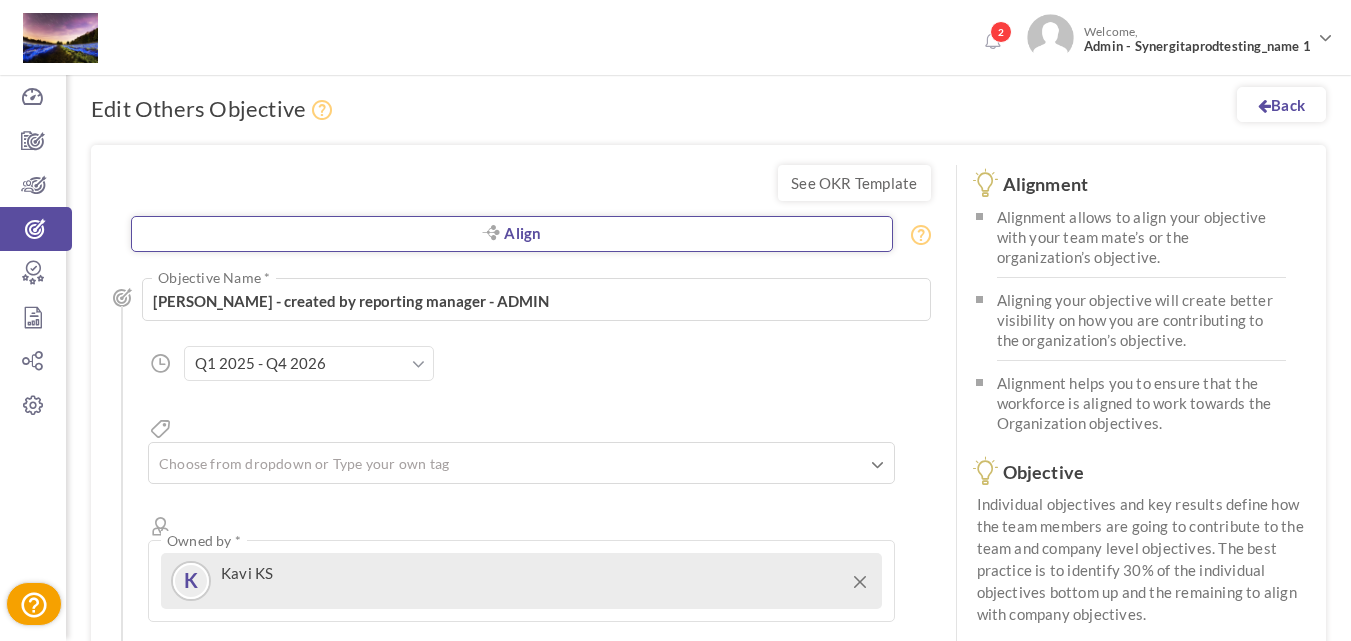 click on "Align" at bounding box center (512, 234) 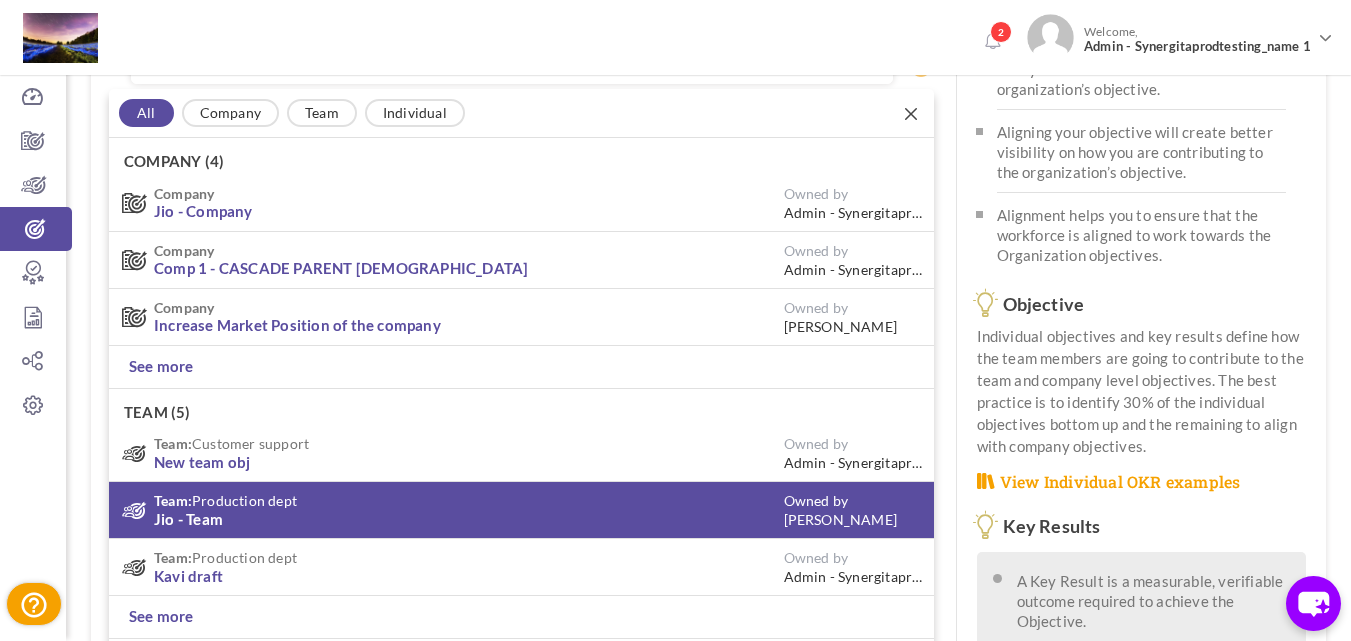 scroll, scrollTop: 170, scrollLeft: 0, axis: vertical 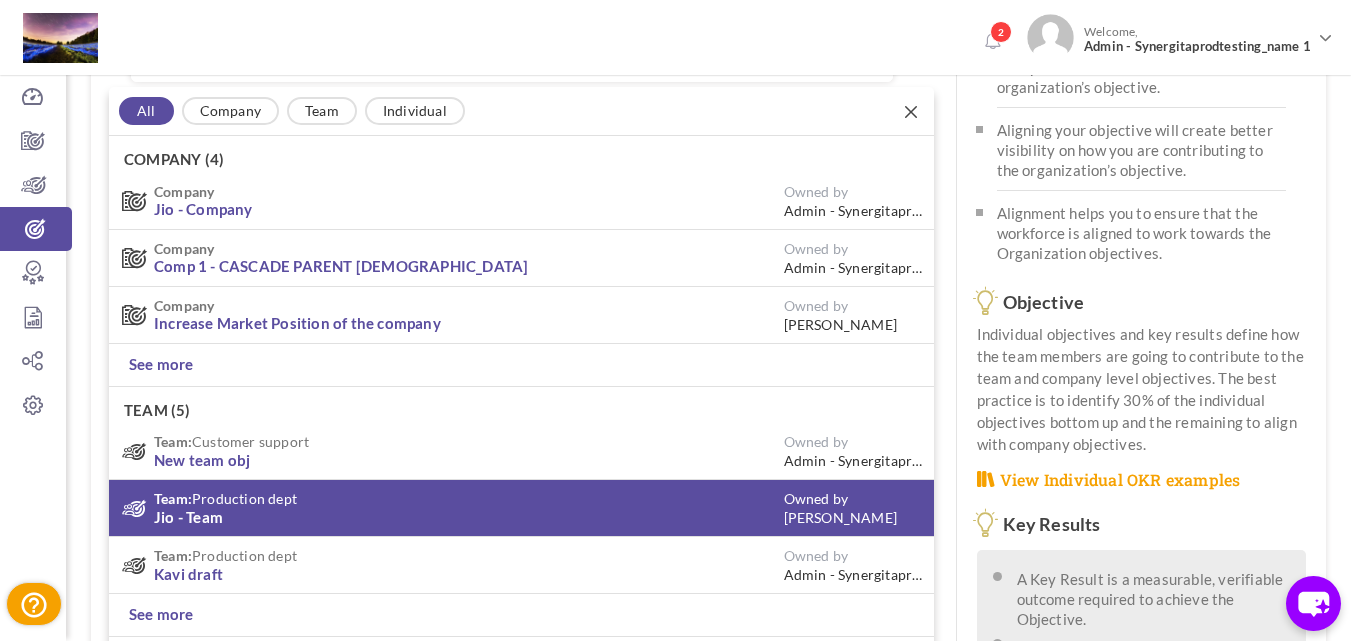 click on "Team:  Production dept" at bounding box center (469, 498) 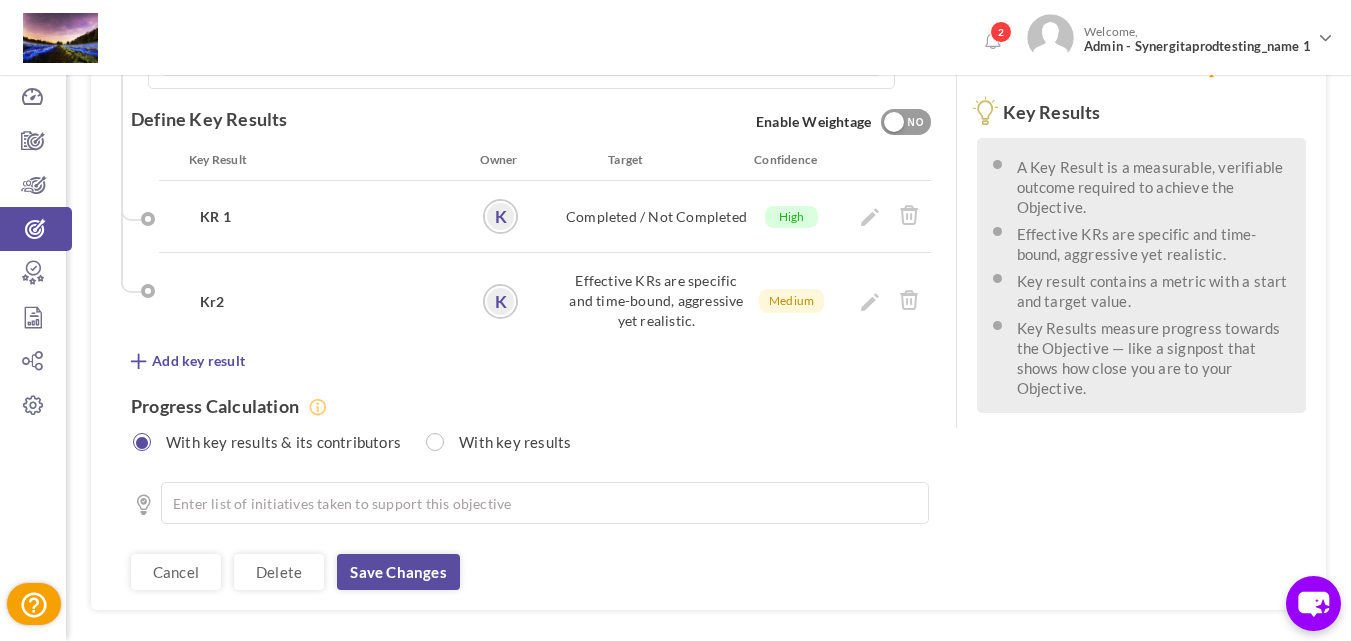 scroll, scrollTop: 604, scrollLeft: 0, axis: vertical 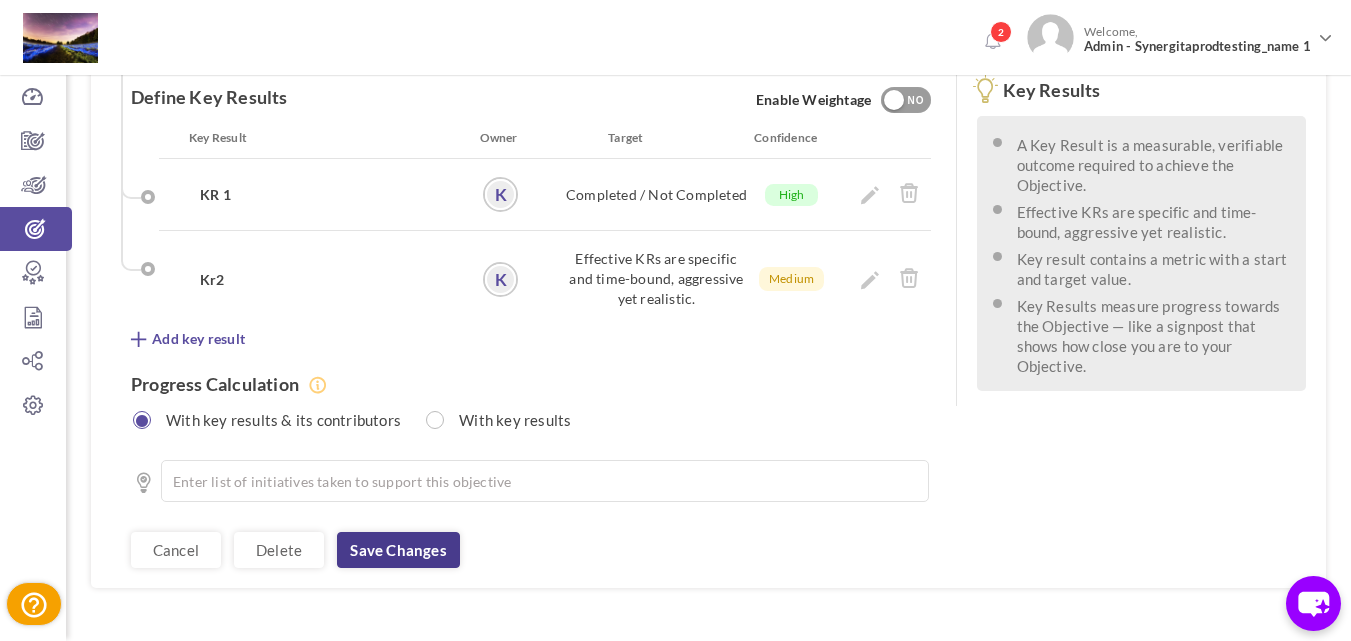 click on "Save changes" at bounding box center [398, 550] 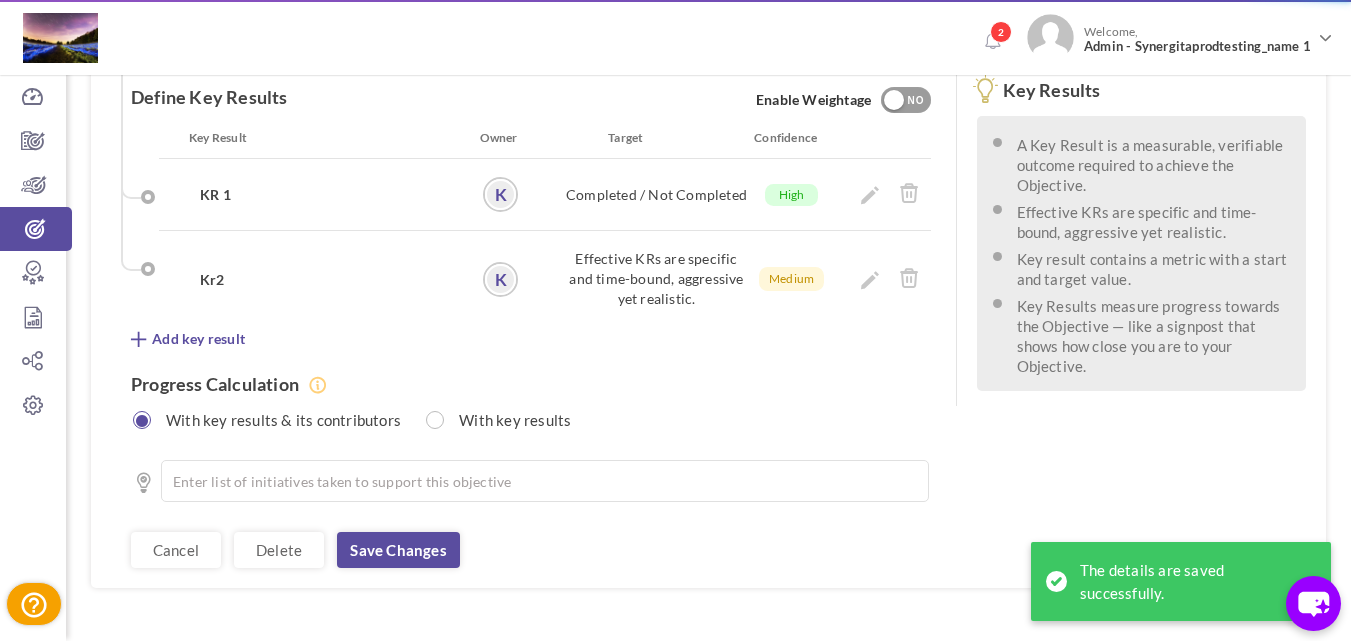 scroll, scrollTop: 0, scrollLeft: 0, axis: both 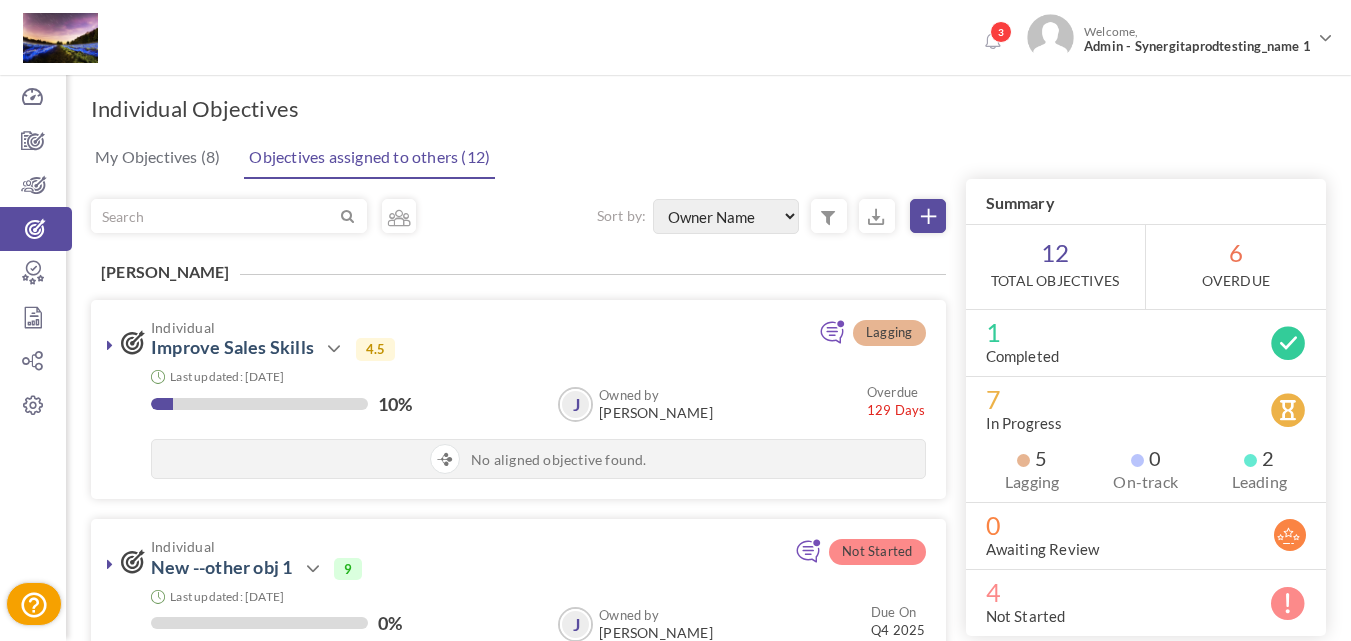 select on "FirstName" 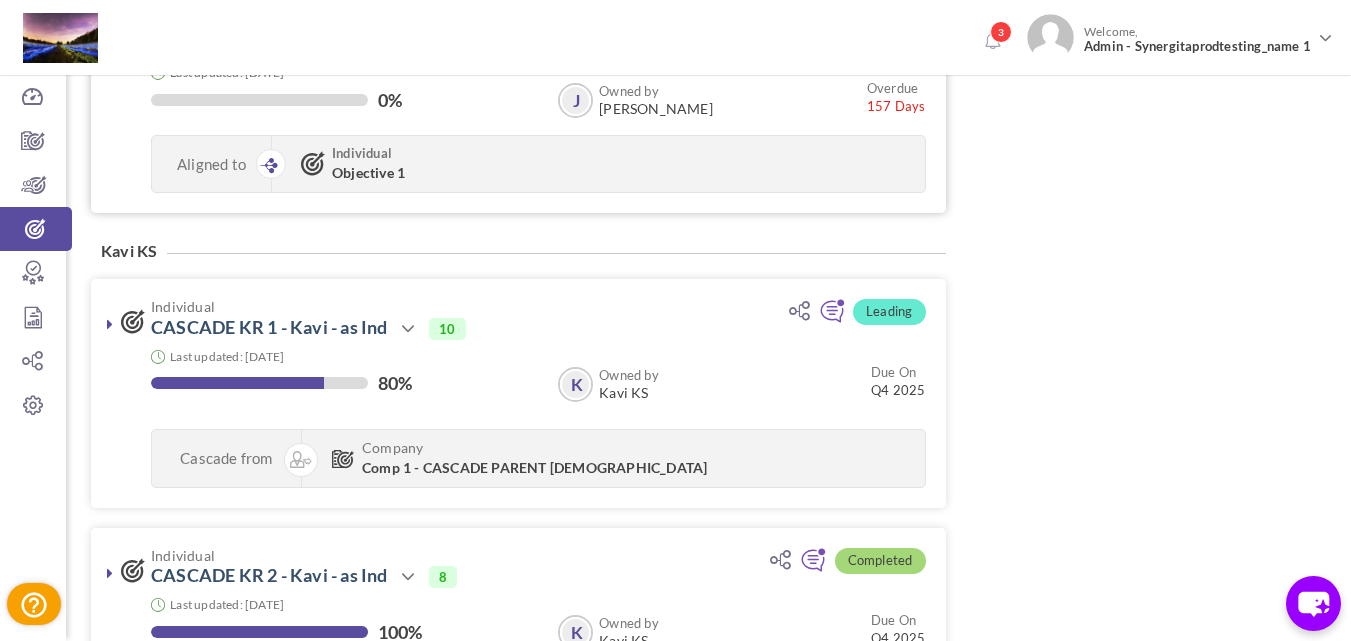 scroll, scrollTop: 1600, scrollLeft: 0, axis: vertical 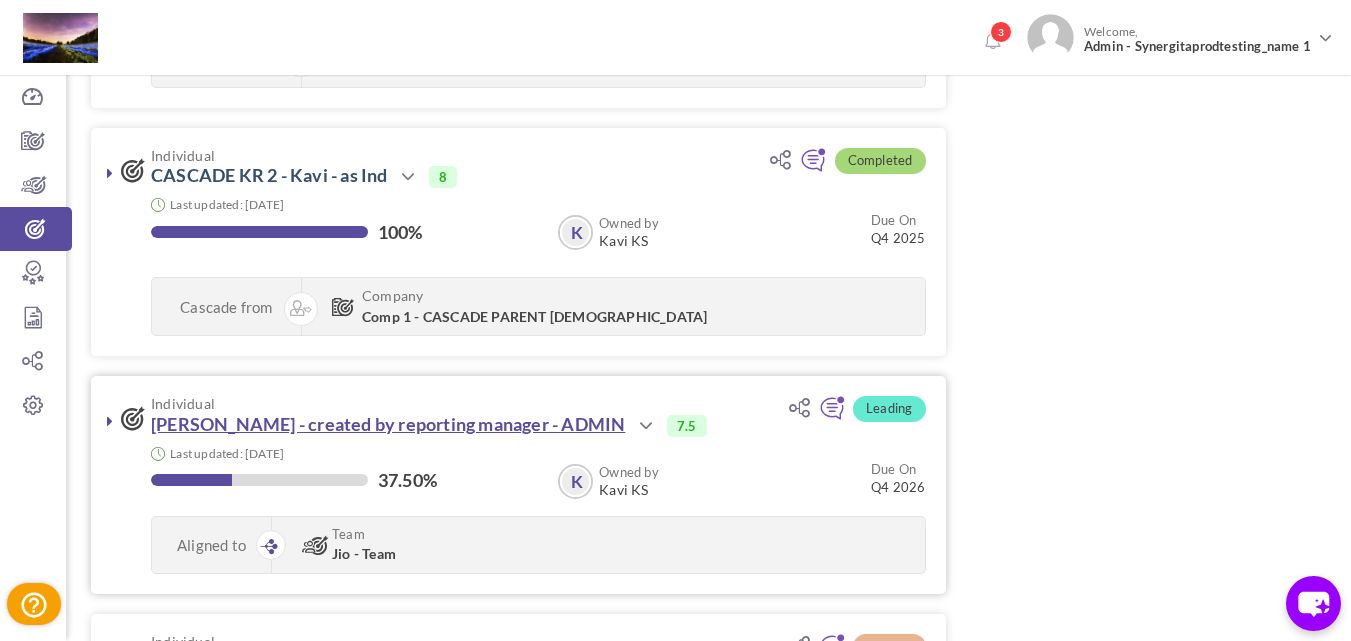 click on "[PERSON_NAME] - created by reporting manager - ADMIN" at bounding box center [388, 424] 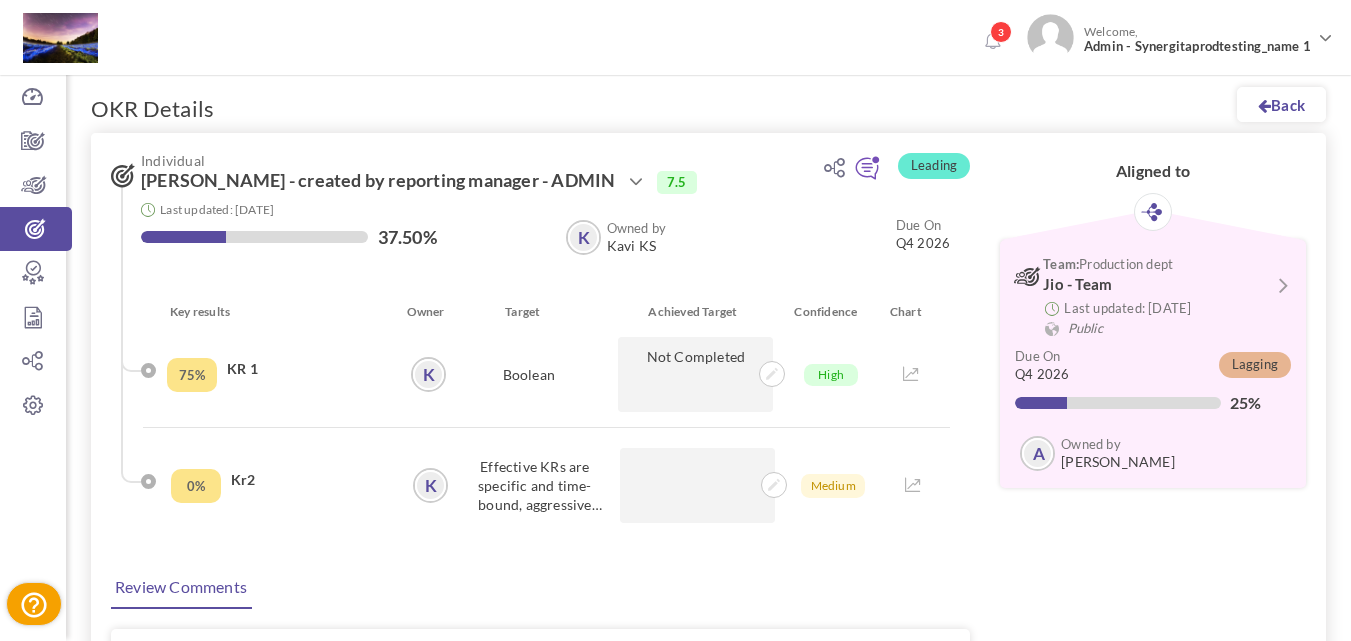 scroll, scrollTop: 0, scrollLeft: 0, axis: both 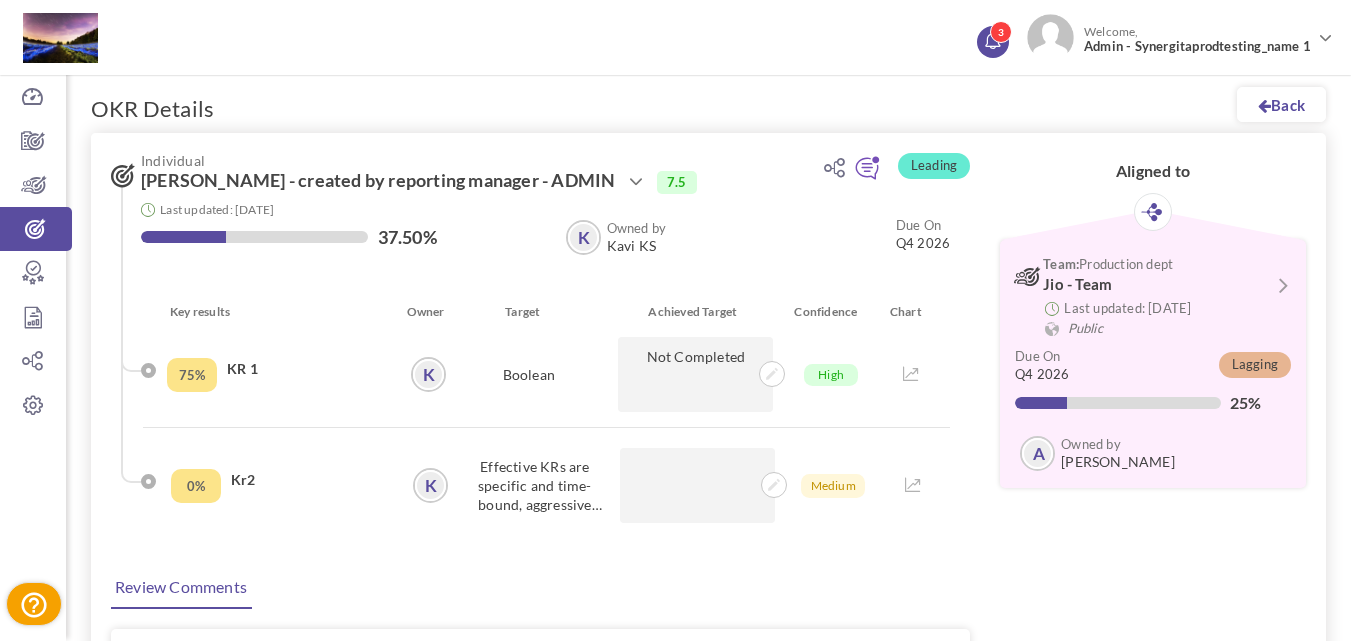 click on "3" at bounding box center (1001, 32) 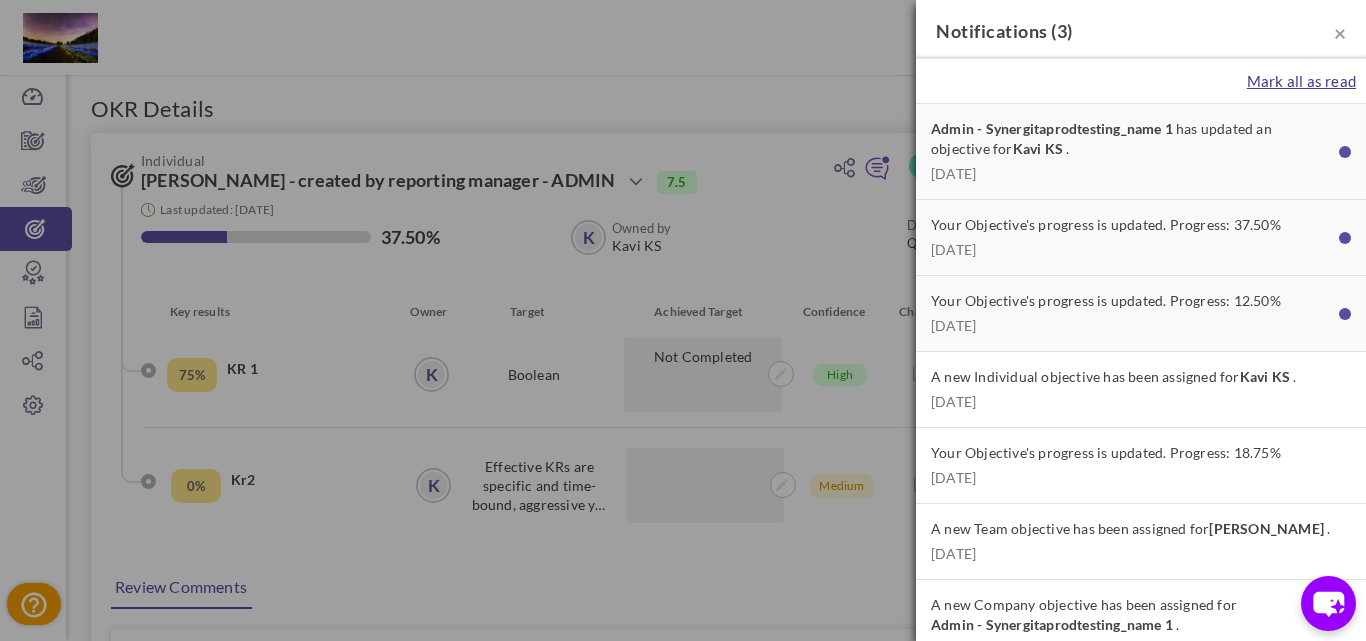 click on "Mark all as read" at bounding box center [1301, 81] 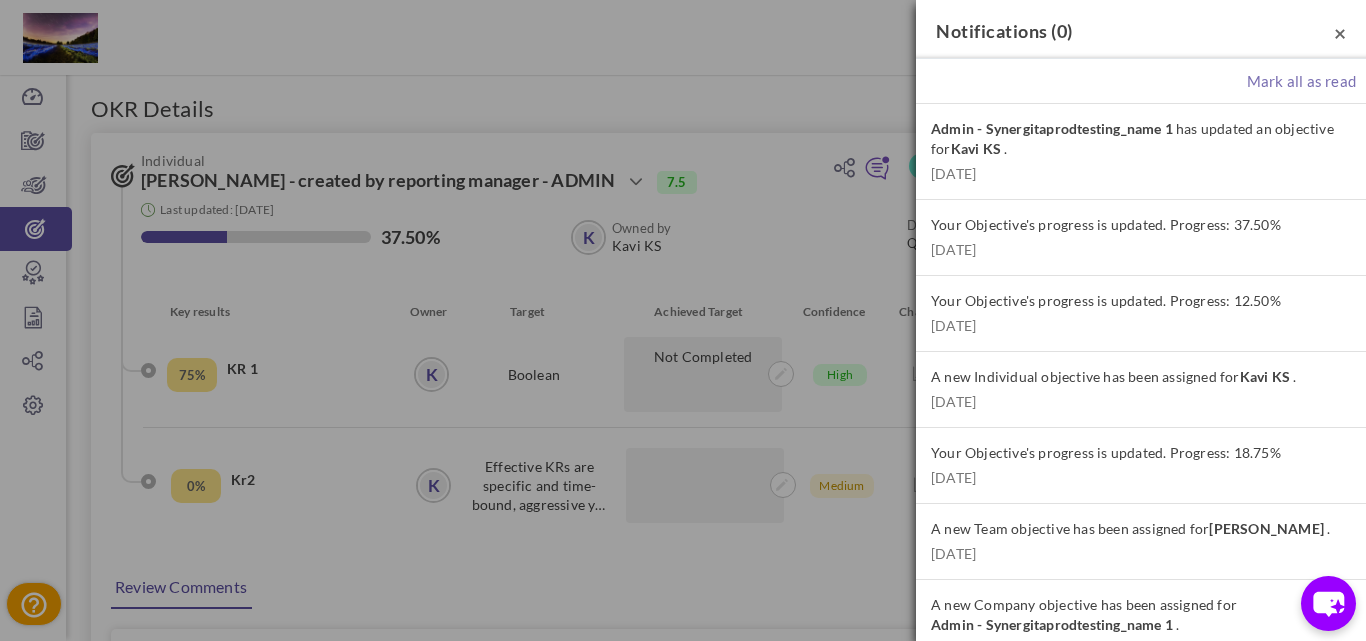click on "×" at bounding box center [1340, 32] 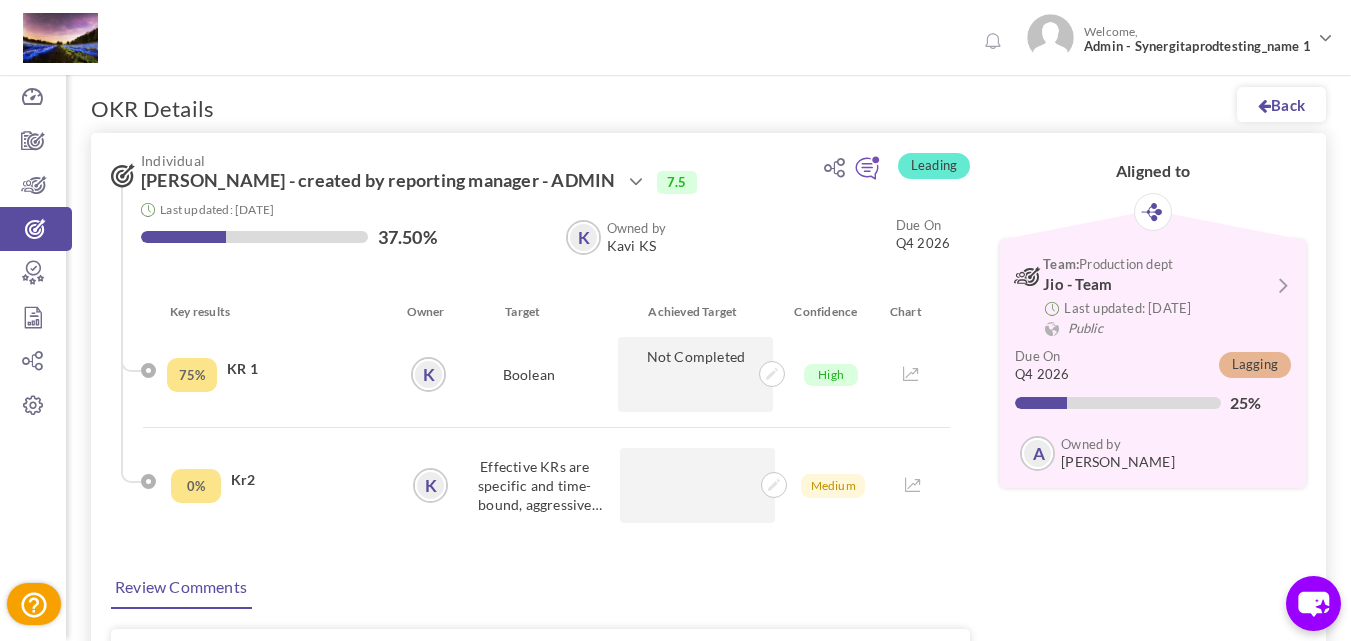 click on "3
Welcome,
Admin - Synergitaprodtesting_name 1
Support Log Out" at bounding box center [675, 37] 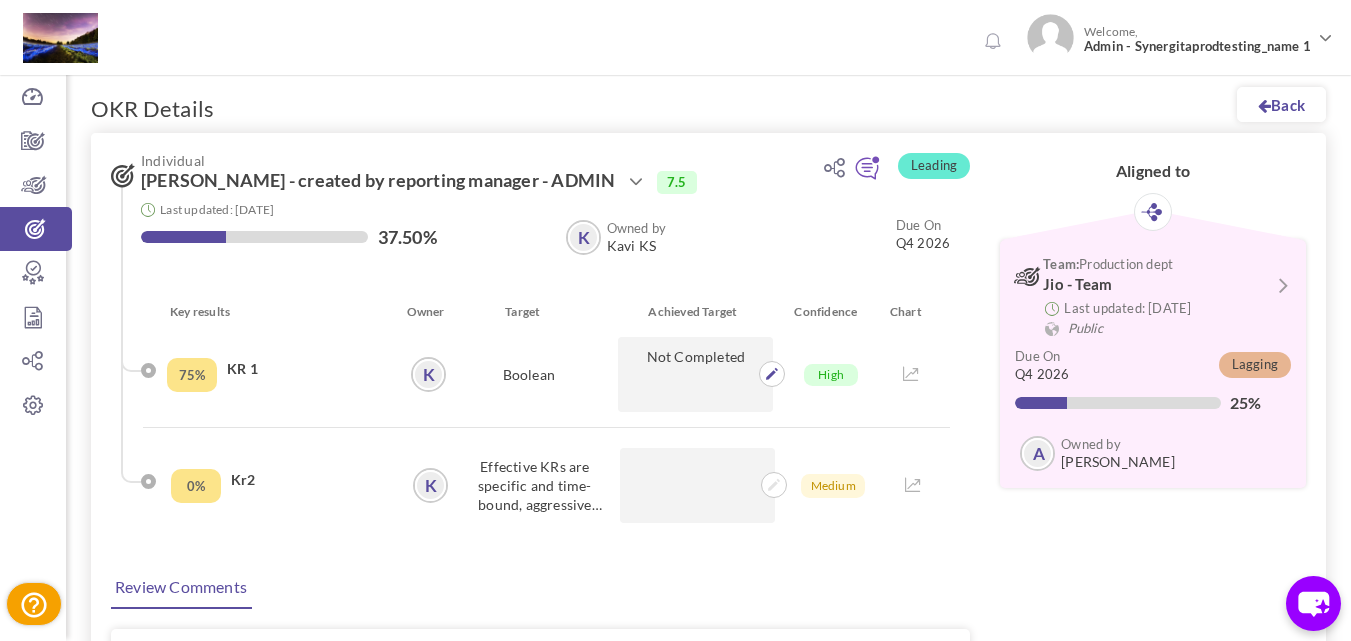 click on "Not Completed" at bounding box center (695, 374) 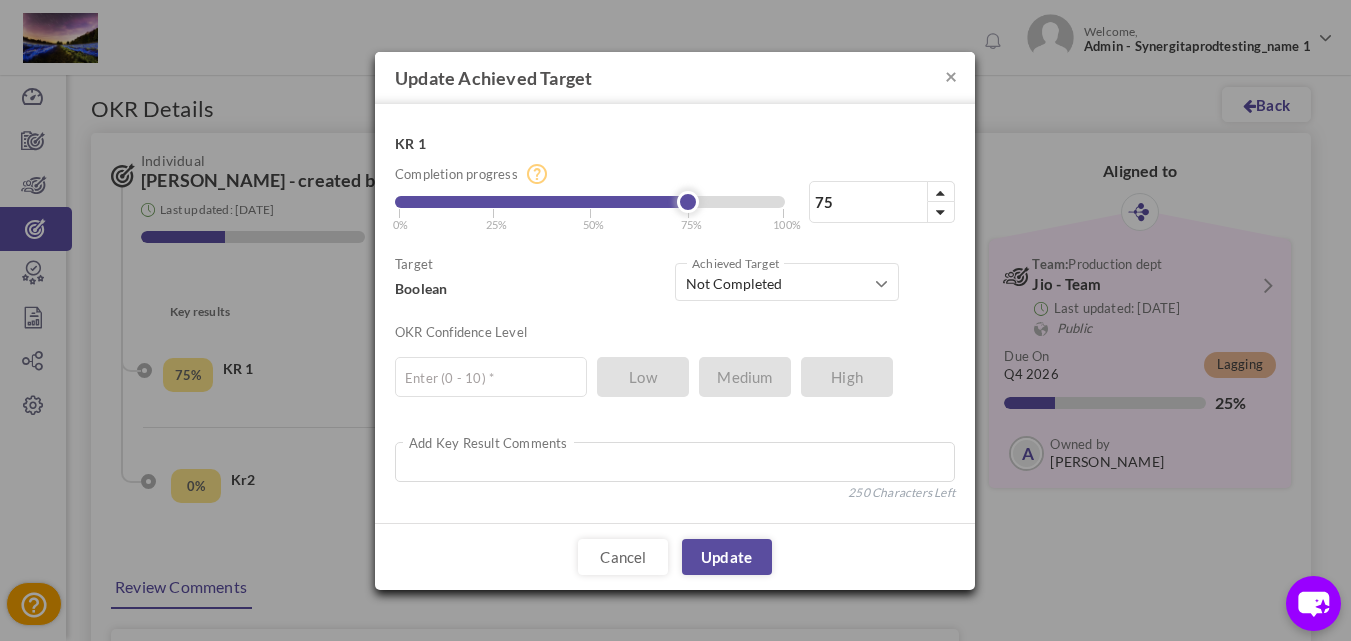 type on "84" 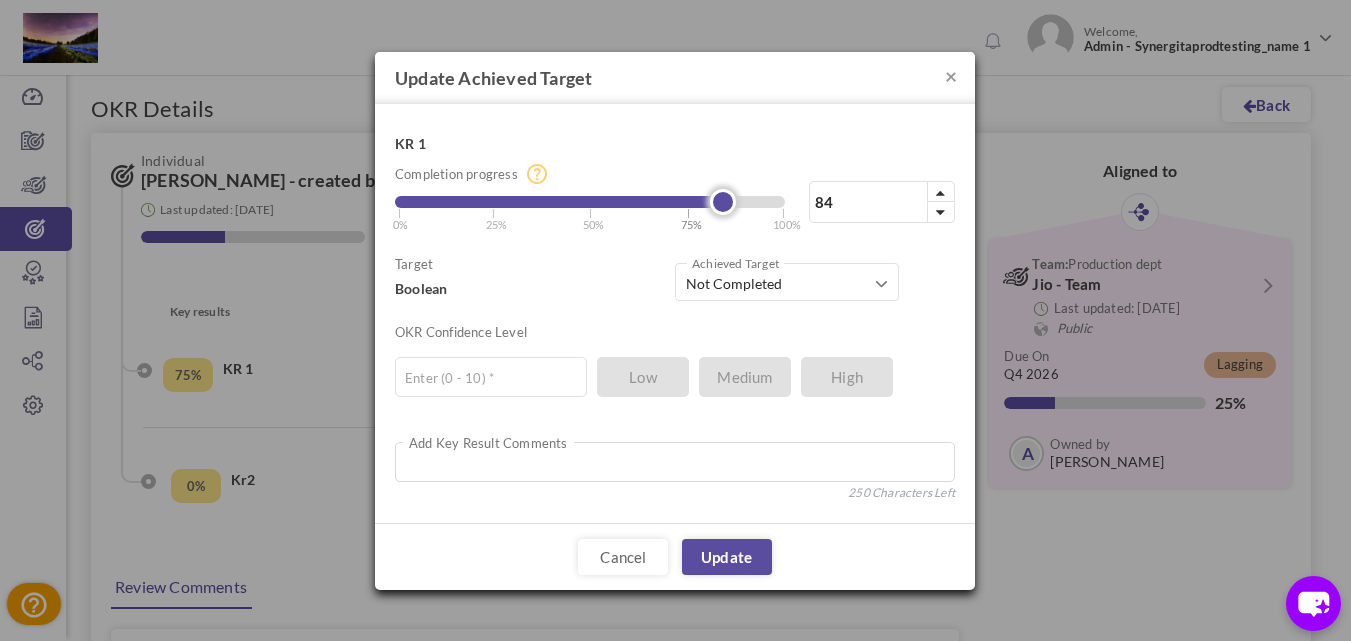 drag, startPoint x: 723, startPoint y: 204, endPoint x: 693, endPoint y: 233, distance: 41.725292 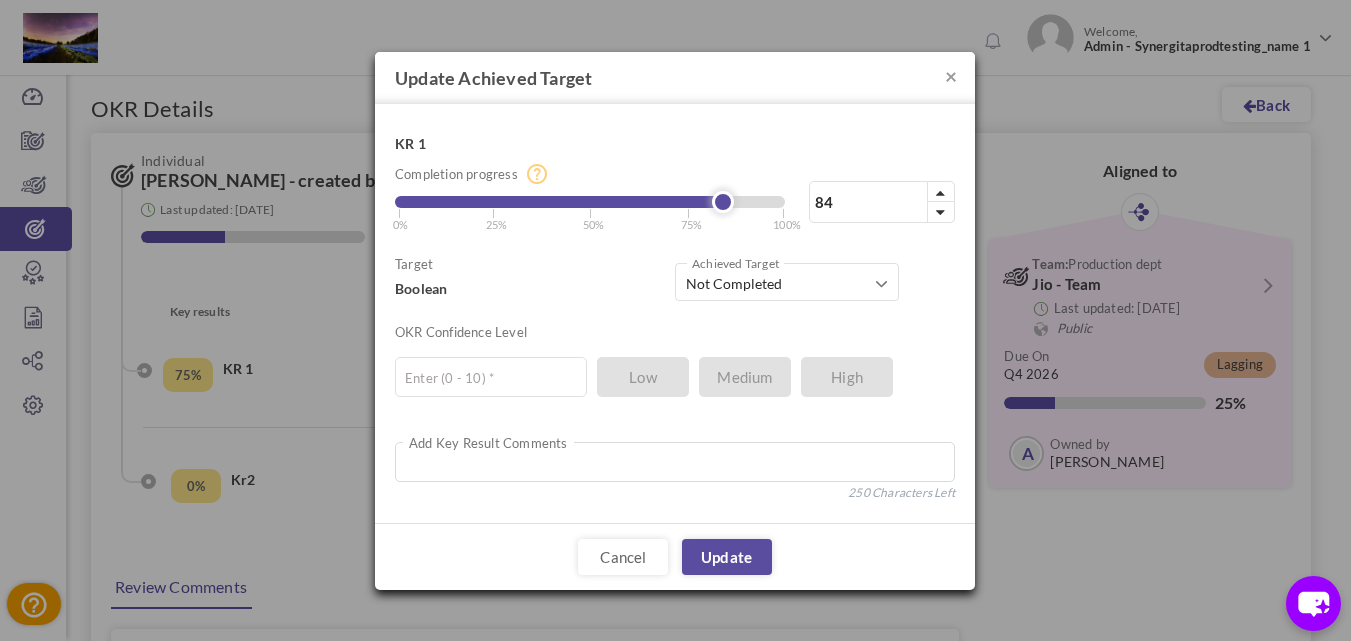click on "OKR Confidence Level
Enter (0 - 10) *
Low
Medium
High" at bounding box center [675, 412] 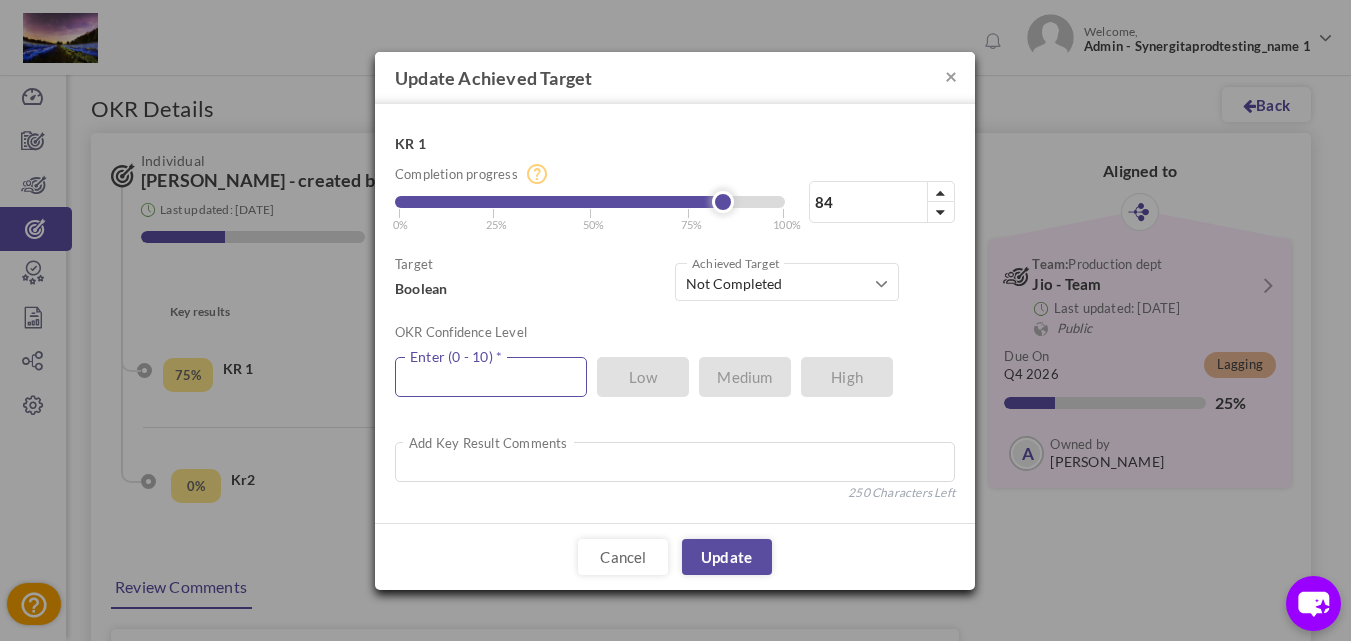click at bounding box center (491, 377) 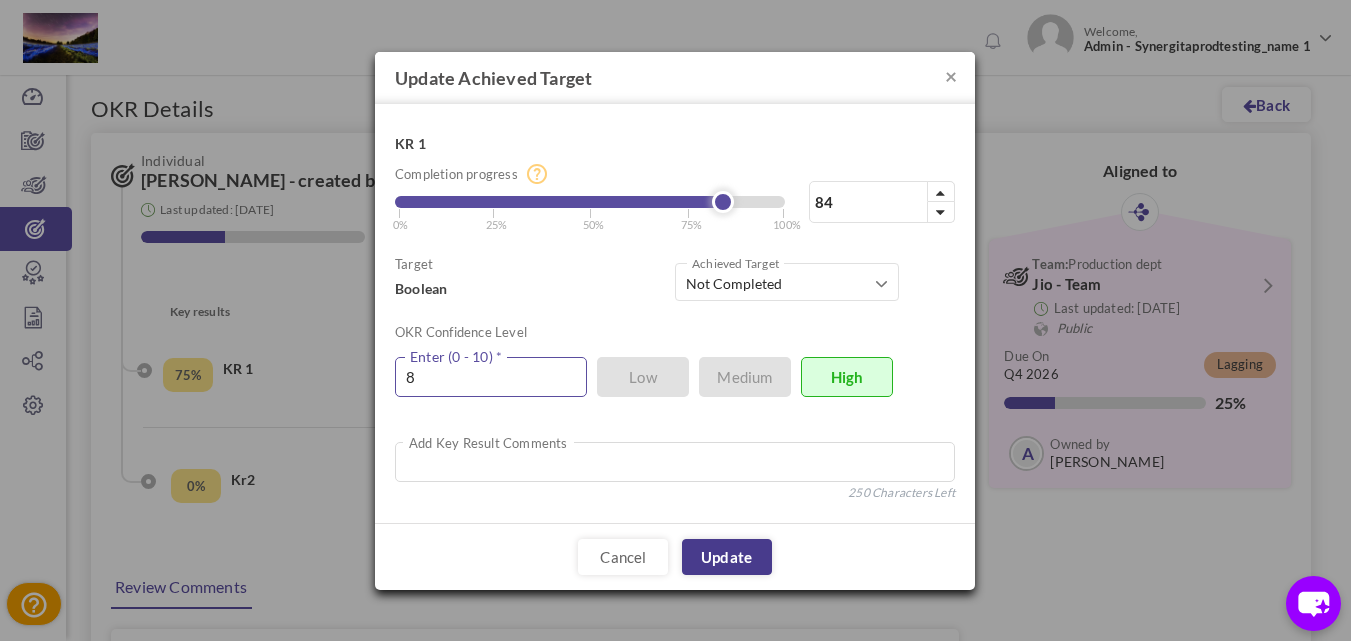 type on "8" 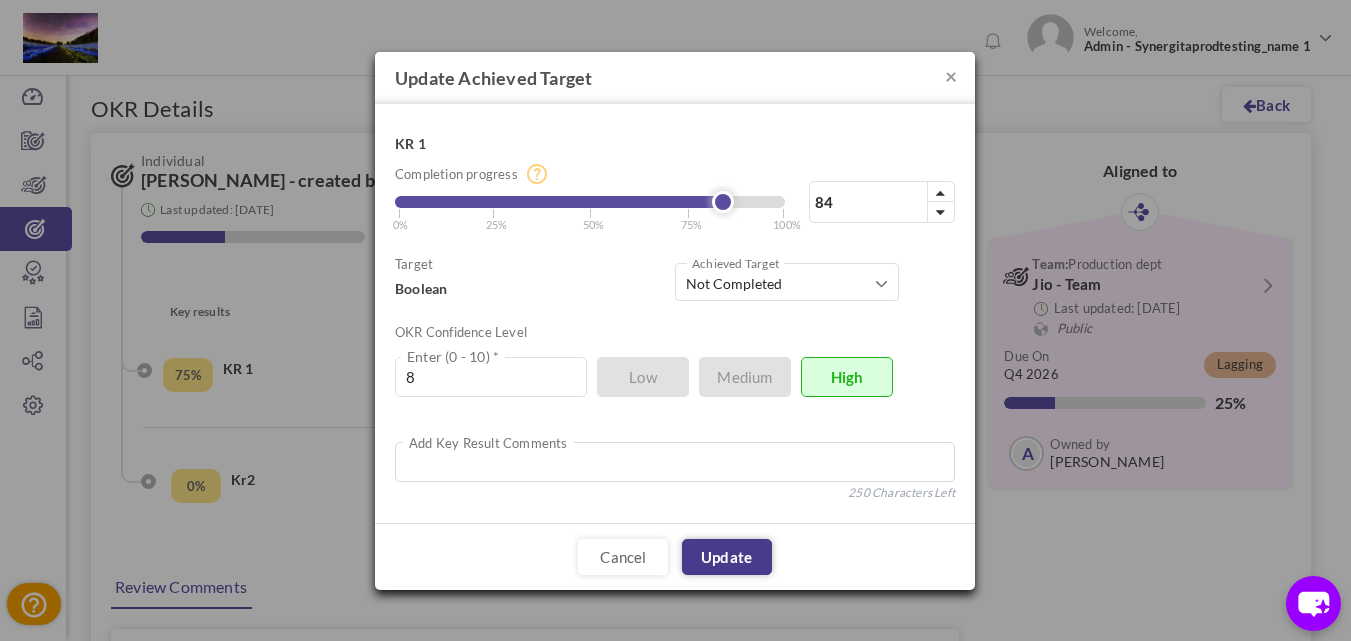click on "Update" at bounding box center (727, 557) 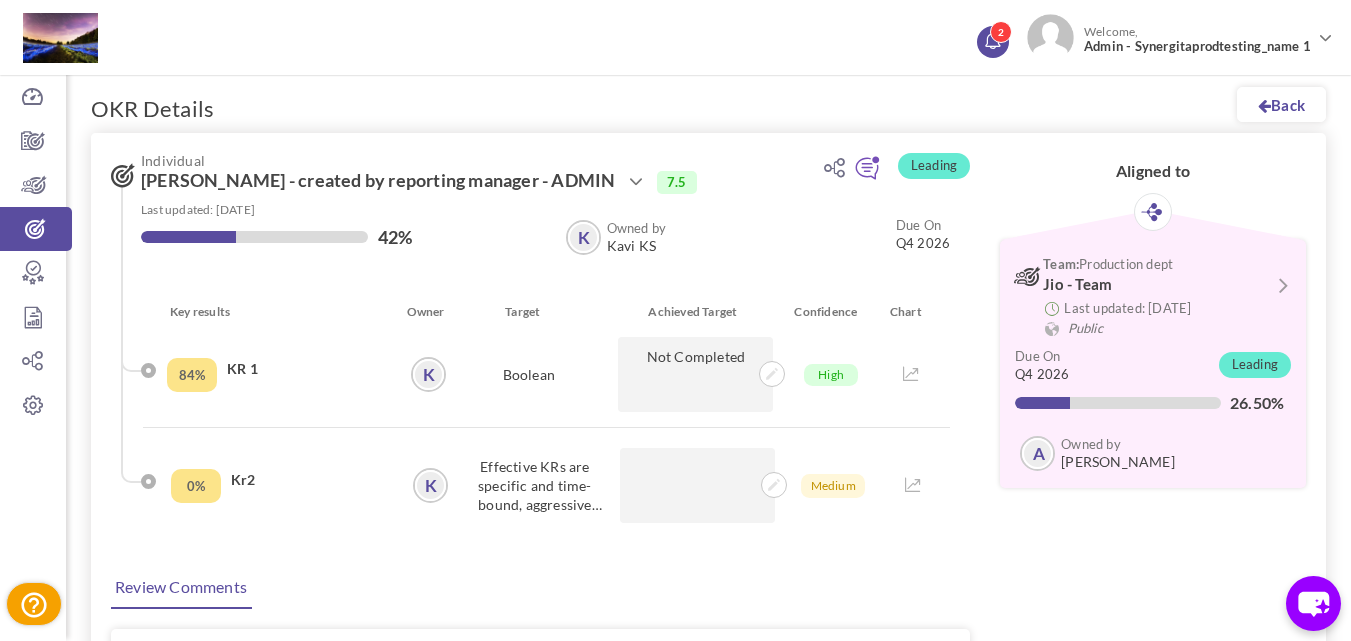 click at bounding box center (992, 39) 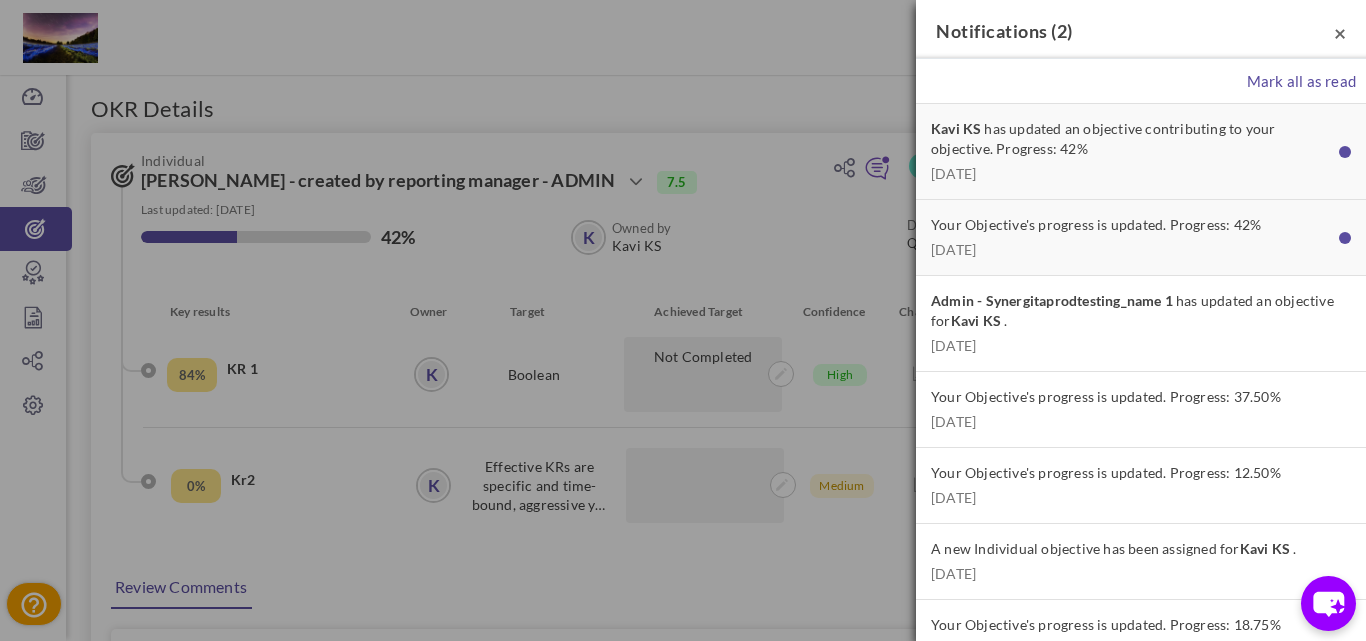 click on "×" at bounding box center [1340, 32] 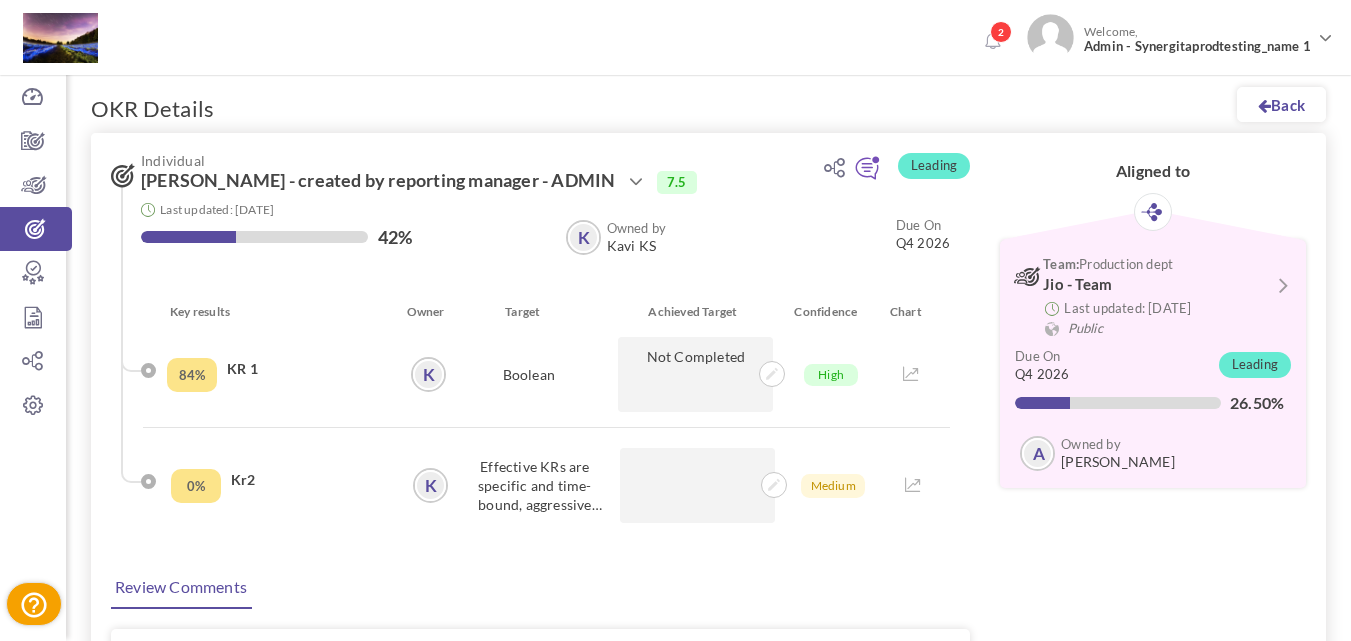 scroll, scrollTop: 0, scrollLeft: 0, axis: both 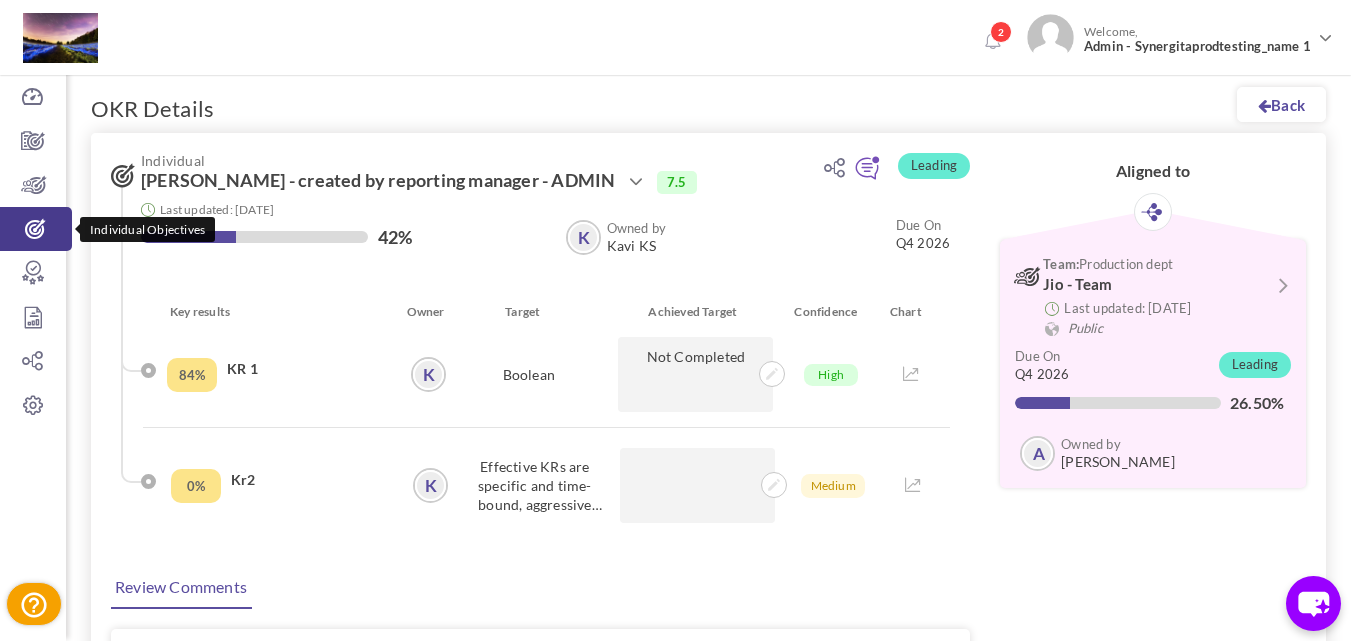 click at bounding box center [36, 229] 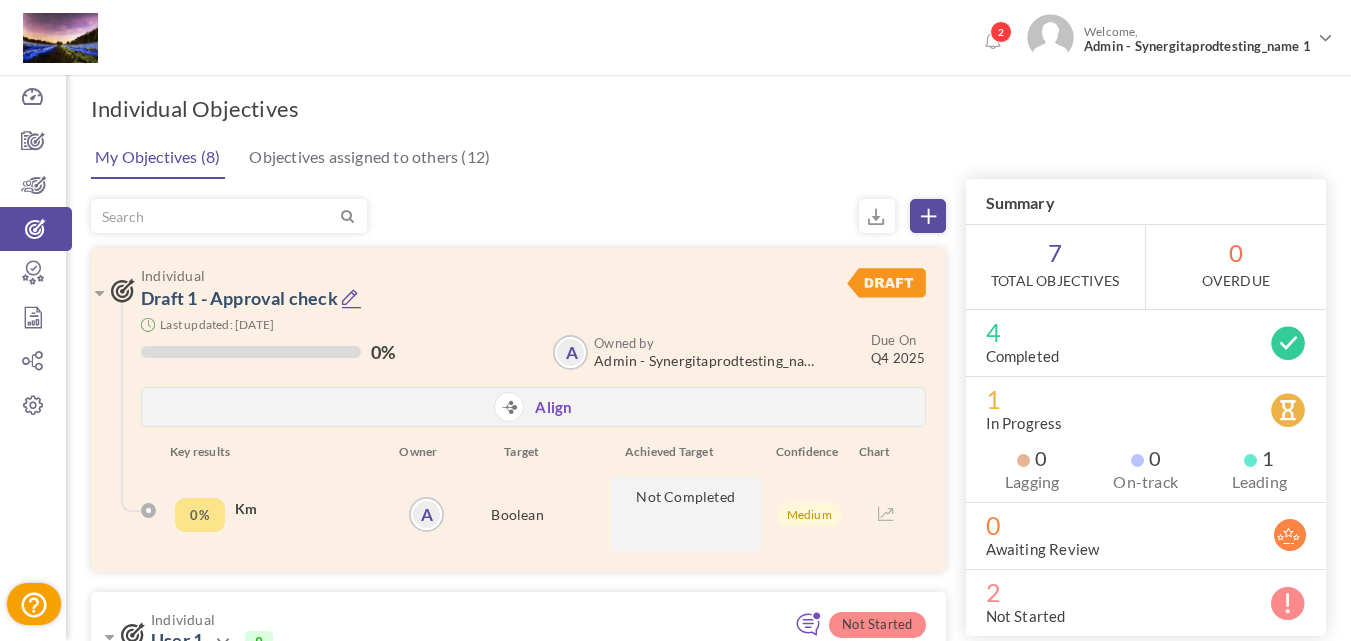 scroll, scrollTop: 0, scrollLeft: 0, axis: both 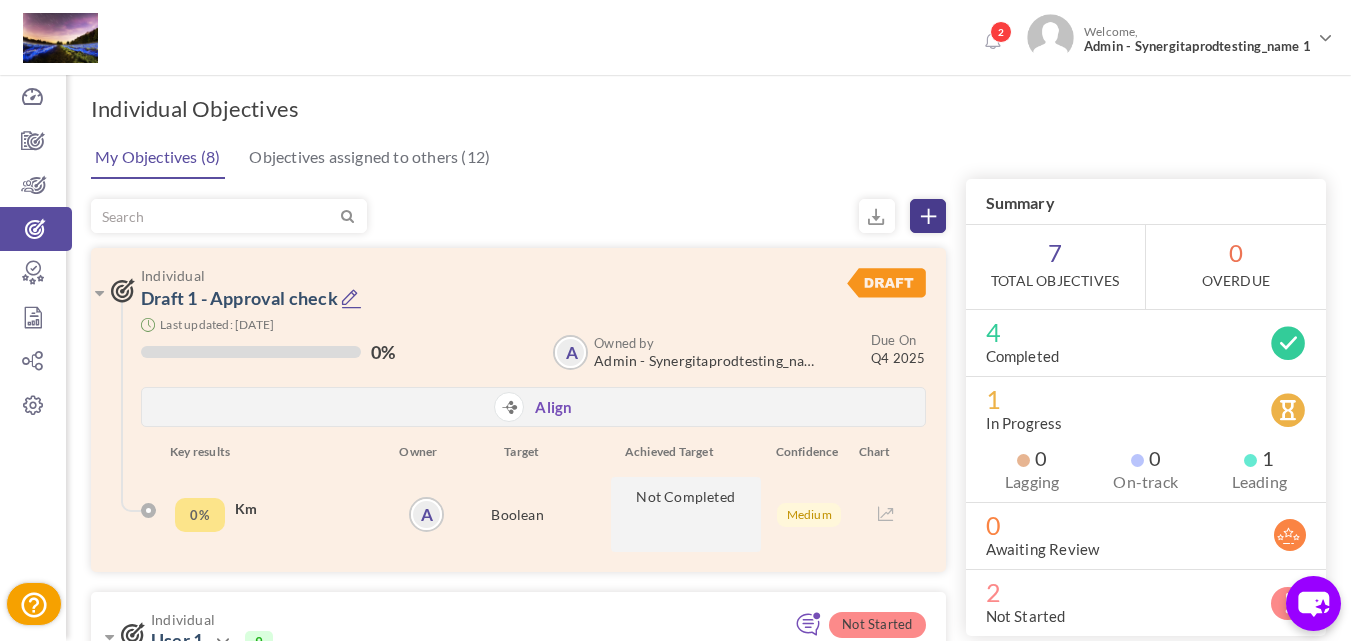 click at bounding box center (928, 216) 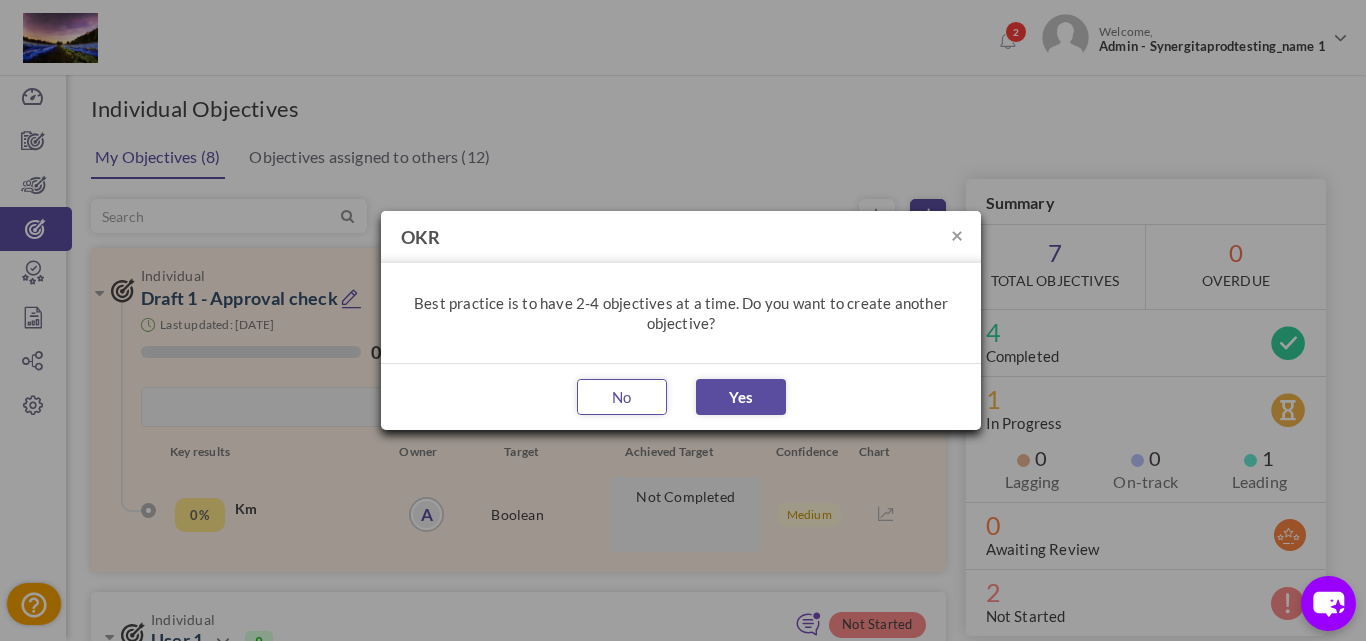 click on "No" at bounding box center (622, 397) 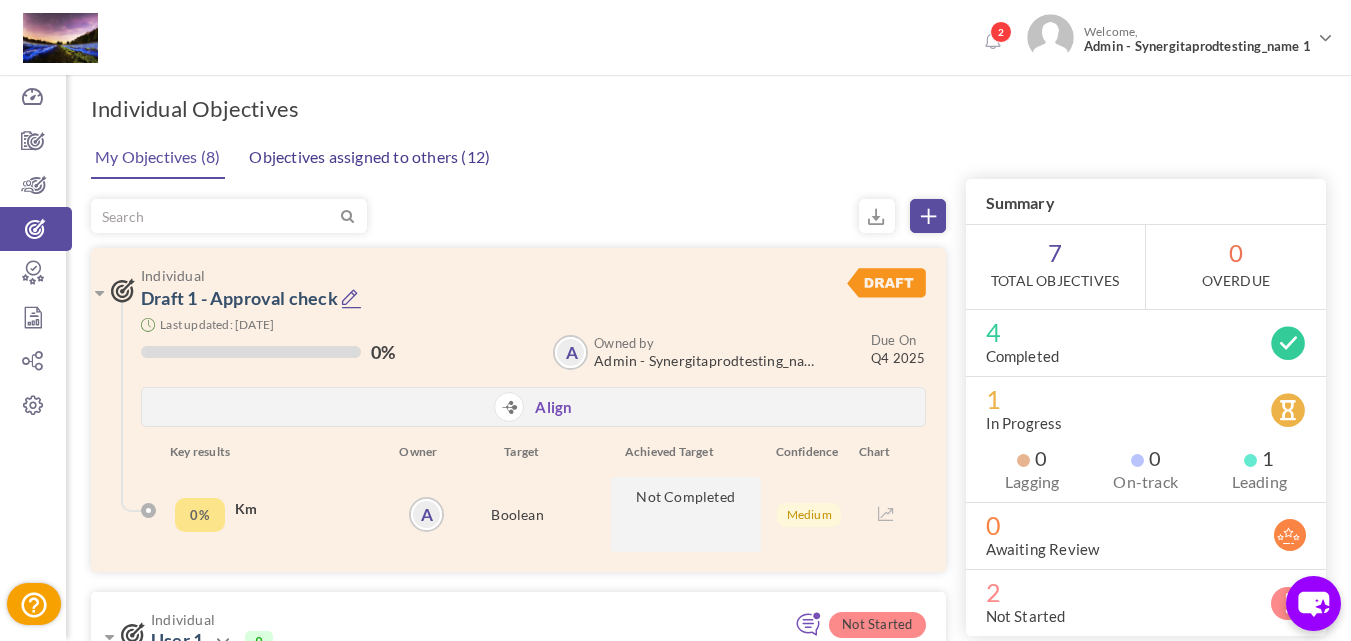 click on "Objectives assigned to others (12)" at bounding box center [369, 157] 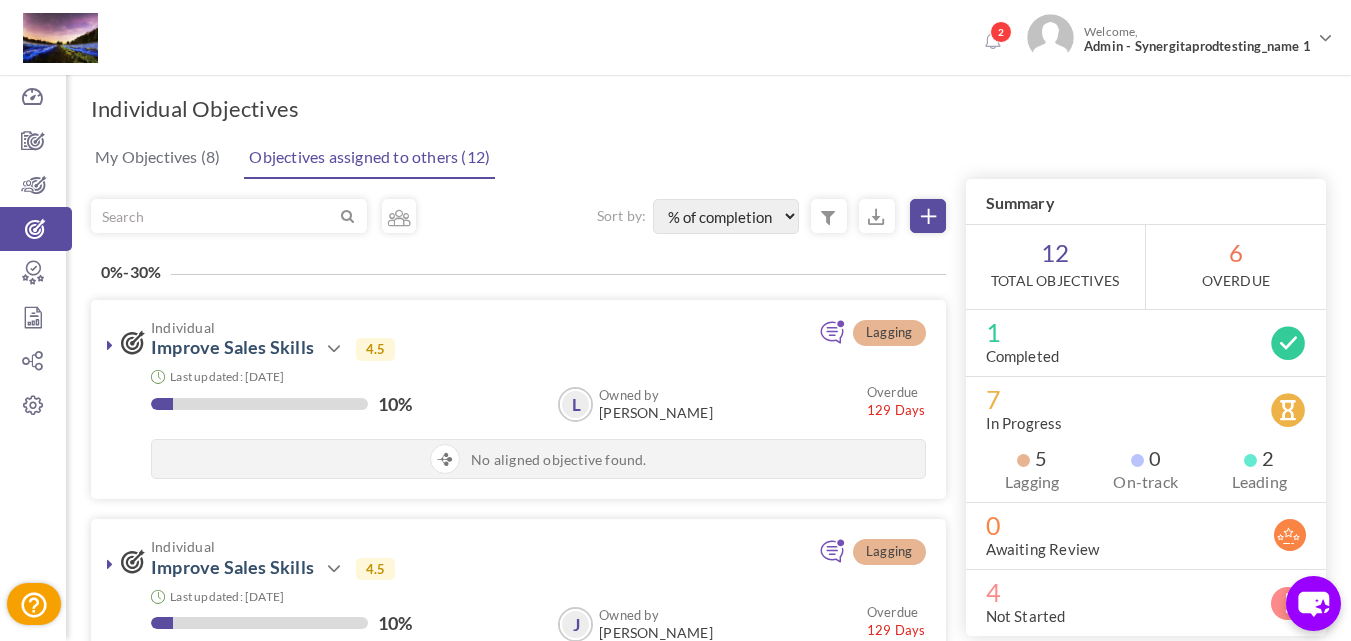 click at bounding box center [928, 216] 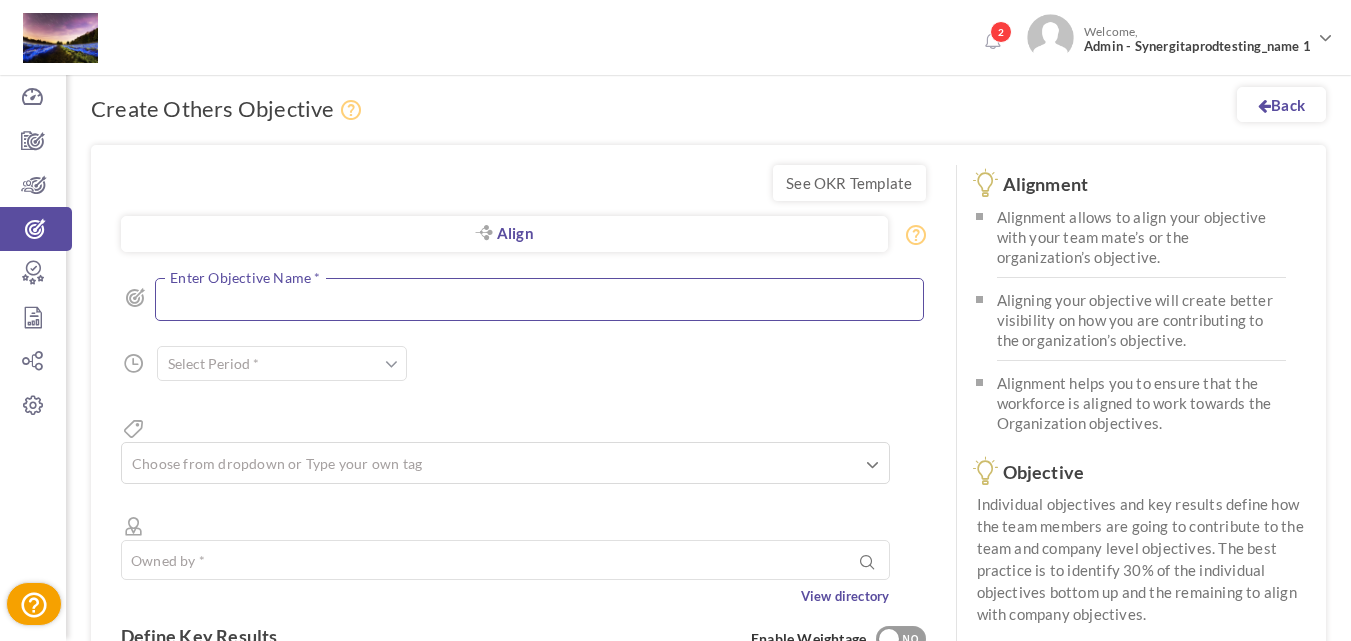 click at bounding box center (539, 299) 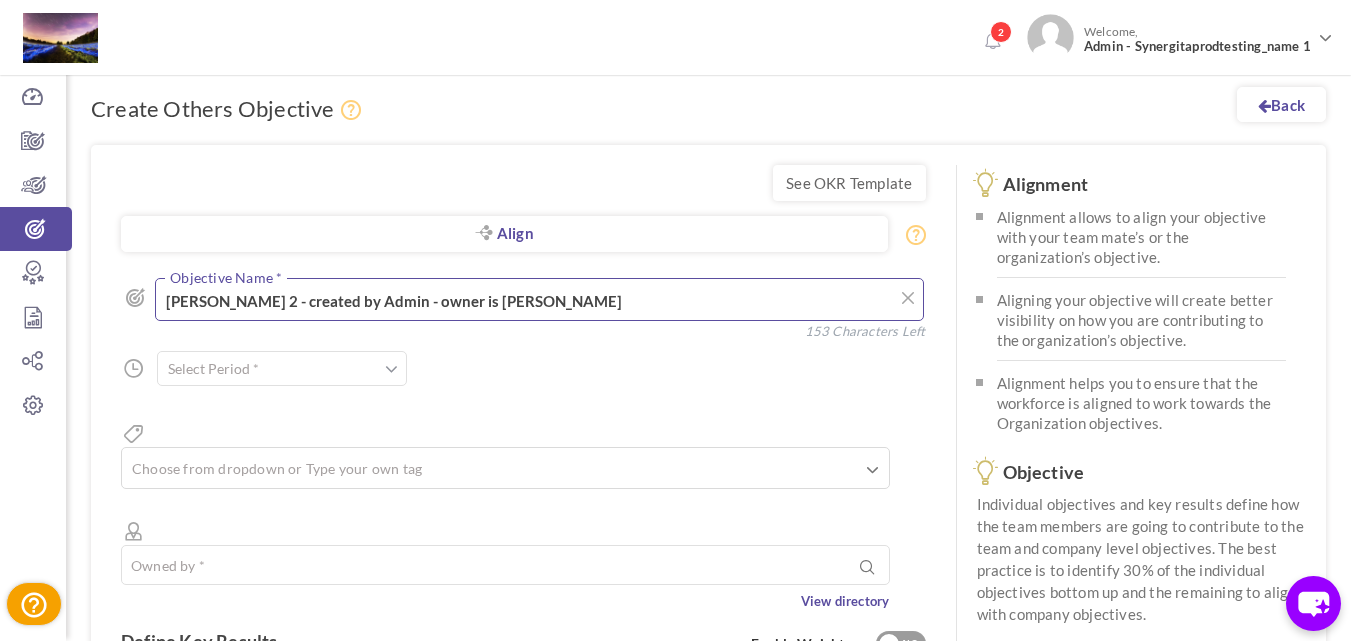 click on "[PERSON_NAME] 2 - created by Admin - owner is [PERSON_NAME]" at bounding box center [539, 299] 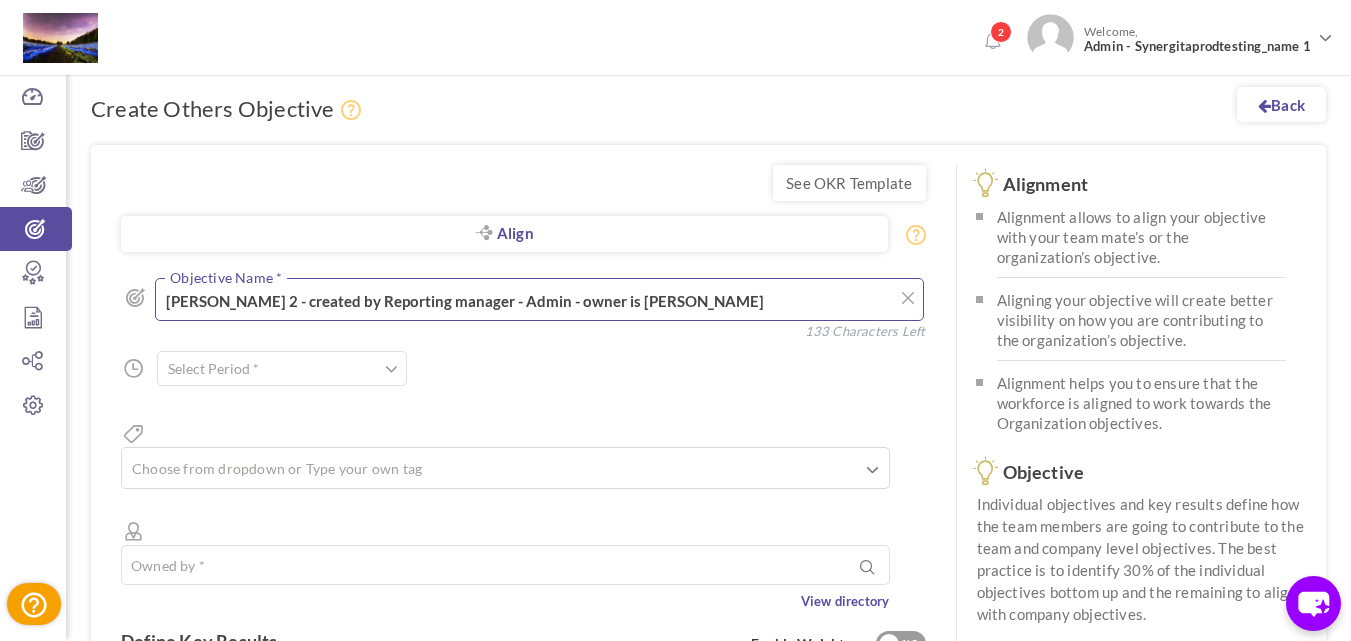 type on "[PERSON_NAME] 2 - created by Reporting manager - Admin - owner is [PERSON_NAME]" 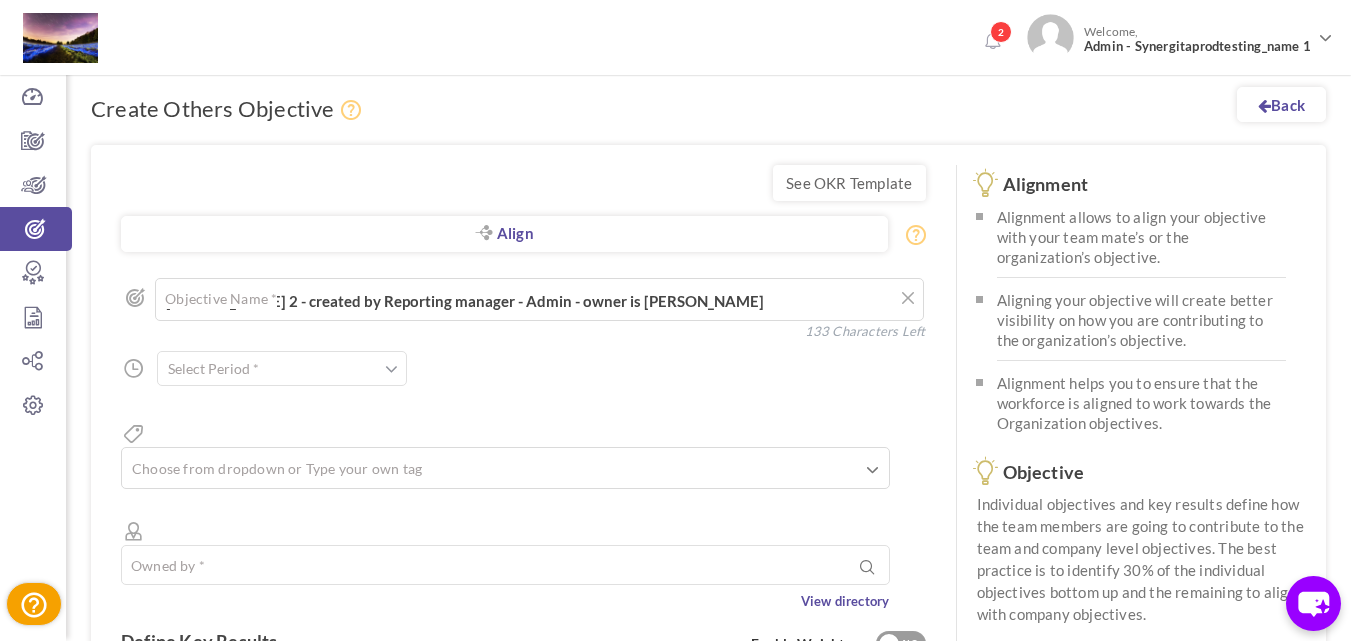 click at bounding box center (282, 368) 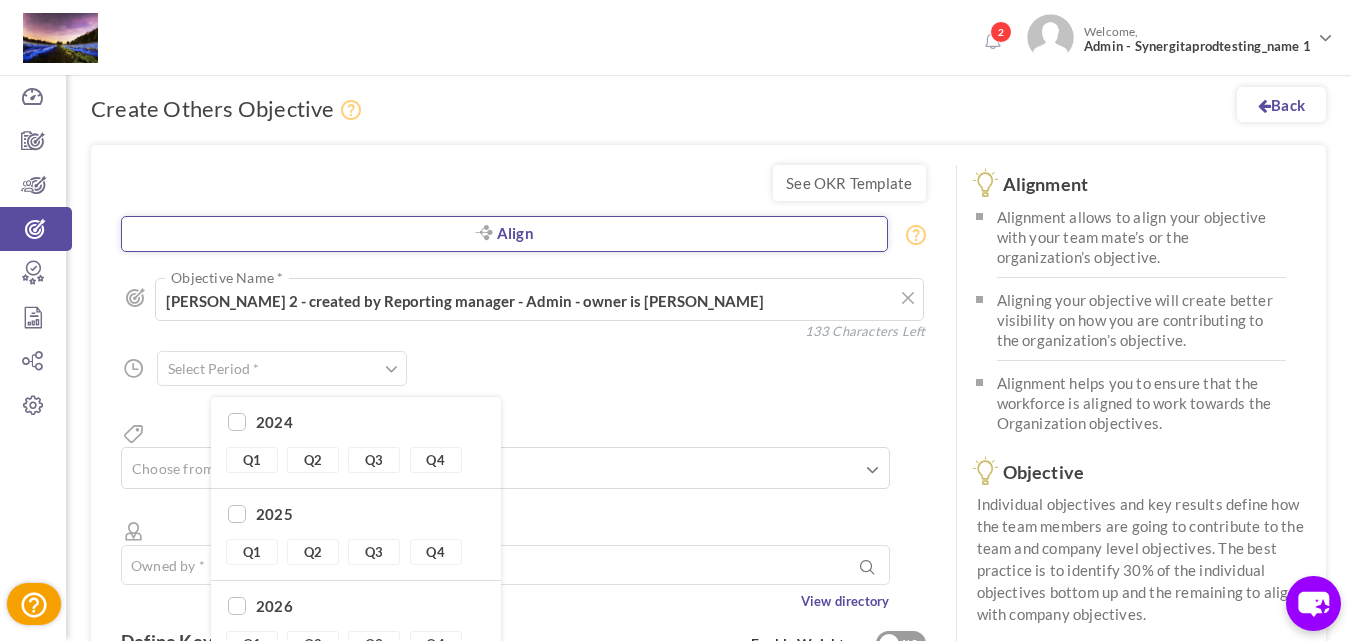 click on "Align" at bounding box center (504, 234) 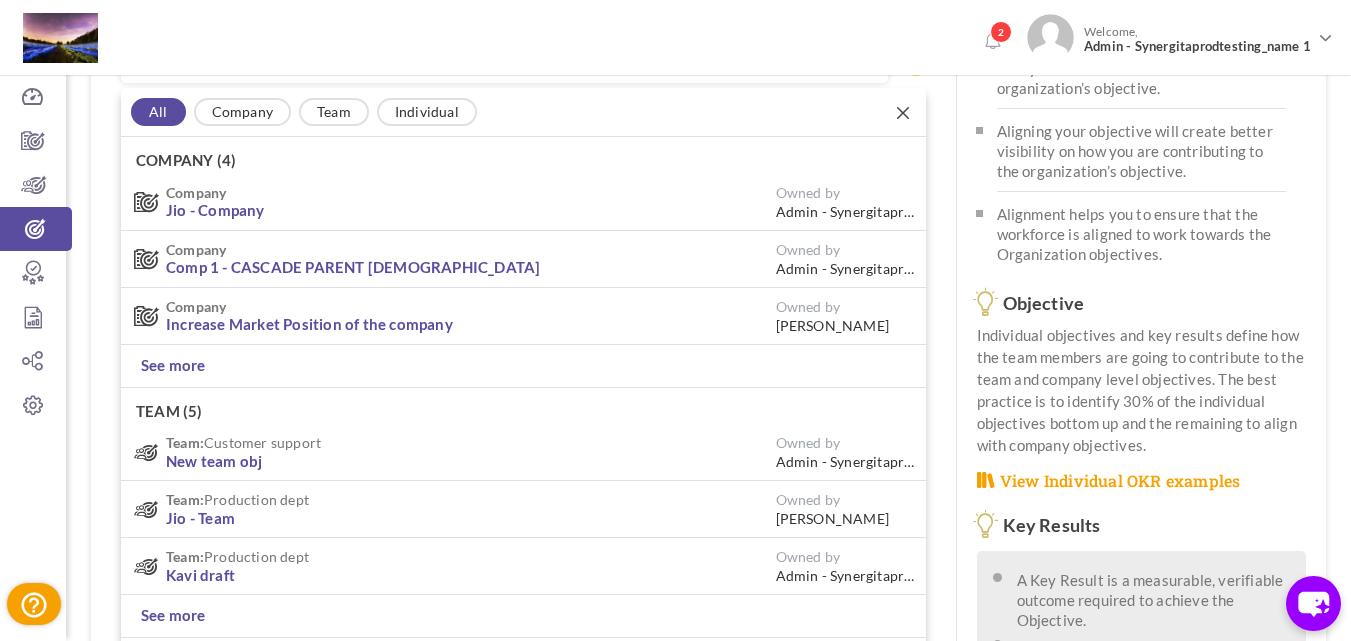 scroll, scrollTop: 170, scrollLeft: 0, axis: vertical 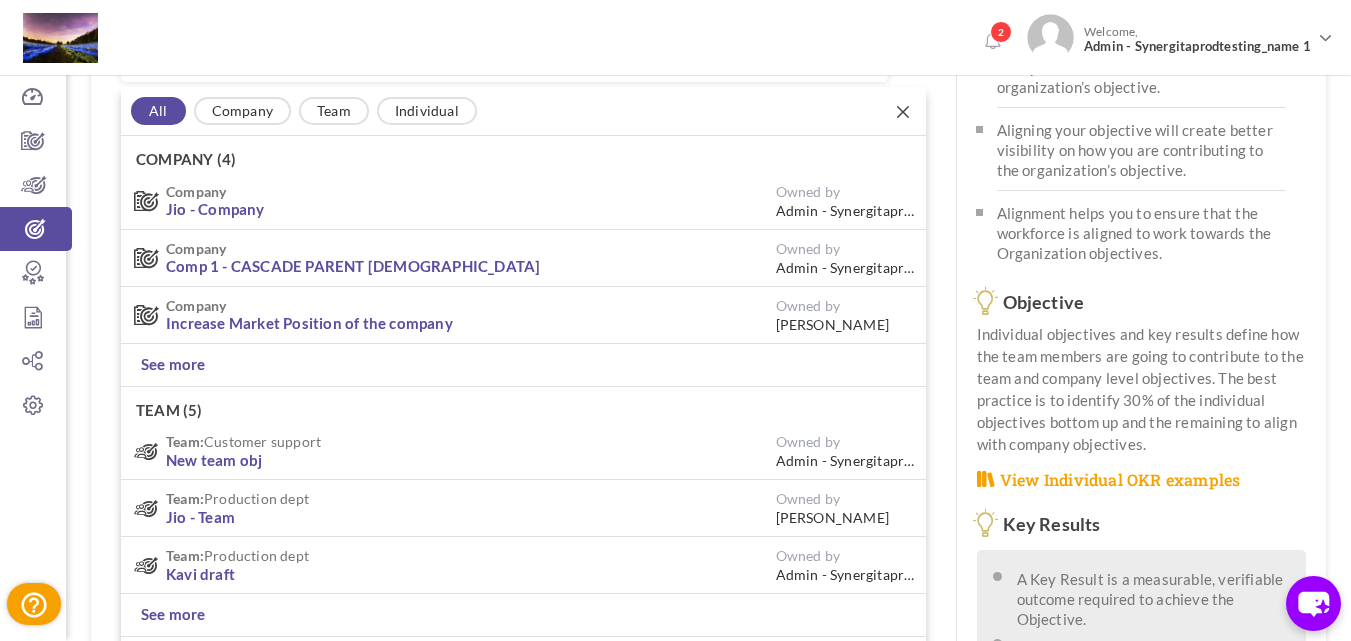 click on "Alignment
Alignment allows to align your objective with your team mate’s or the organization’s objective.
Aligning your objective will create better visibility on how you are contributing to the organization’s objective.
Alignment helps you to ensure that the workforce is aligned to work towards the Organization objectives.
Objective
Individual objectives and key results define how the team members are going to contribute to the team and company level objectives. The best practice is to identify 30% of the individual objectives bottom up and the remaining to align with company objectives.
View Individual OKR examples
Key Results
A Key Result is a measurable, verifiable outcome required to achieve the Objective." at bounding box center [1141, 417] 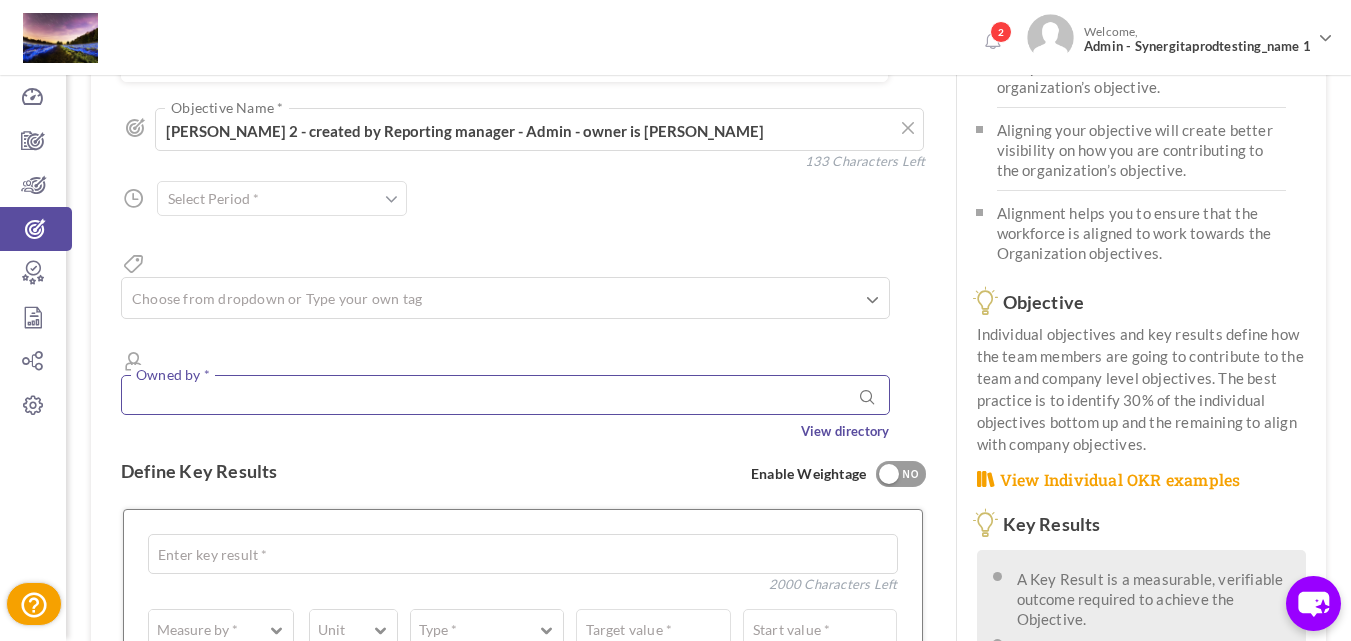 click at bounding box center [505, 395] 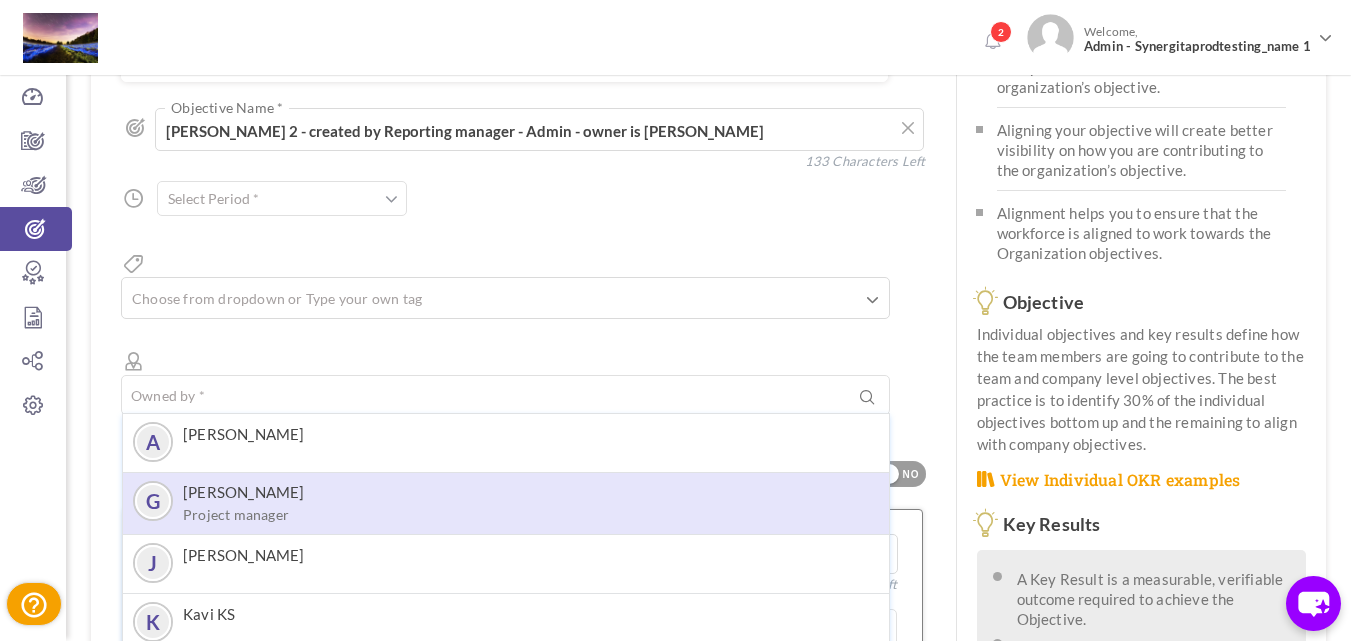 click on "G  Gokul LK Project manager" at bounding box center (506, 504) 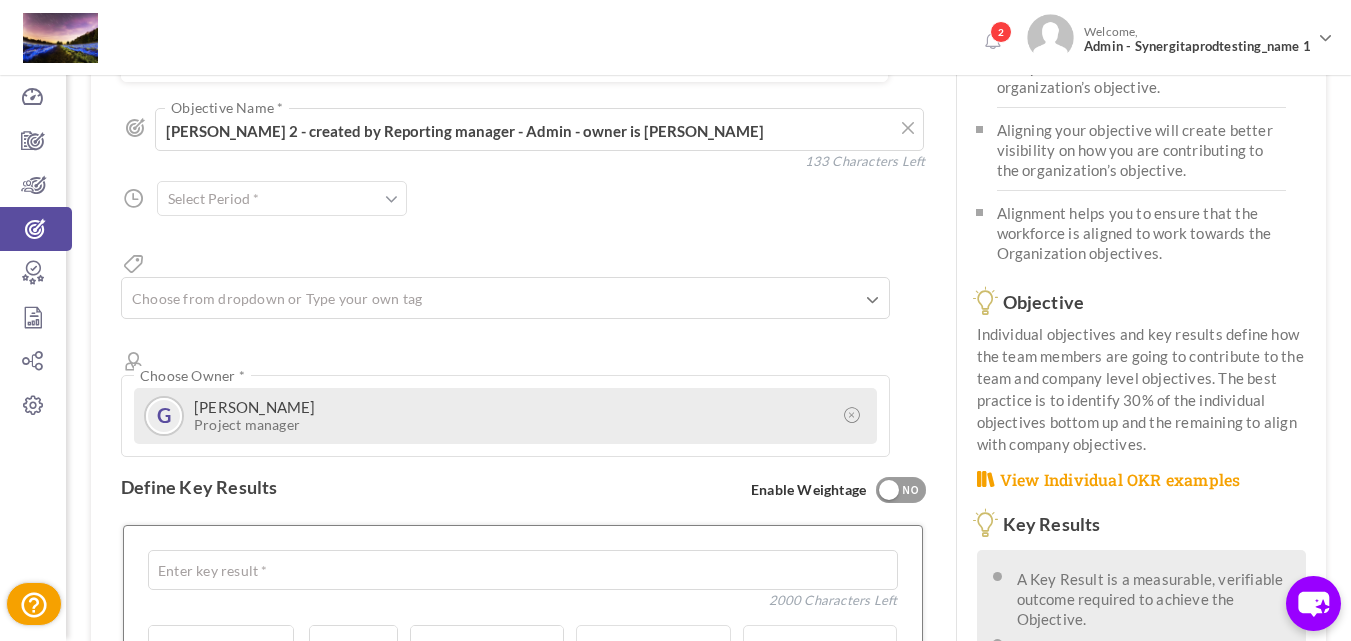 click on "G  Gokul LK Project manager" at bounding box center [505, 416] 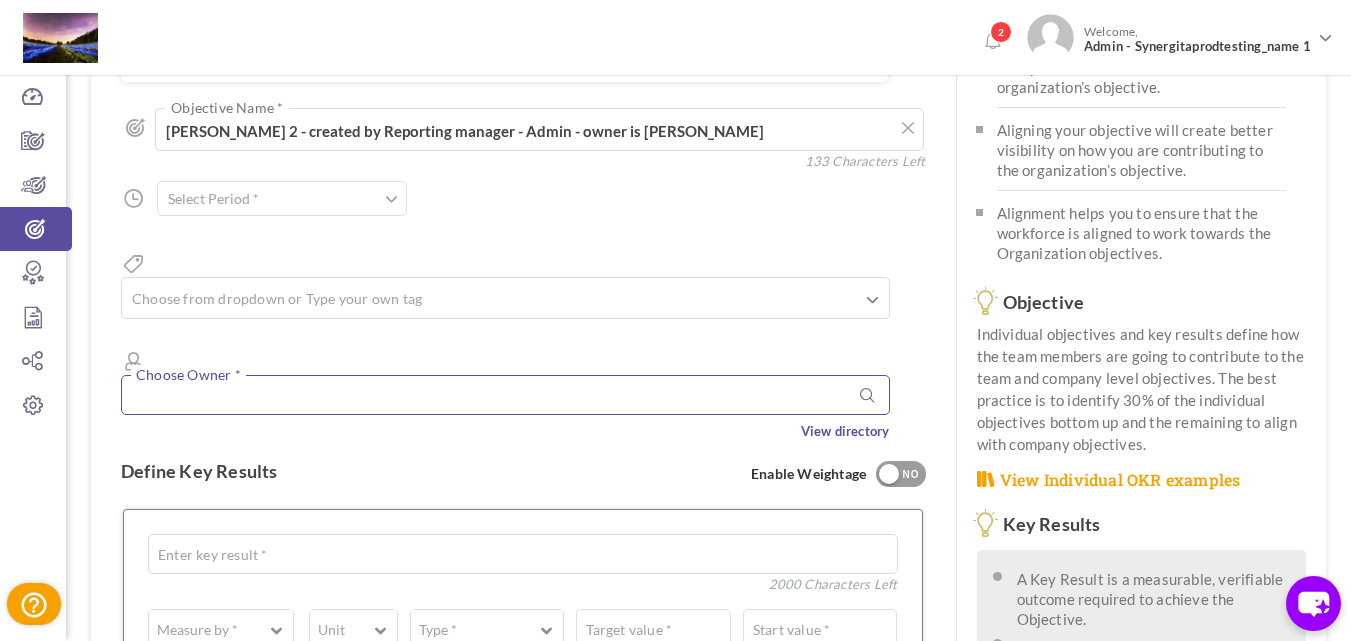 click at bounding box center [505, 395] 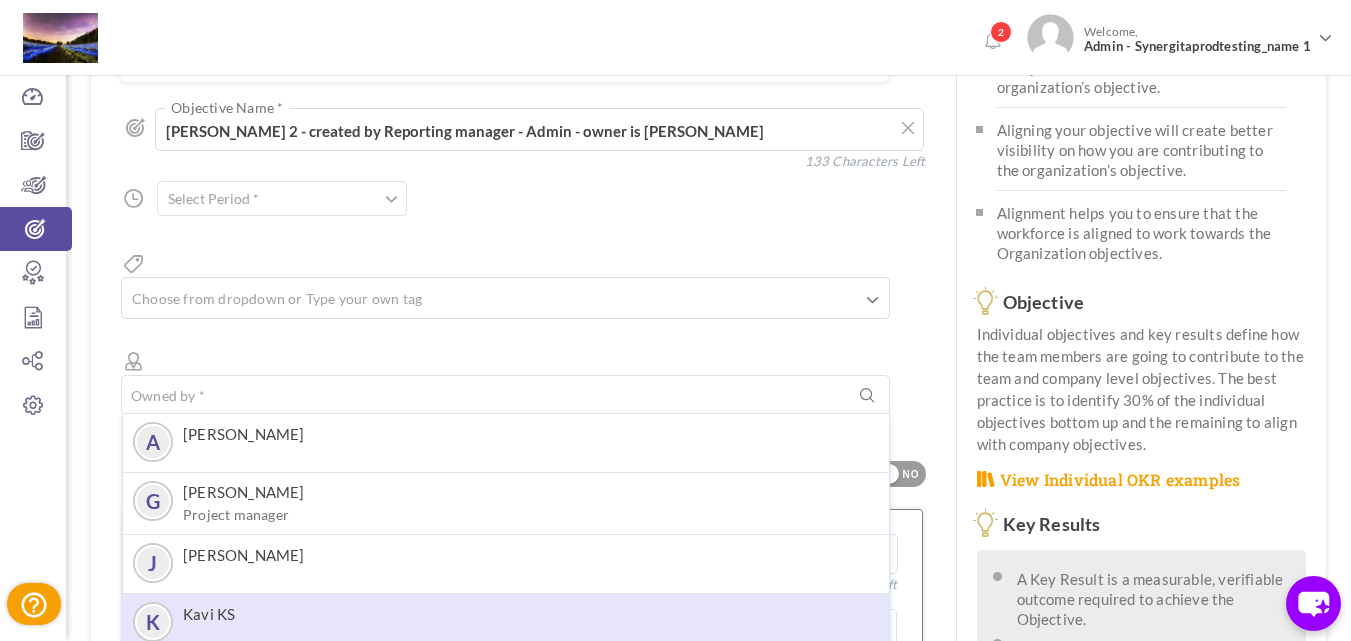click on "K  Kavi KS" at bounding box center (506, 622) 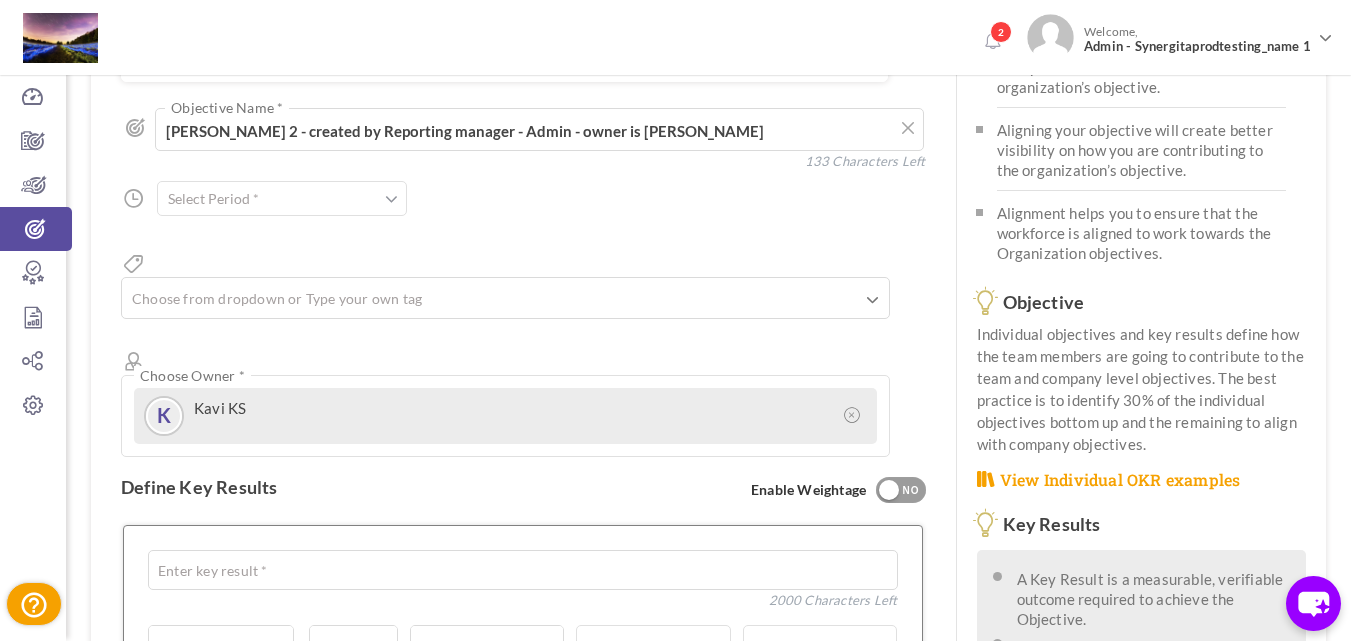 click at bounding box center (282, 198) 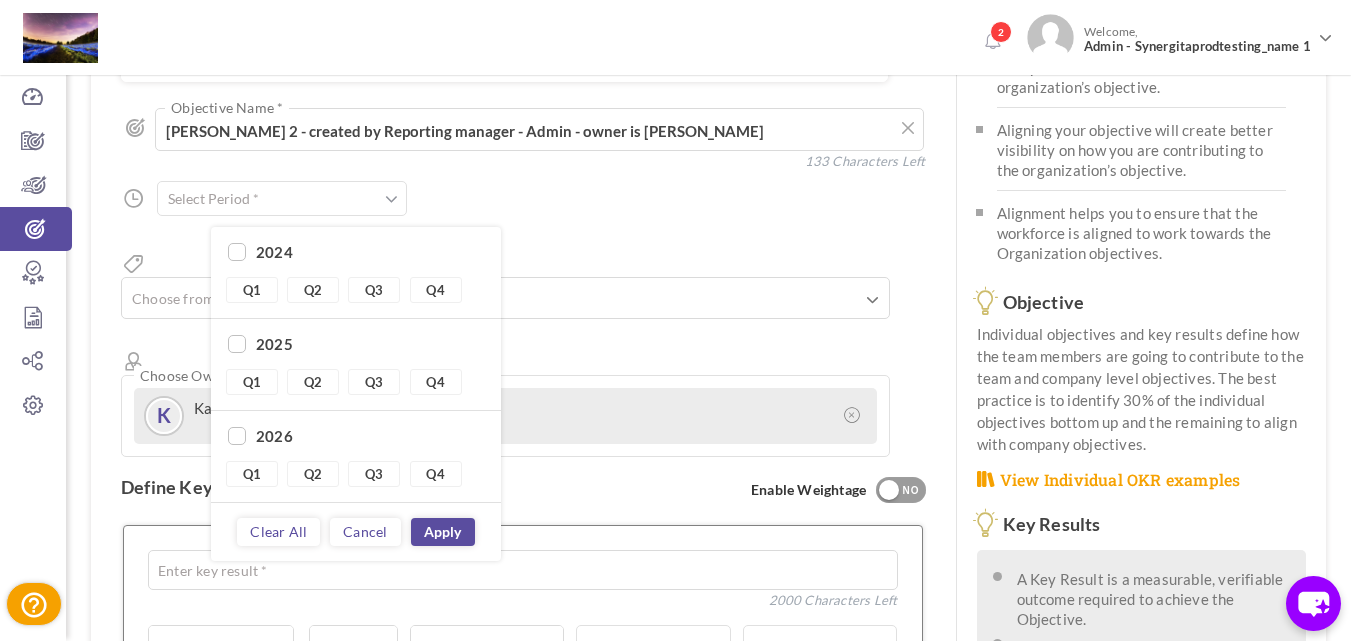 click on "2025
Q1
Q2
Q3
Q4" at bounding box center (356, 365) 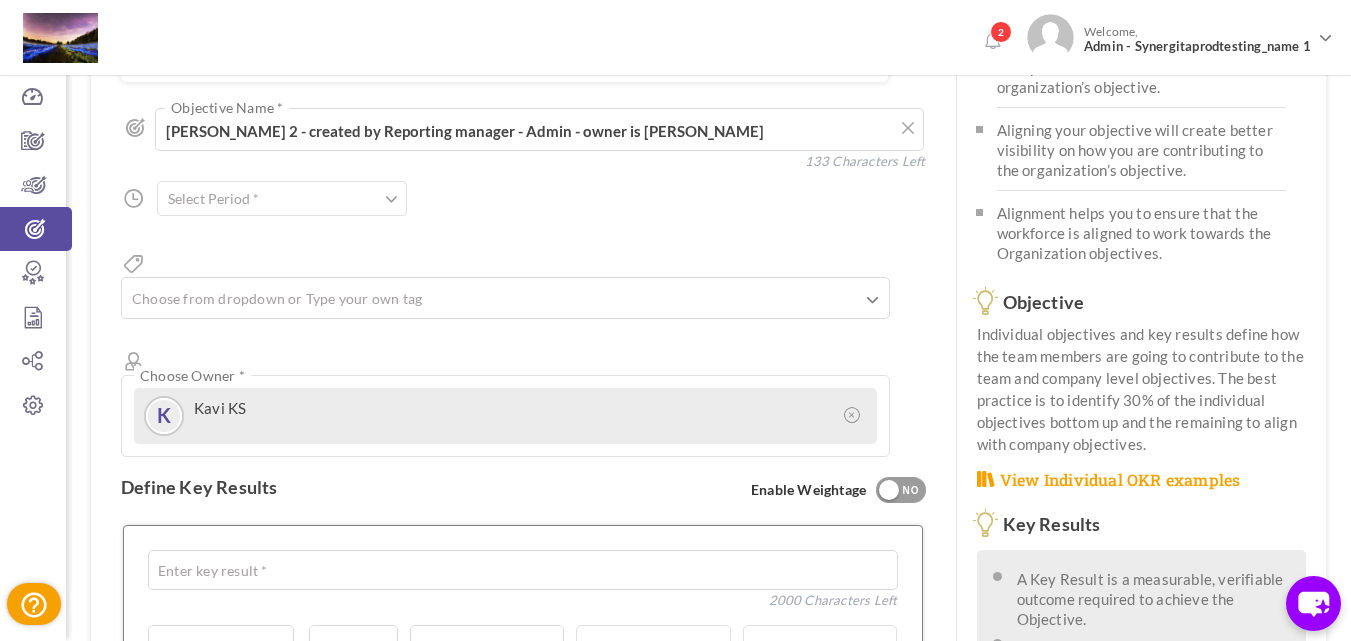 click at bounding box center [282, 198] 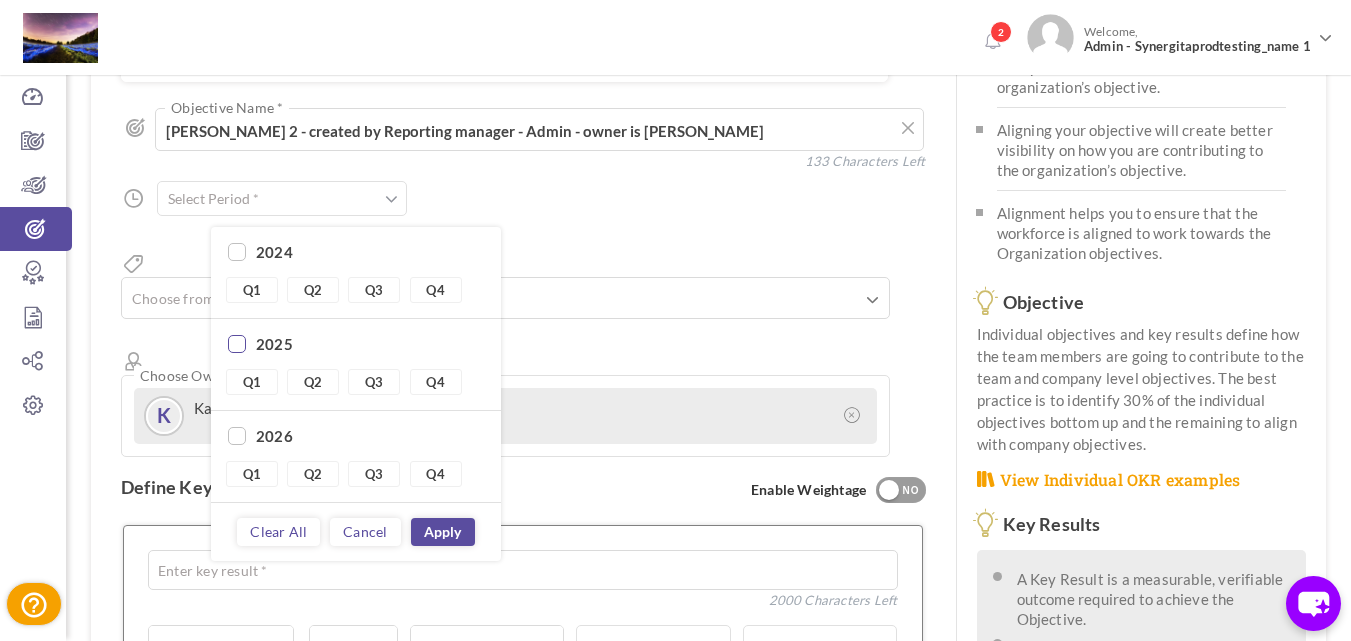 click at bounding box center [237, 345] 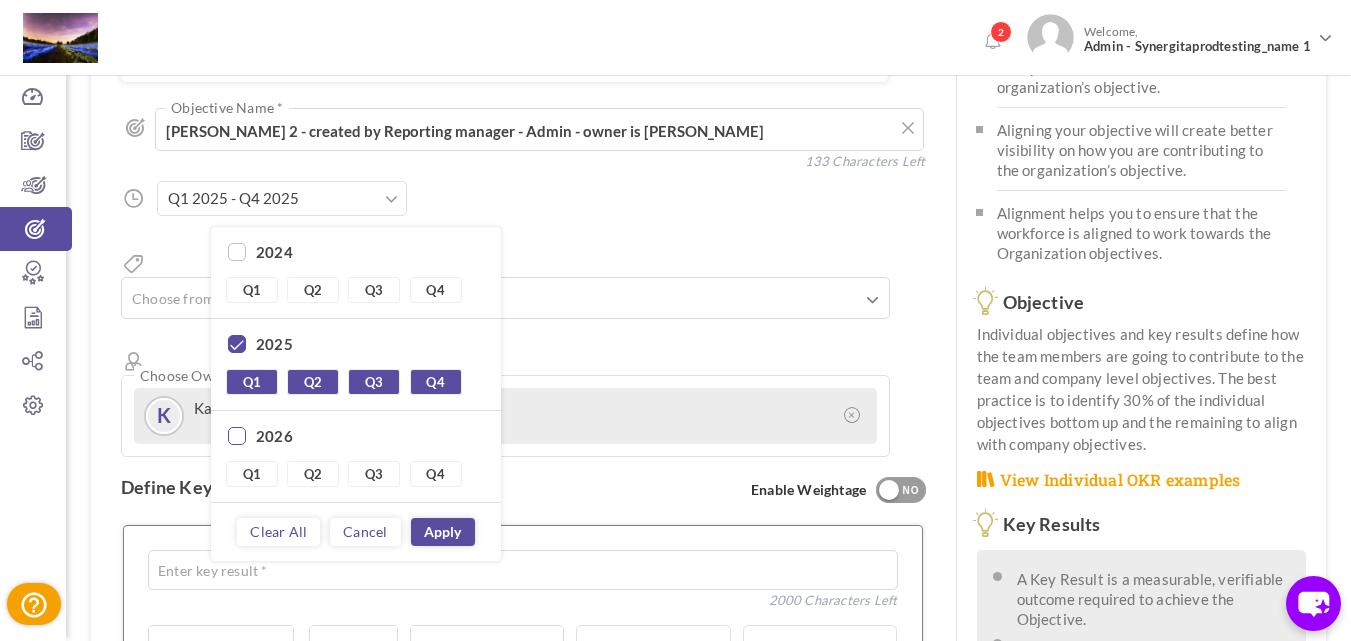 click at bounding box center (237, 437) 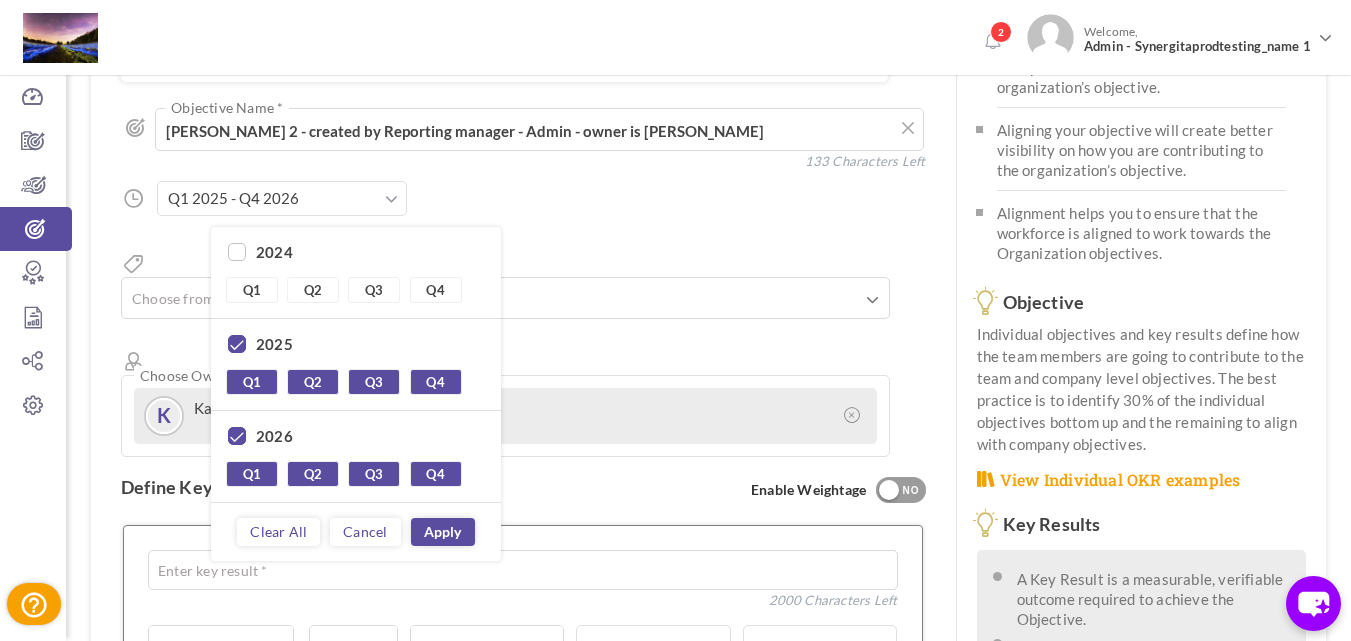 click on "Apply" at bounding box center [443, 532] 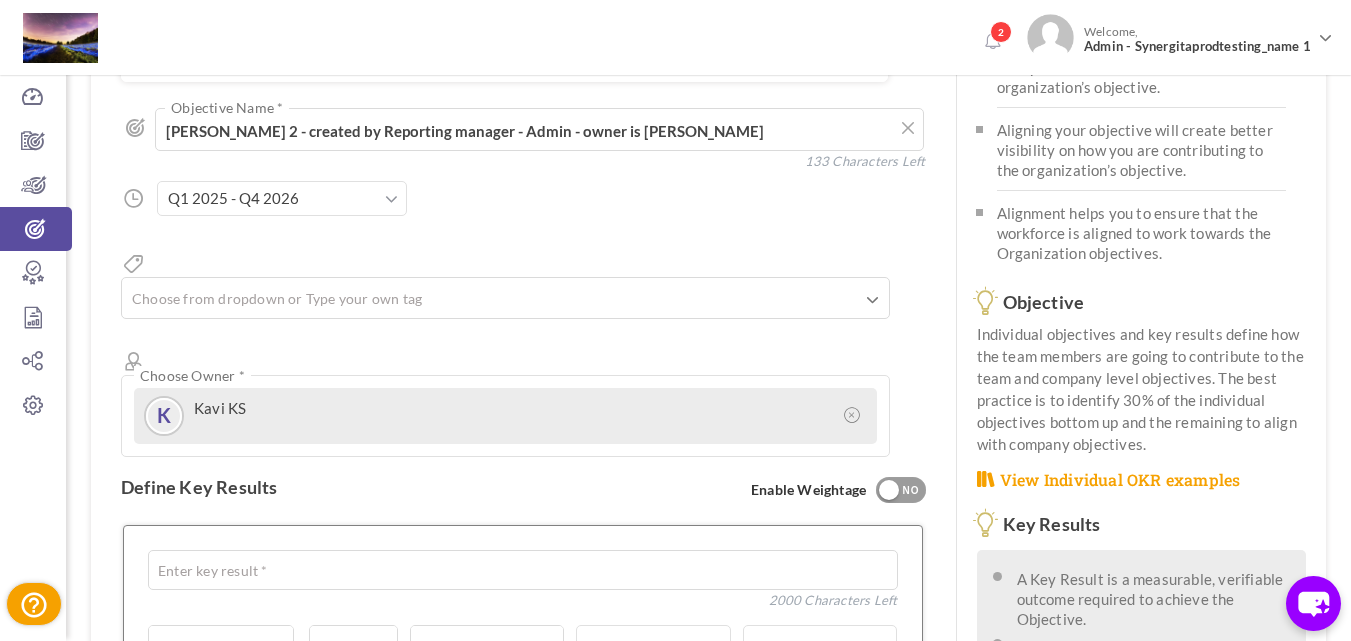 click on "Align Objective
All
Company
Team
Individual
Company (4)
Company
Jio - Company
Owned by  Admin - Synergitaprodtesting_name 1
Company" at bounding box center [523, 272] 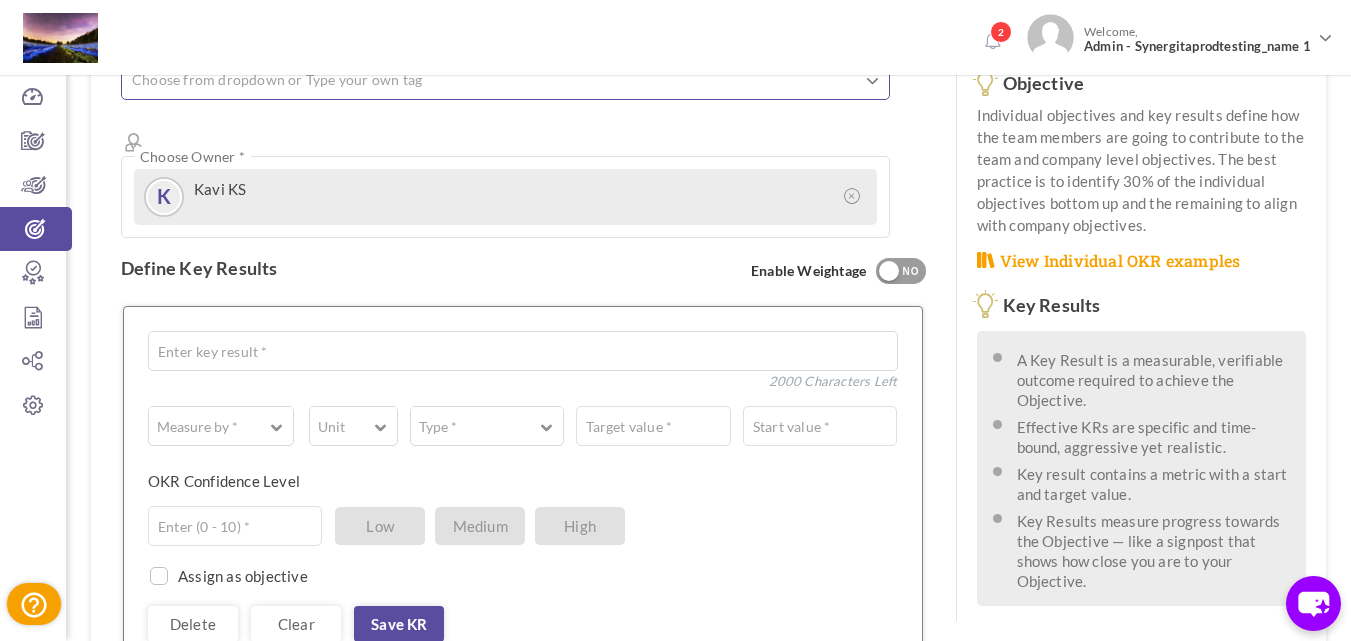 scroll, scrollTop: 570, scrollLeft: 0, axis: vertical 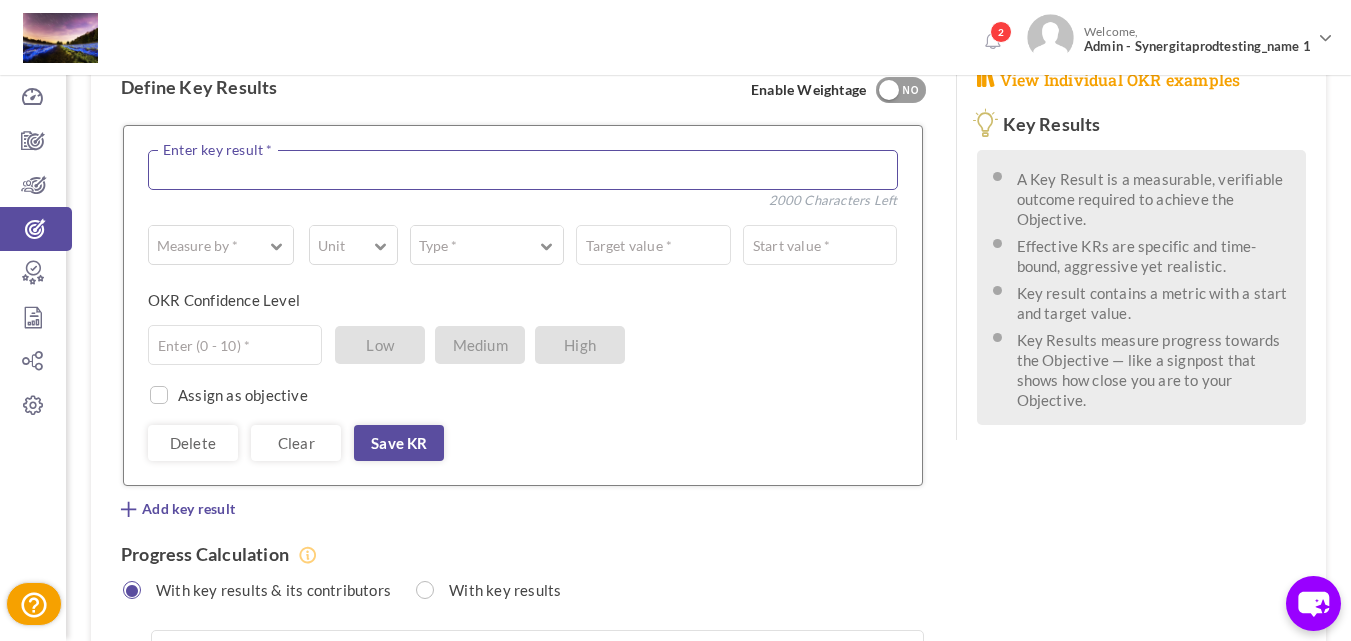 click at bounding box center [523, 170] 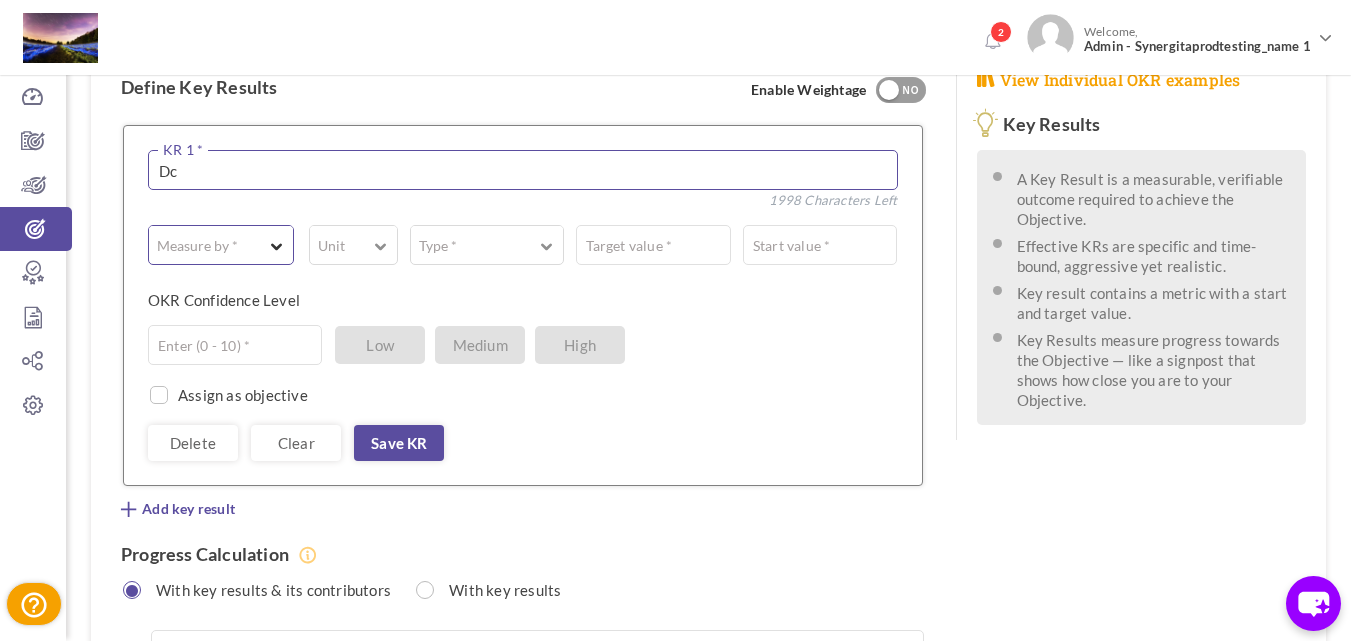 type on "Dc" 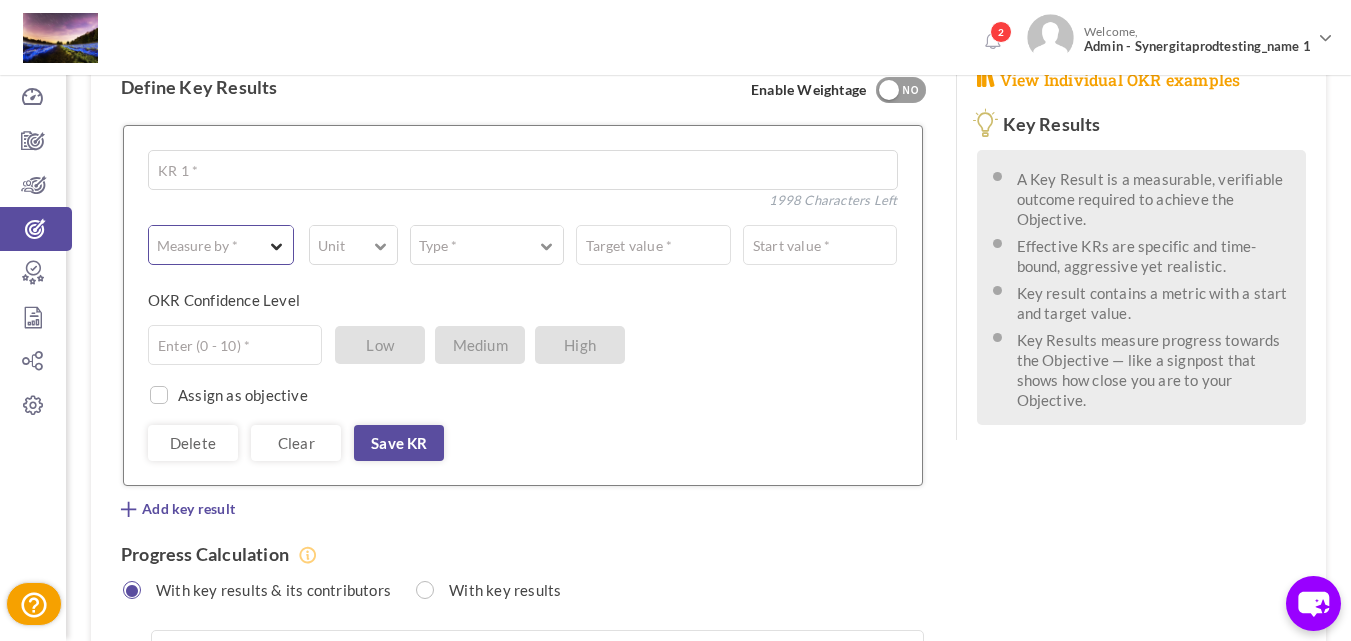 click on "Measure by *" at bounding box center [197, 246] 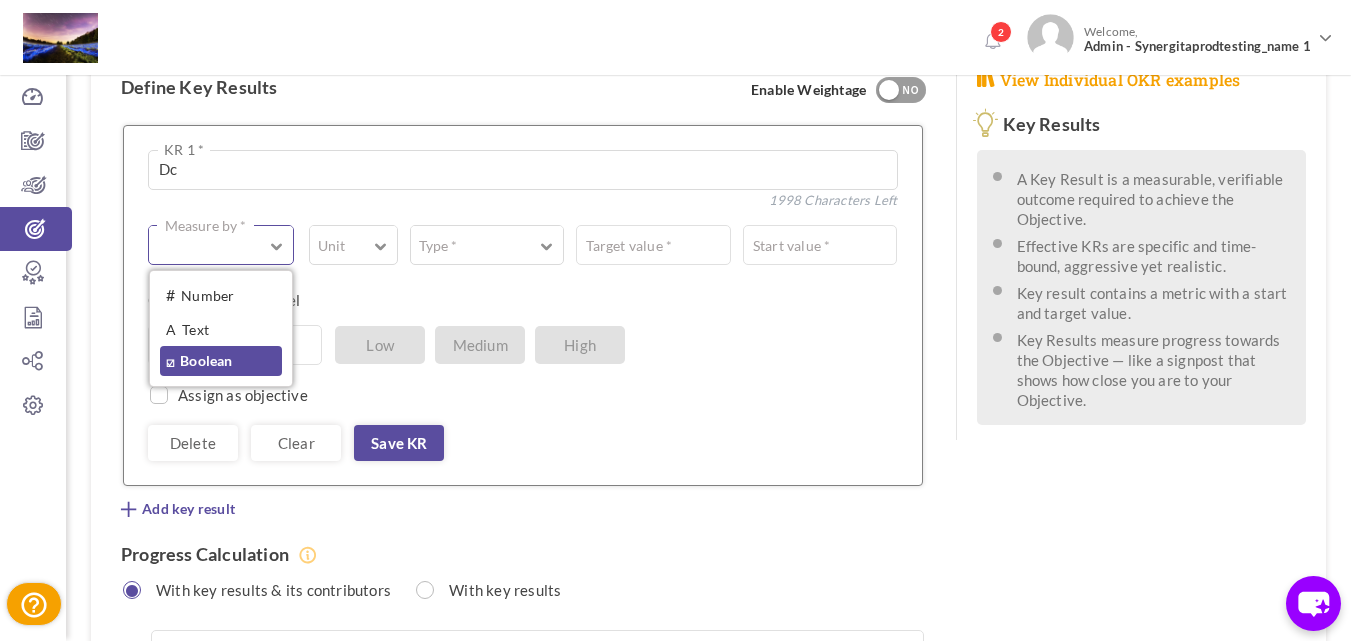 click on "☑ Boolean" at bounding box center [221, 361] 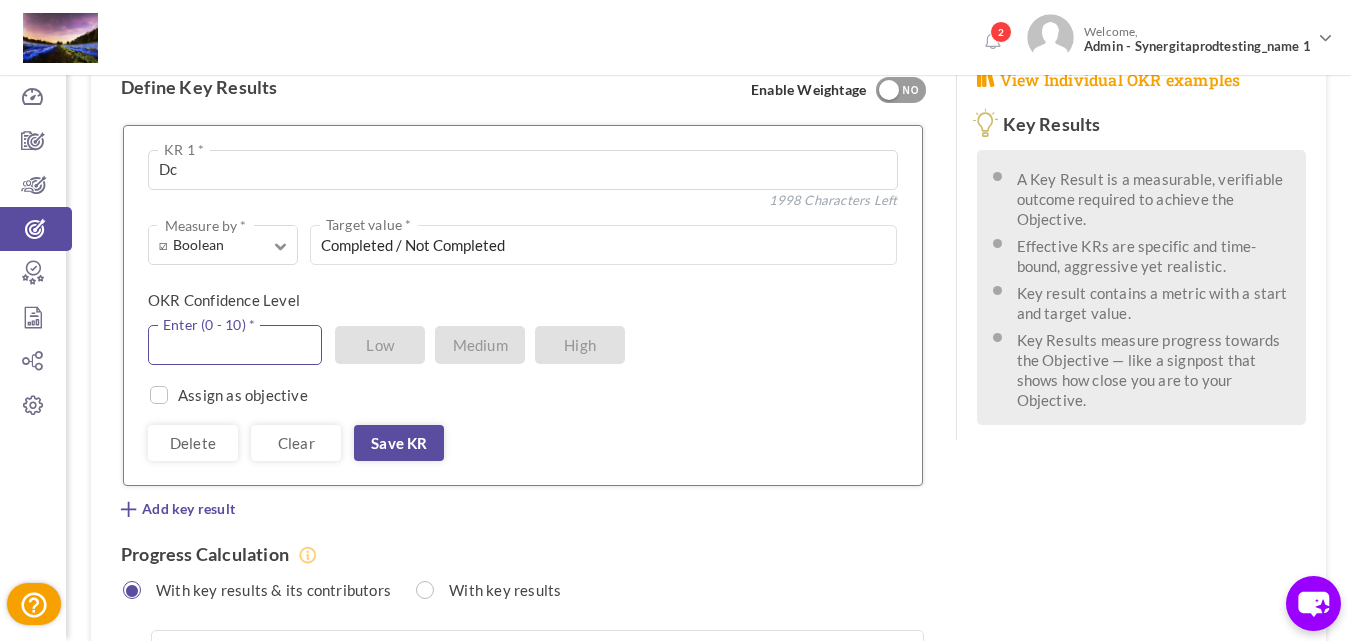 click at bounding box center [235, 345] 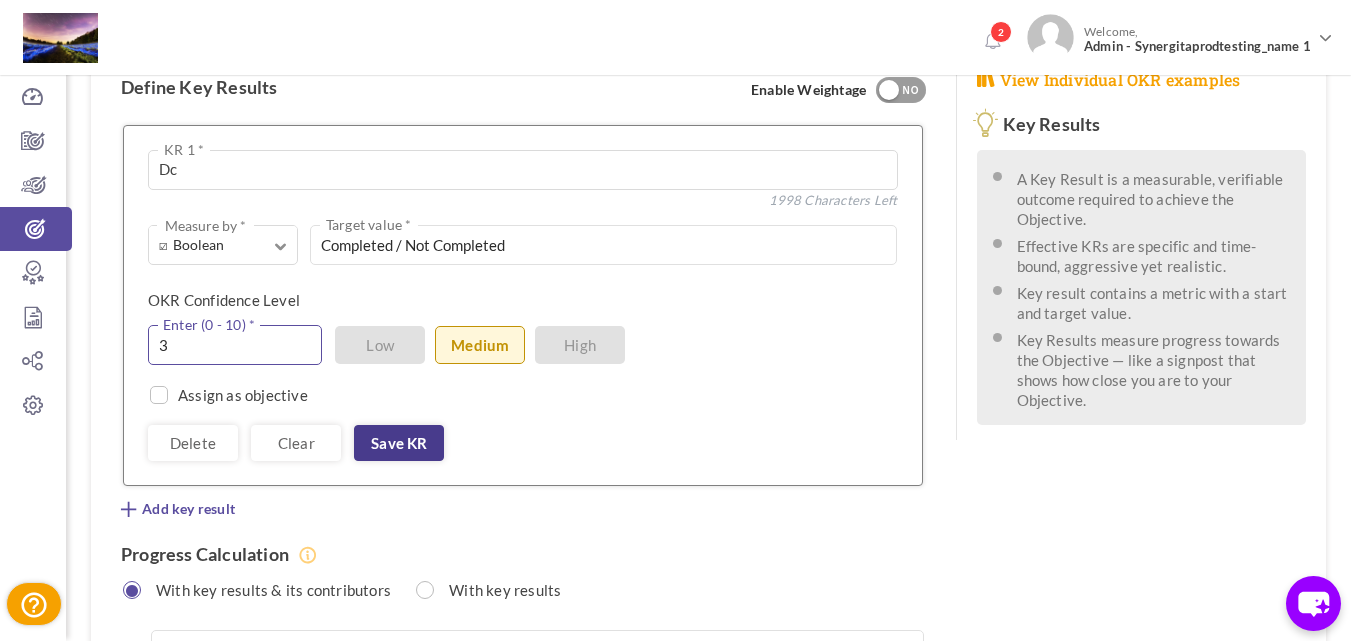 type on "3" 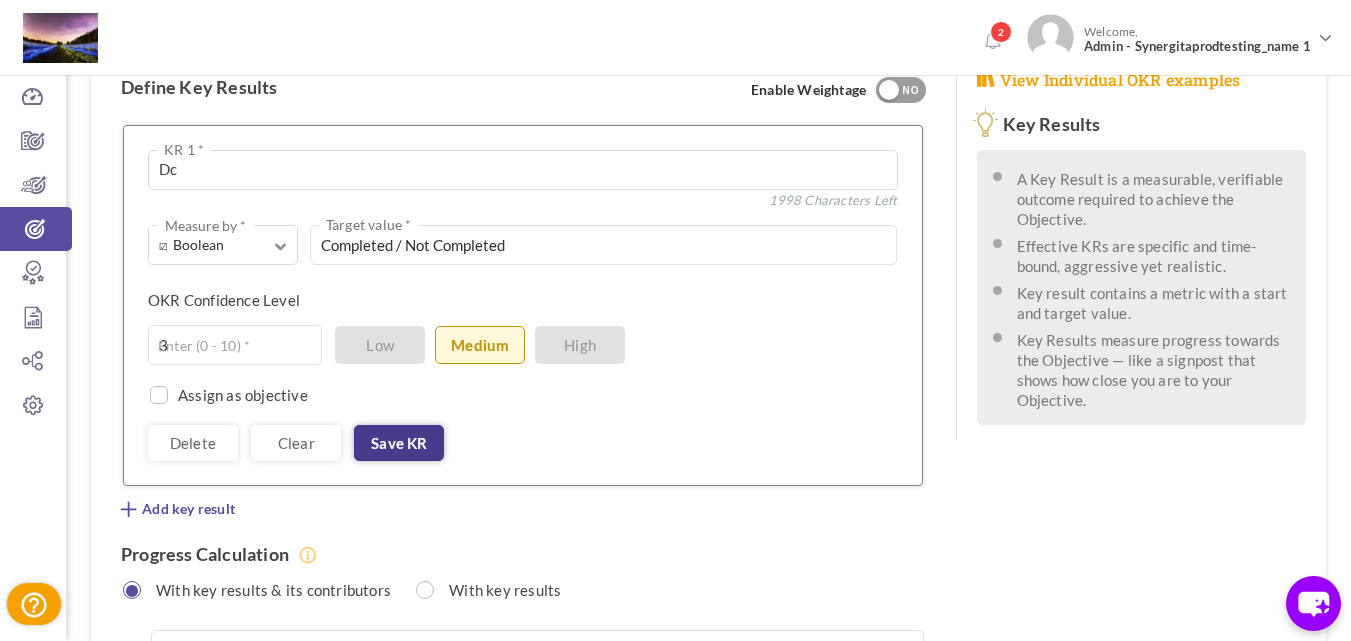 click on "Save KR" at bounding box center [399, 443] 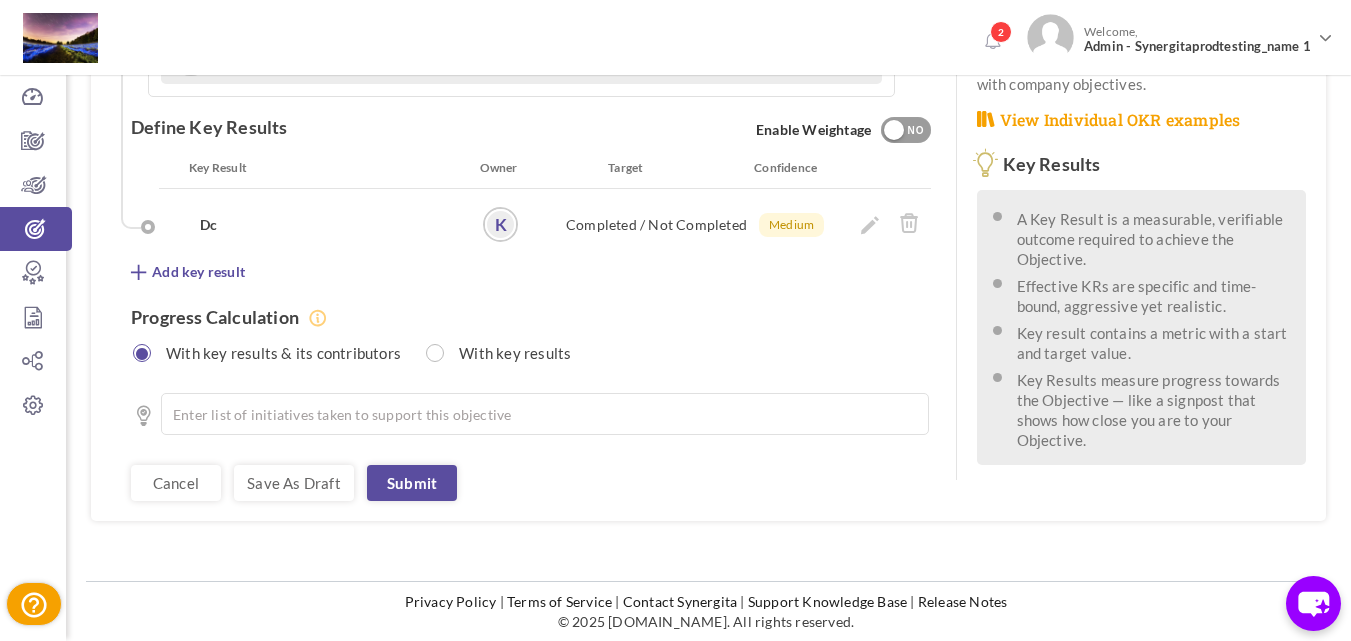 scroll, scrollTop: 509, scrollLeft: 0, axis: vertical 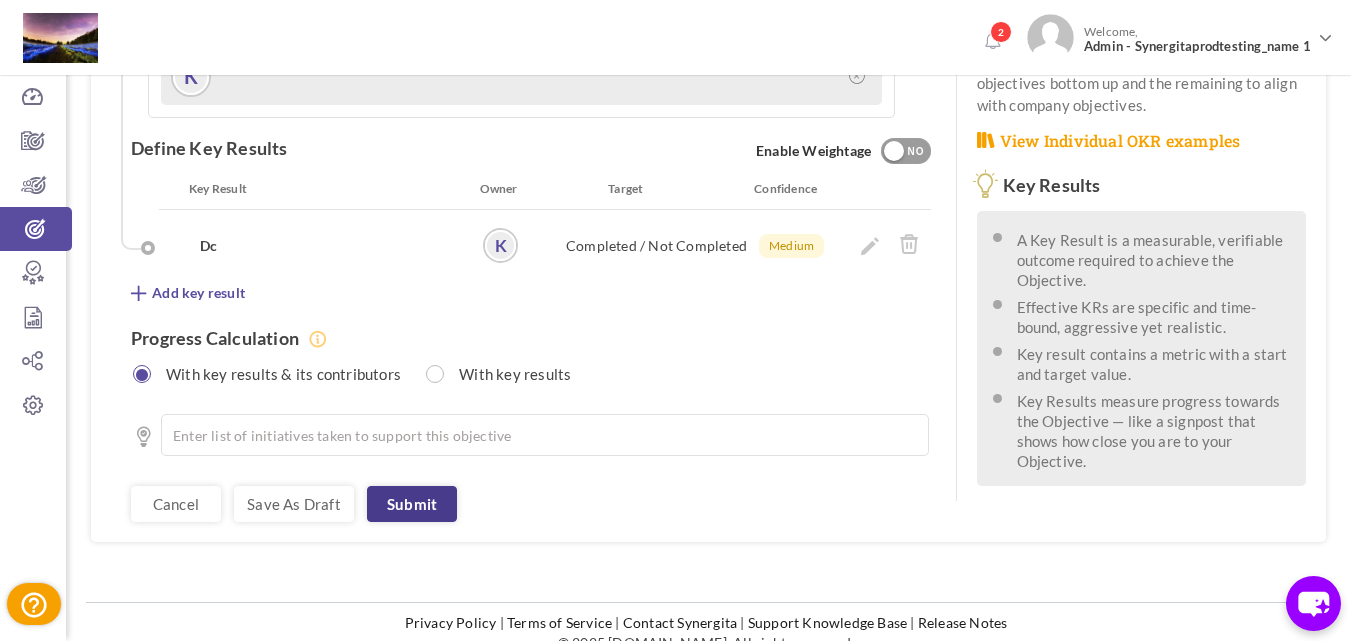 click on "Submit" at bounding box center (412, 504) 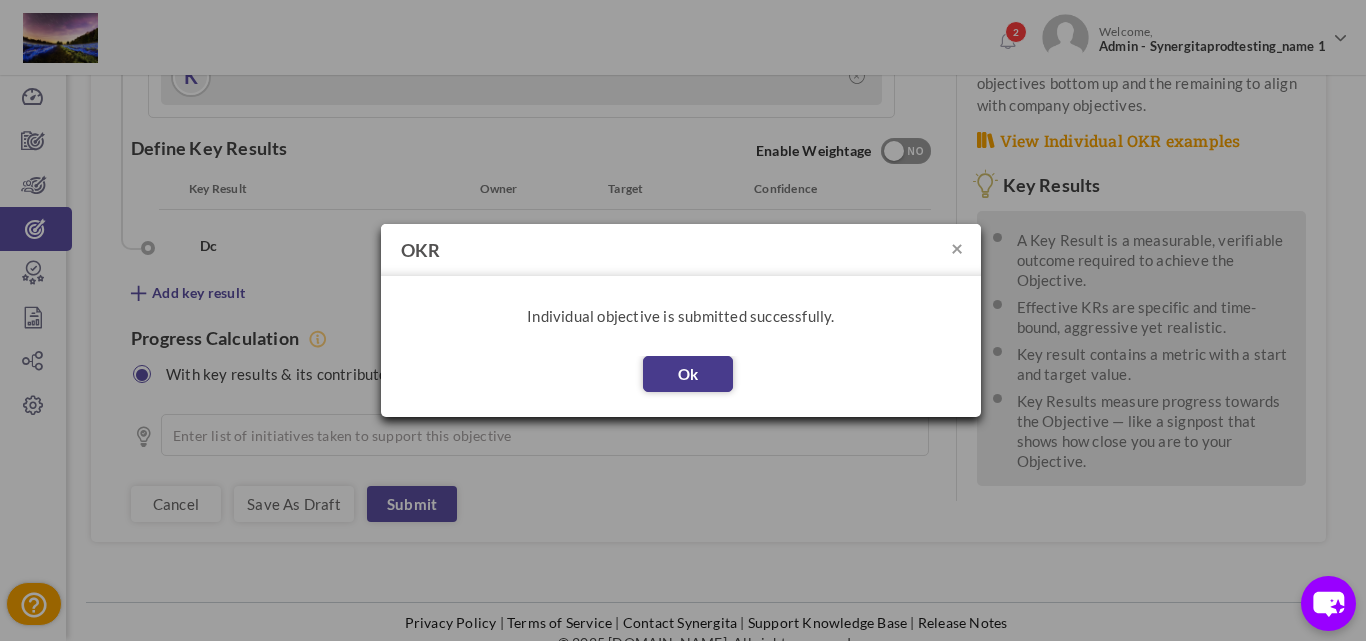 click on "Ok" at bounding box center (688, 374) 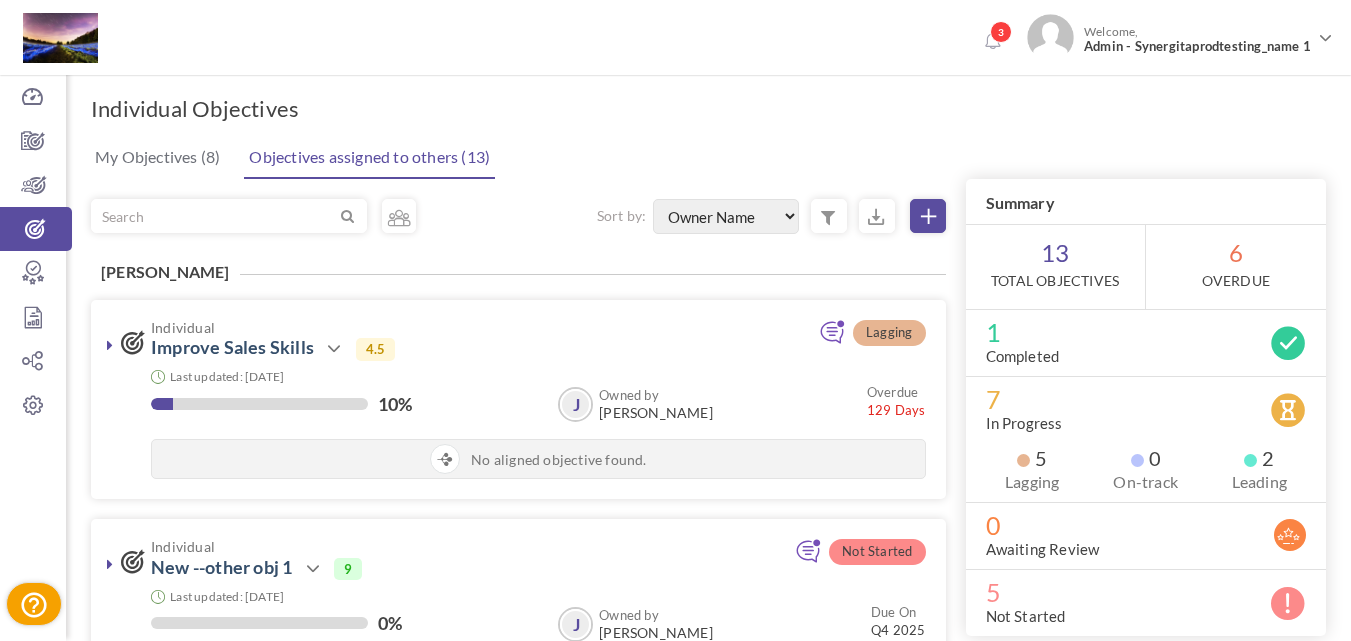 select on "FirstName" 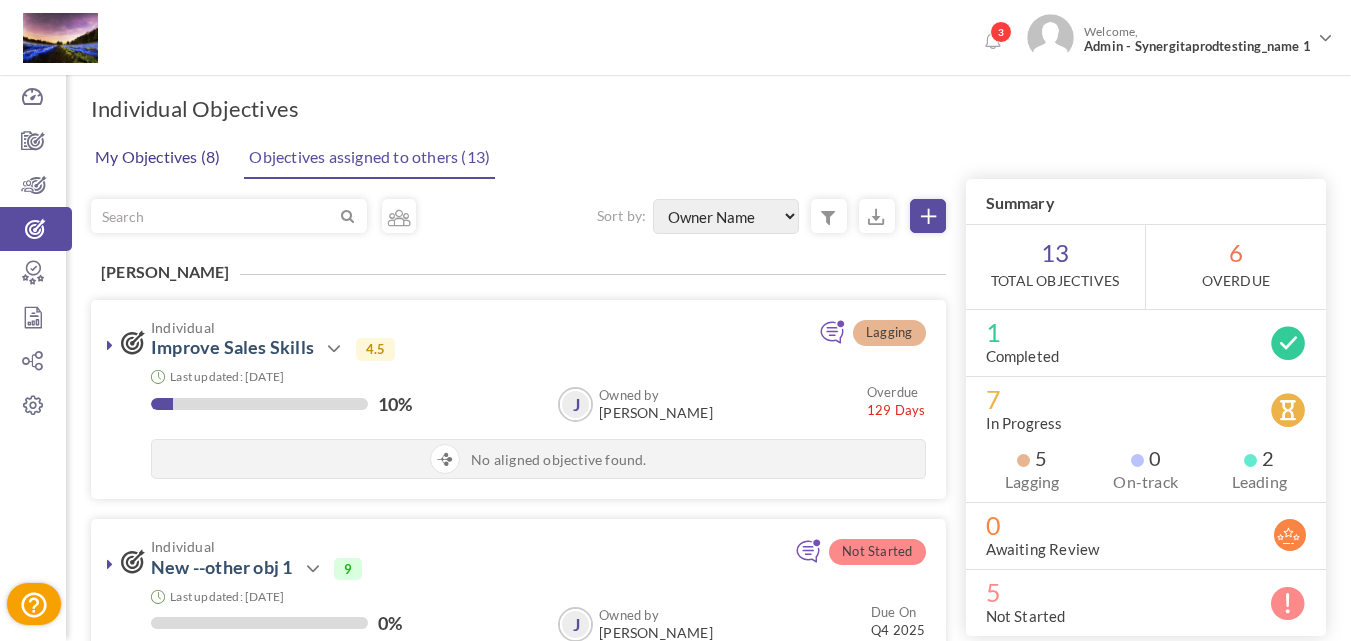 scroll, scrollTop: 0, scrollLeft: 0, axis: both 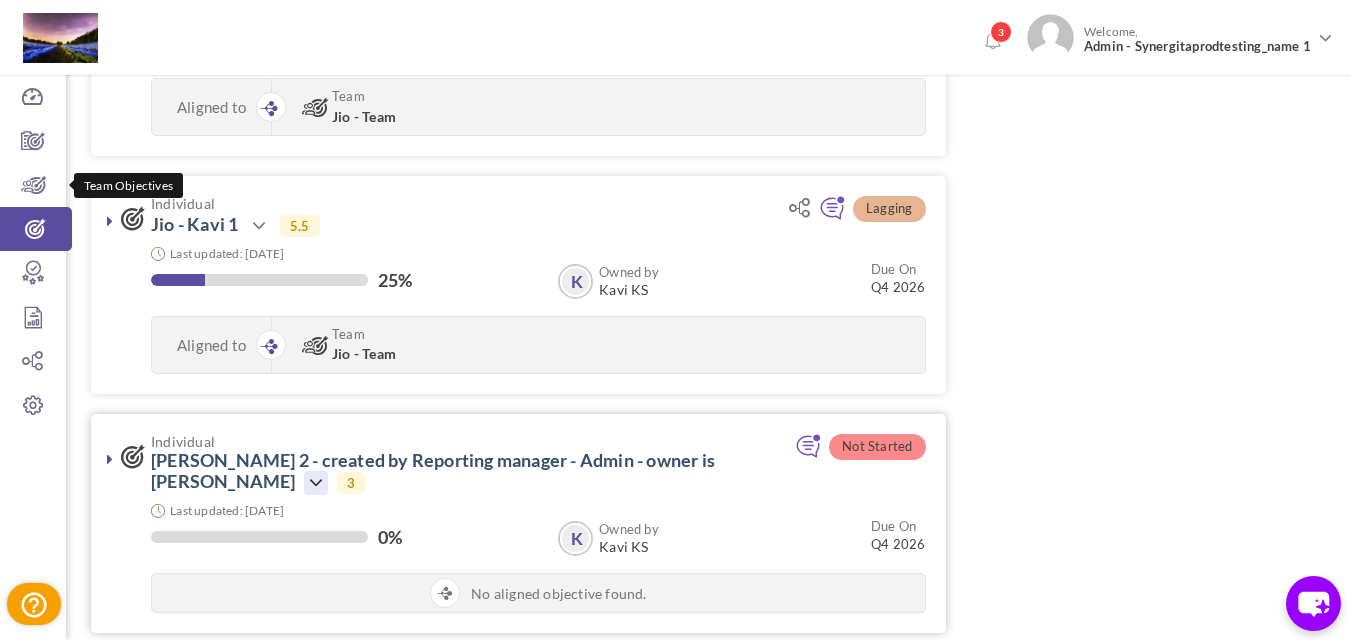 click at bounding box center (316, 483) 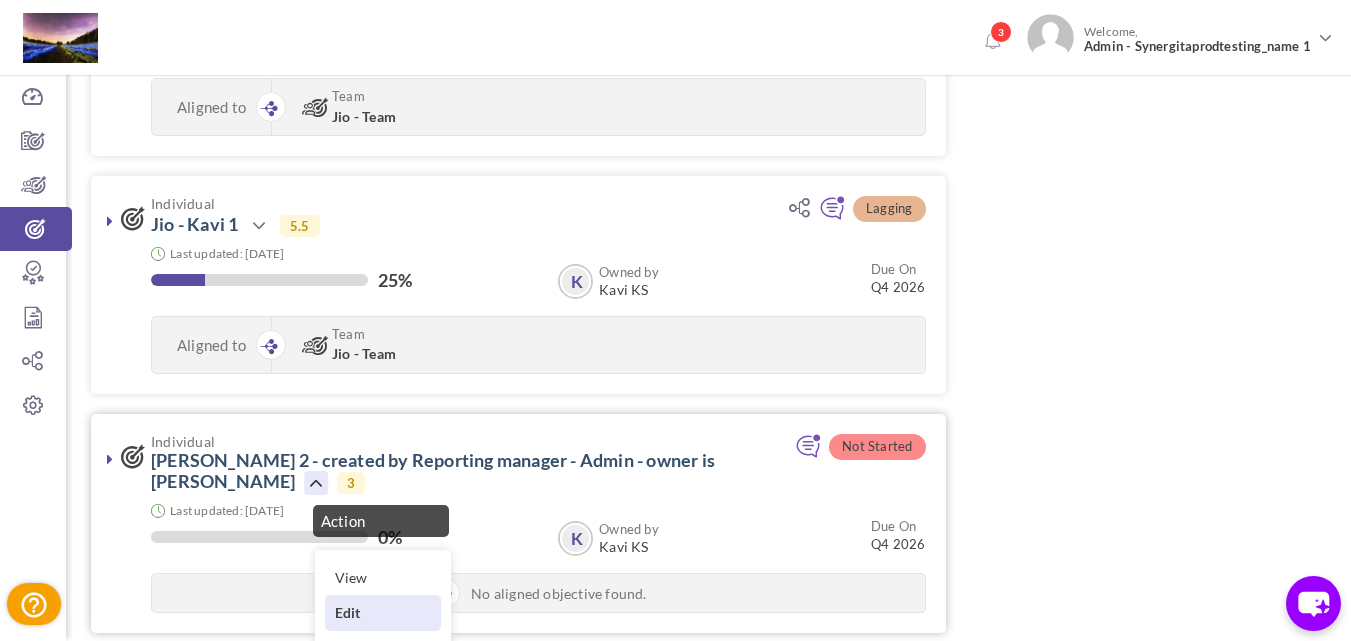 click on "Edit" at bounding box center (383, 612) 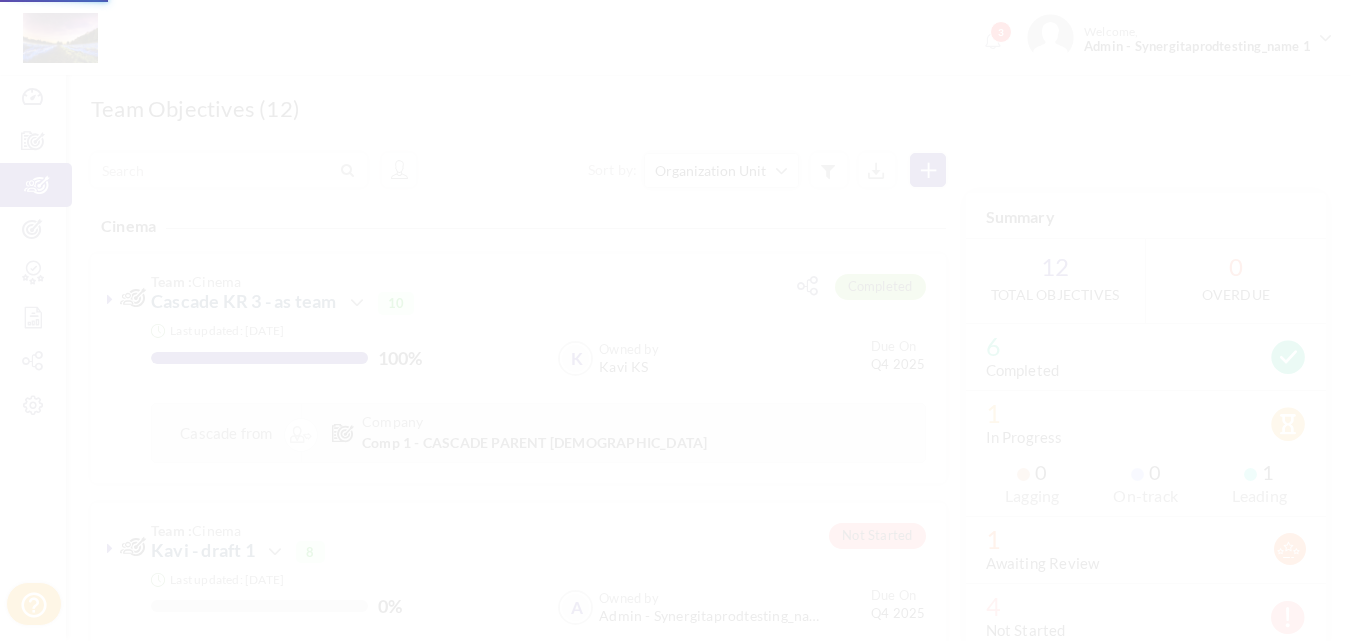 scroll, scrollTop: 0, scrollLeft: 0, axis: both 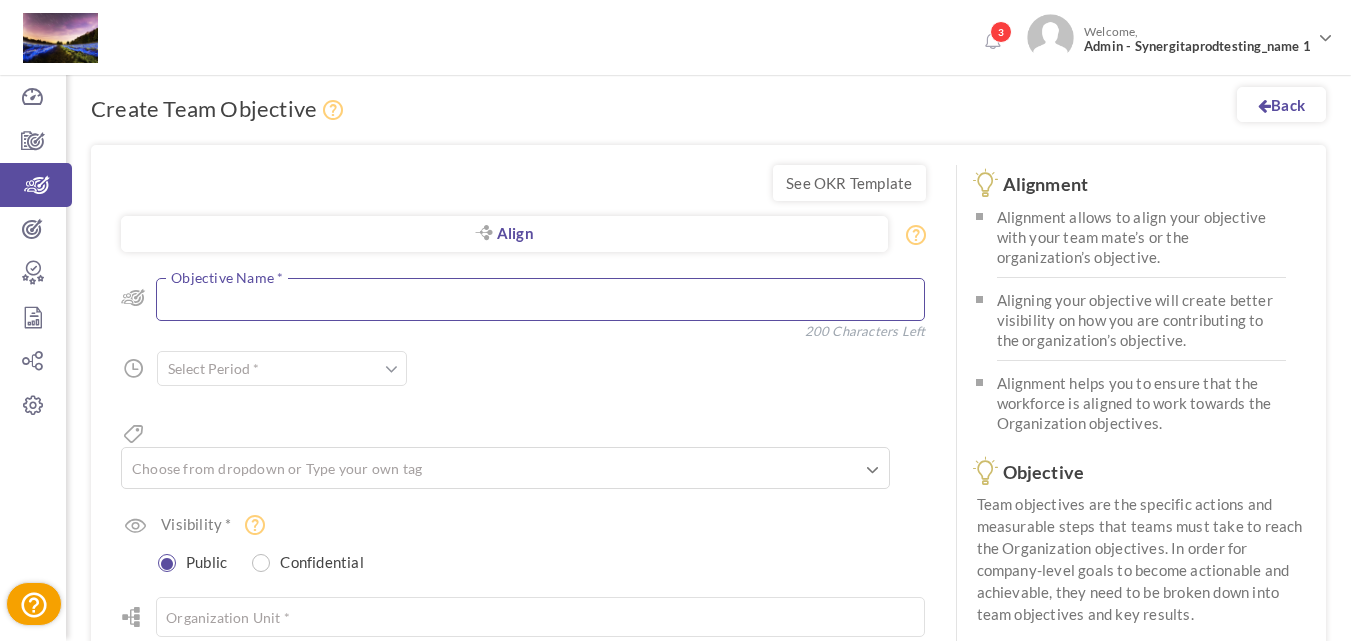 click at bounding box center (540, 299) 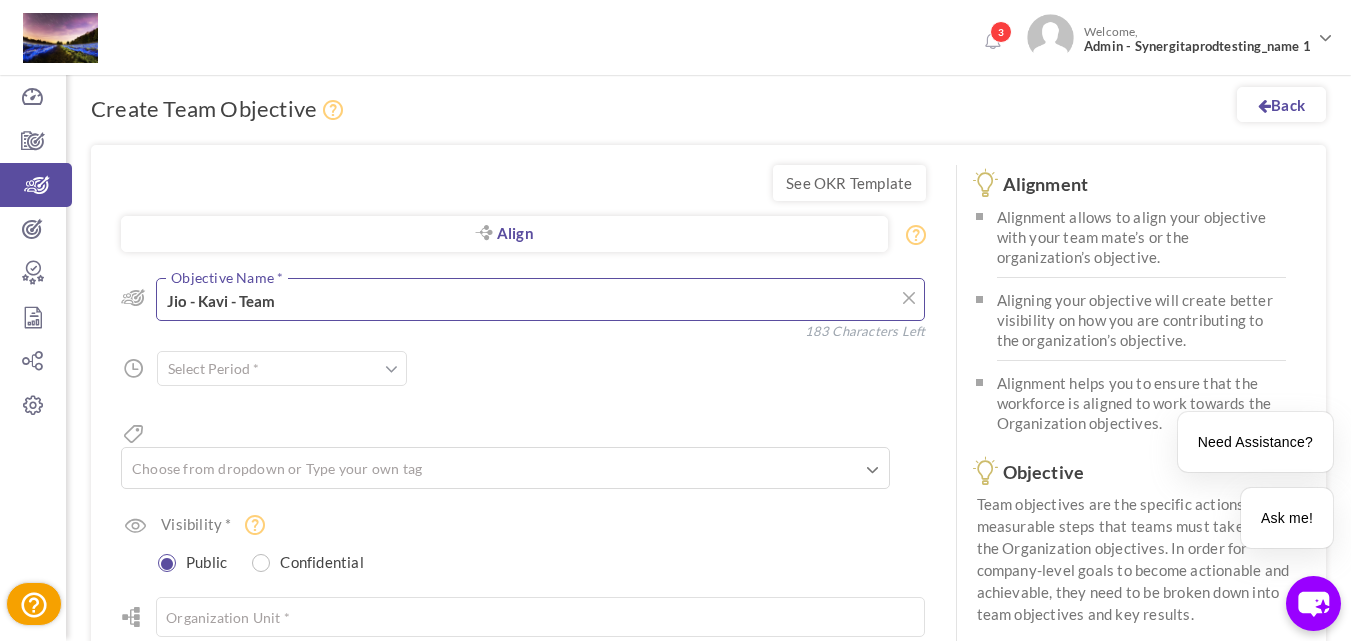 type on "Jio - Kavi - Team" 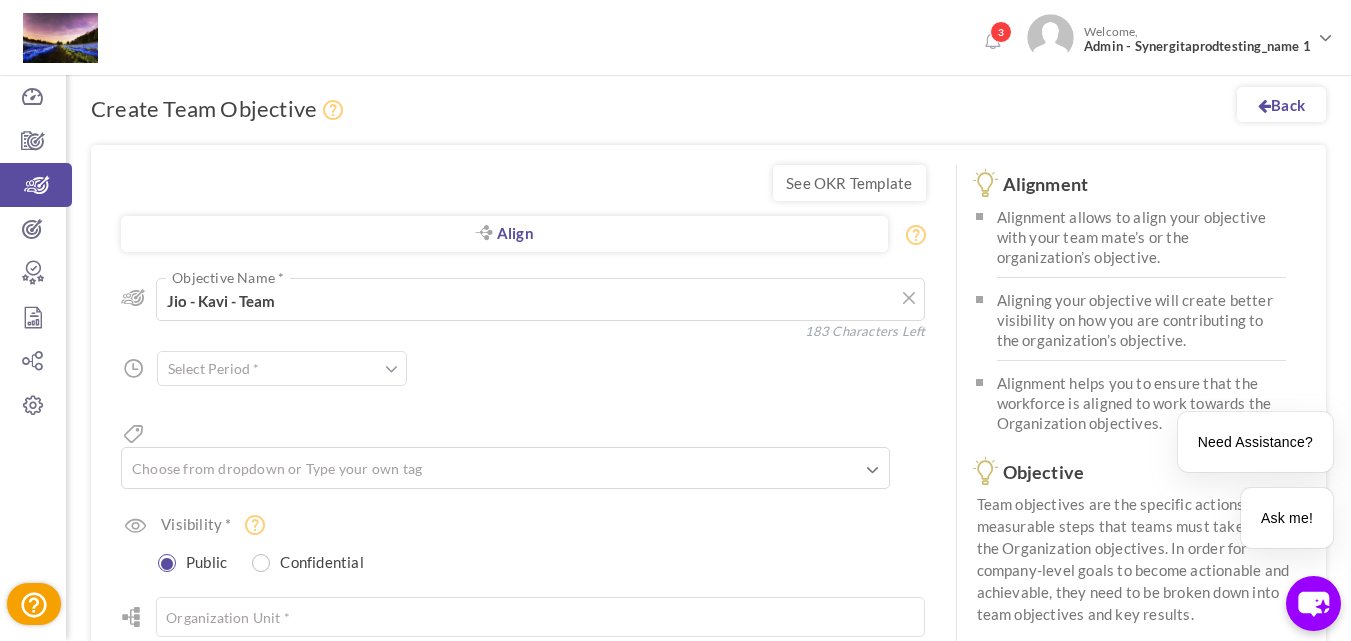 click on "Align Objective
All
Company
Team
Choose Objective
Jio - Kavi - Team
Objective Name *
183 Characters Left
Start Date *
to
Due Date *" at bounding box center [523, 508] 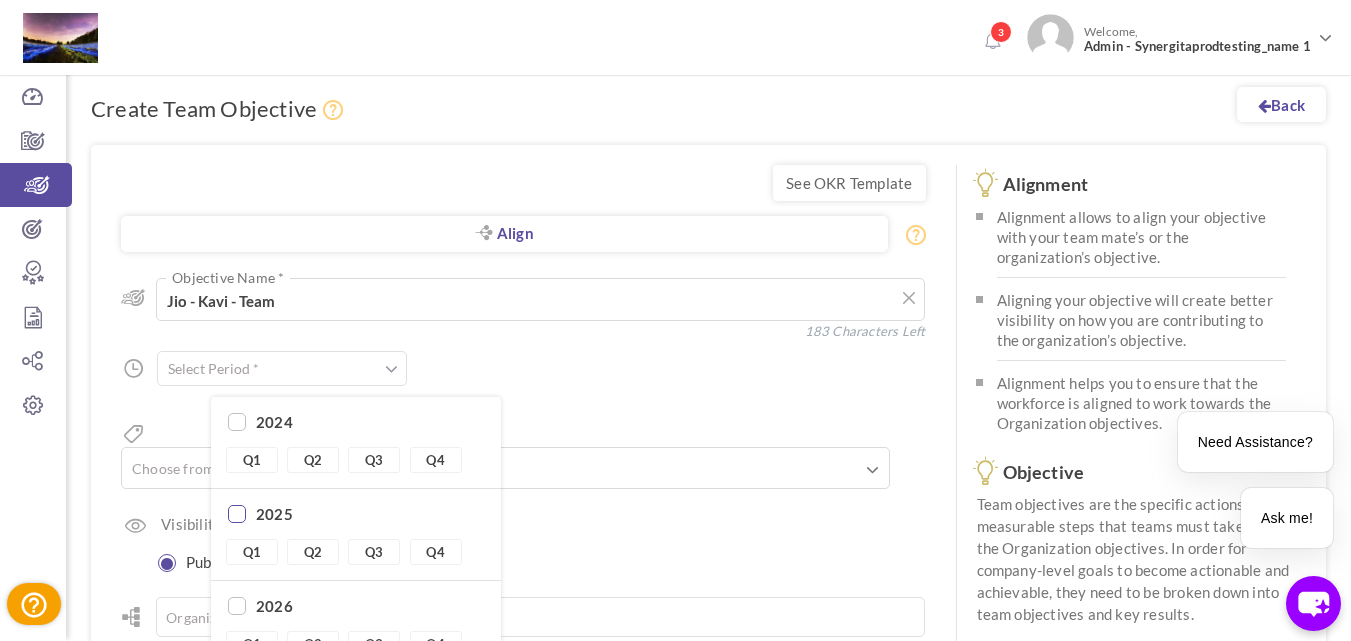 click at bounding box center [237, 515] 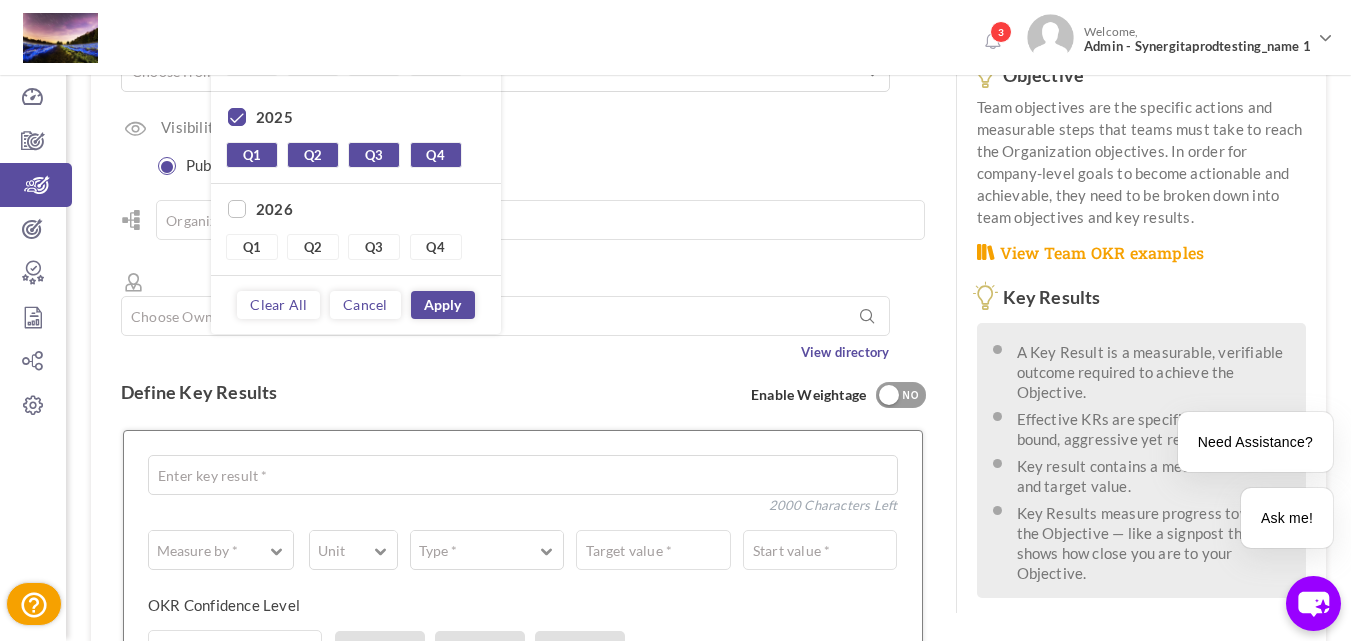 scroll, scrollTop: 400, scrollLeft: 0, axis: vertical 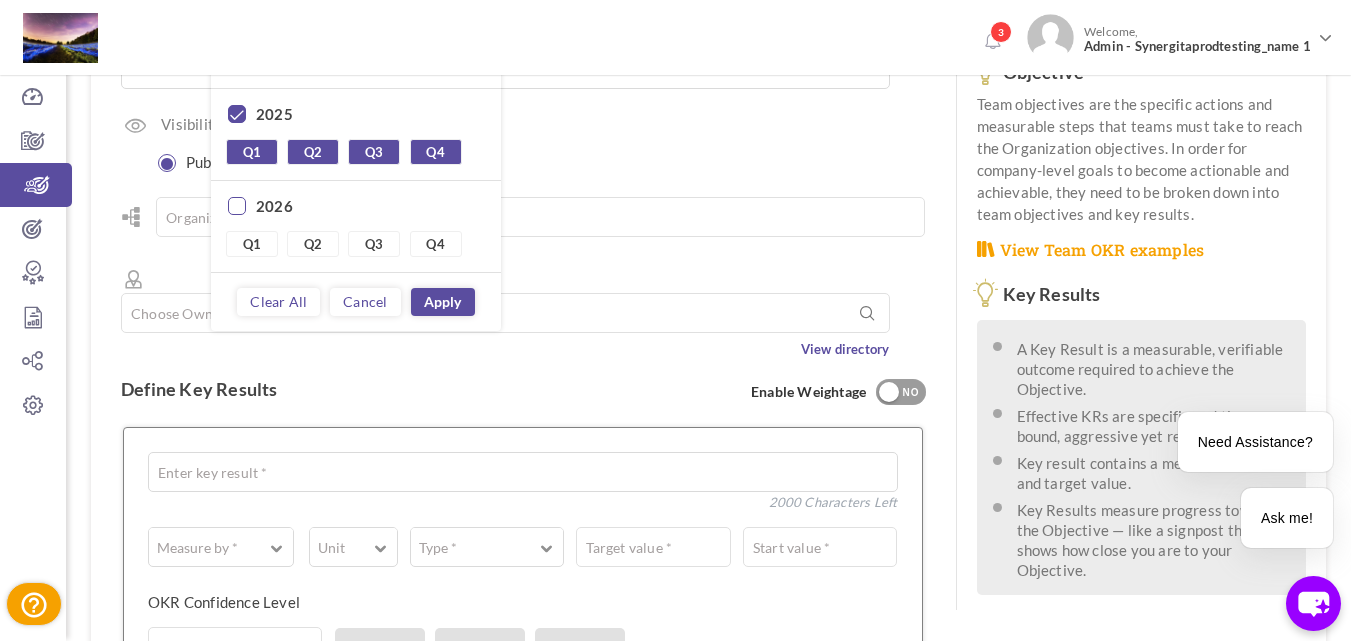 click at bounding box center (237, 207) 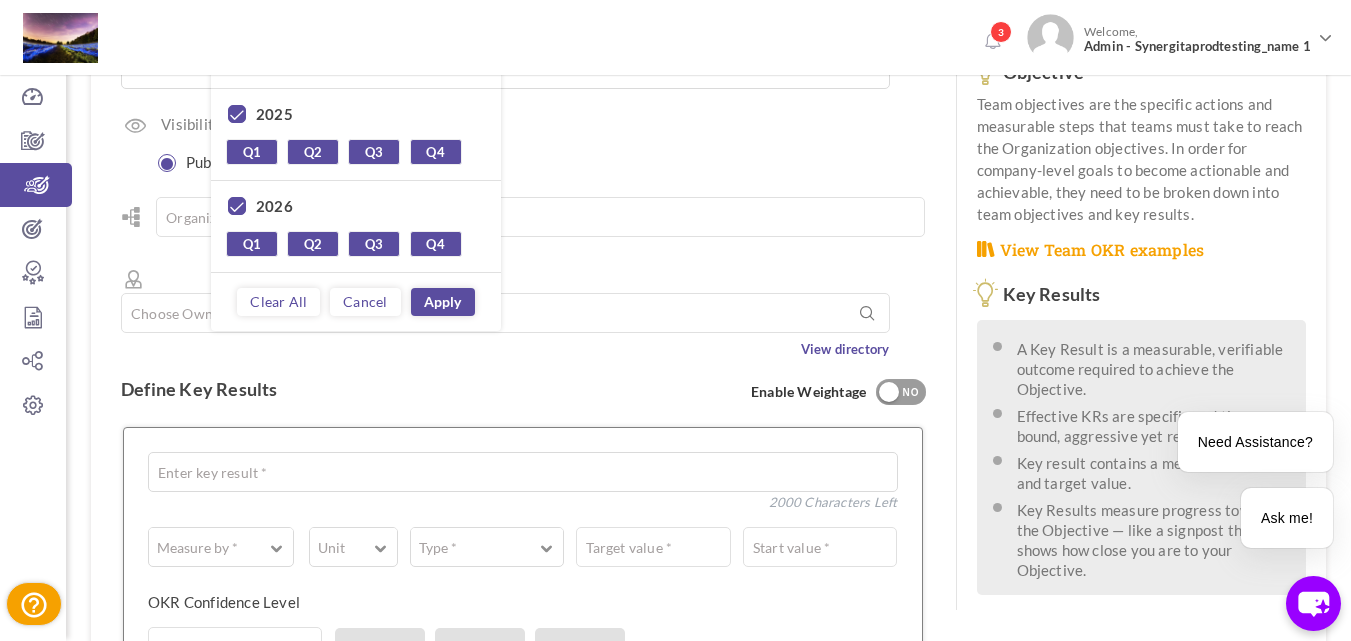 click on "Apply" at bounding box center [443, 302] 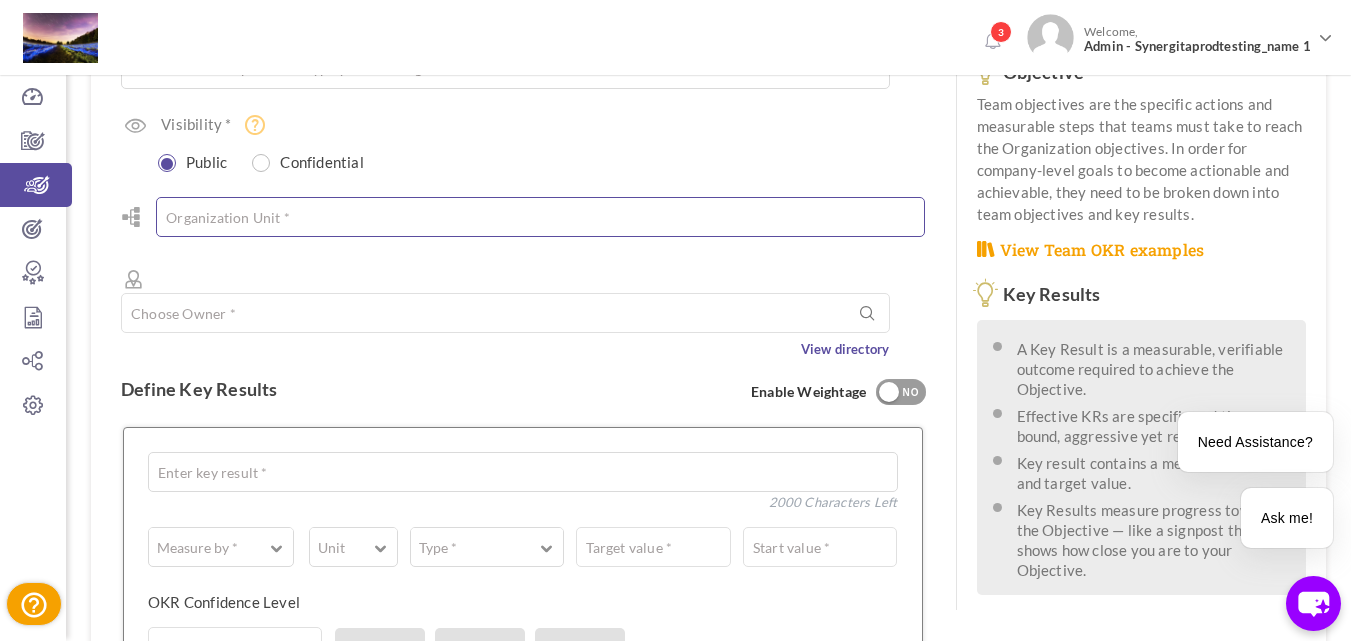 click on "Align Objective
All
Company
Team
Choose Objective
Jio - Kavi - Team
Objective Name *
183 Characters Left
Start Date *
to
Due Date *" at bounding box center (523, 108) 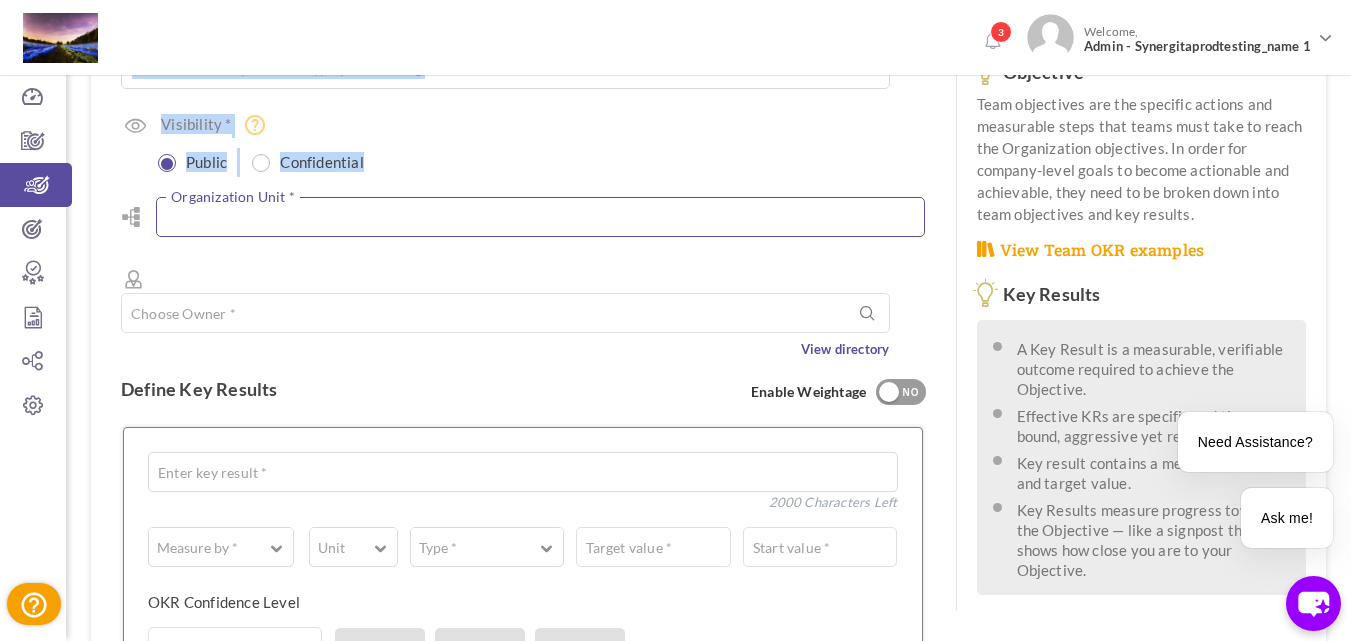 click at bounding box center (540, 217) 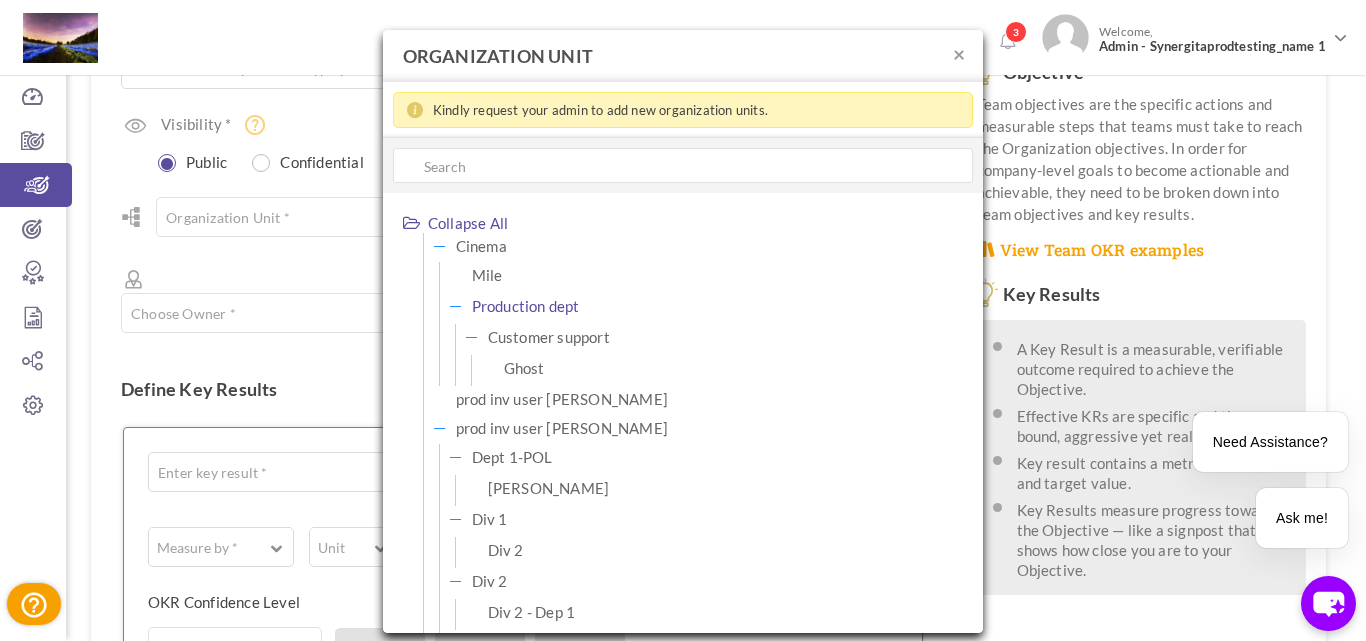 click on "Production dept" at bounding box center (526, 306) 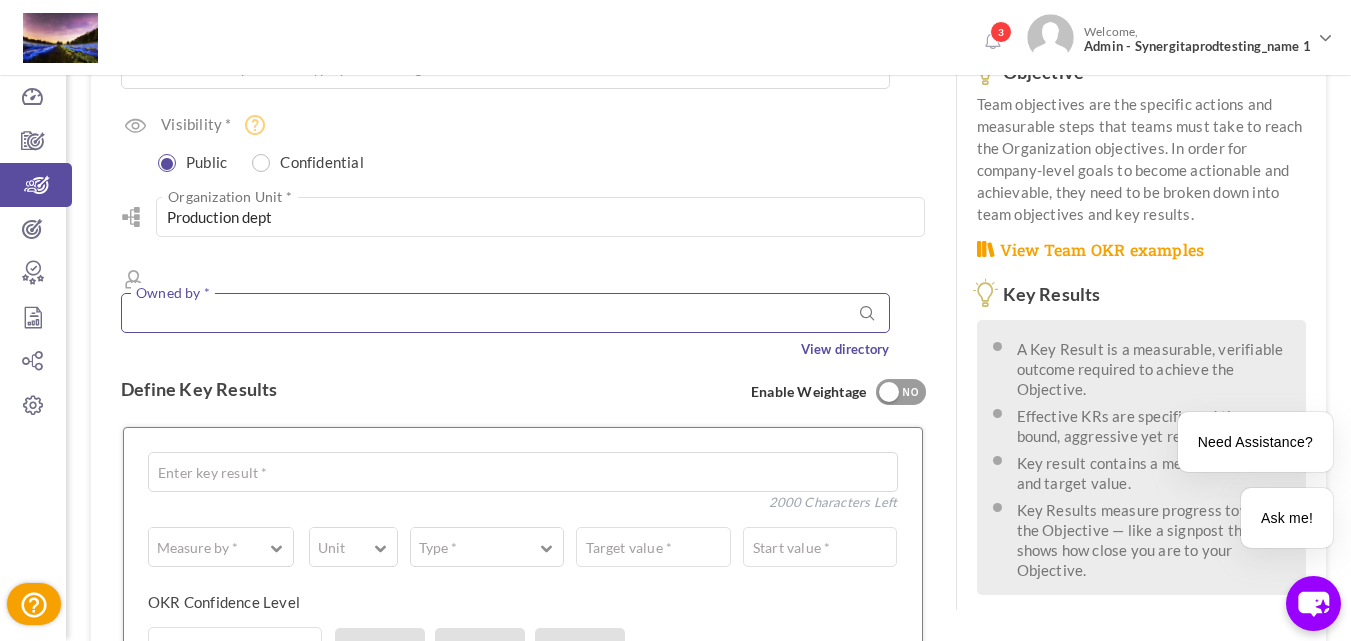 click at bounding box center [505, 313] 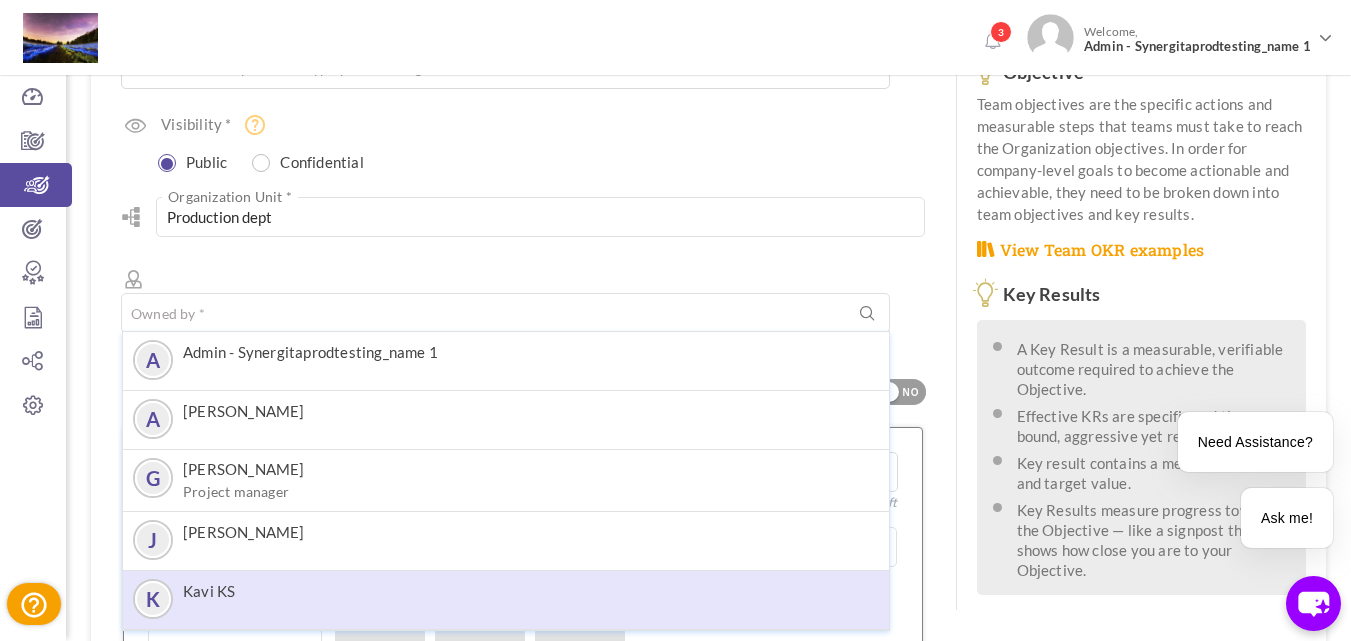 click on "K  Kavi KS" at bounding box center [506, 599] 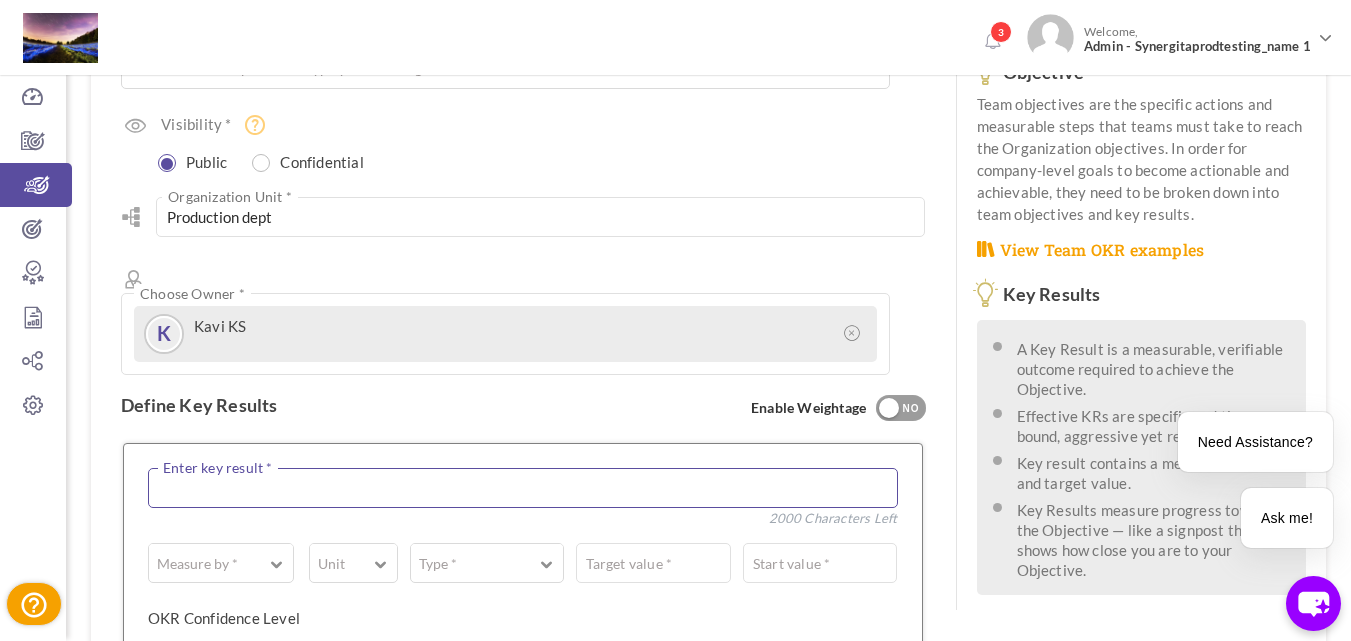 click at bounding box center (523, 488) 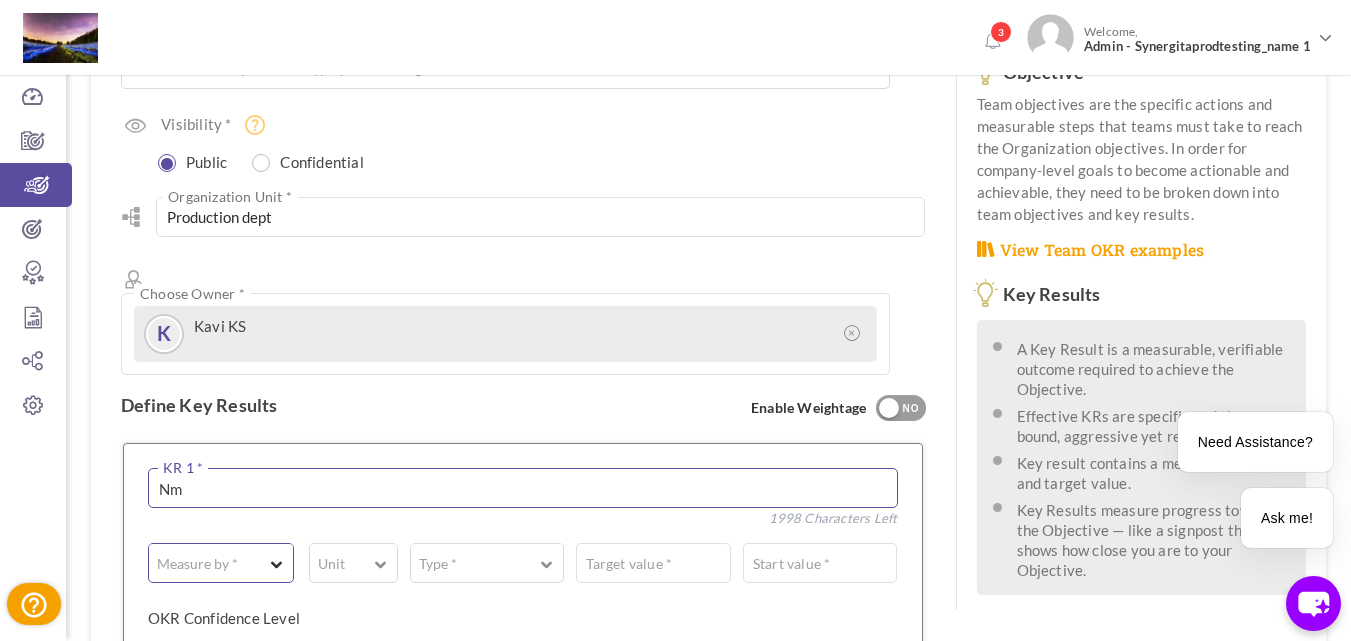 type on "Nm" 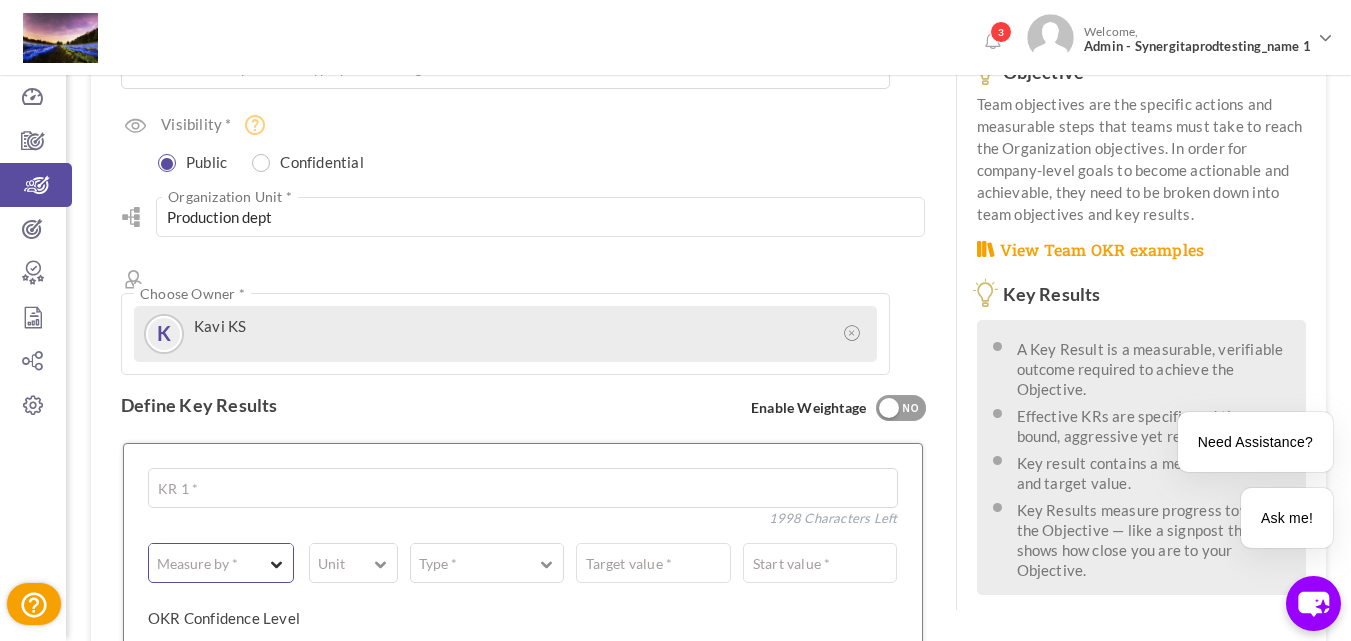 click on "Measure by *" at bounding box center [197, 564] 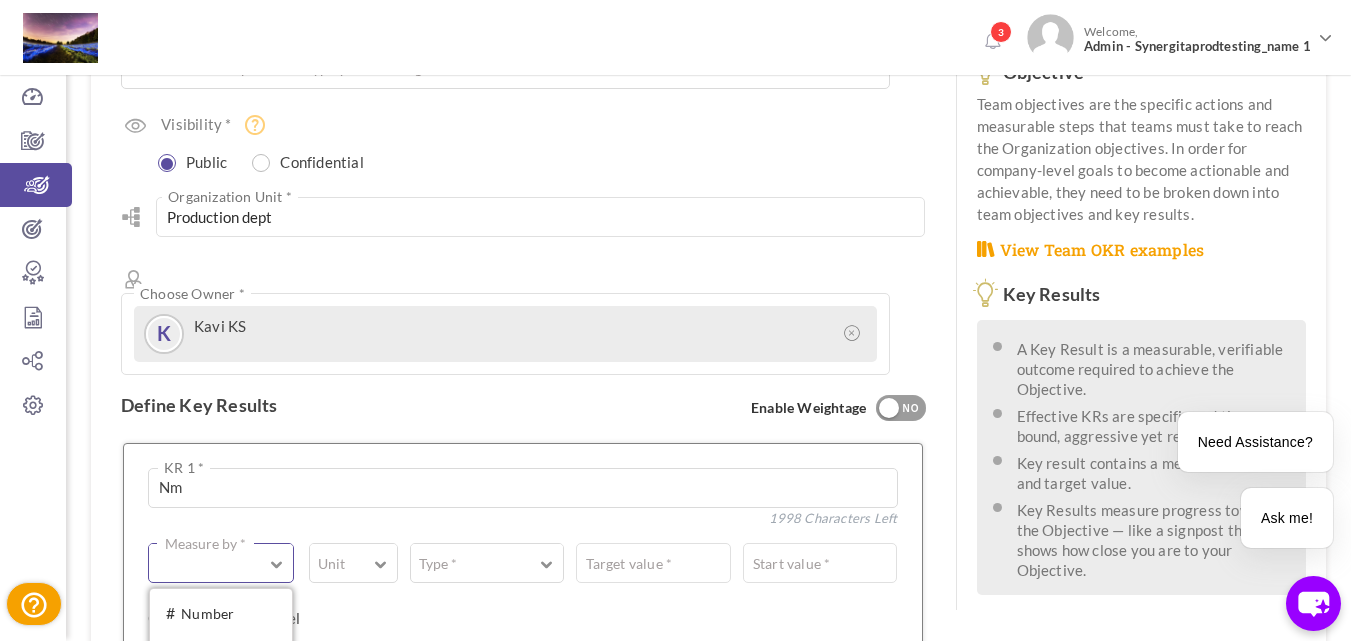 click on "☑ Boolean" at bounding box center (221, 679) 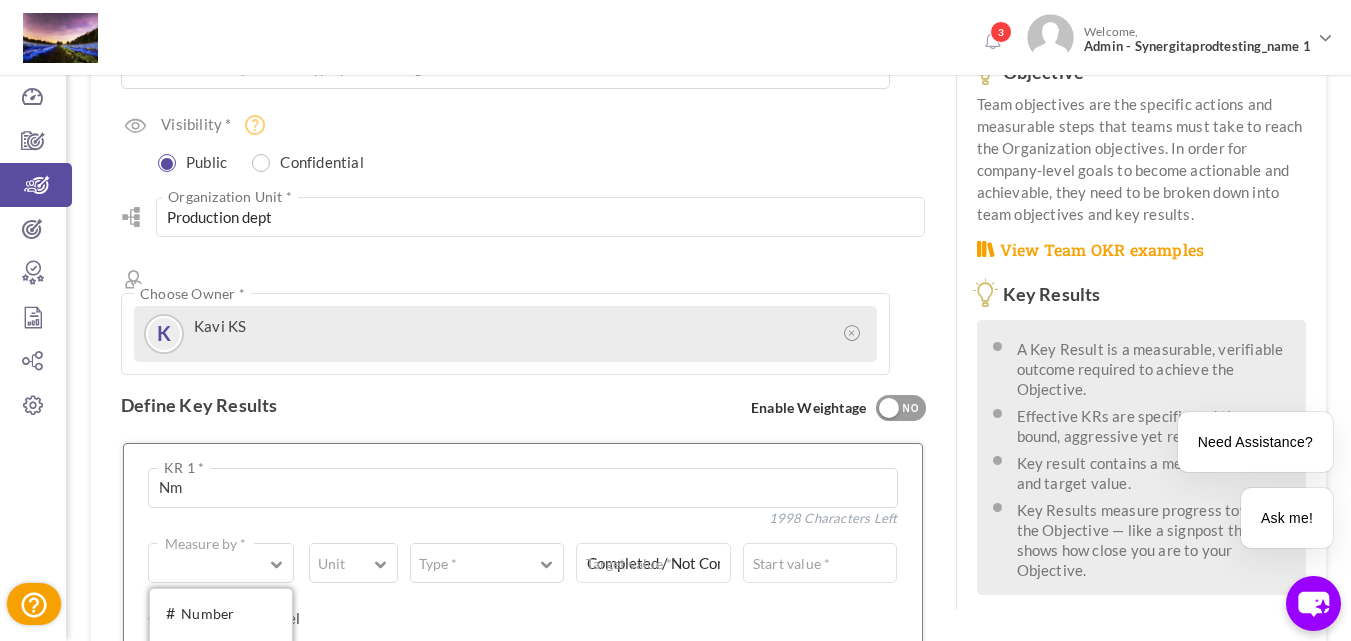 click at bounding box center [235, 663] 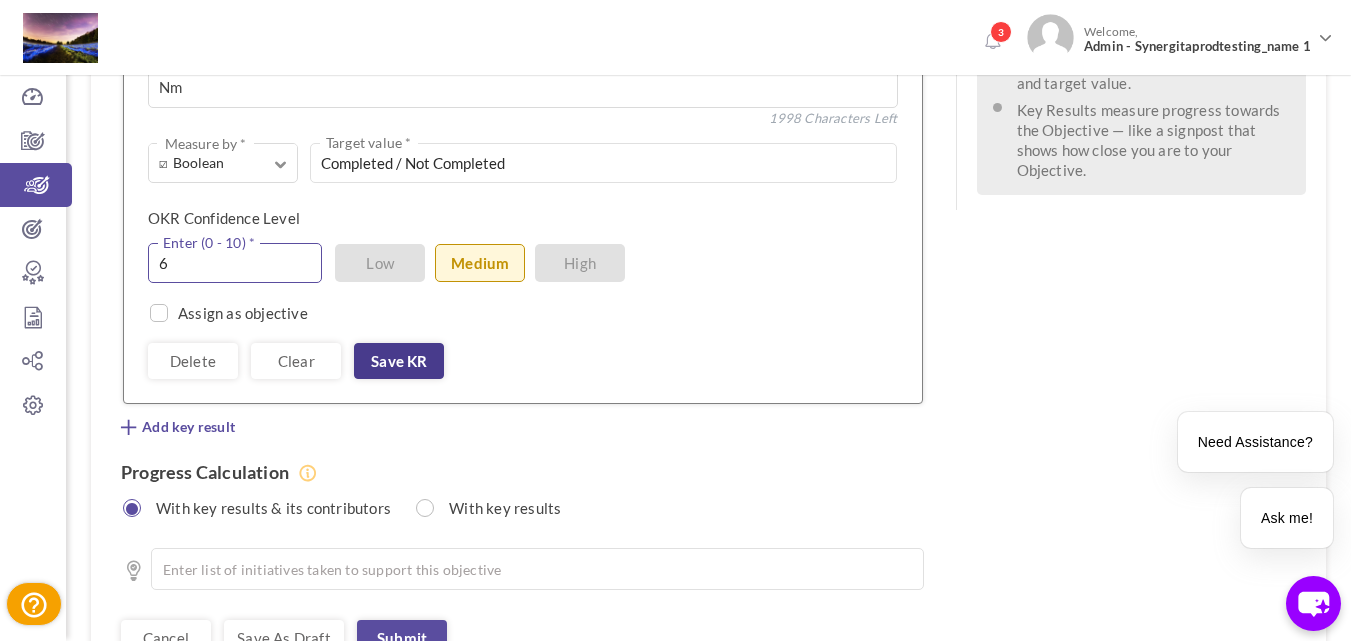 type on "6" 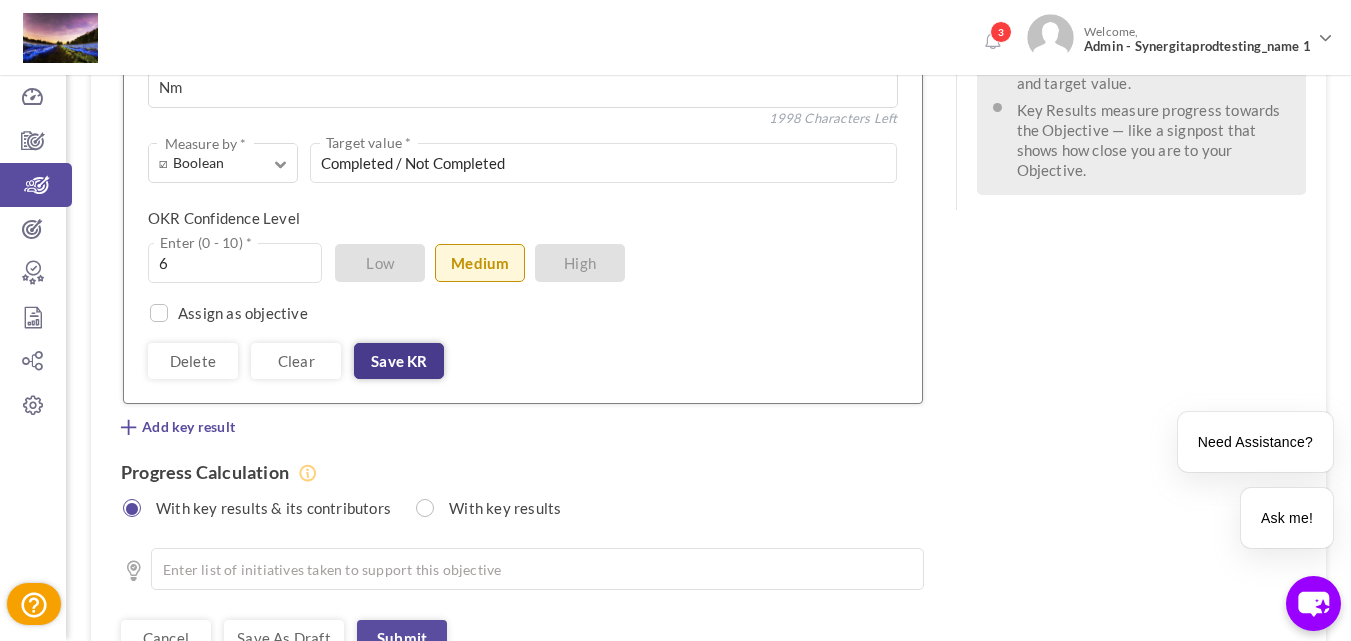 click on "Save KR" at bounding box center [399, 361] 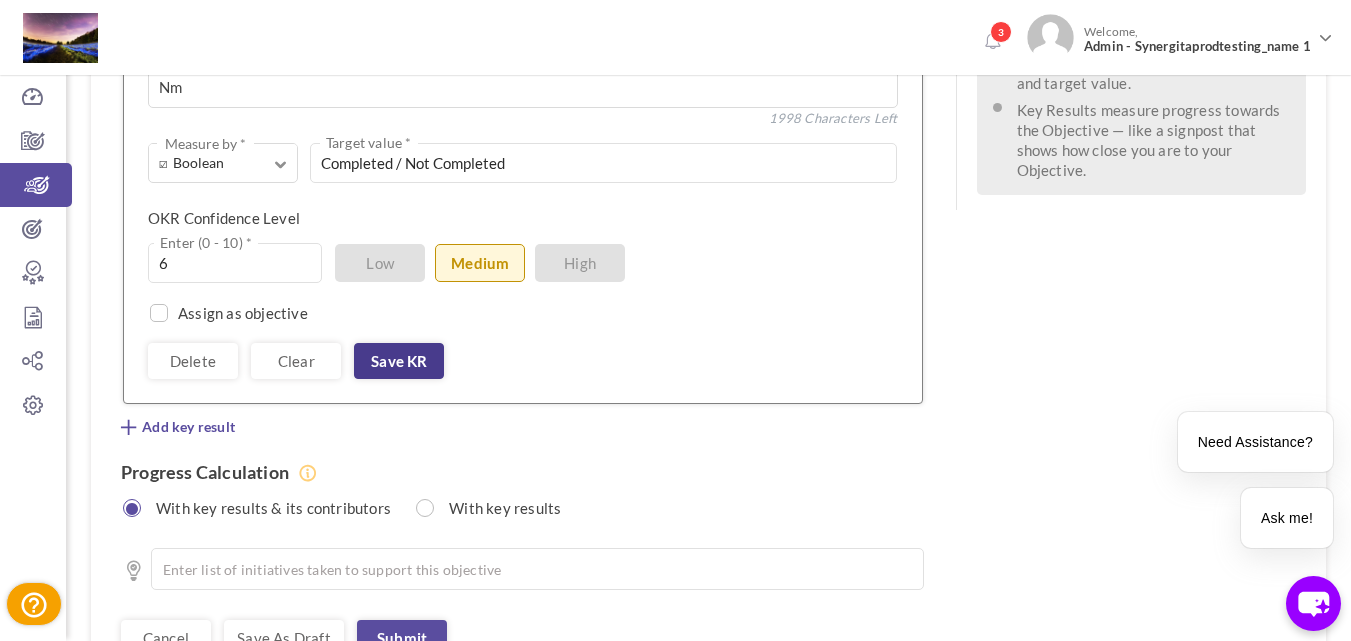 scroll, scrollTop: 611, scrollLeft: 0, axis: vertical 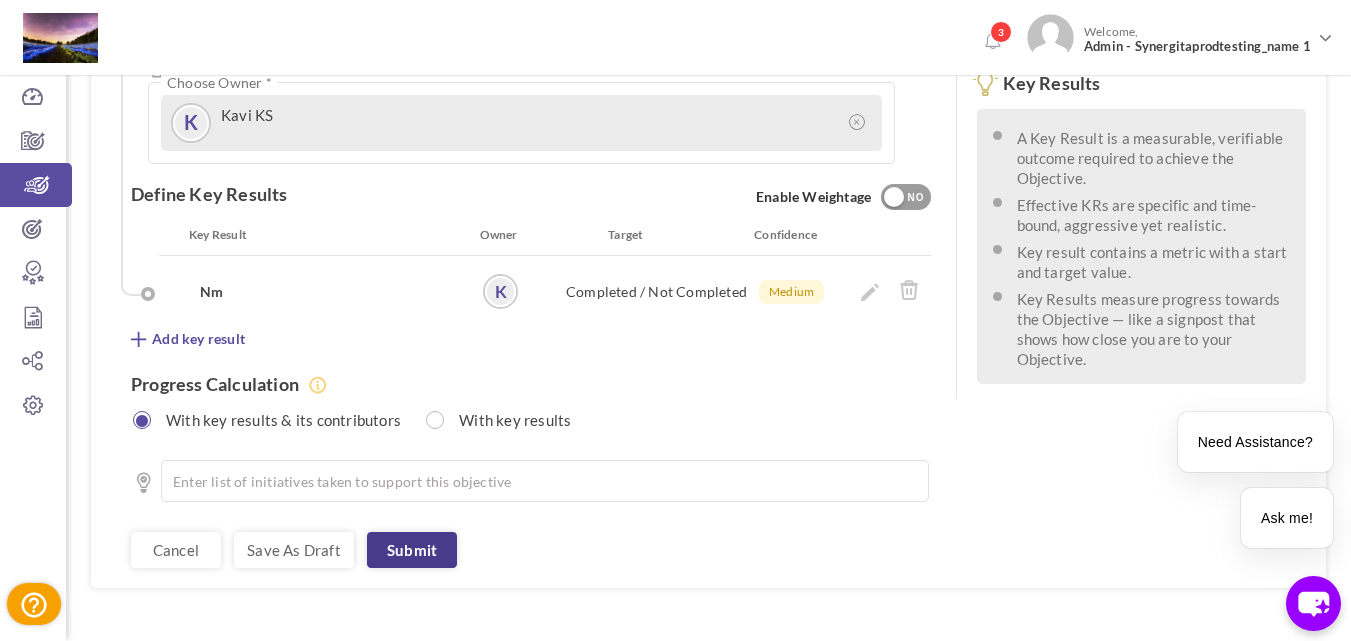 click on "Submit" at bounding box center [412, 550] 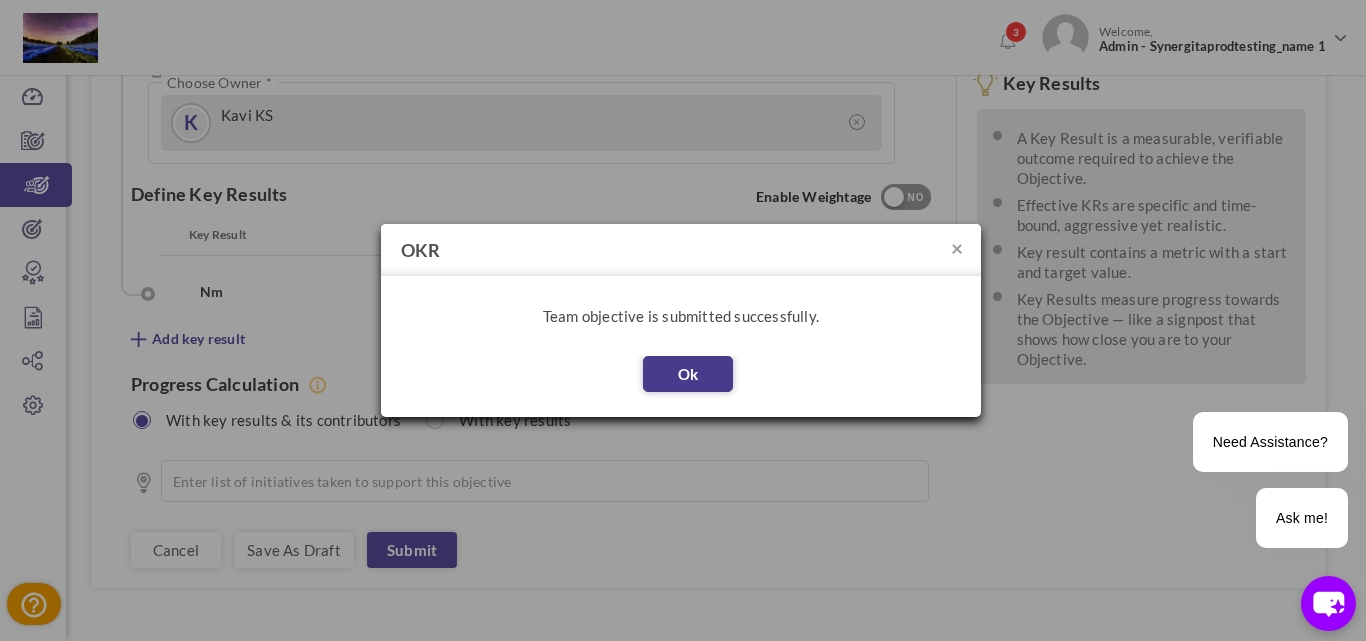 click on "Ok" at bounding box center [688, 374] 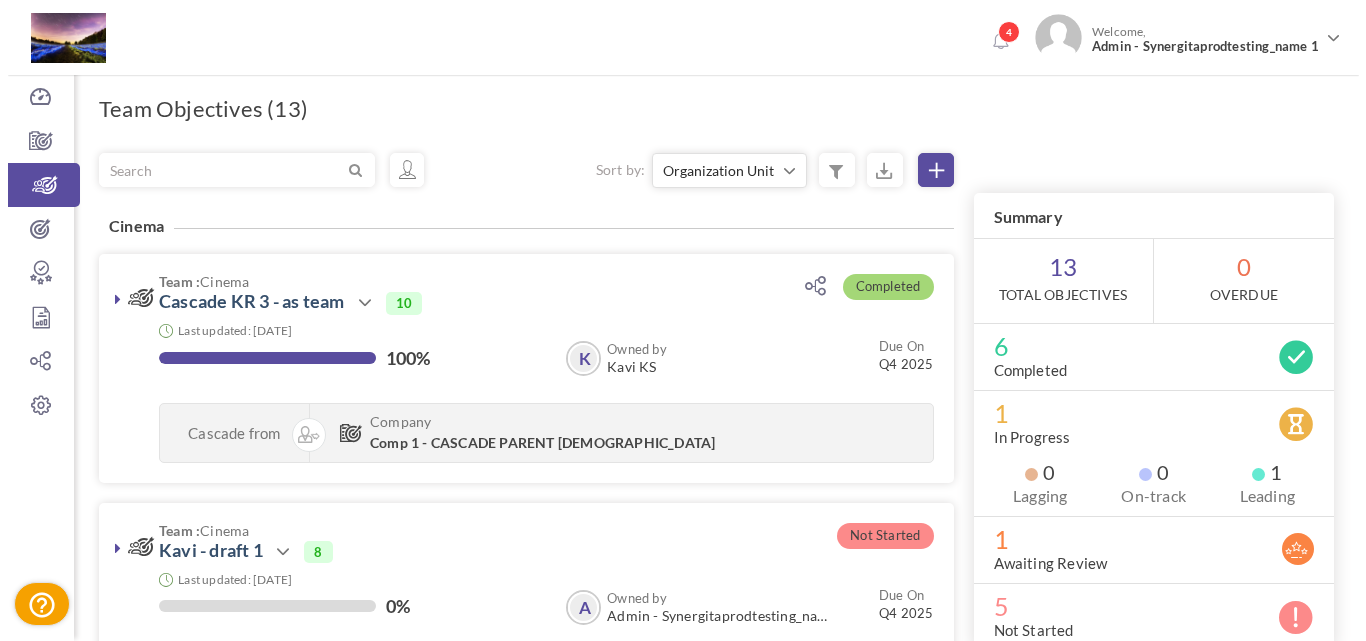 scroll, scrollTop: 0, scrollLeft: 0, axis: both 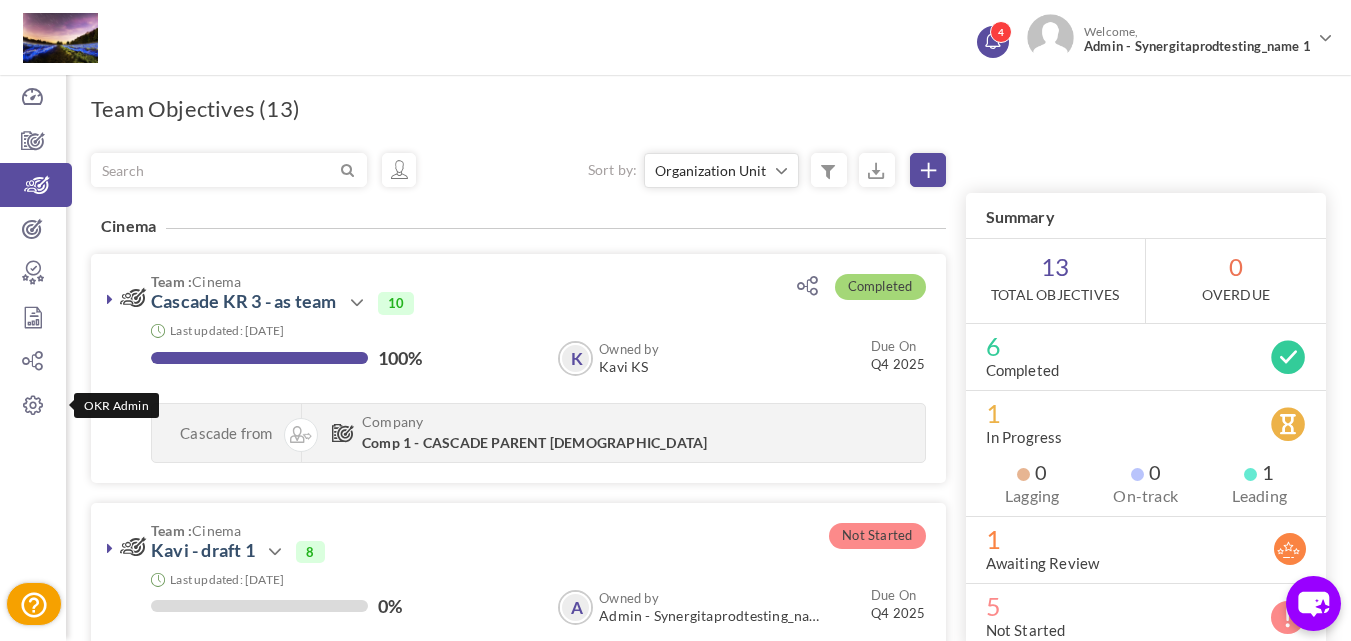 click on "4" at bounding box center [1001, 32] 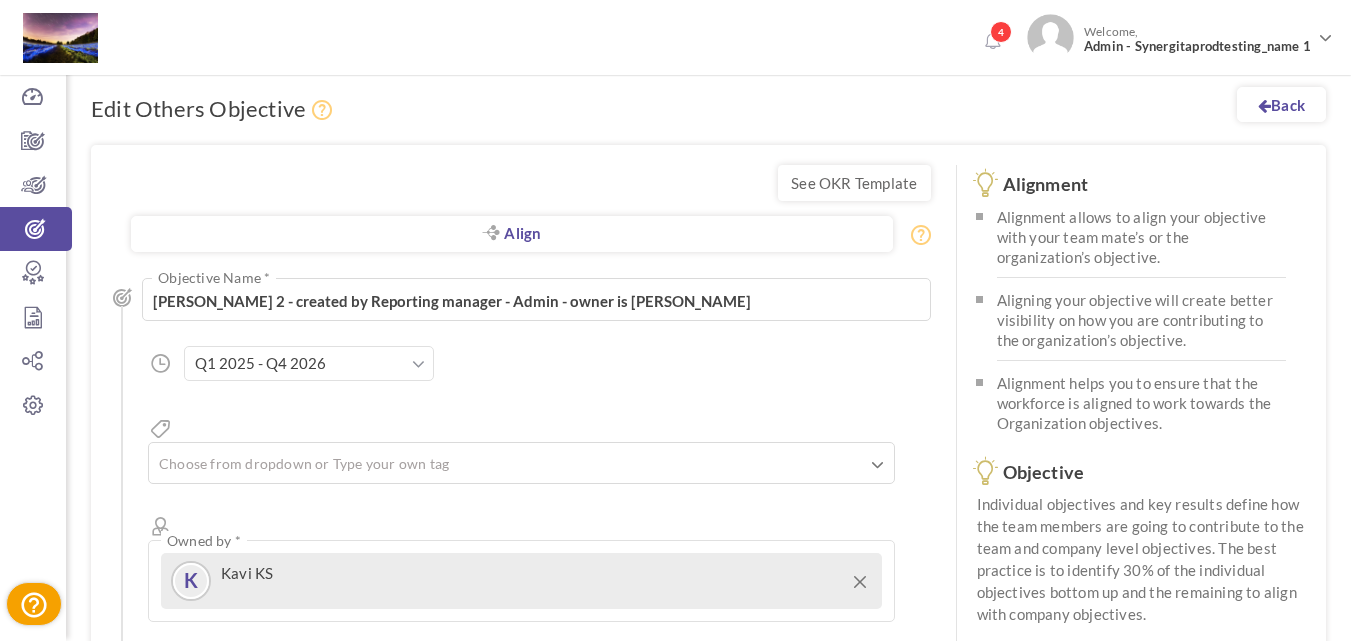 scroll, scrollTop: 0, scrollLeft: 0, axis: both 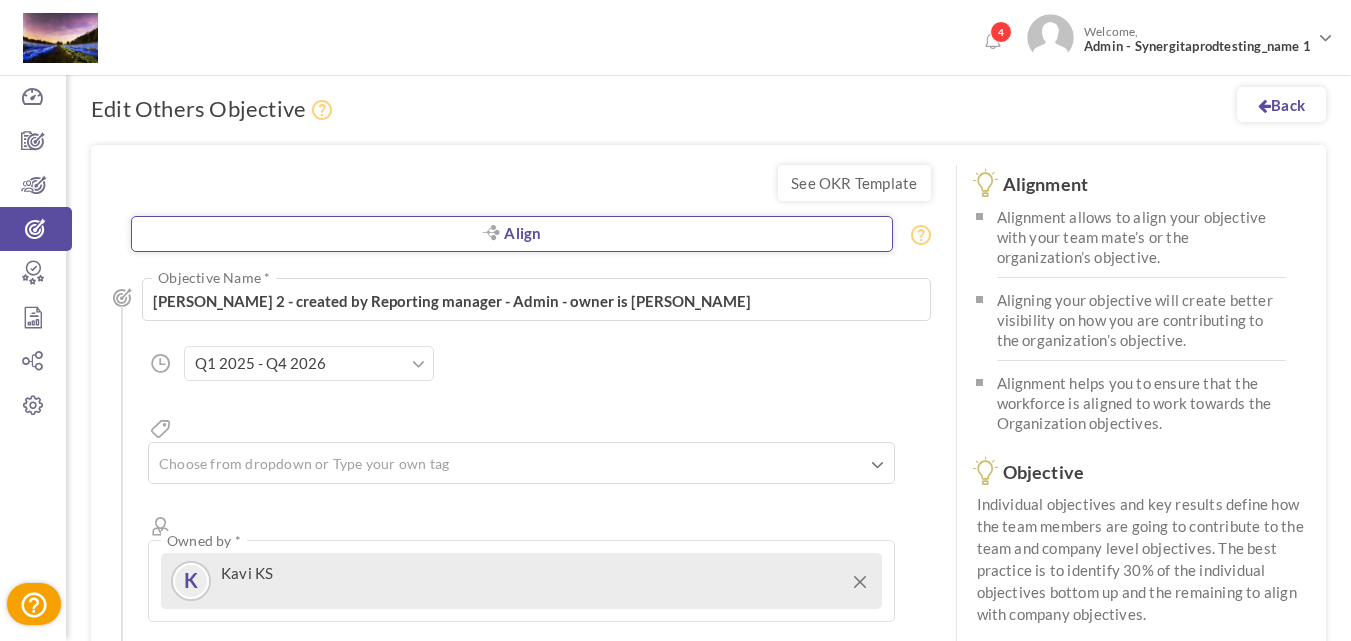 click on "Align" at bounding box center (512, 234) 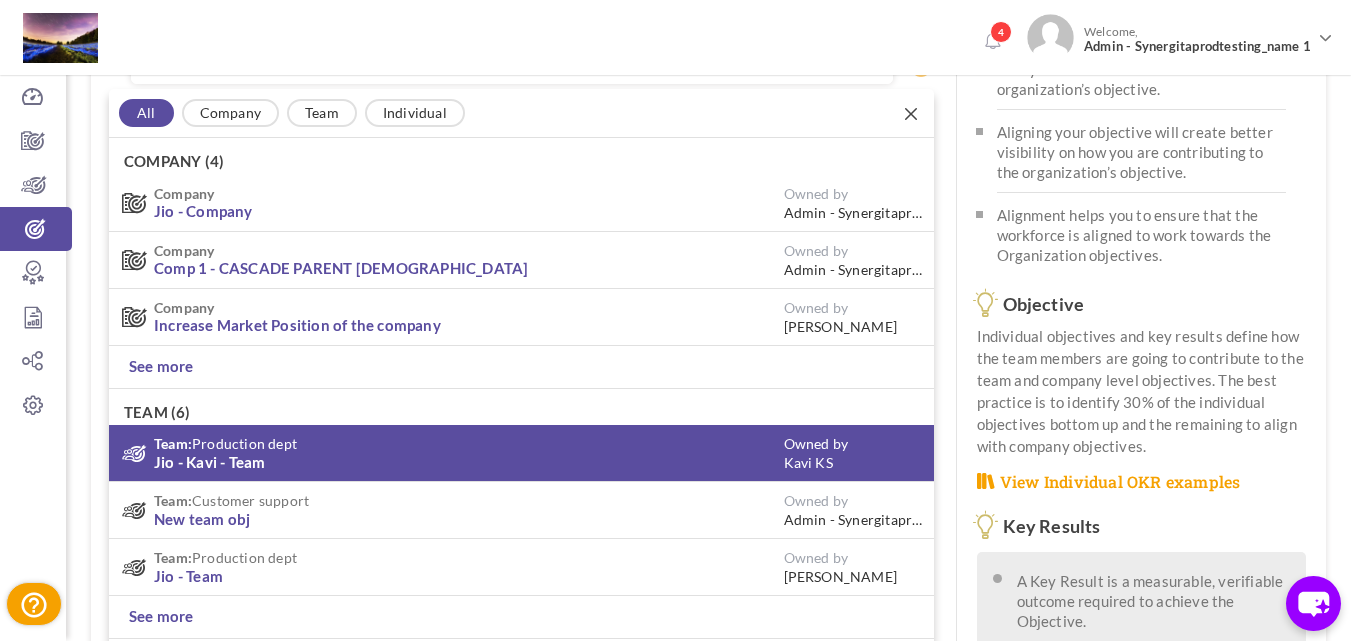 scroll, scrollTop: 170, scrollLeft: 0, axis: vertical 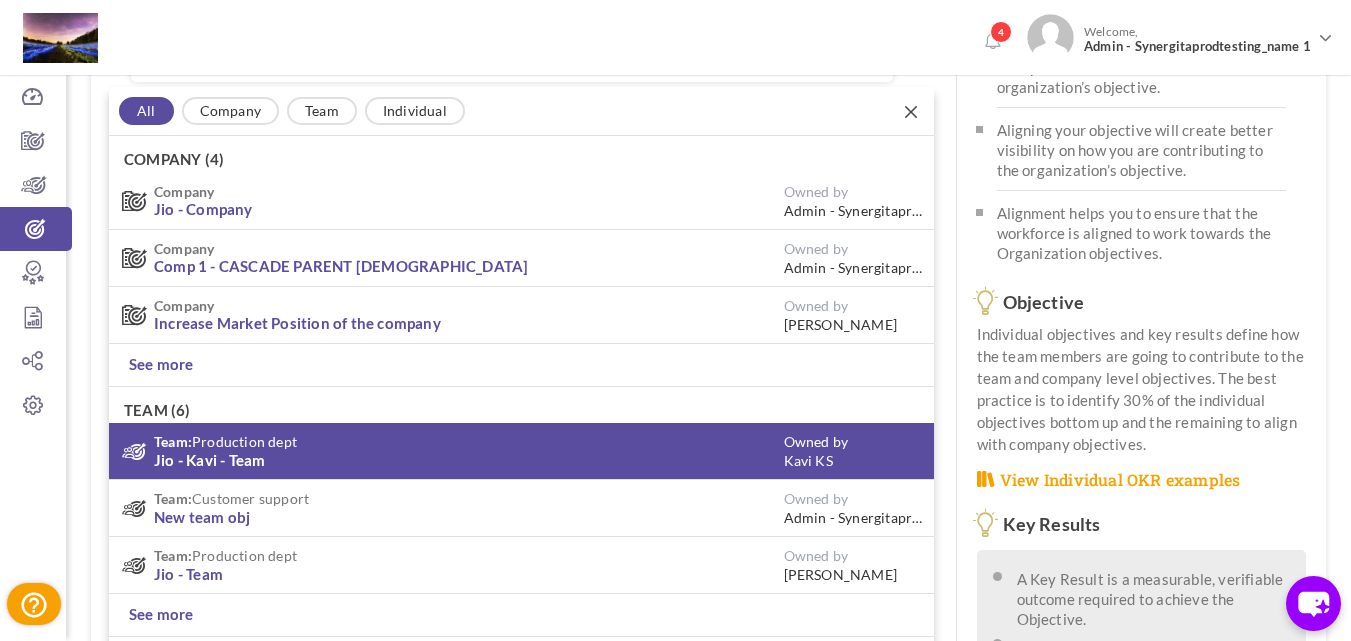 click on "Team:  Production dept" at bounding box center [469, 441] 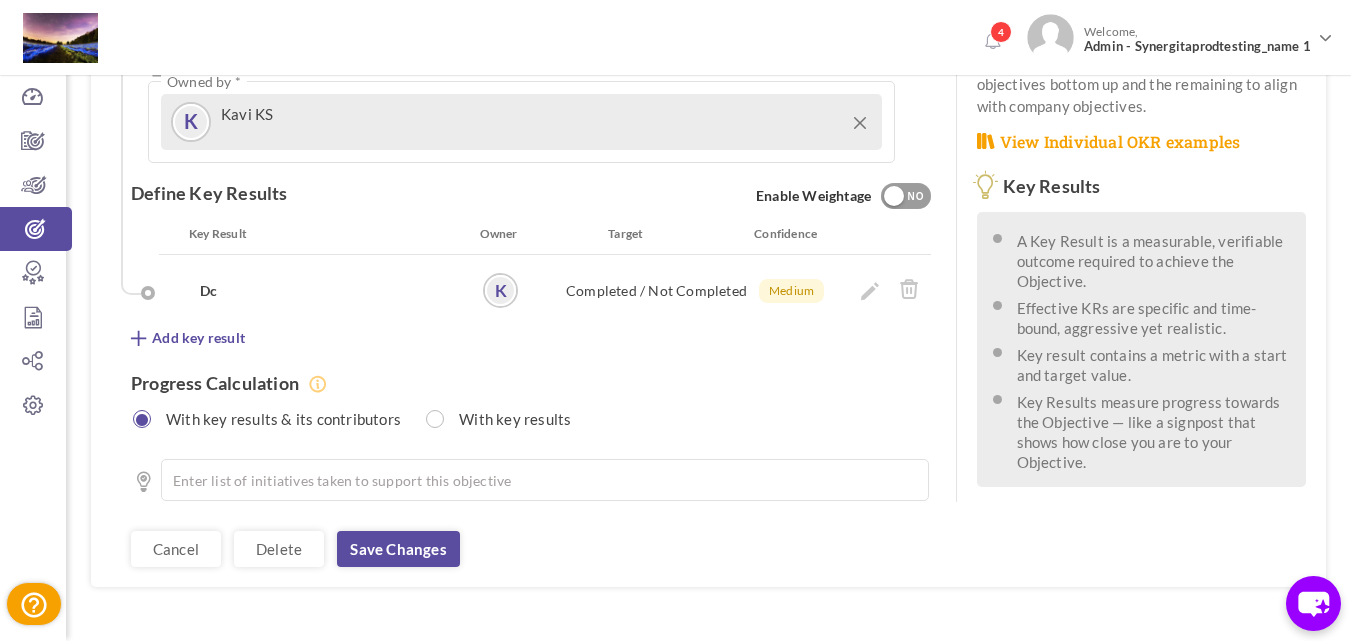 scroll, scrollTop: 509, scrollLeft: 0, axis: vertical 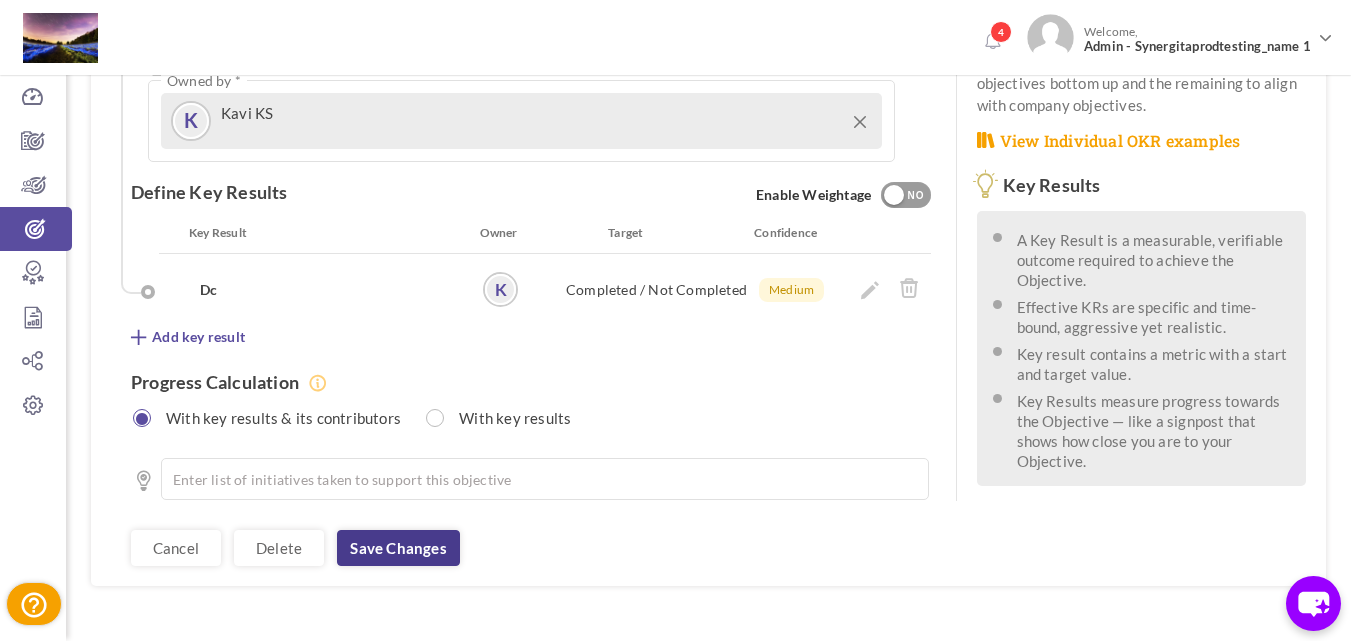 click on "Save changes" at bounding box center [398, 548] 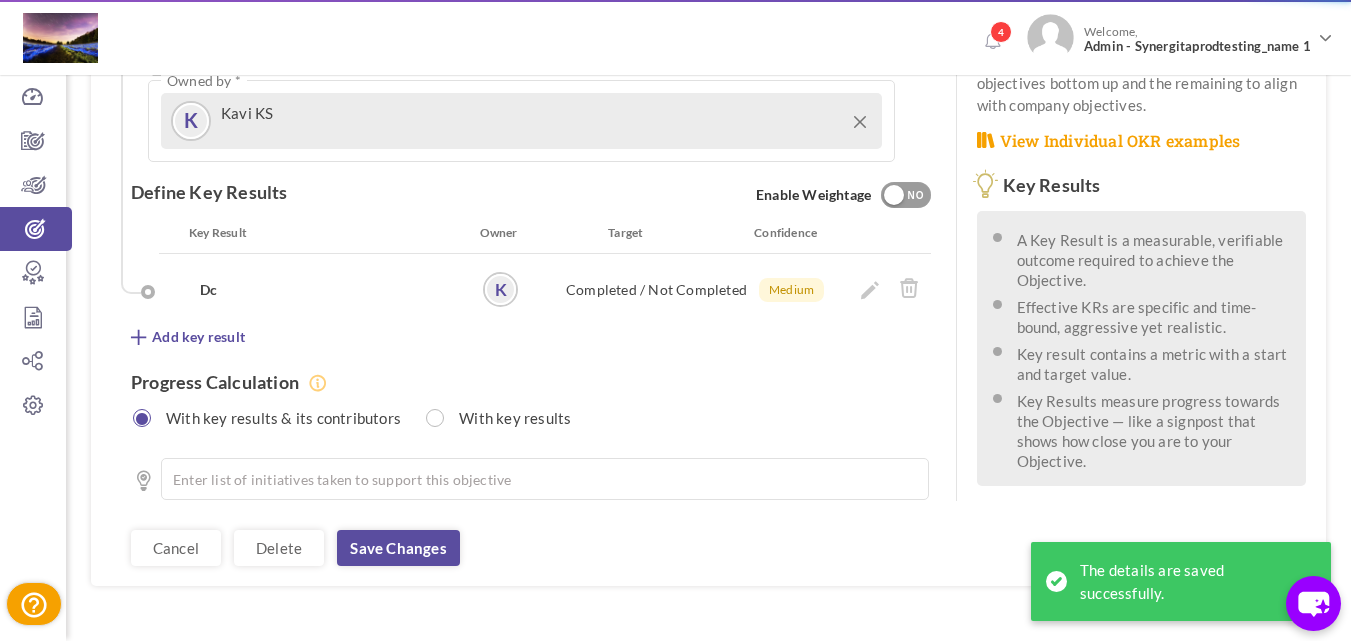 scroll, scrollTop: 0, scrollLeft: 0, axis: both 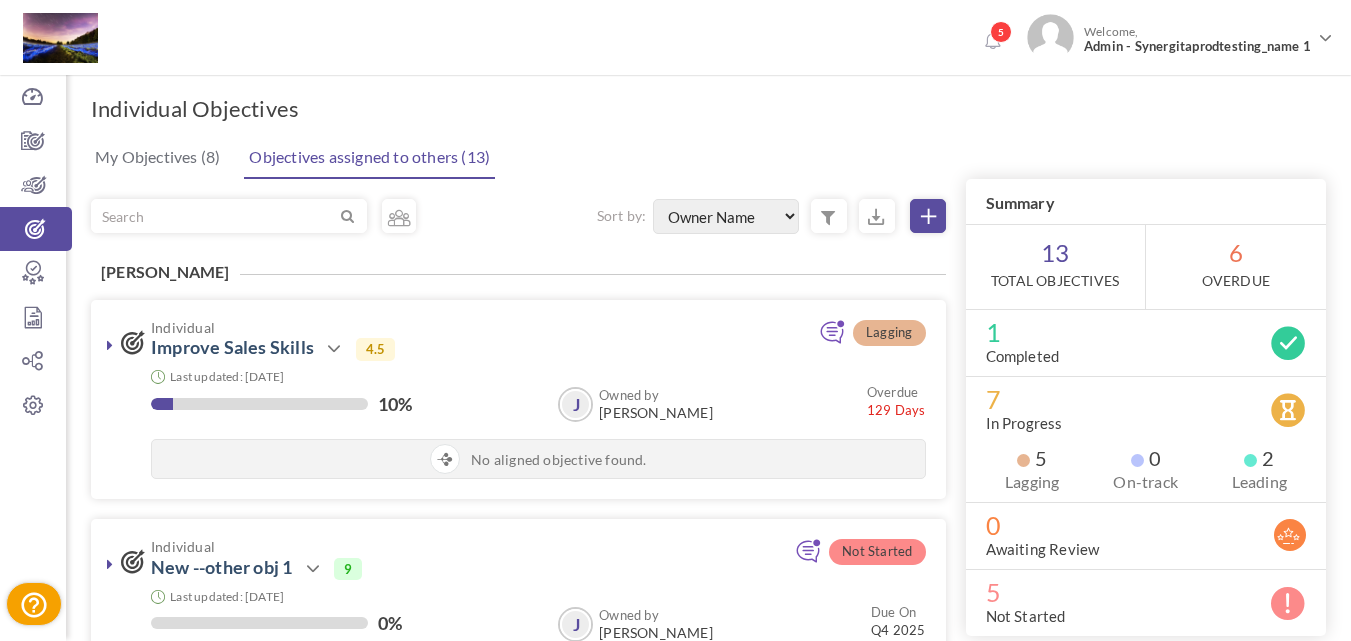 select on "FirstName" 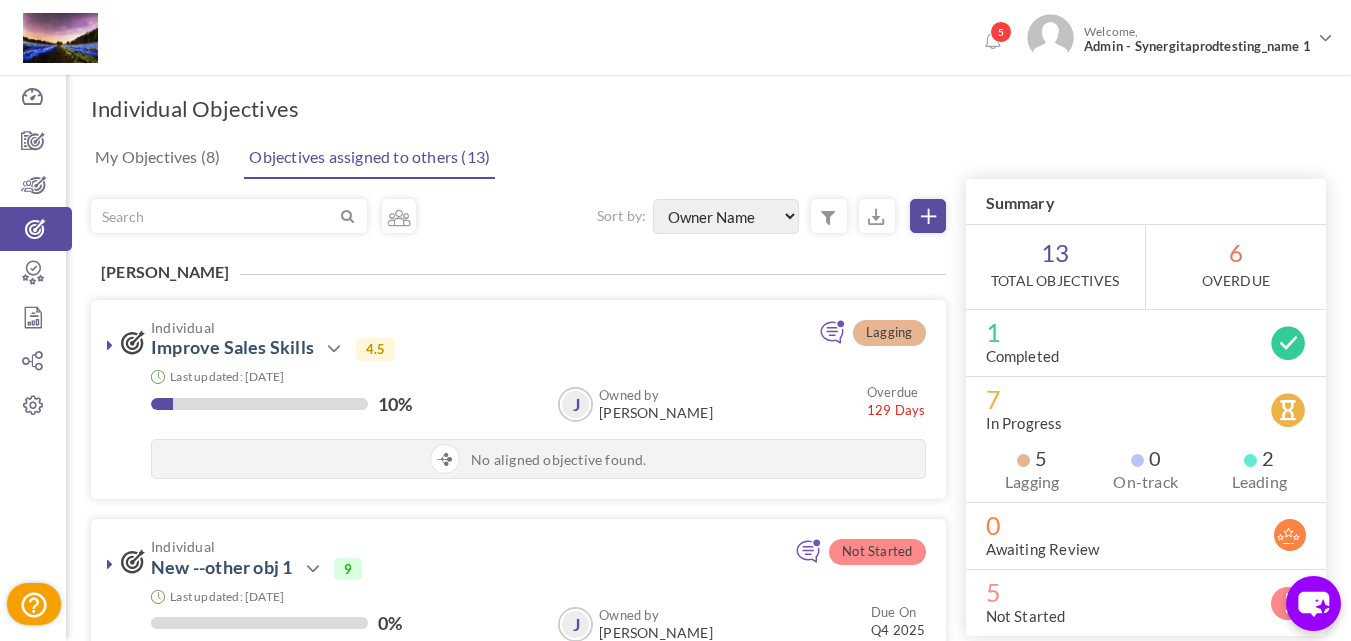 scroll, scrollTop: 0, scrollLeft: 0, axis: both 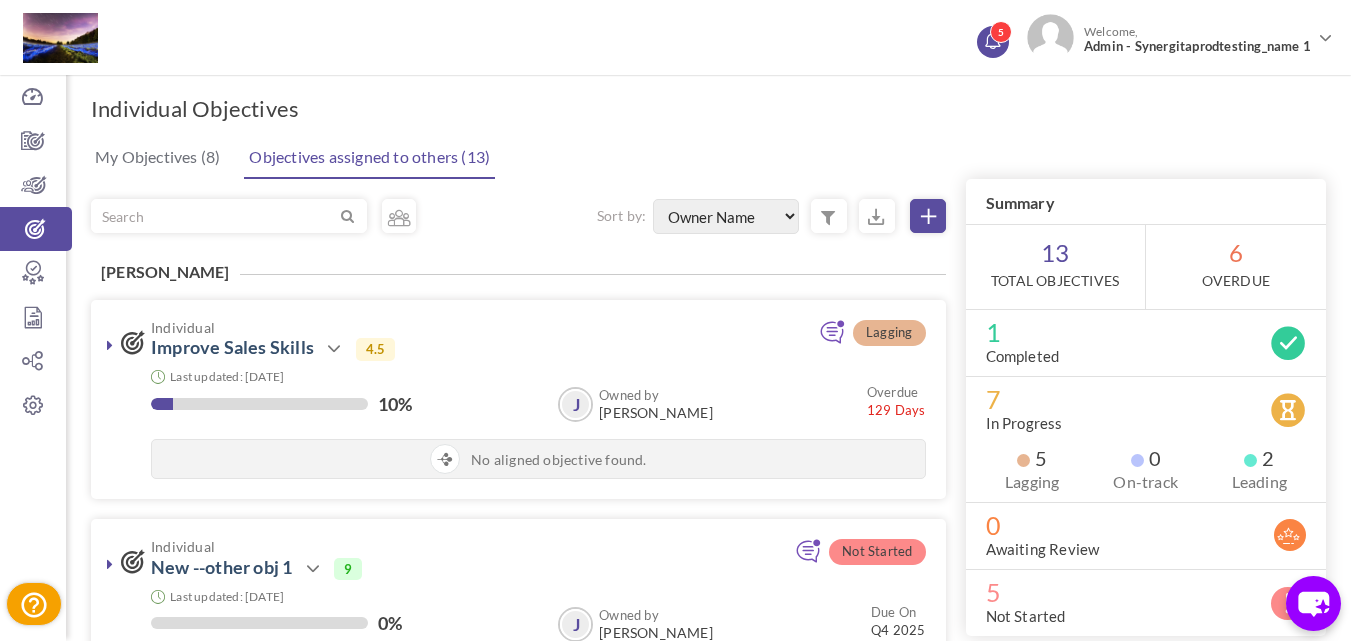 click at bounding box center [992, 39] 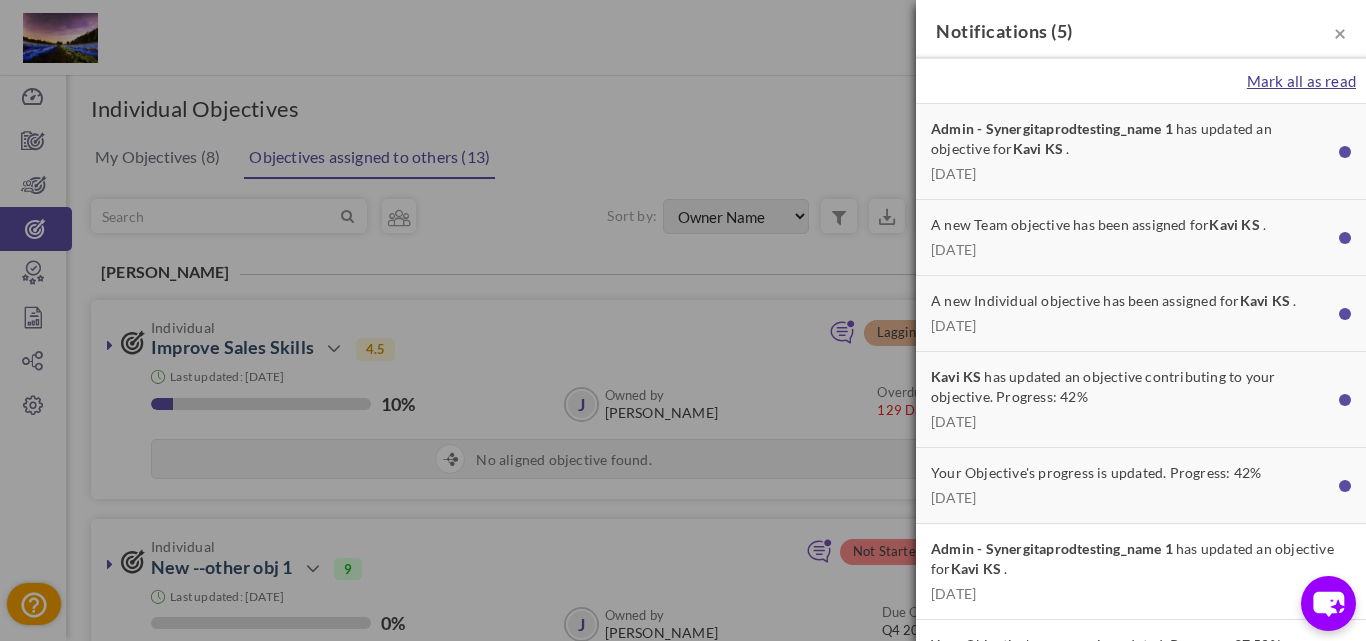 click on "Mark all as read" at bounding box center [1301, 81] 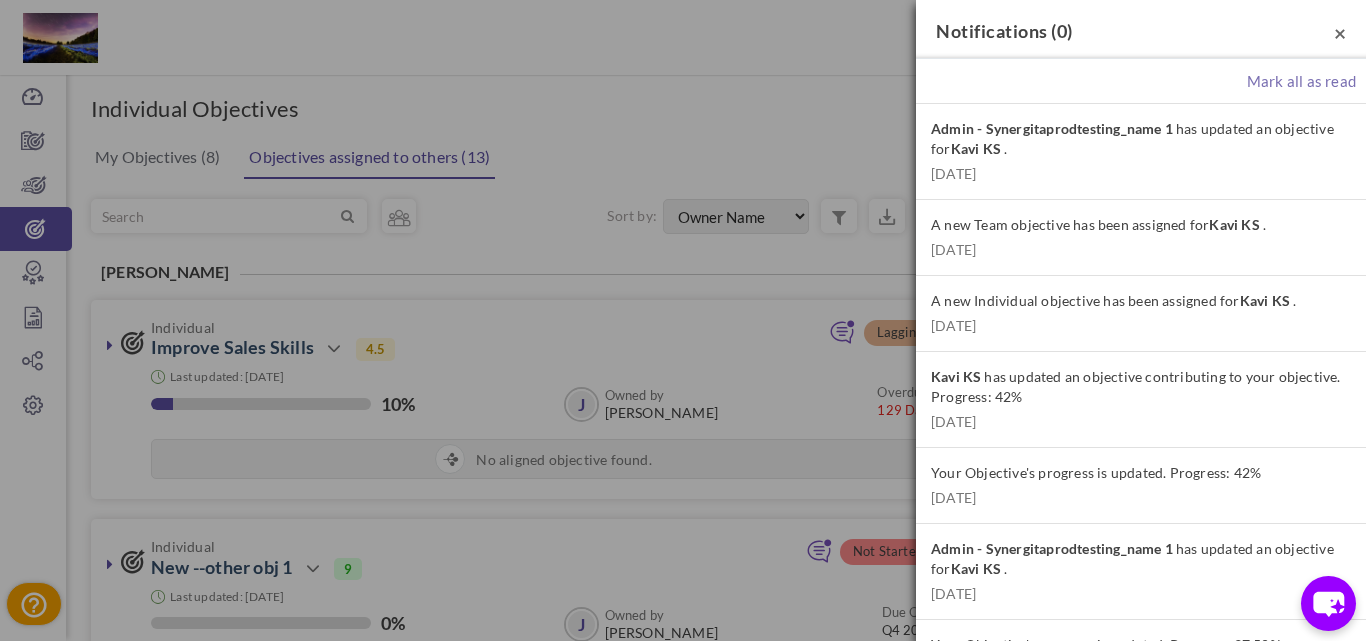 click on "×" at bounding box center [1340, 32] 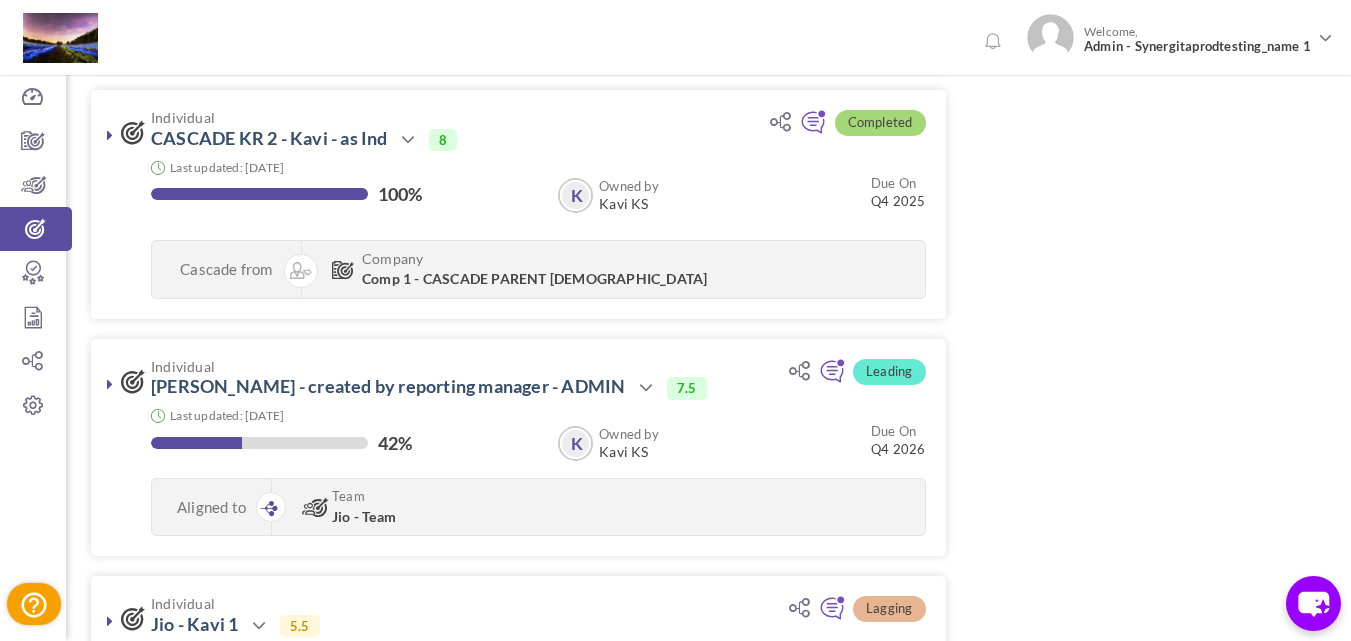 scroll, scrollTop: 1800, scrollLeft: 0, axis: vertical 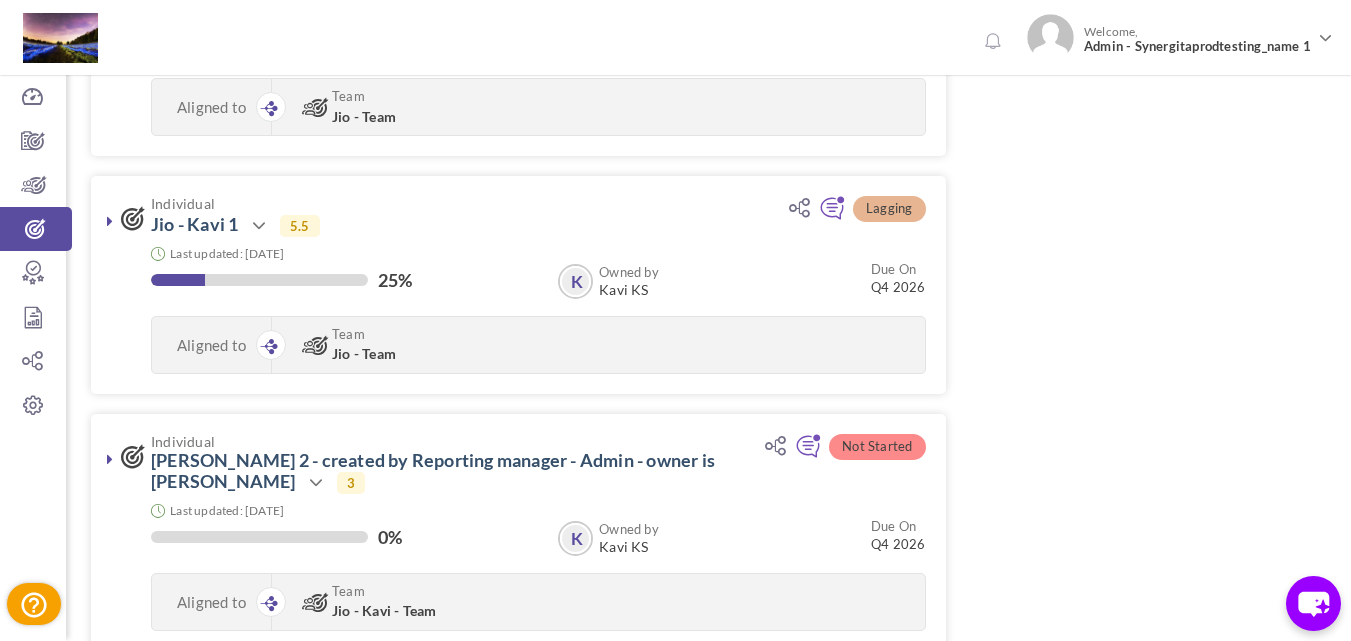 click on "Jio - Kavi 2 - created by Reporting manager - Admin - owner is Kavi" at bounding box center [433, 470] 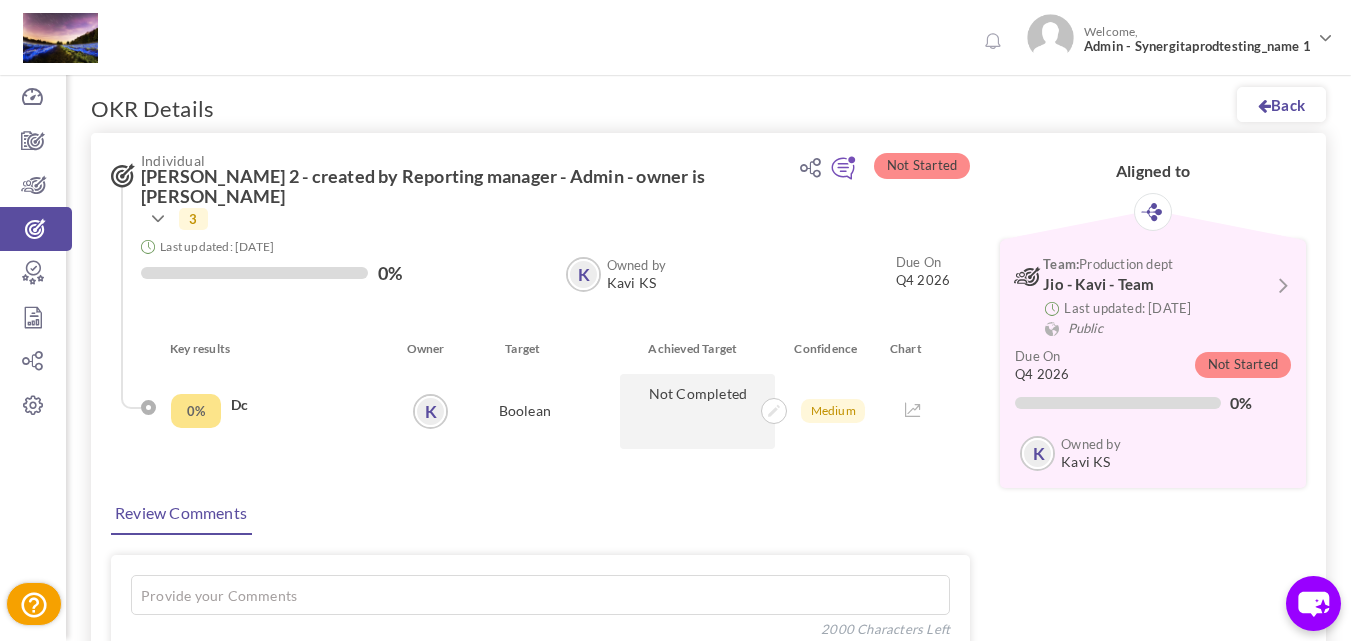 scroll, scrollTop: 0, scrollLeft: 0, axis: both 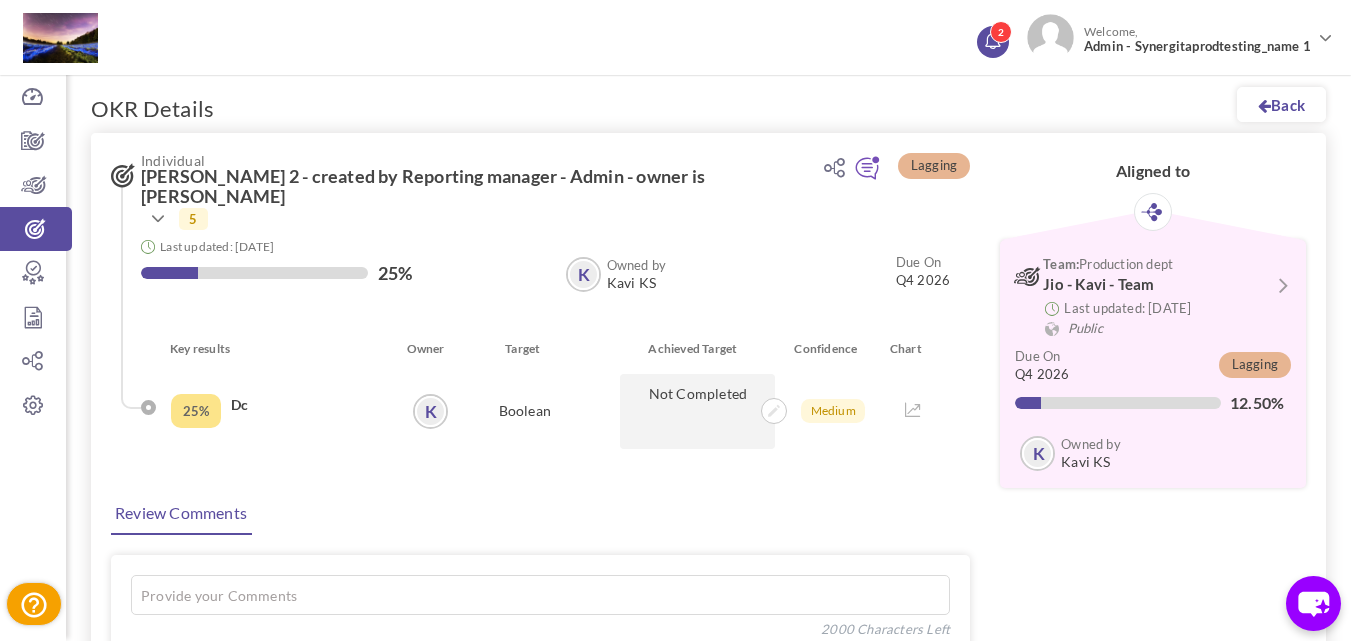 click at bounding box center [992, 39] 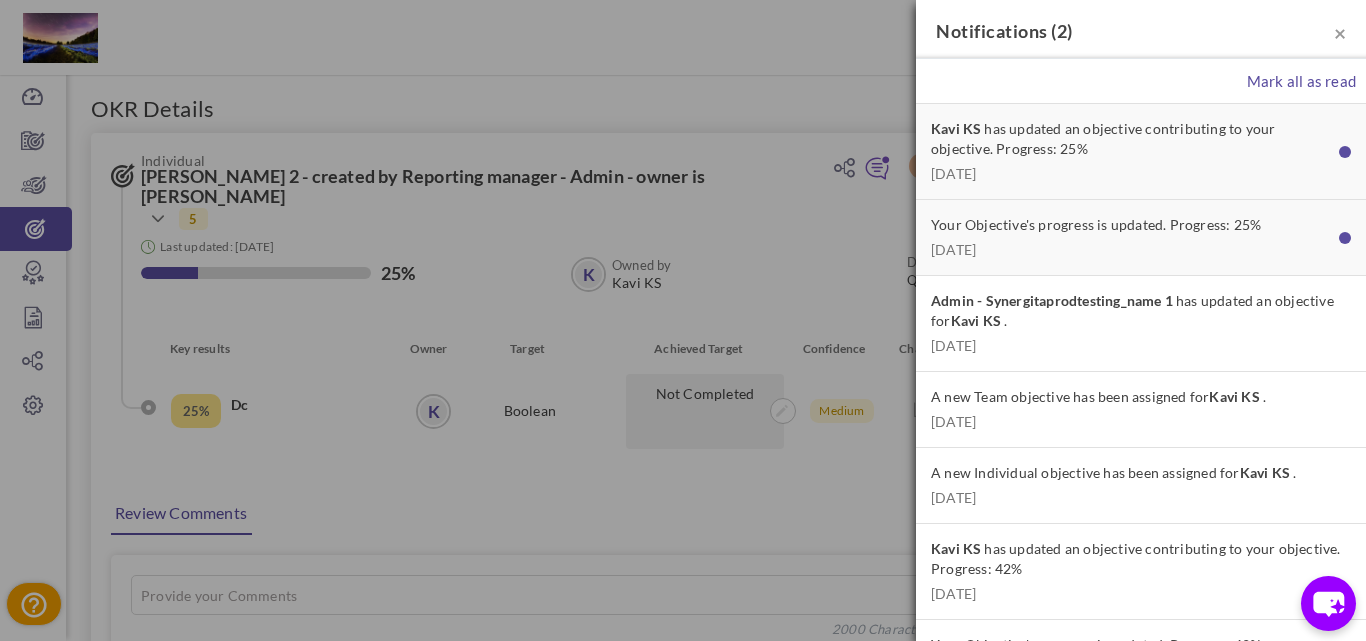 click on "×
Notifications ( 2 )
[PERSON_NAME] all as read
Kavi KS  has updated an objective contributing to your objective.   Progress: 25%
[DATE]
Your Objective's progress is updated. Progress: 25%
[DATE]
Admin - Synergitaprodtesting_name 1  has updated an objective for  Kavi KS .
[DATE]
." at bounding box center (683, 320) 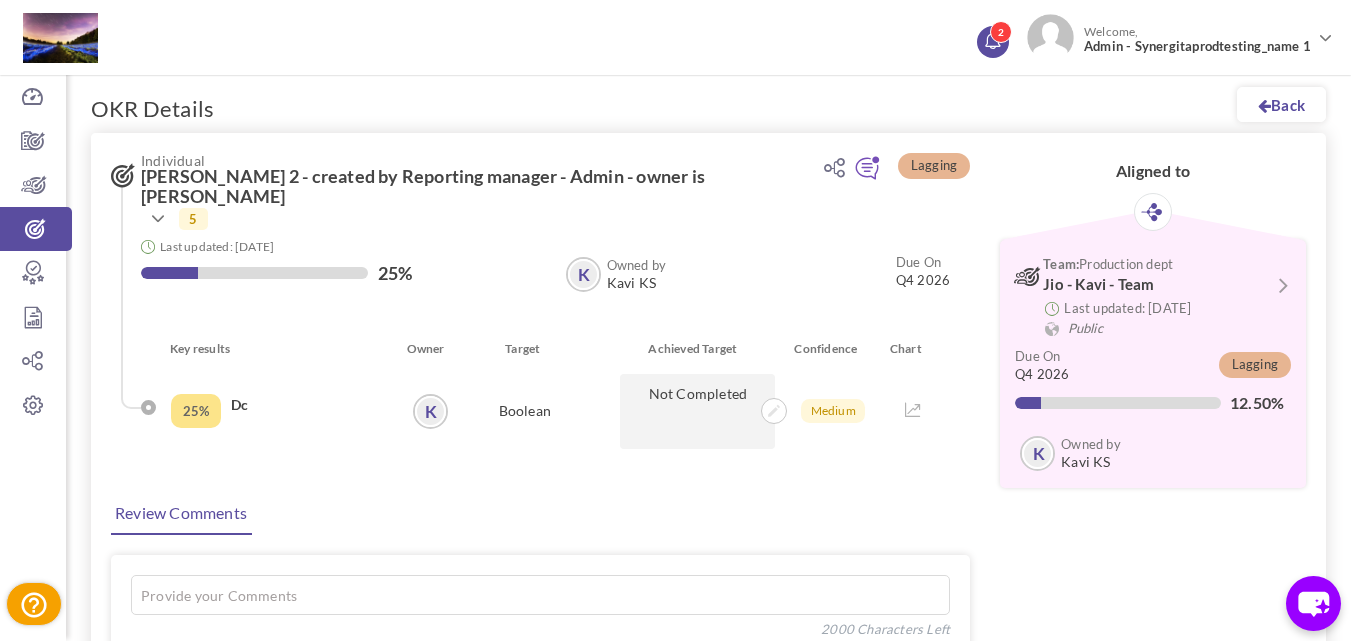 click at bounding box center [992, 39] 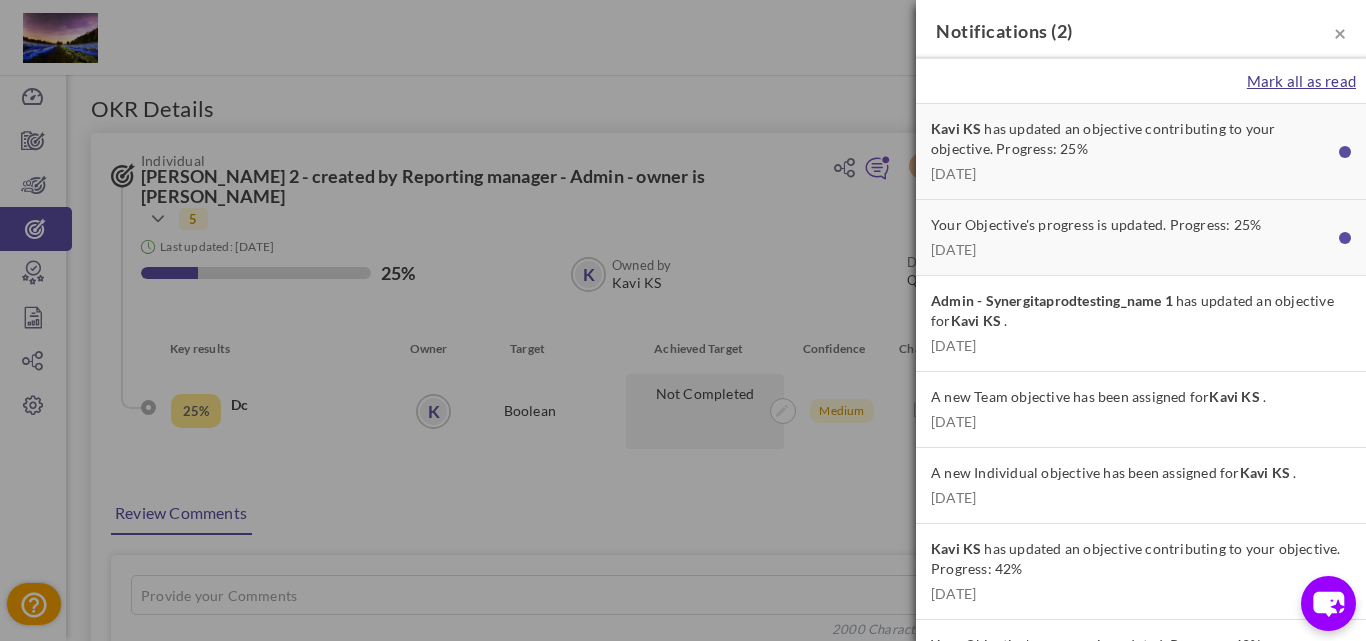 click on "Mark all as read" at bounding box center [1301, 81] 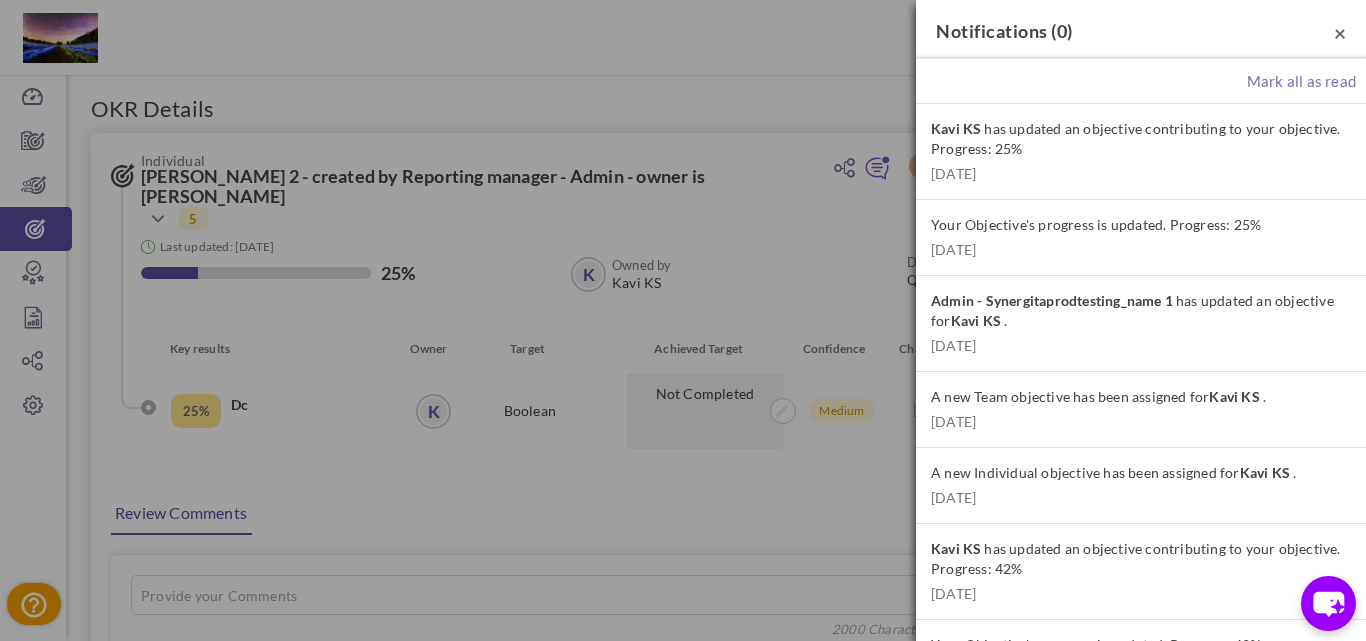 click on "×" at bounding box center [1340, 32] 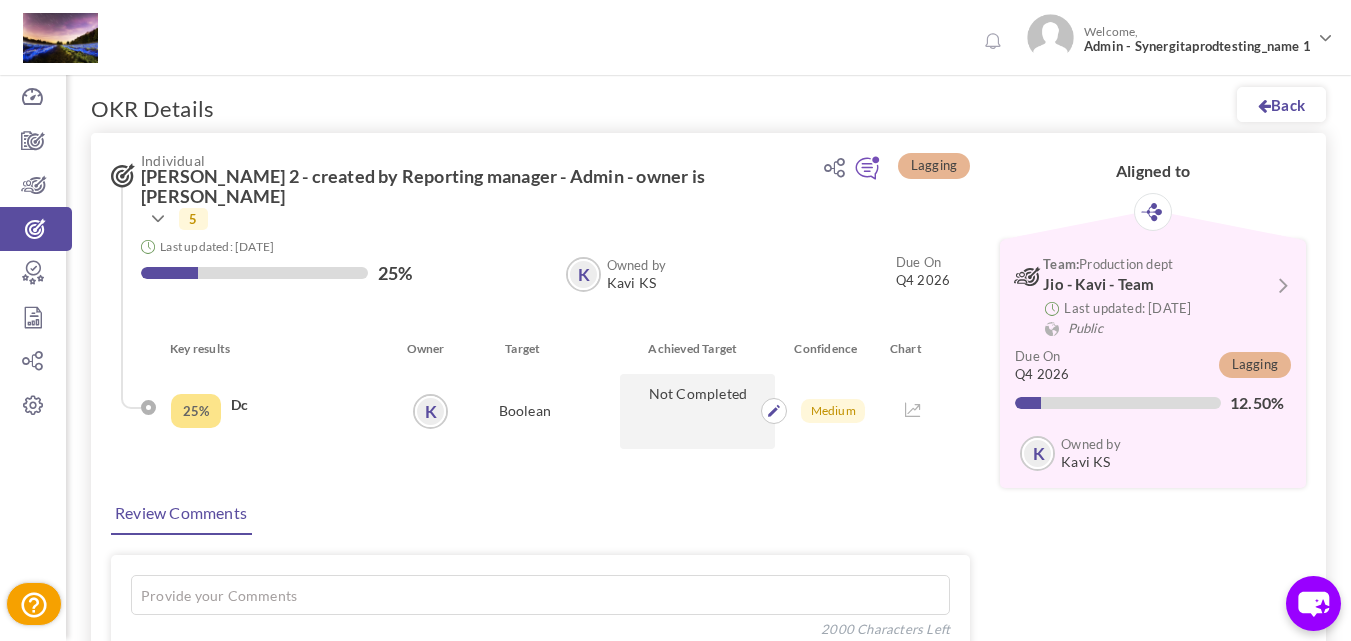 click on "Not Completed" at bounding box center [697, 411] 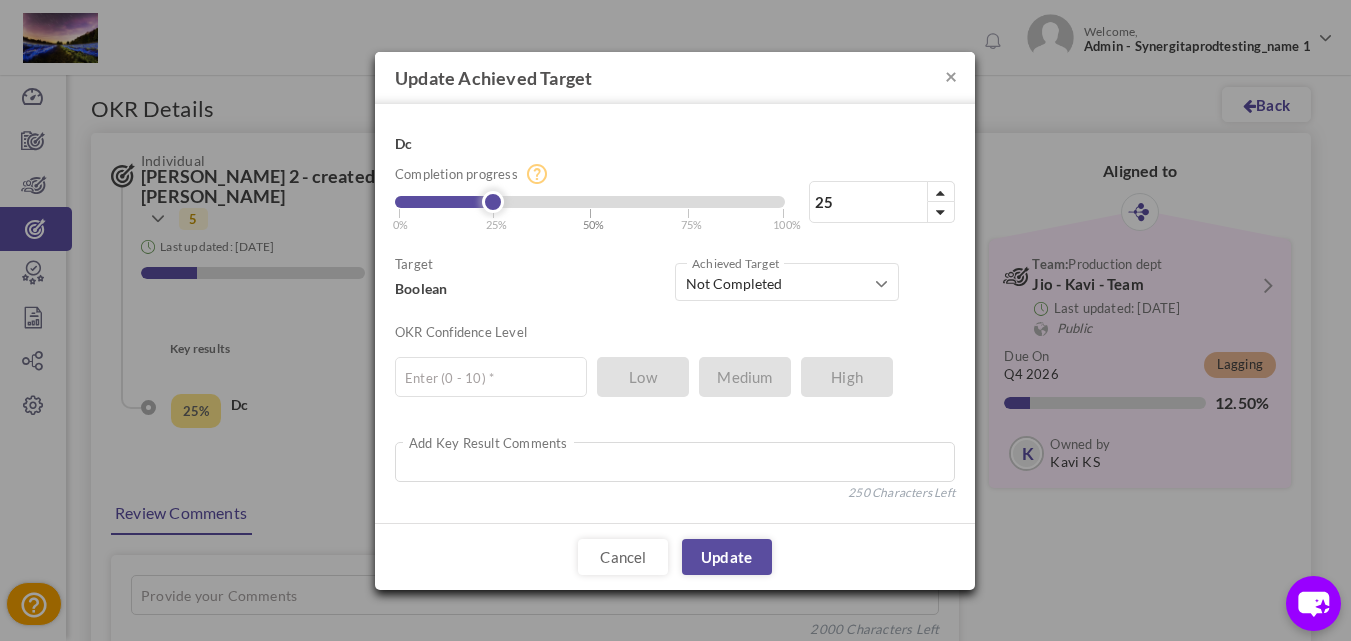 click on "50%" at bounding box center [594, 224] 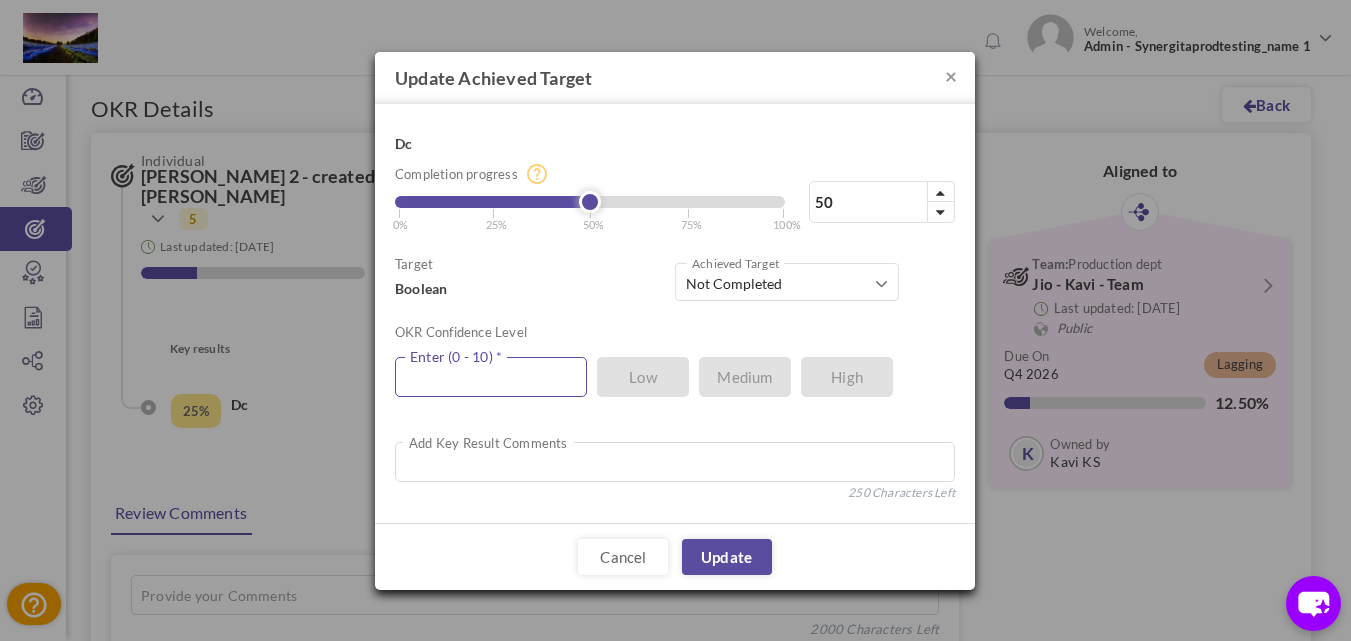 click at bounding box center (491, 377) 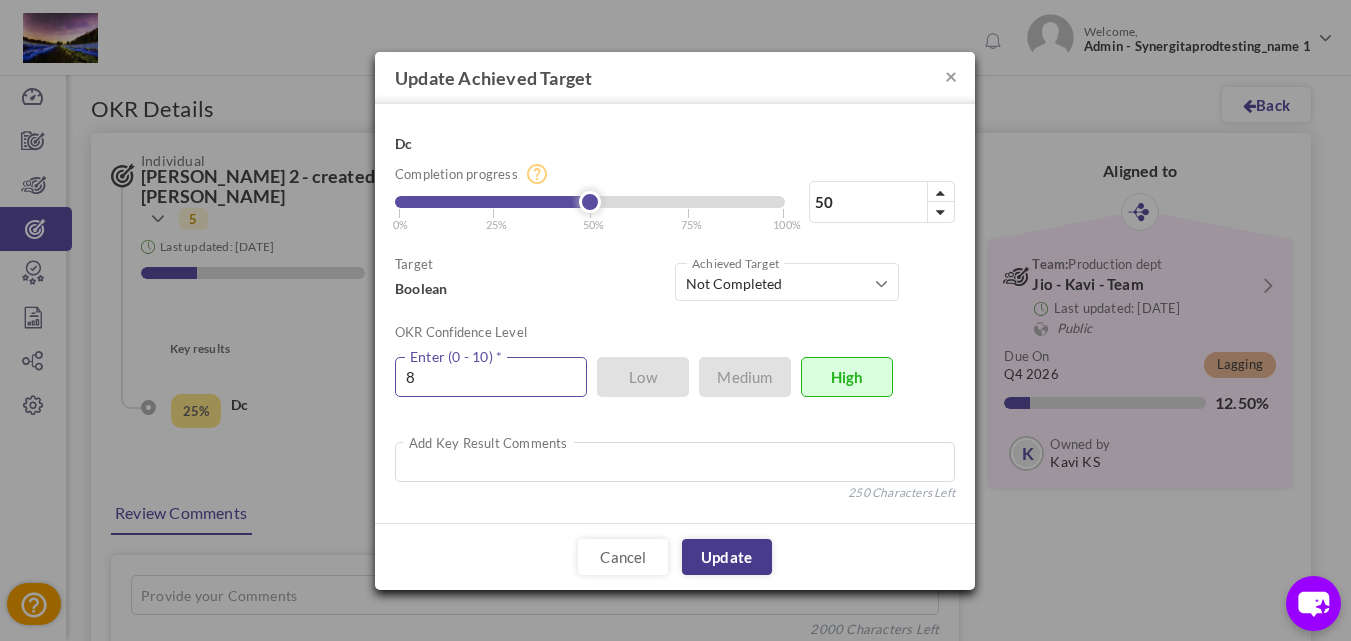 type on "8" 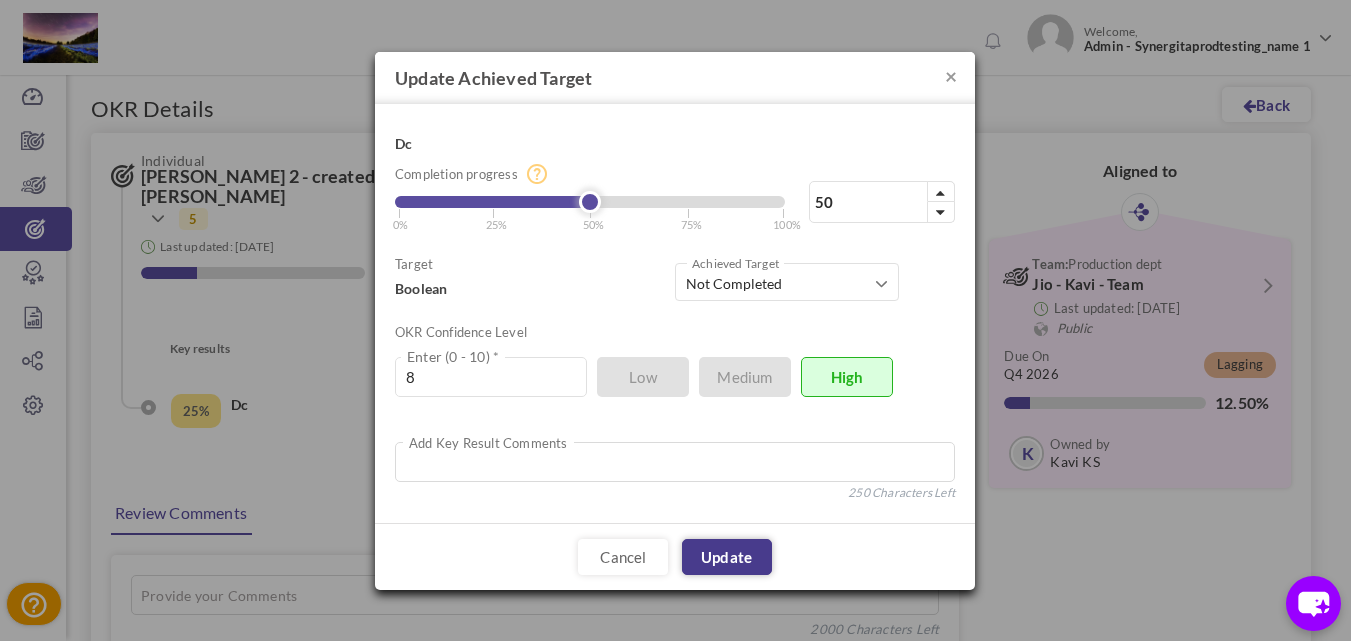 click on "Update" at bounding box center [727, 557] 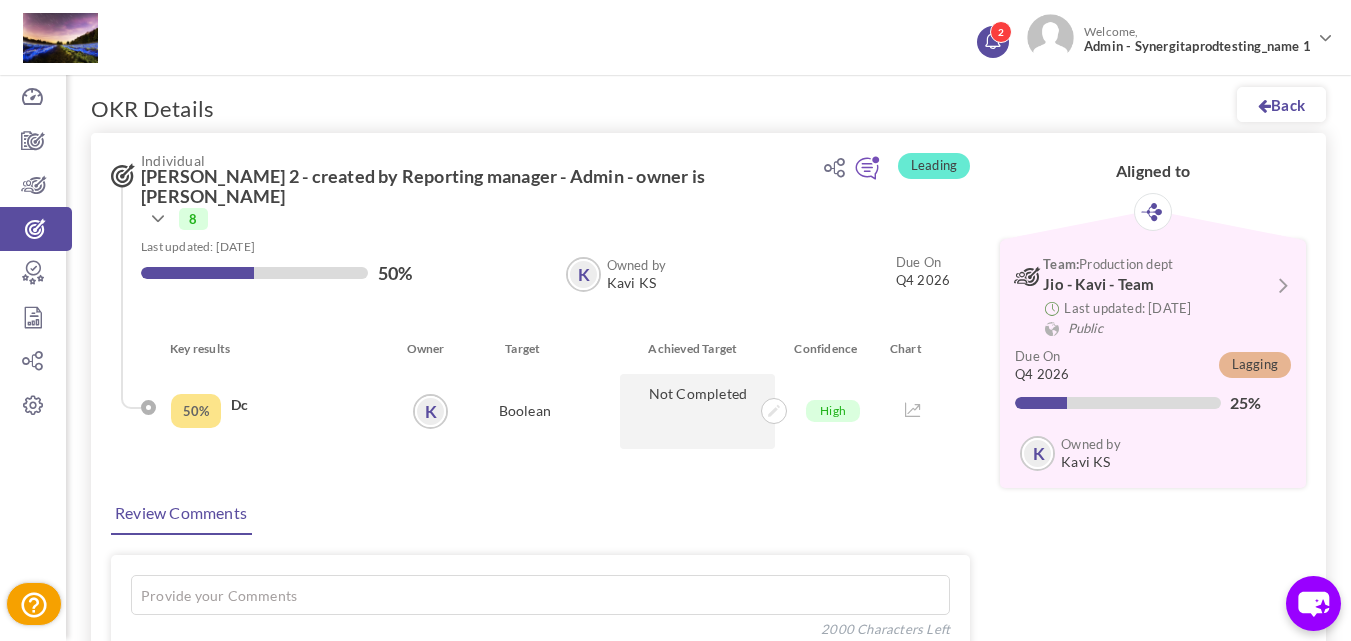 click on "2" at bounding box center (1001, 32) 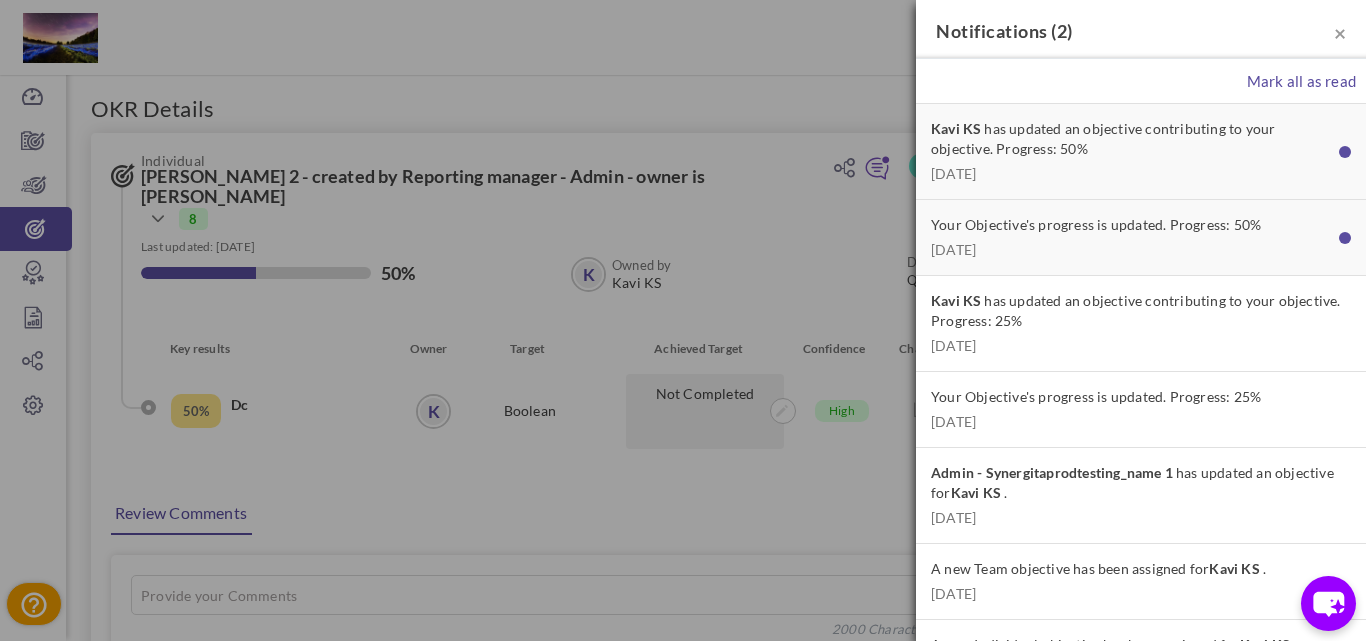 drag, startPoint x: 720, startPoint y: 414, endPoint x: 784, endPoint y: 376, distance: 74.431175 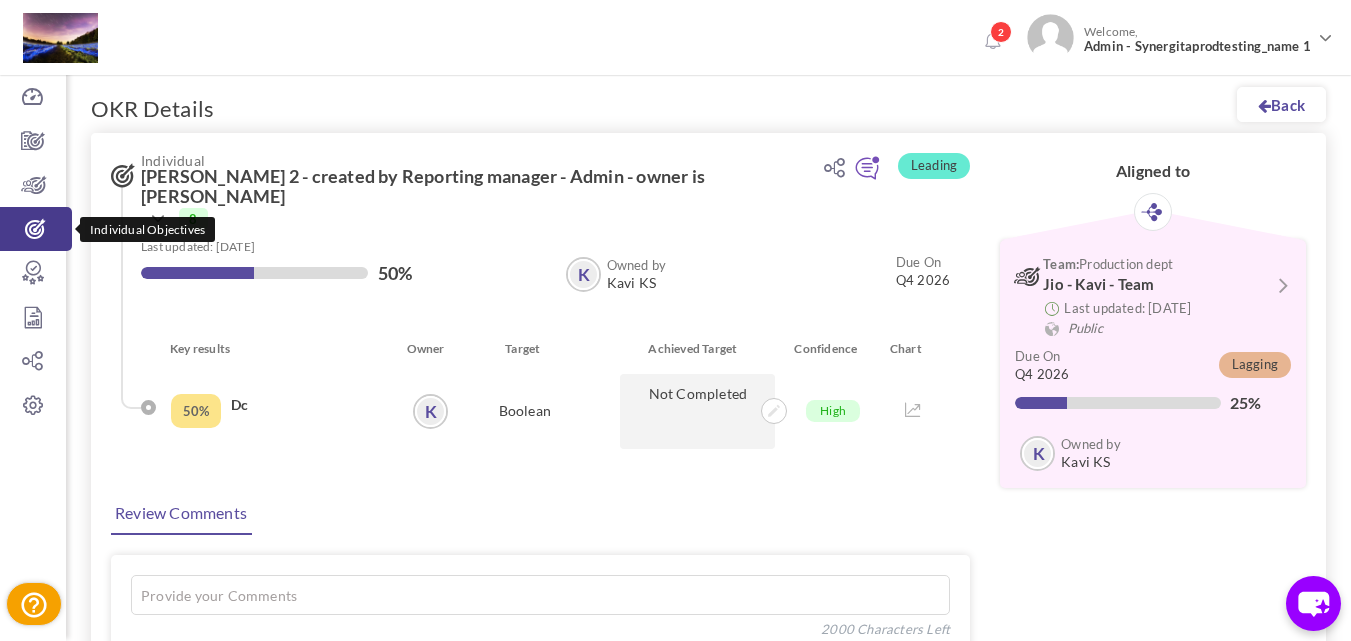 click at bounding box center (36, 229) 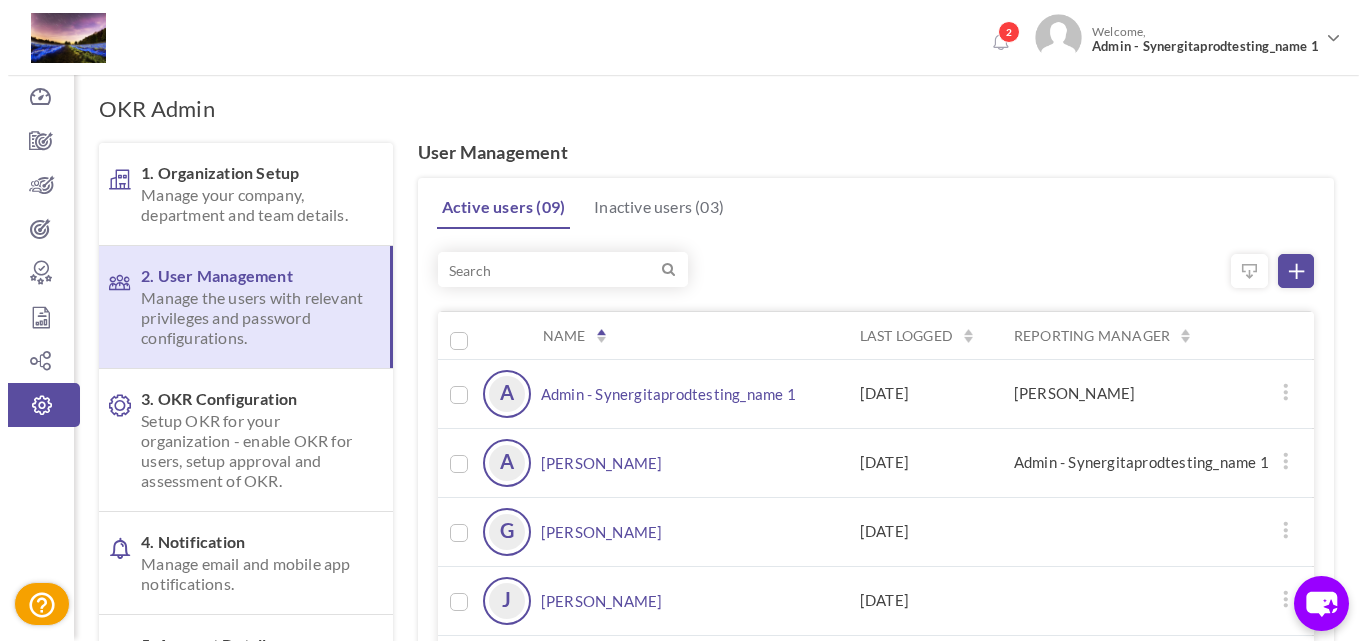 scroll, scrollTop: 288, scrollLeft: 0, axis: vertical 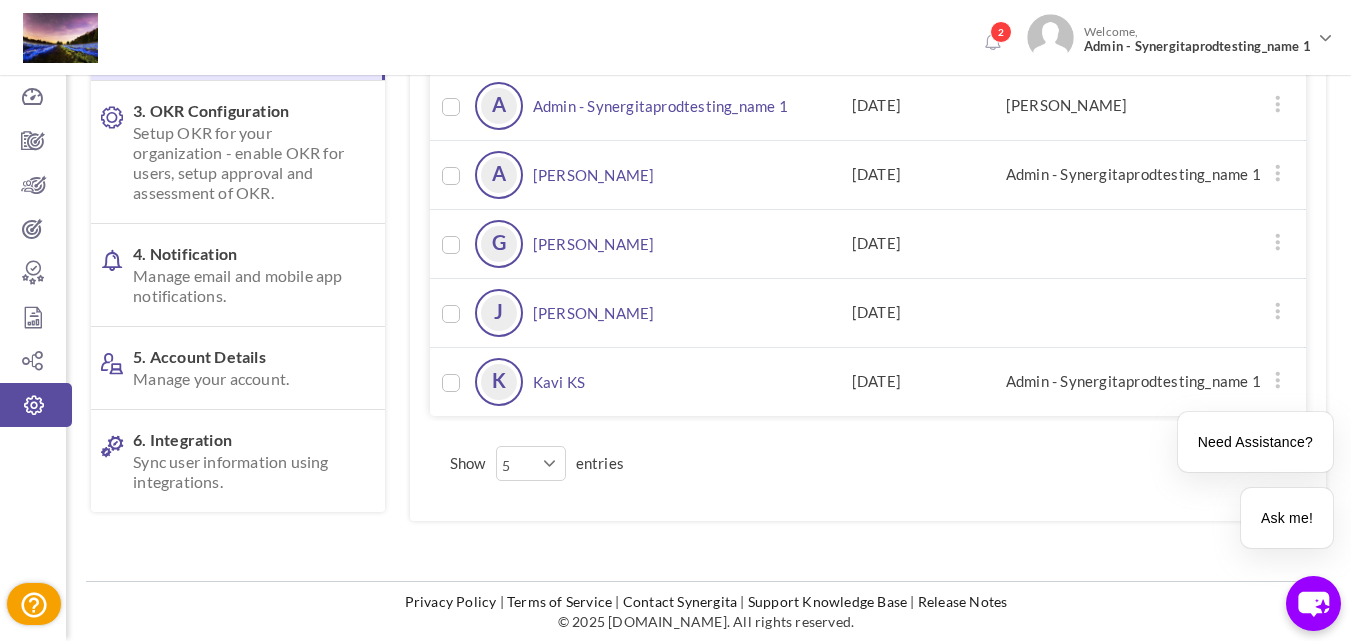click on "[PERSON_NAME]" at bounding box center (594, 313) 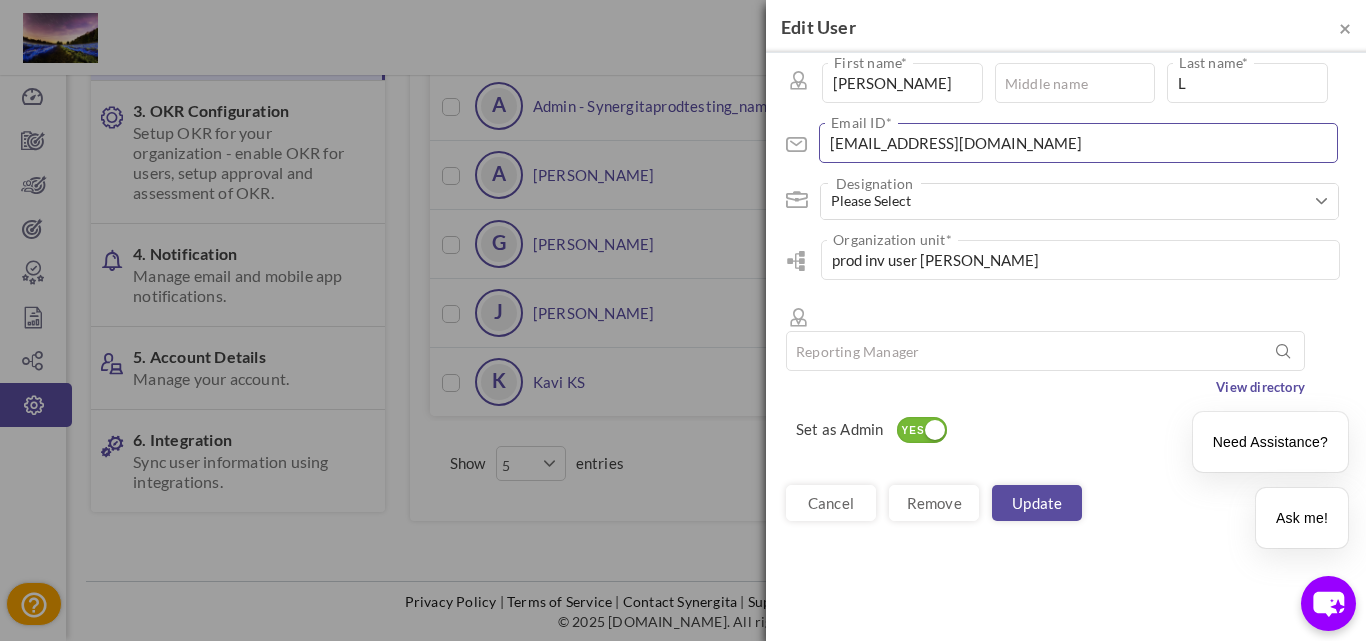 click on "[EMAIL_ADDRESS][DOMAIN_NAME]" at bounding box center (1078, 143) 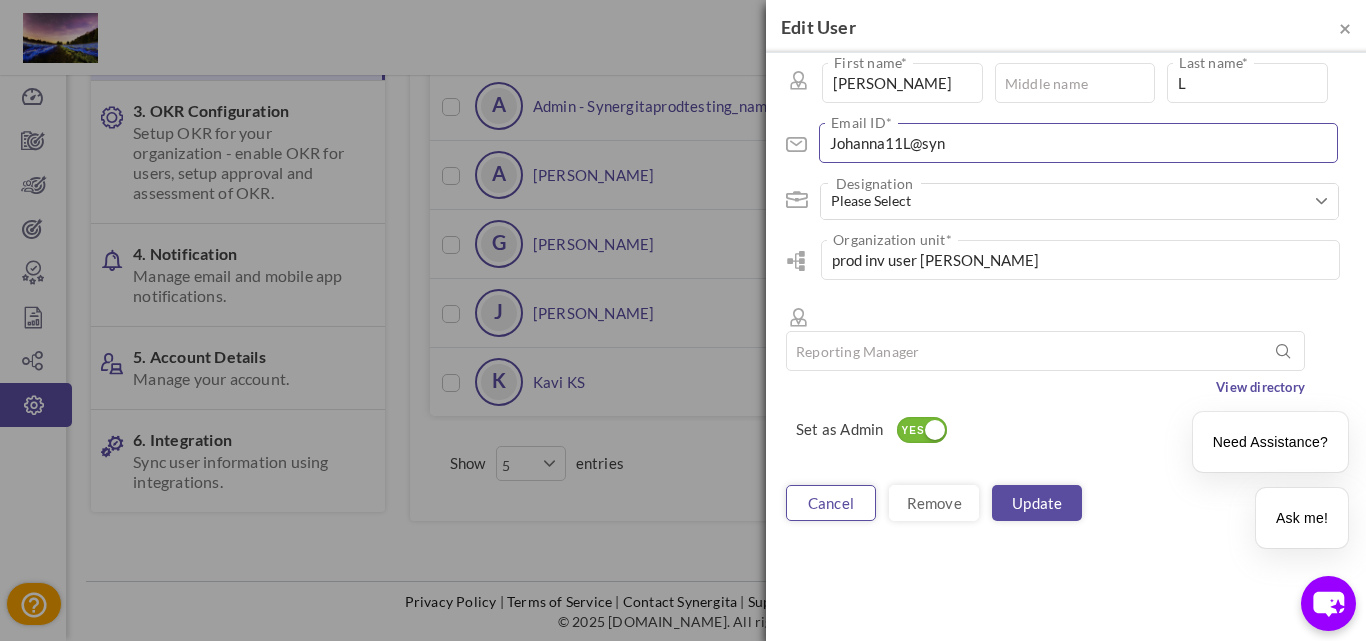 type on "Johanna11L@syn" 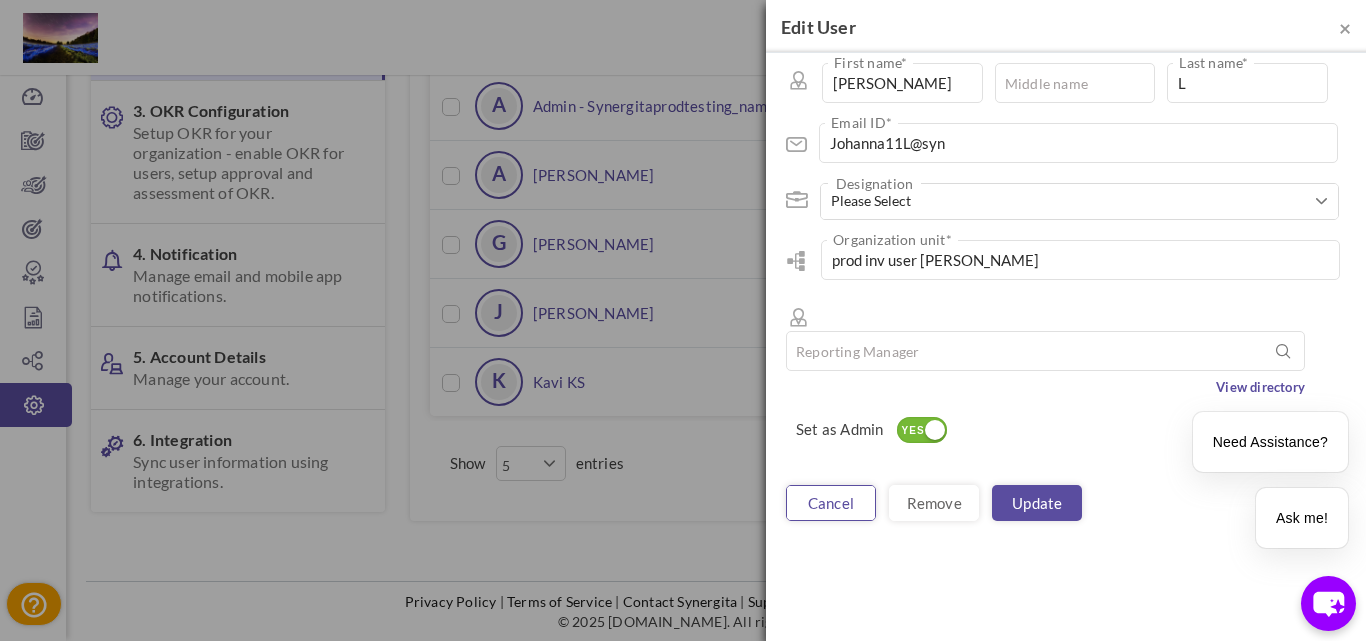 click on "cancel" at bounding box center (831, 503) 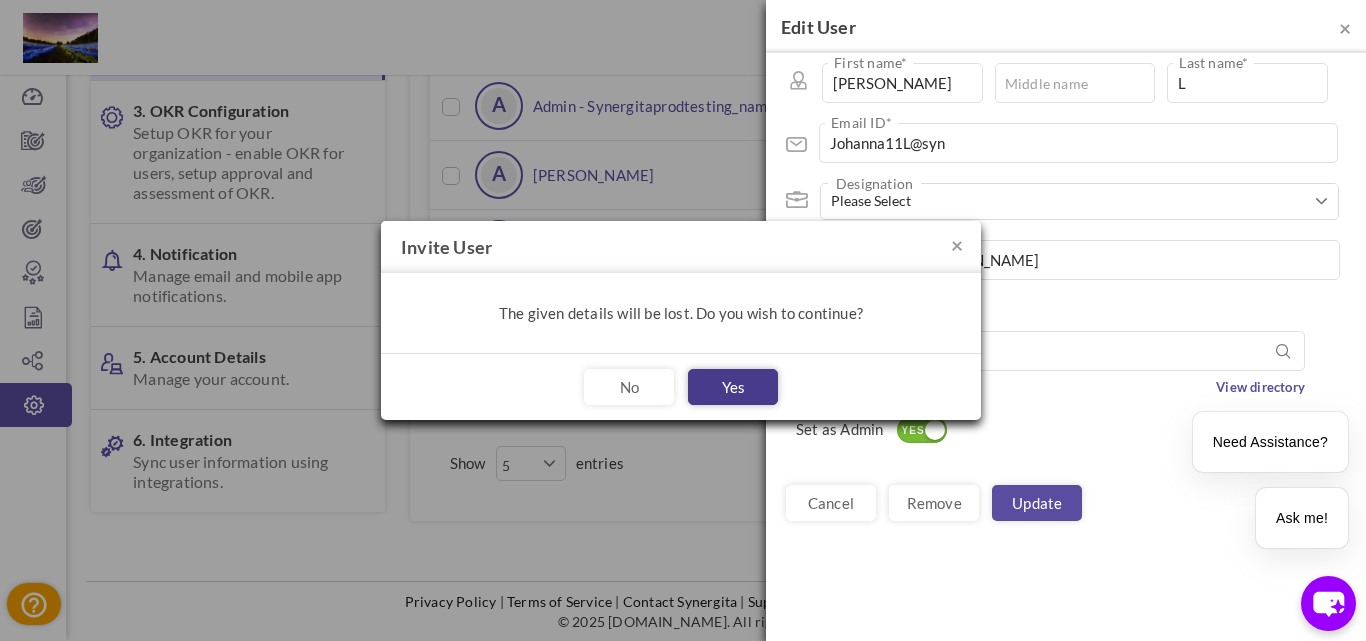 click on "Yes" at bounding box center [733, 387] 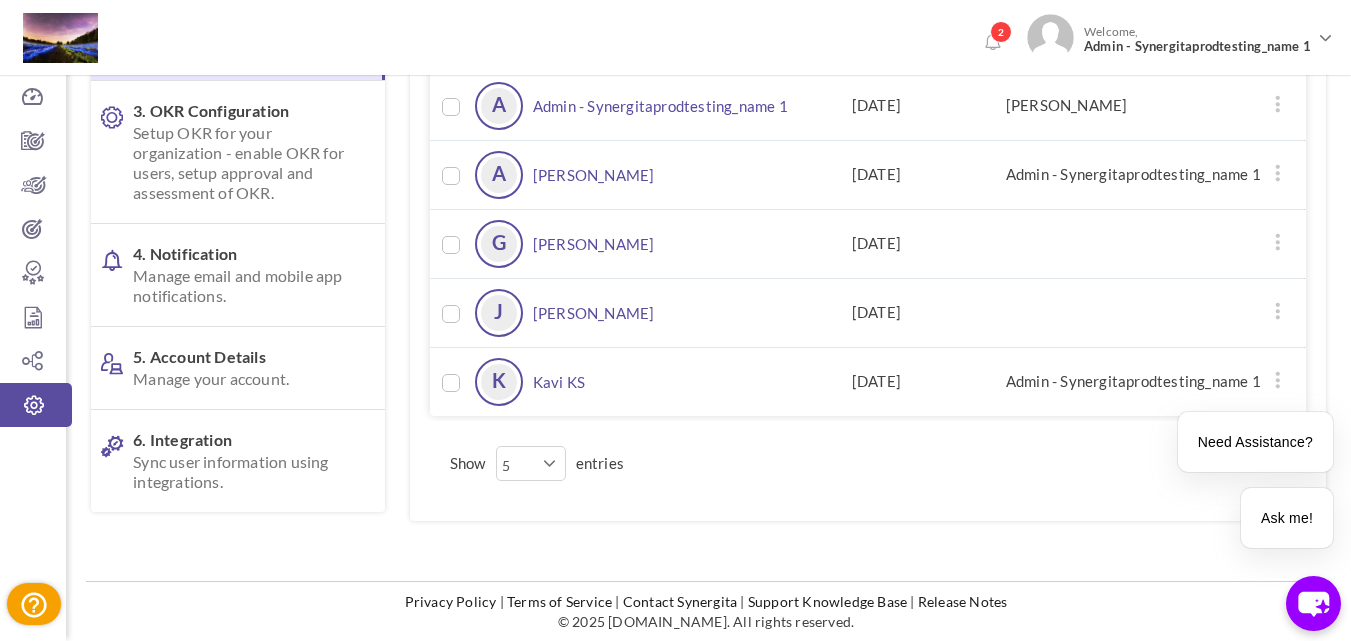 click on "Admin - Synergitaprodtesting_name 1" at bounding box center [660, 106] 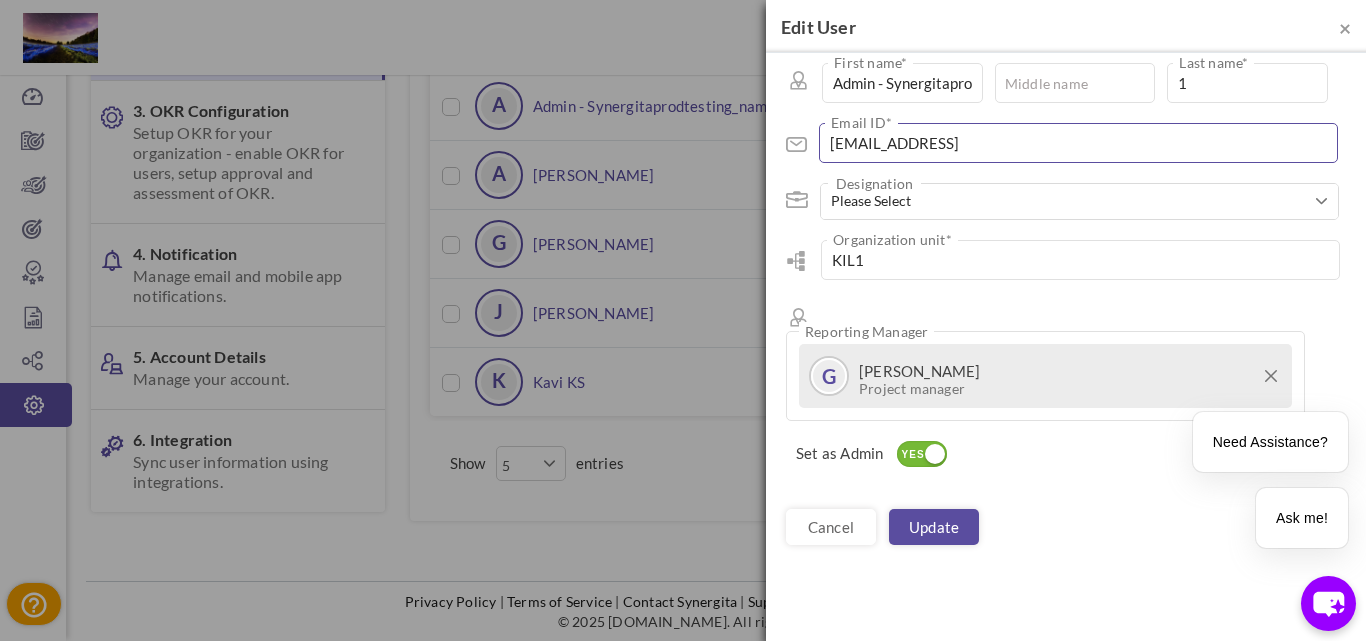click on "Synergitaprodtesting@usprodtesting.commm" at bounding box center [1078, 143] 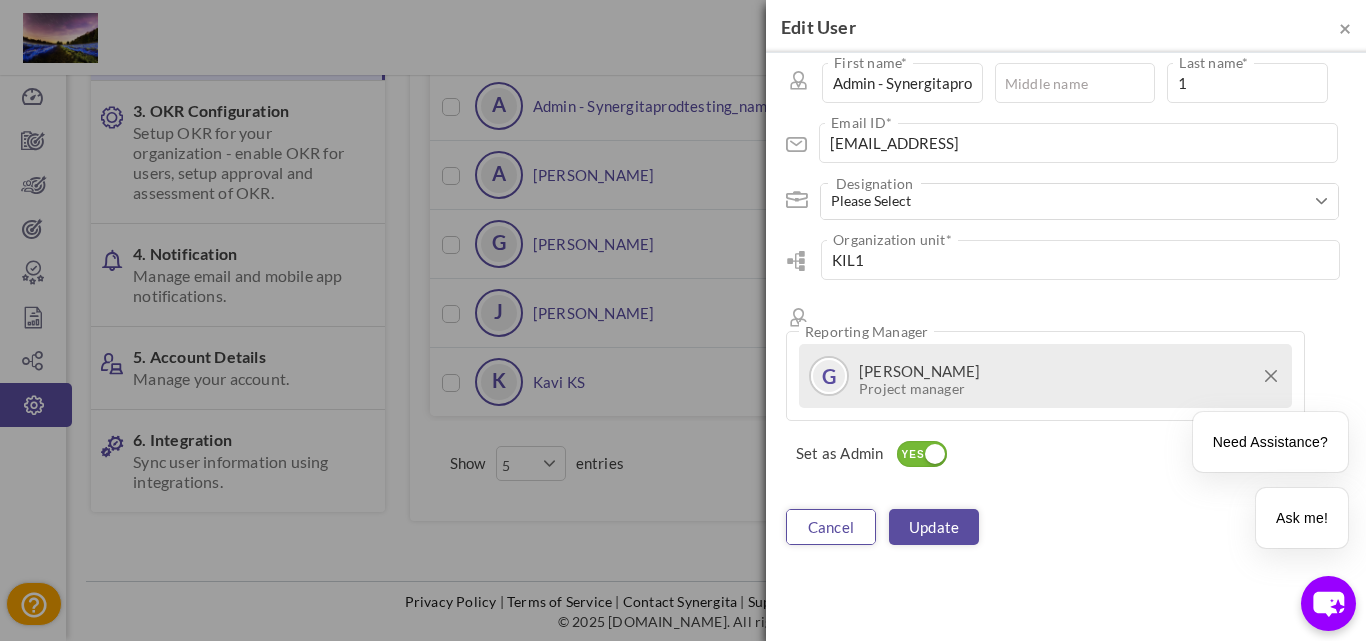 click on "cancel" at bounding box center [831, 527] 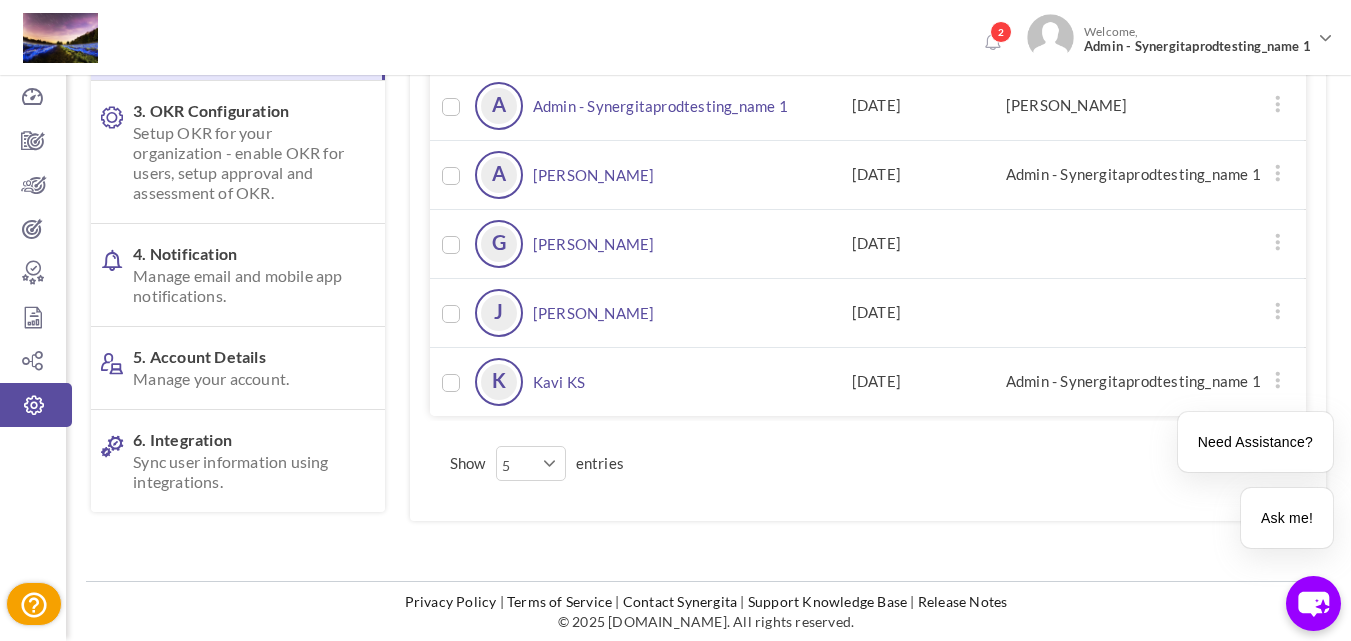 click on "[PERSON_NAME]" at bounding box center [594, 313] 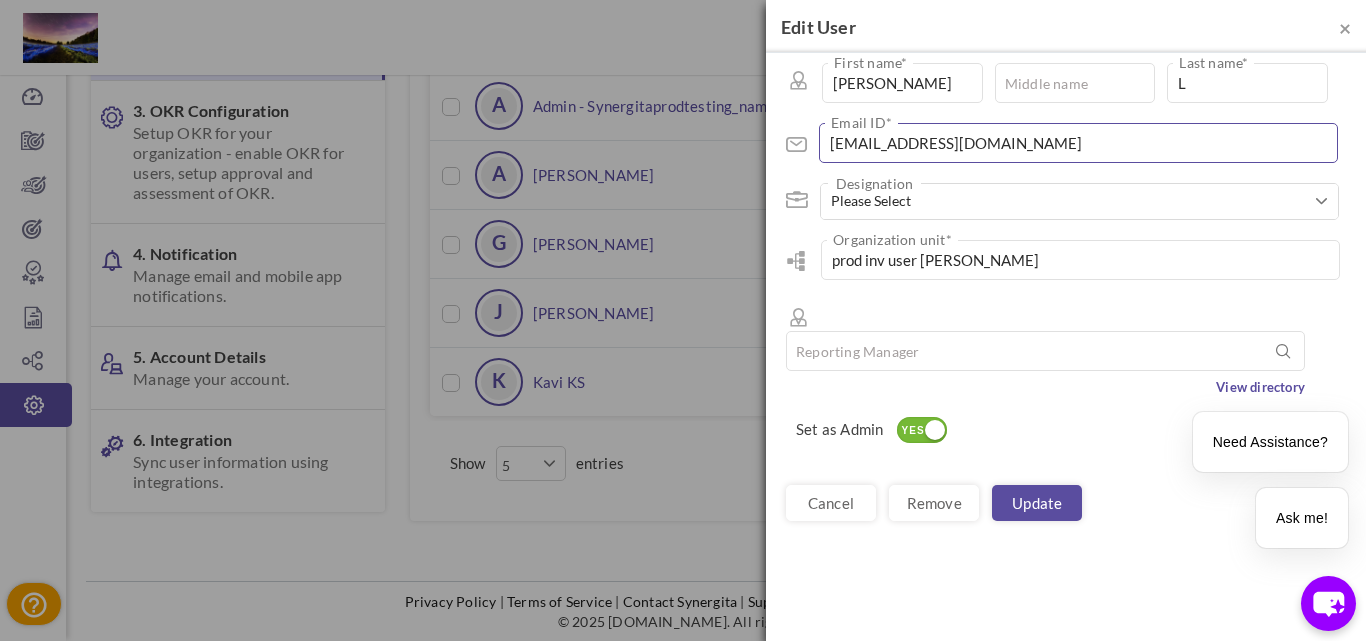 click on "JohannaL@tvtcl.onmicrosoft.com" at bounding box center (1078, 143) 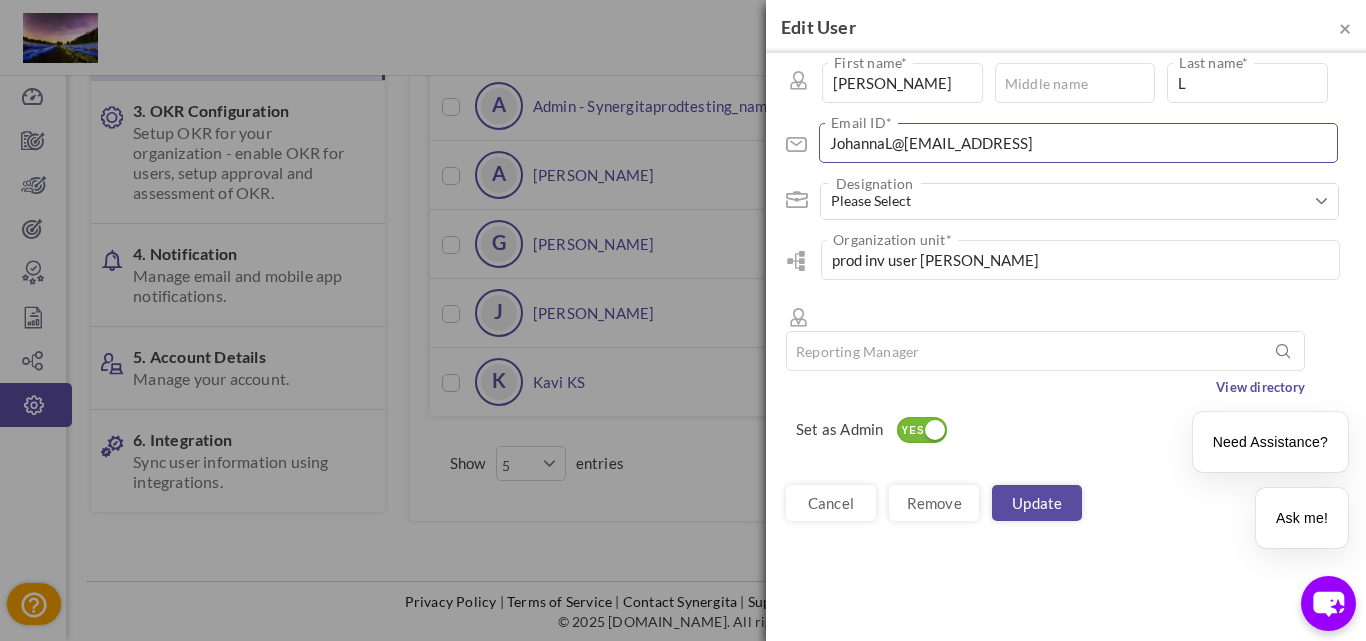 scroll, scrollTop: 0, scrollLeft: 19, axis: horizontal 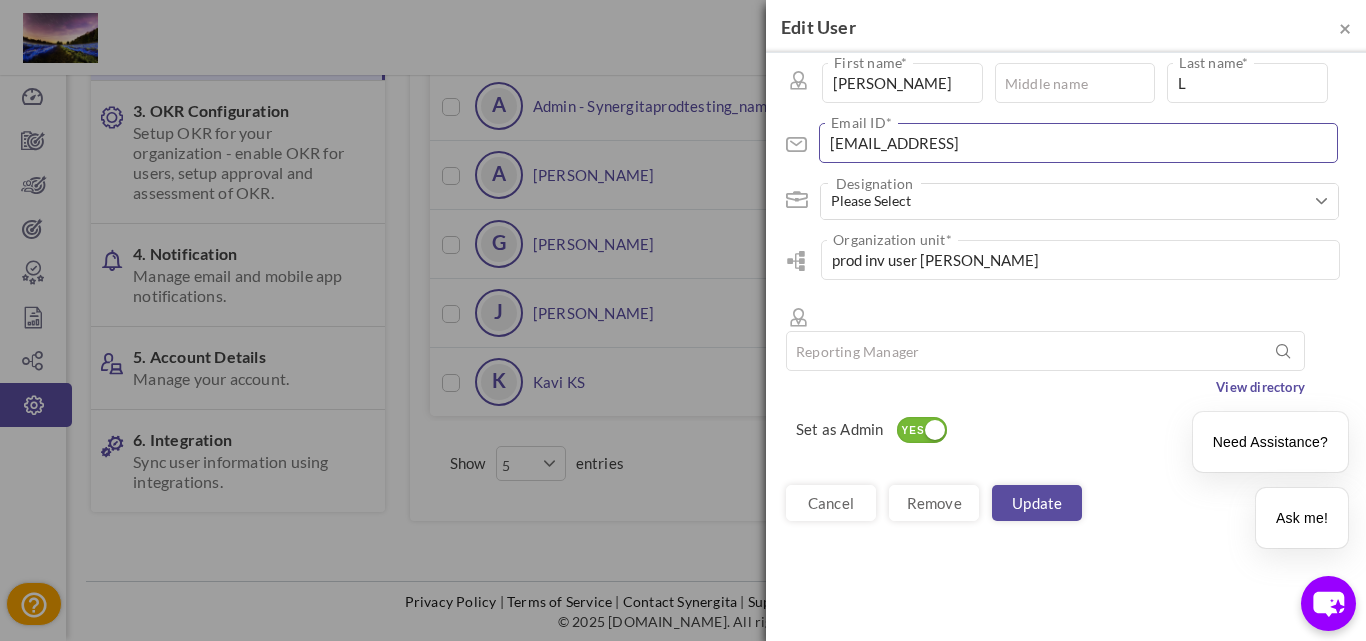 click on "JohannaL@usprodtesting.commm" at bounding box center (1078, 143) 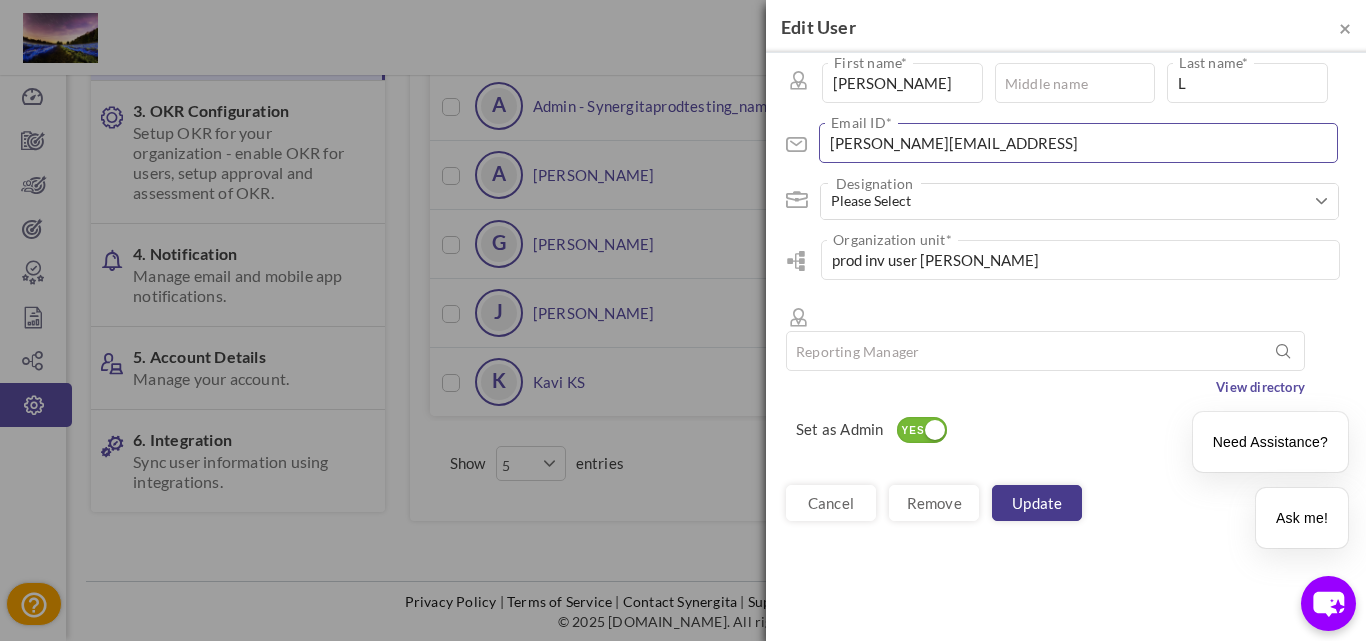 type on "Johanna@usprodtesting.commm" 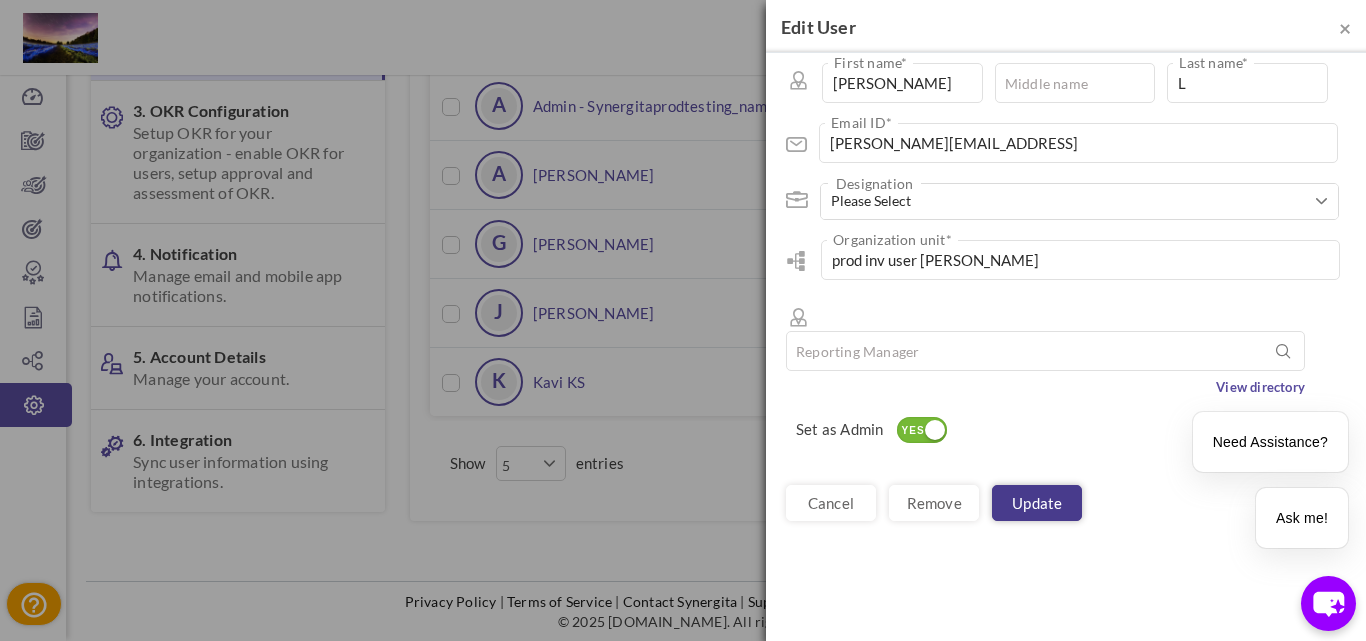 click on "Update" at bounding box center (1037, 503) 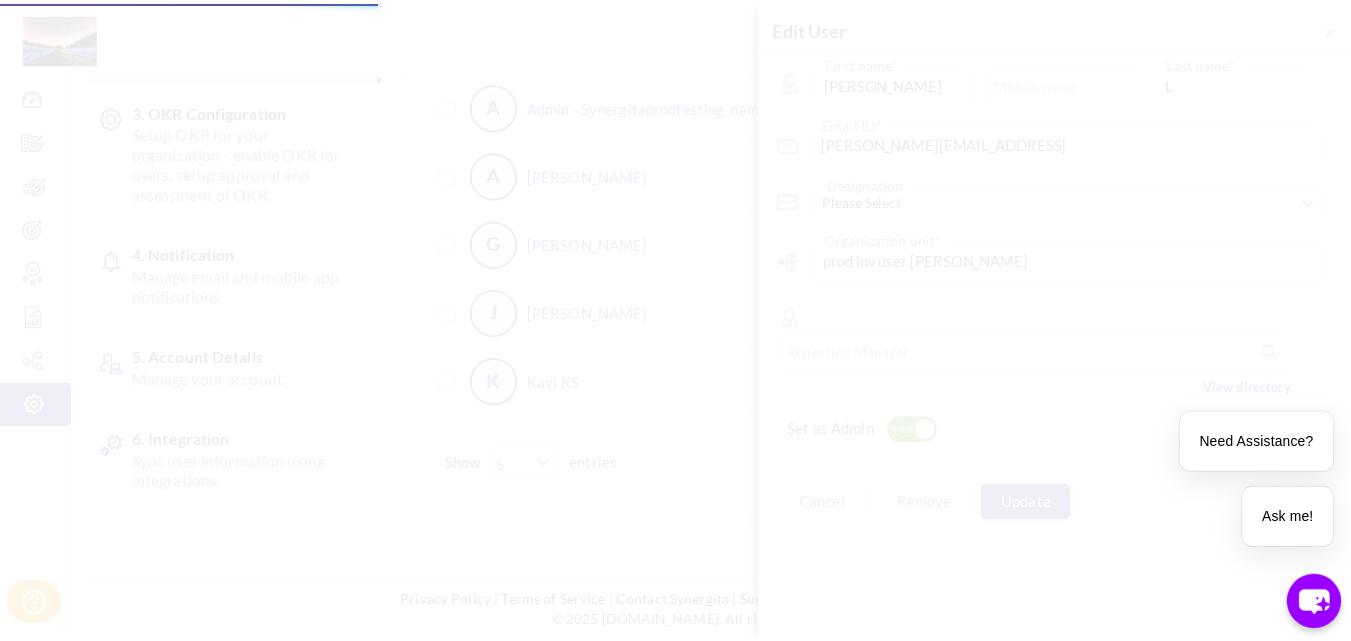scroll, scrollTop: 283, scrollLeft: 0, axis: vertical 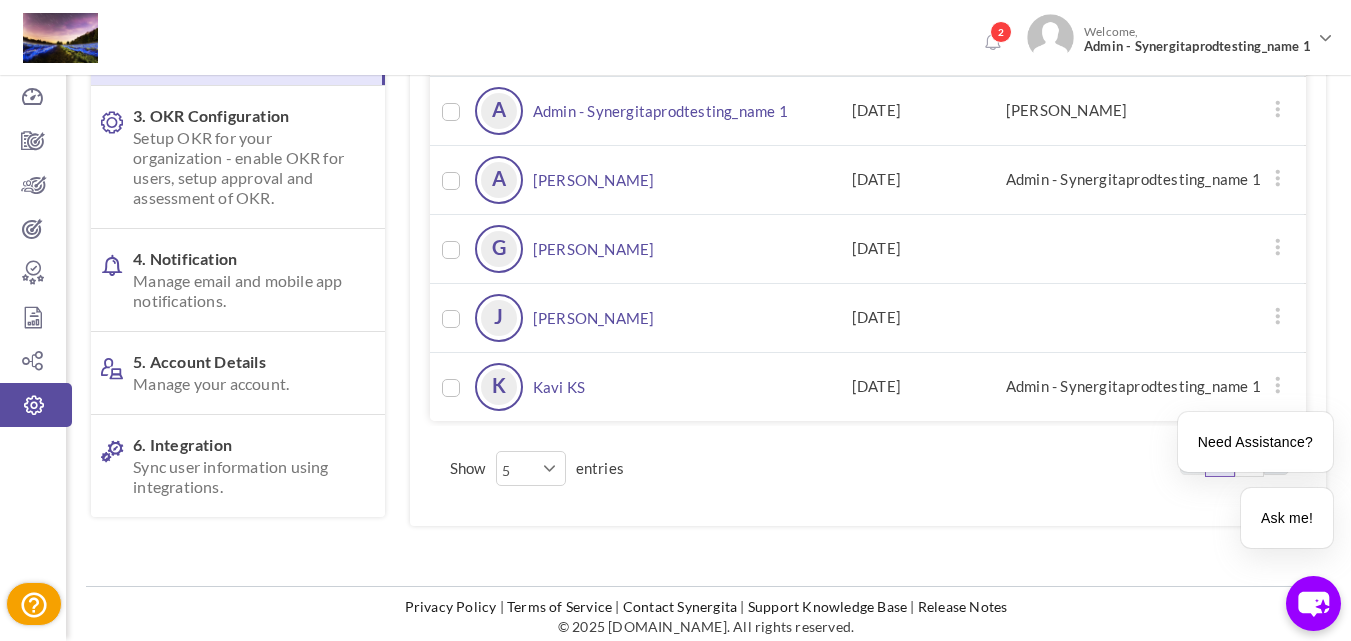 click on "OKR Admin
1. Organization Setup
Manage your company, department and team details.
2. User Management
Manage the users with relevant privileges and password configurations.
3. OKR Configuration" at bounding box center [708, 209] 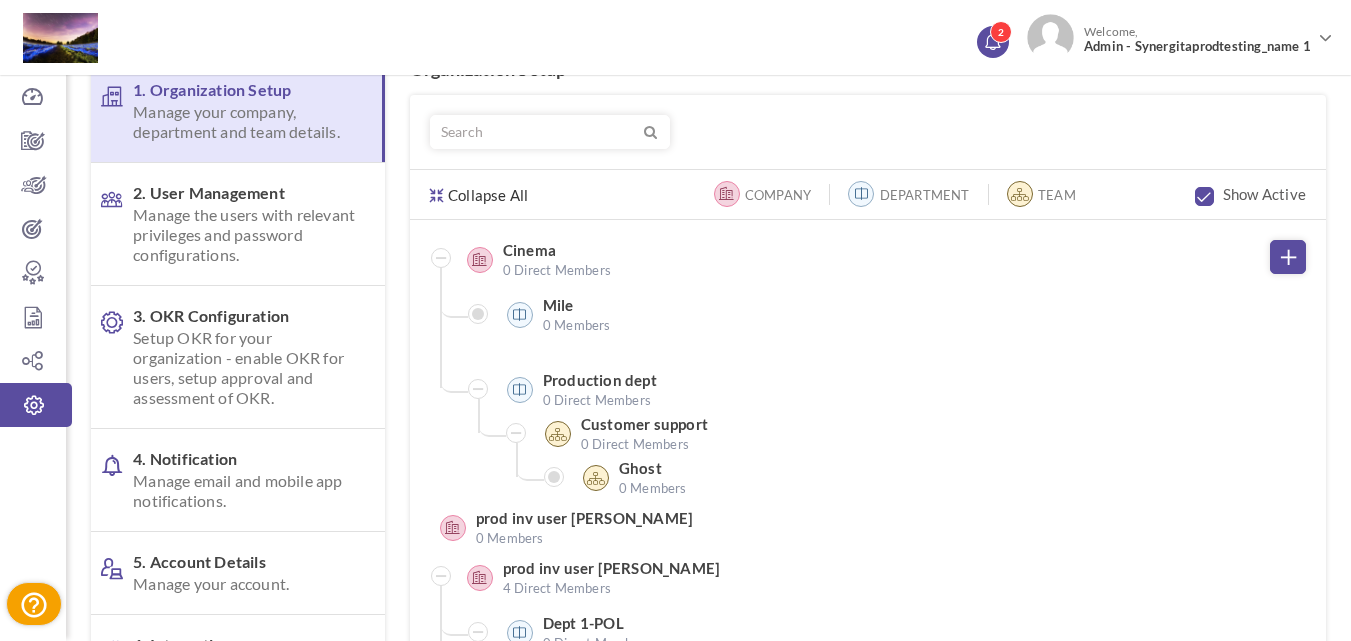 click on "2" at bounding box center [993, 42] 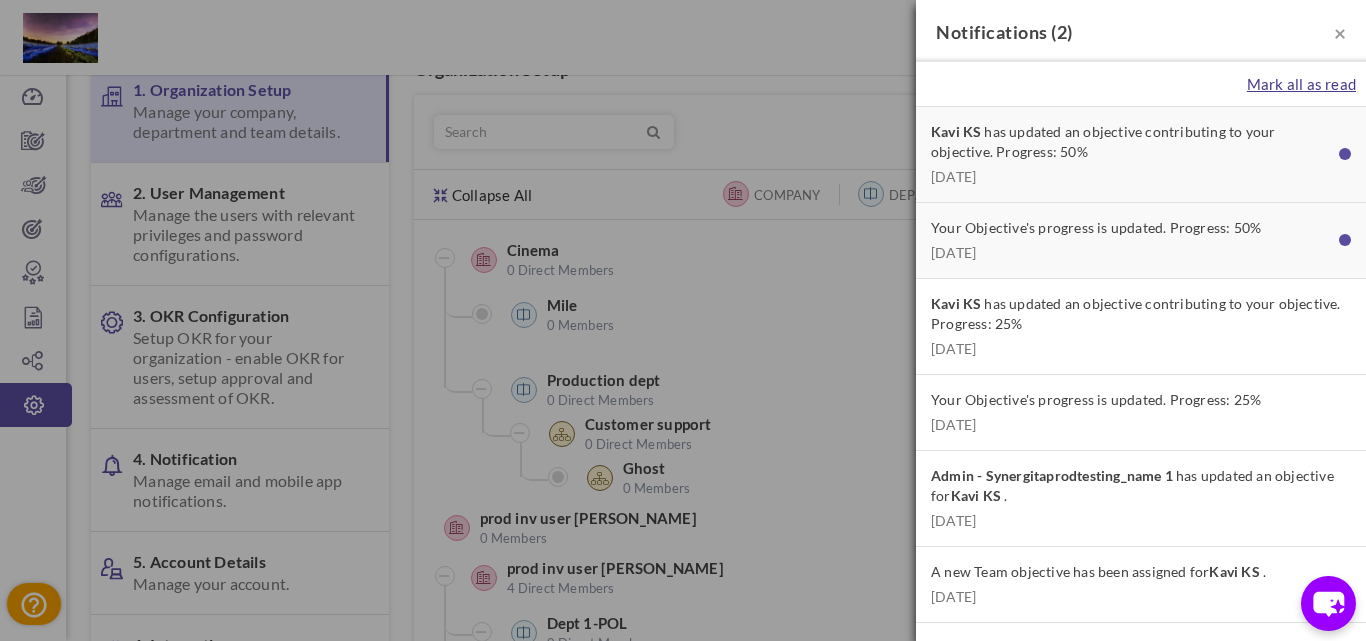 click on "Mark all as read" at bounding box center (1301, 84) 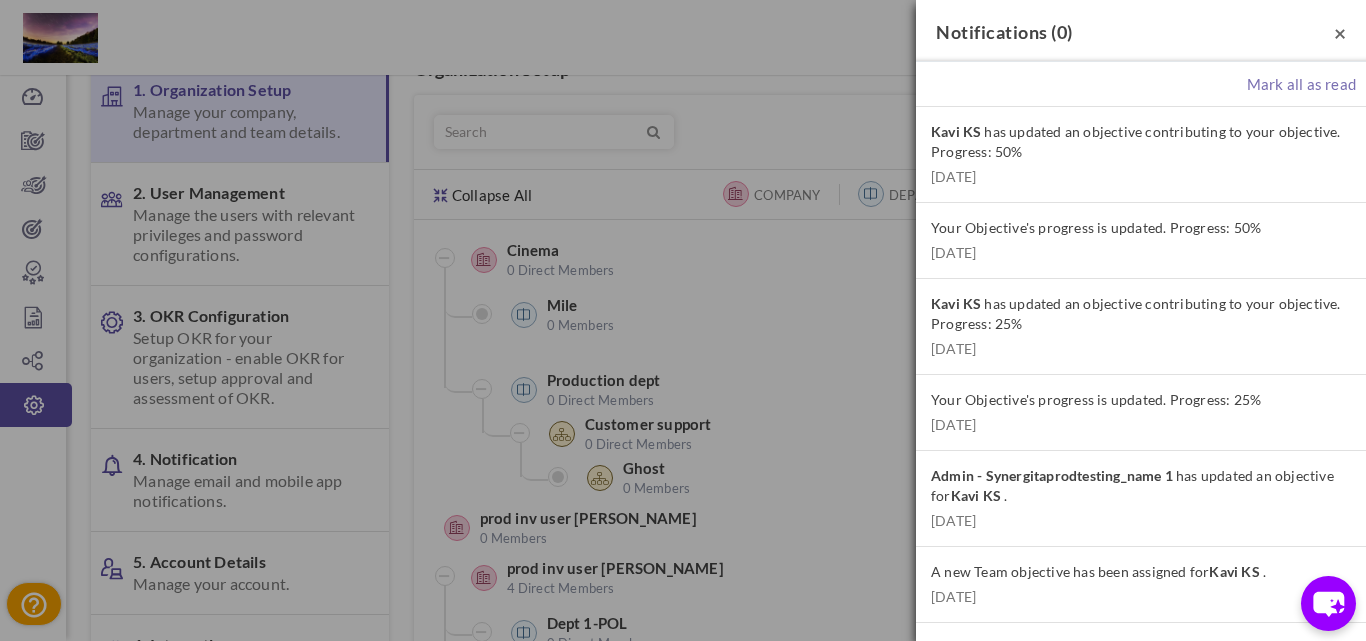 click on "×" at bounding box center (1340, 32) 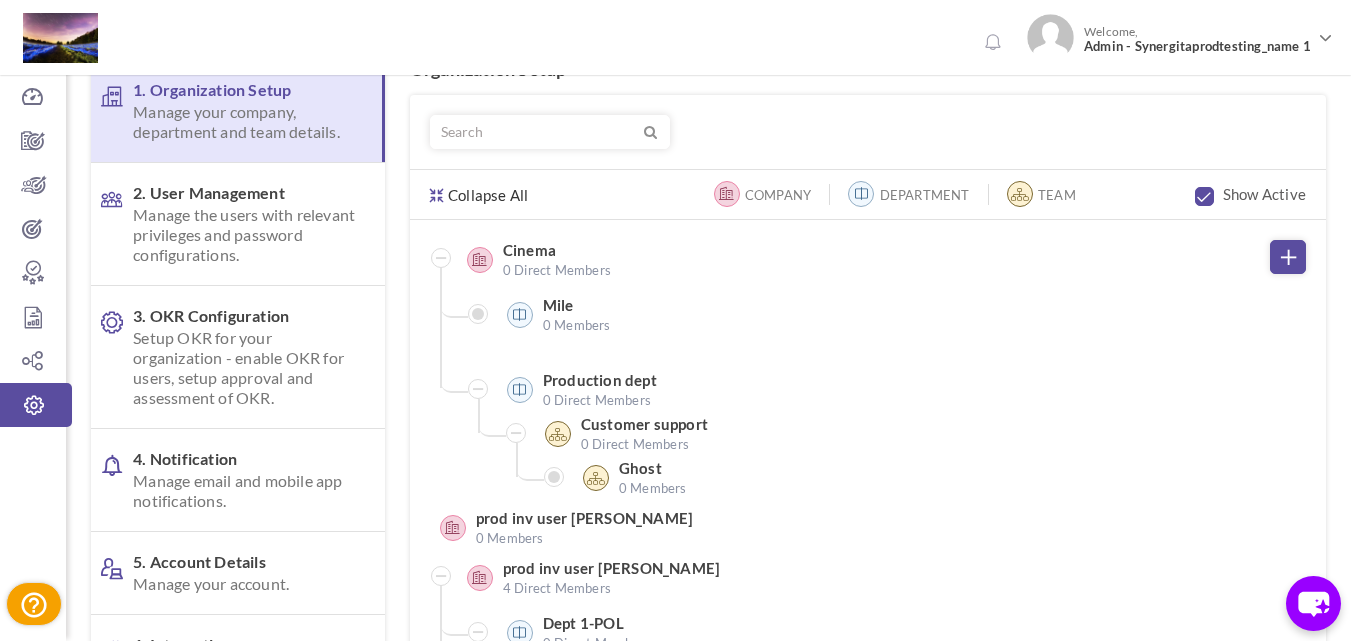 click on "Manage the users with relevant privileges and password configurations." at bounding box center (246, 235) 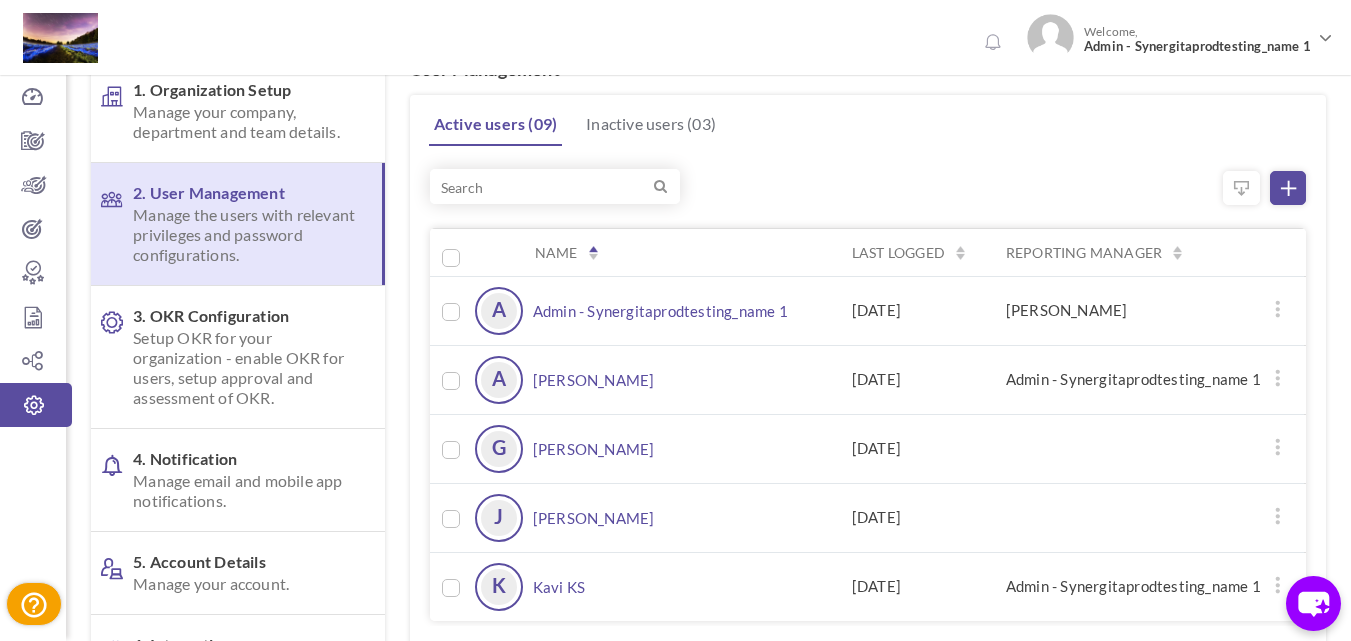 click on "[PERSON_NAME]" at bounding box center (594, 518) 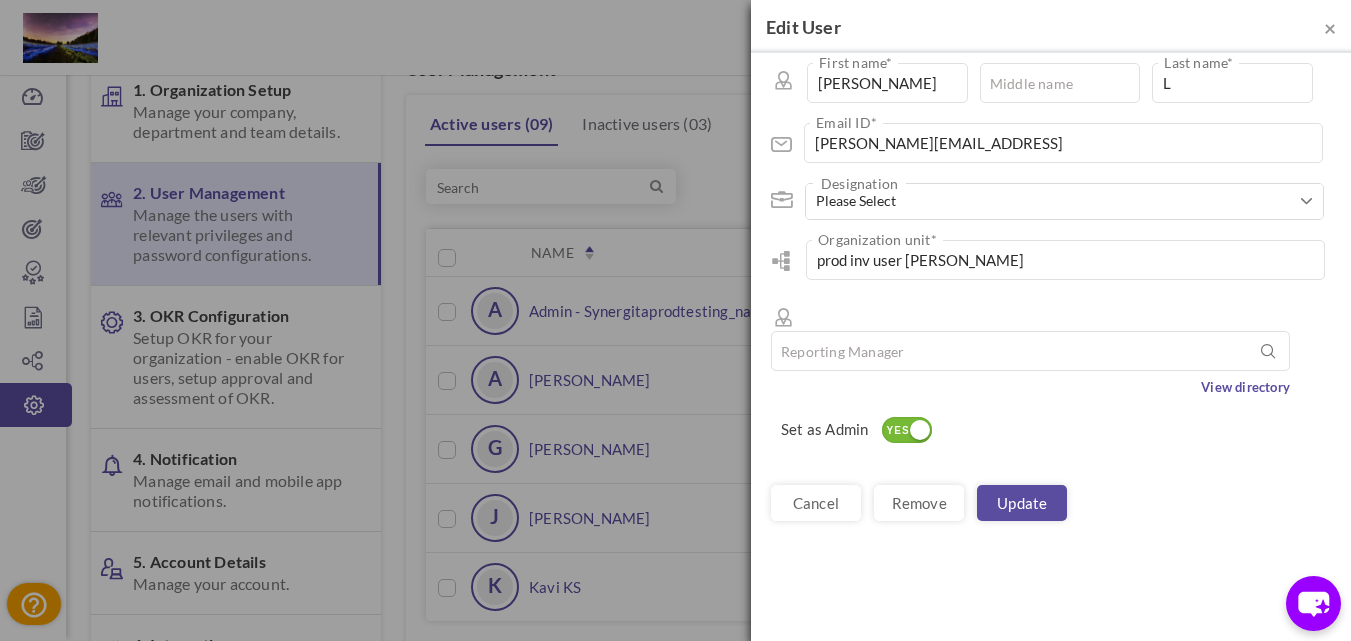 click at bounding box center (920, 430) 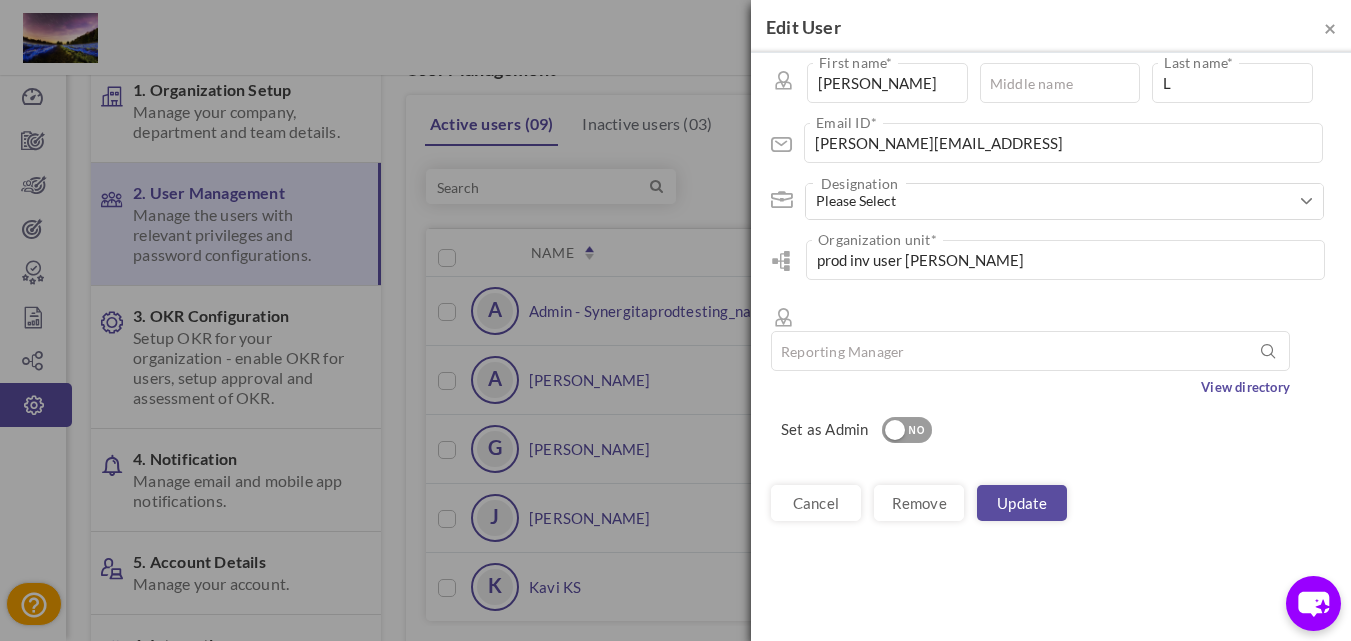 click on "NO" at bounding box center [917, 431] 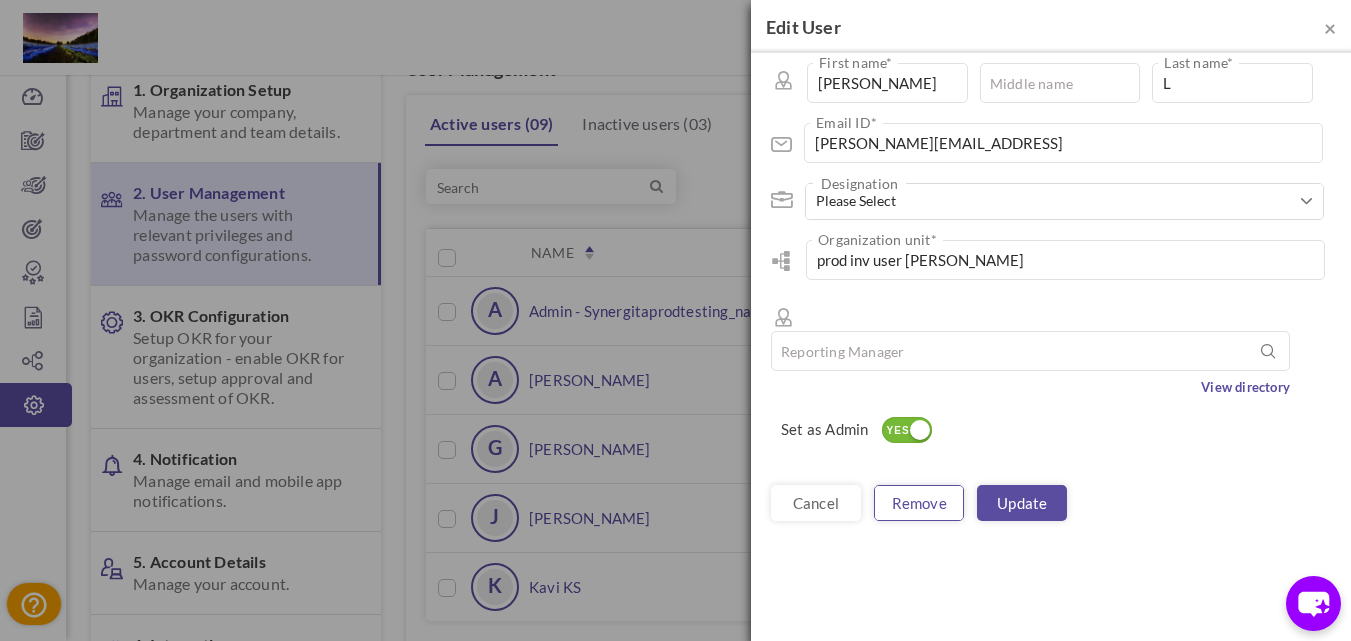 click on "Remove" at bounding box center (919, 503) 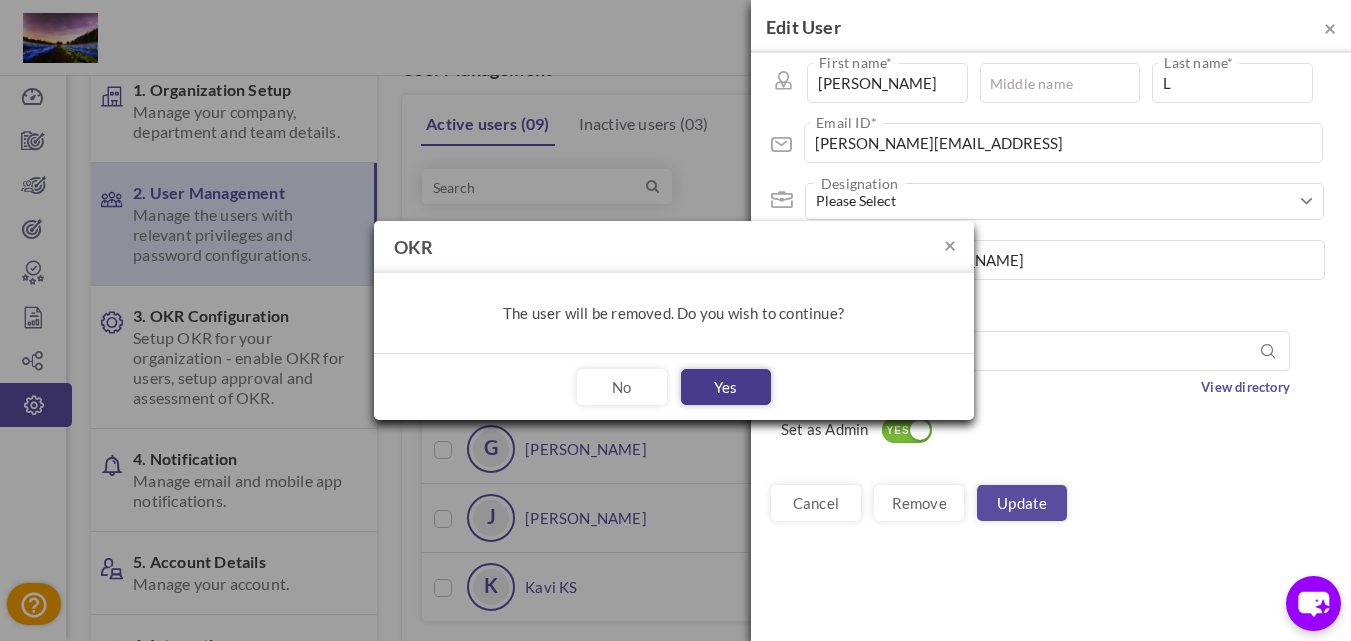click on "Yes" at bounding box center (726, 387) 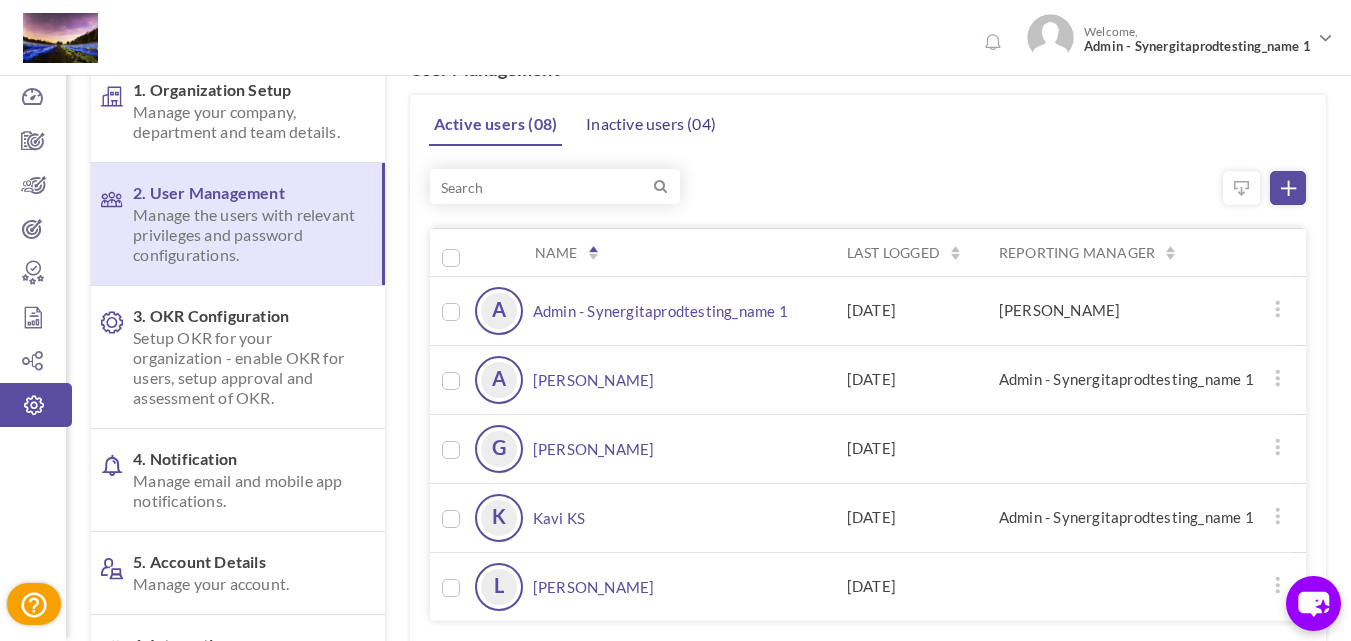 click on "Inactive users ( 04 )" at bounding box center (651, 124) 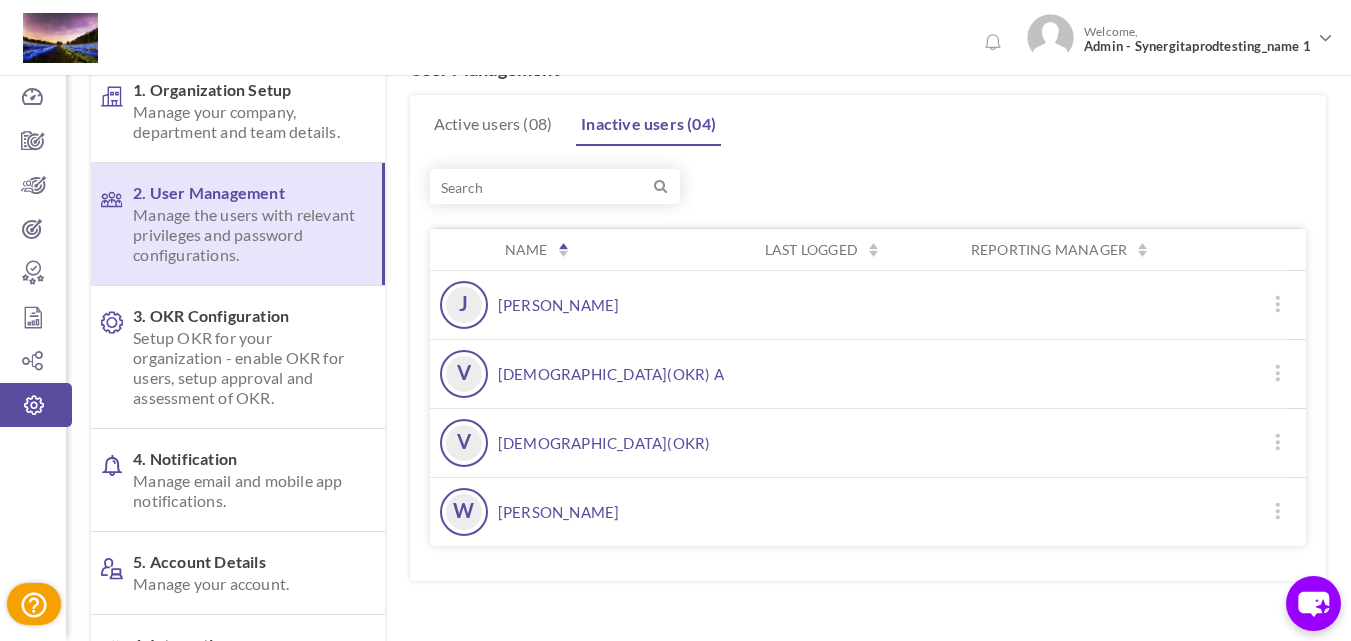 click on "[PERSON_NAME]" at bounding box center [559, 305] 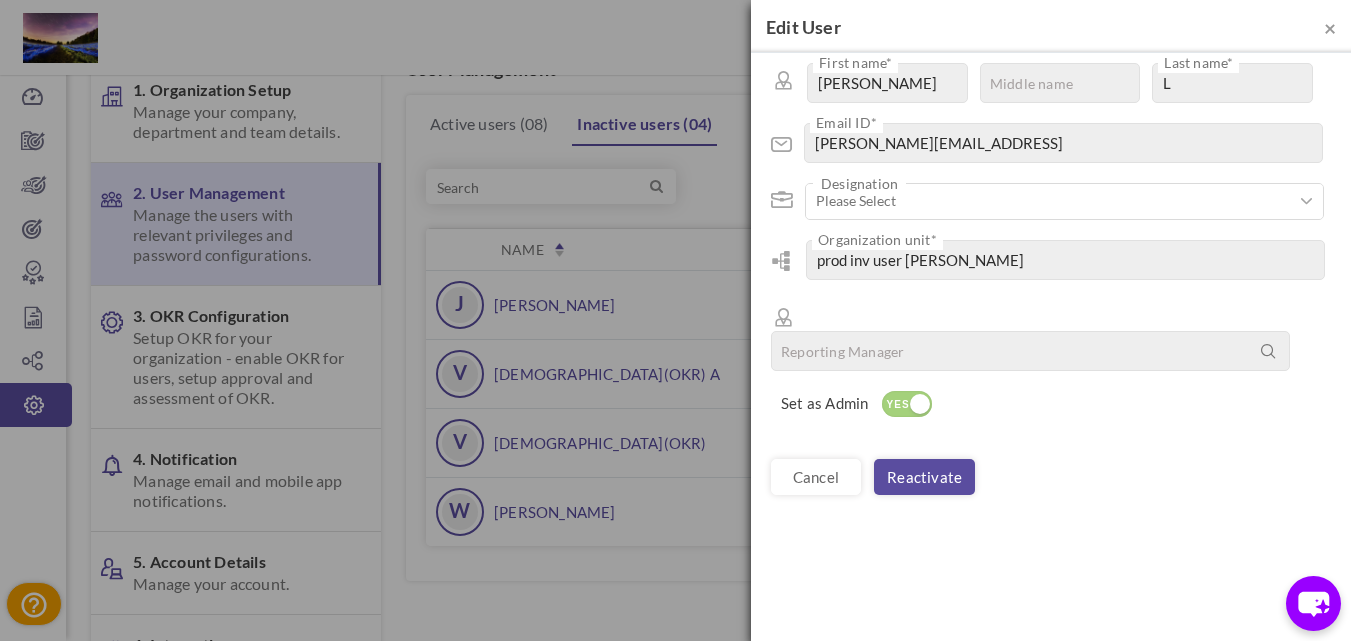 click on "cancel
Reactivate" at bounding box center (1051, 477) 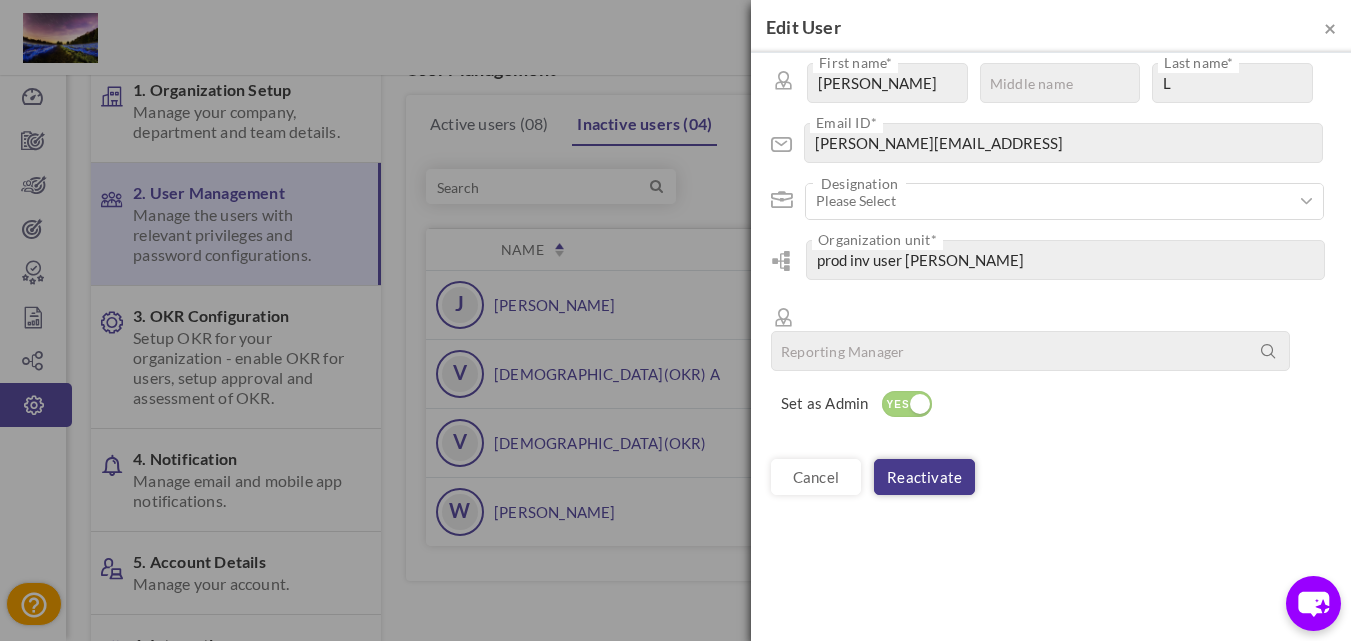 click on "Reactivate" at bounding box center [924, 477] 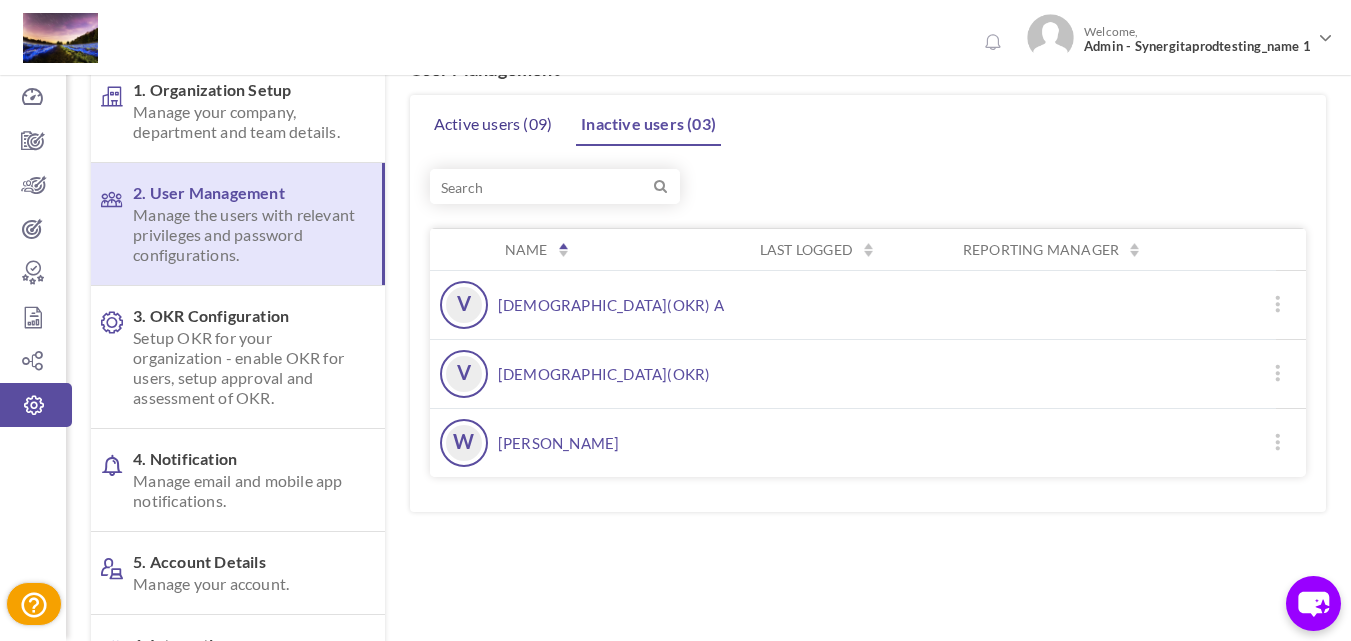 click on "Active users ( 09 )" at bounding box center (493, 124) 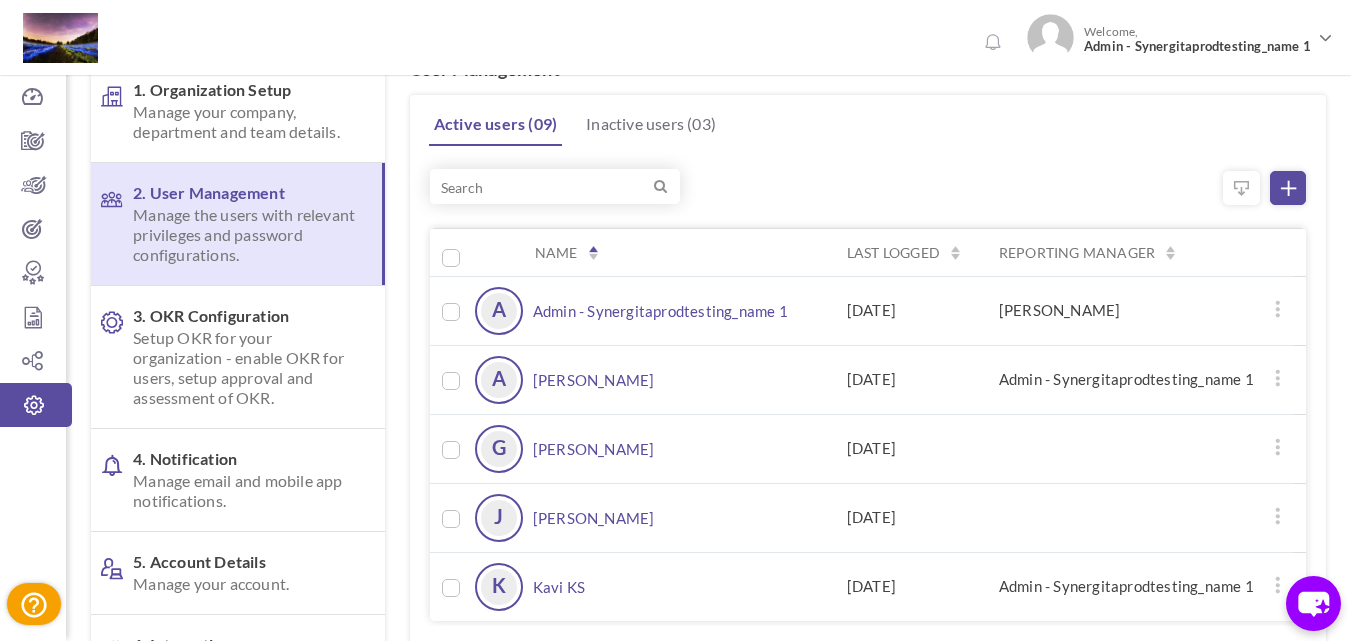scroll, scrollTop: 288, scrollLeft: 0, axis: vertical 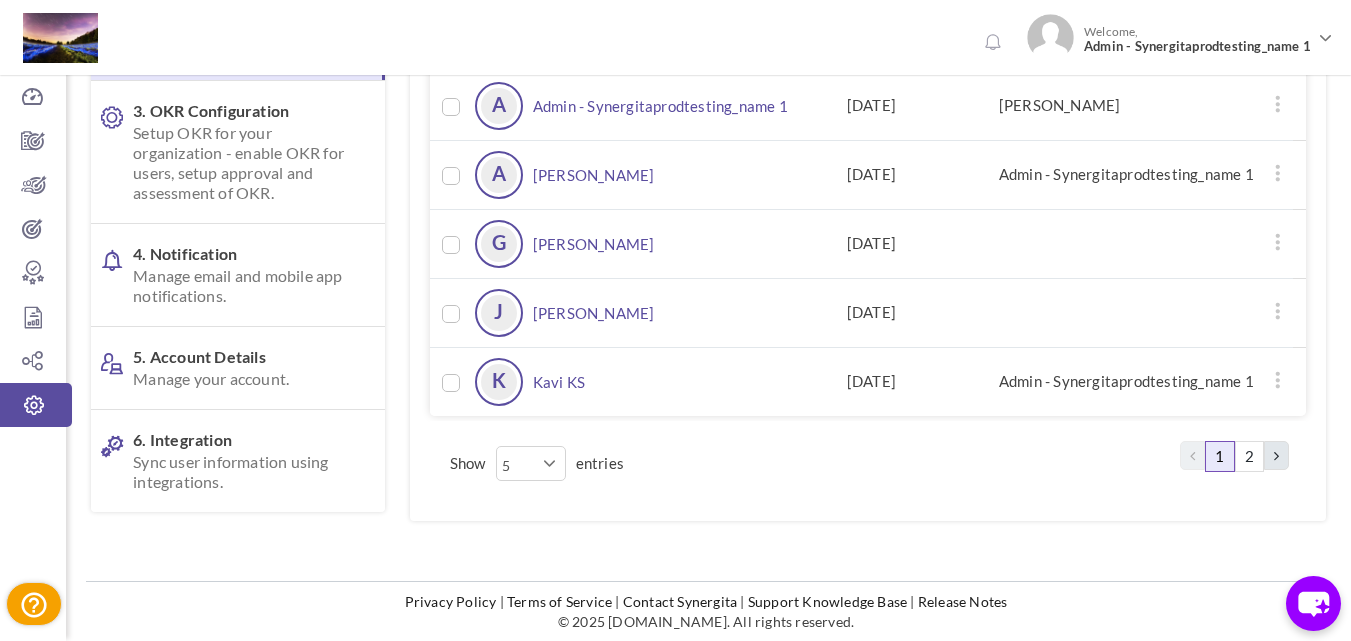 click on "J" at bounding box center (504, 313) 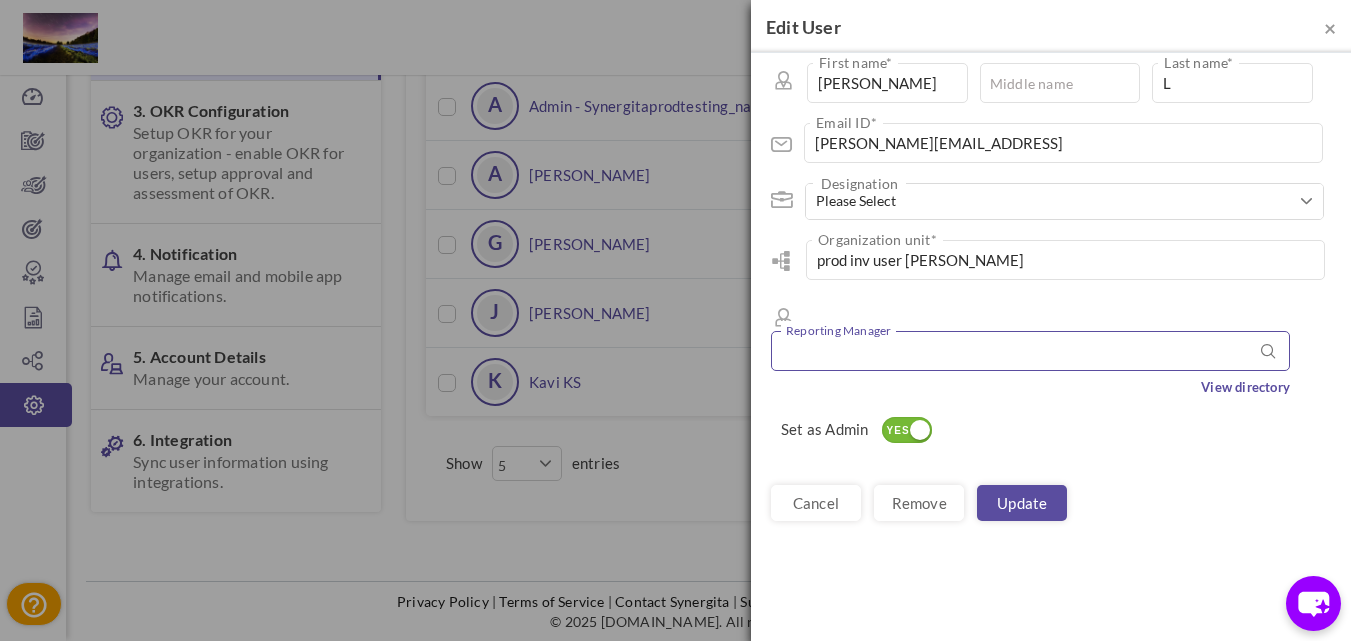 click at bounding box center [1030, 351] 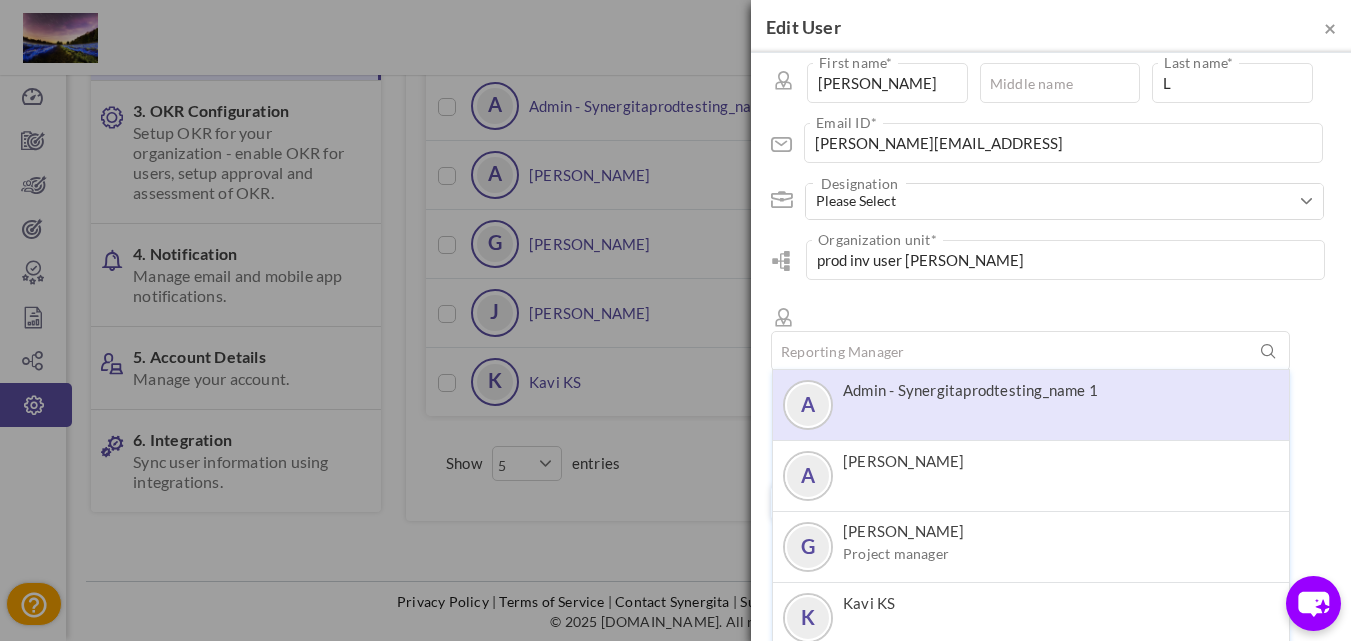 click on "Admin - Synergitaprodtesting_name 1" at bounding box center [970, 390] 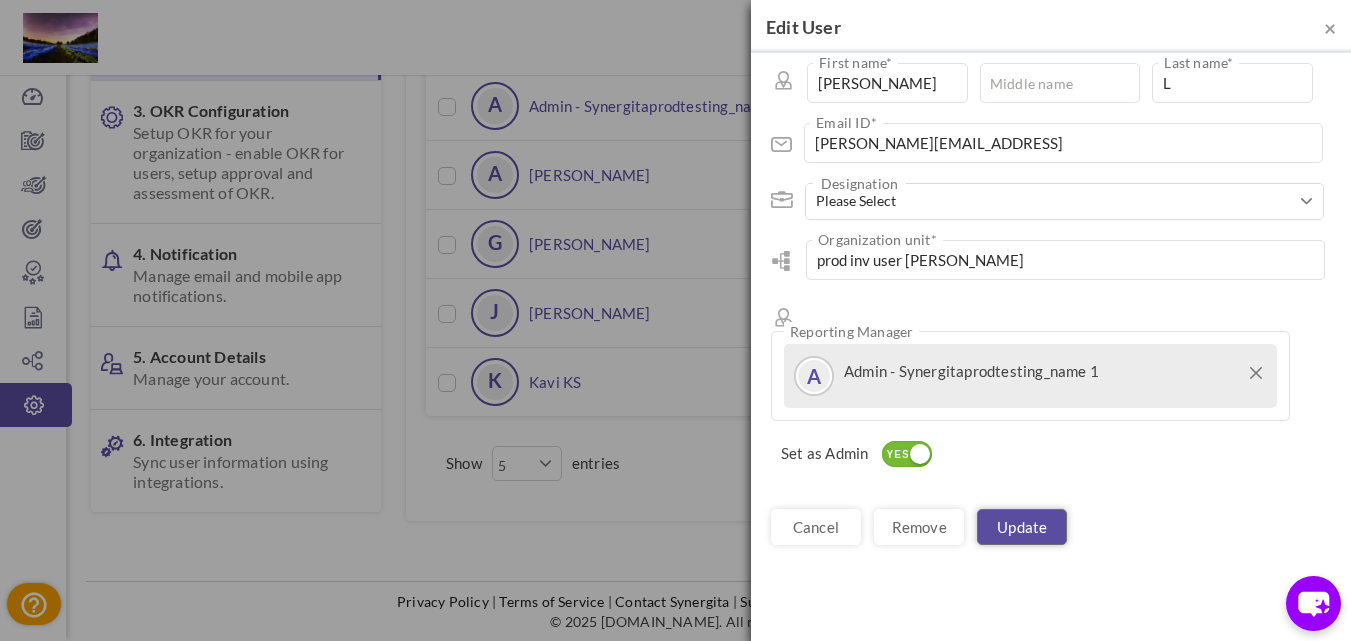 click on "Update" at bounding box center (1022, 527) 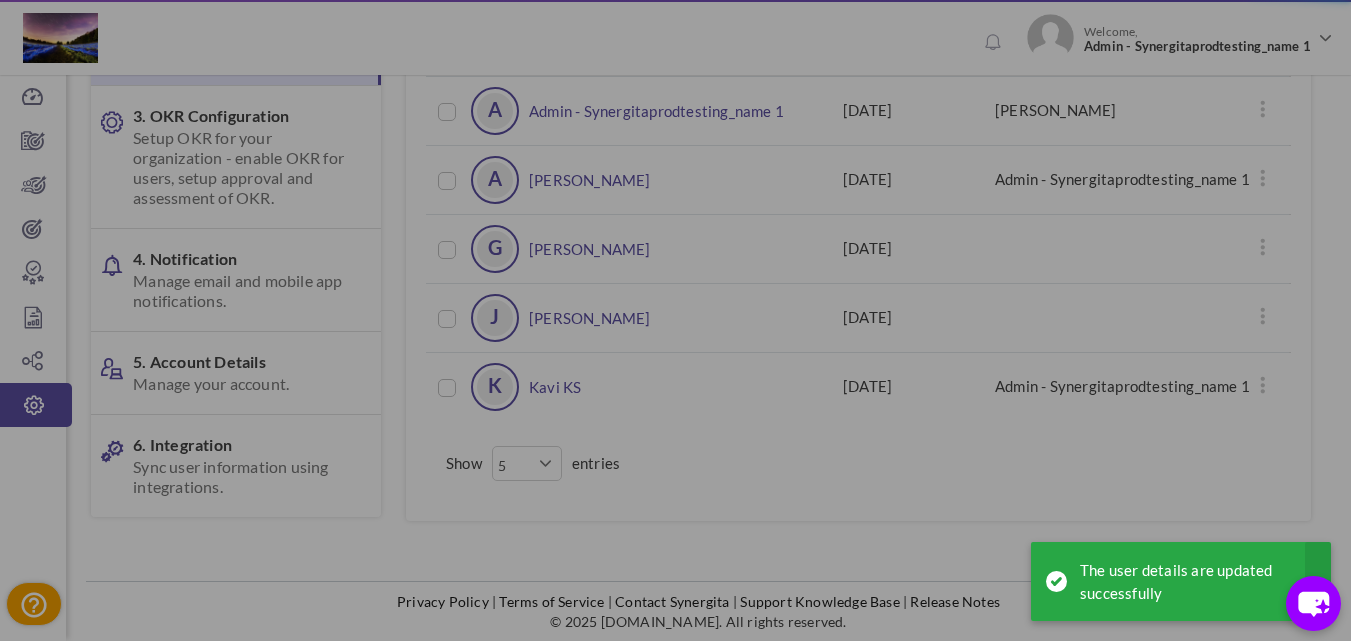 scroll, scrollTop: 283, scrollLeft: 0, axis: vertical 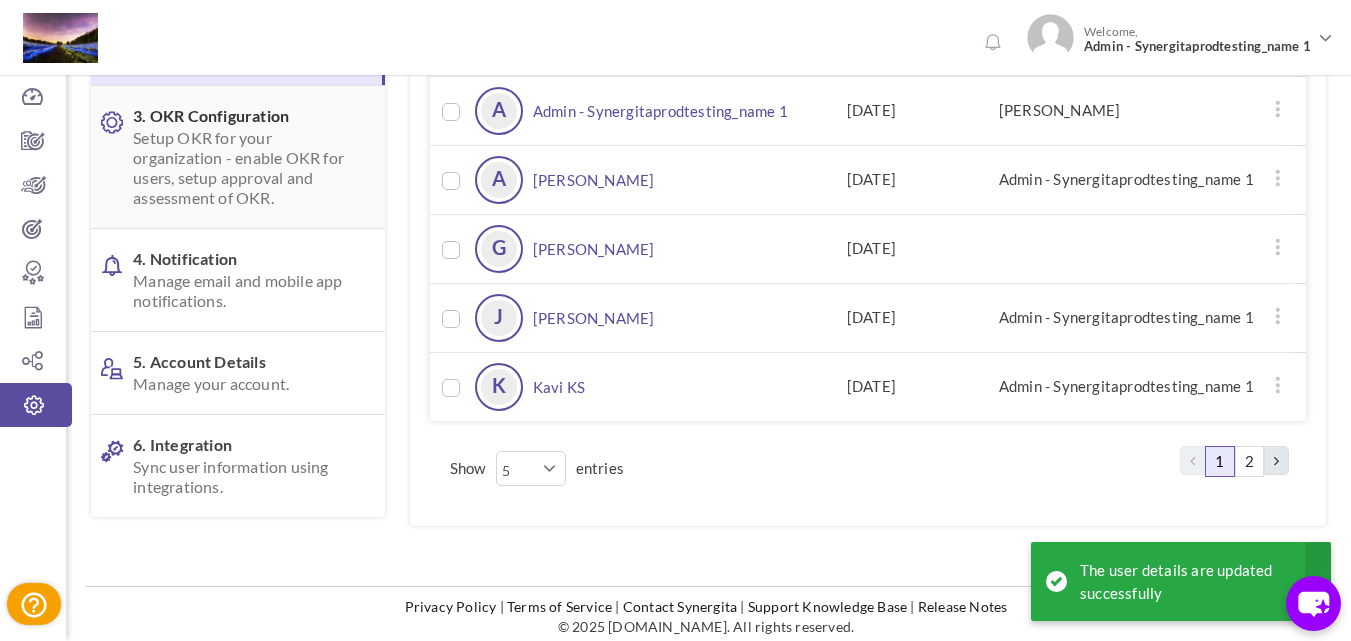 click on "Setup OKR for your organization - enable OKR for users, setup approval and assessment of OKR." at bounding box center (246, 168) 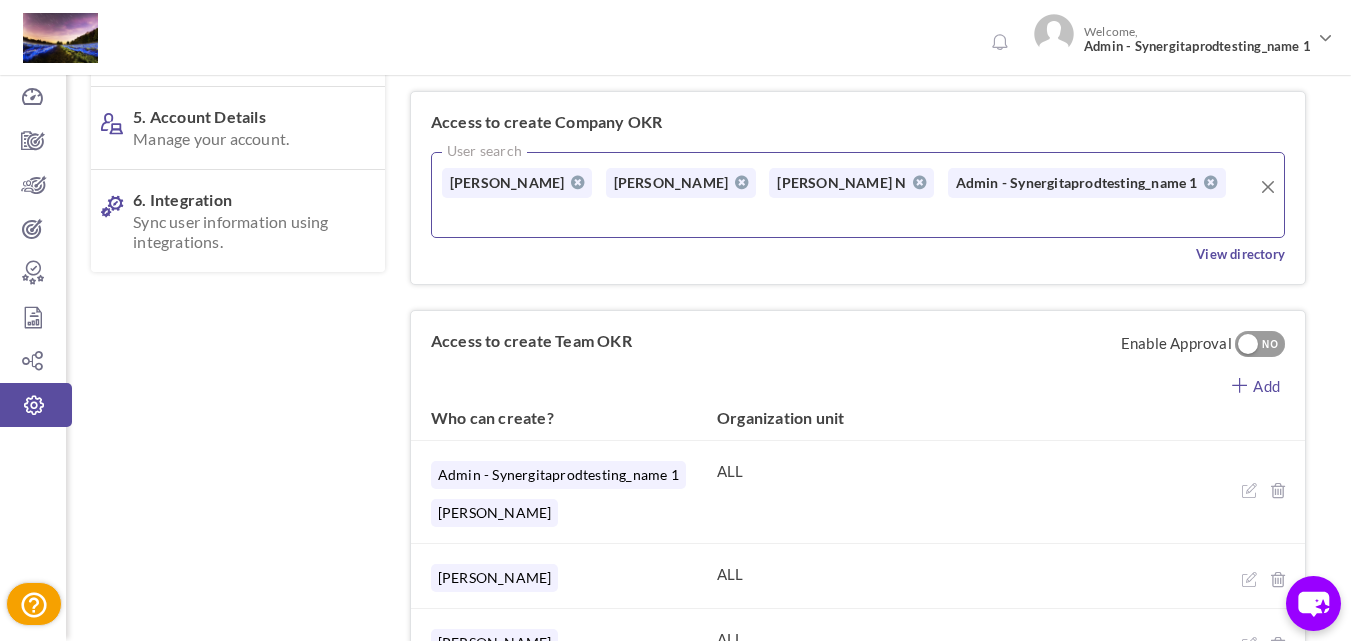 scroll, scrollTop: 328, scrollLeft: 0, axis: vertical 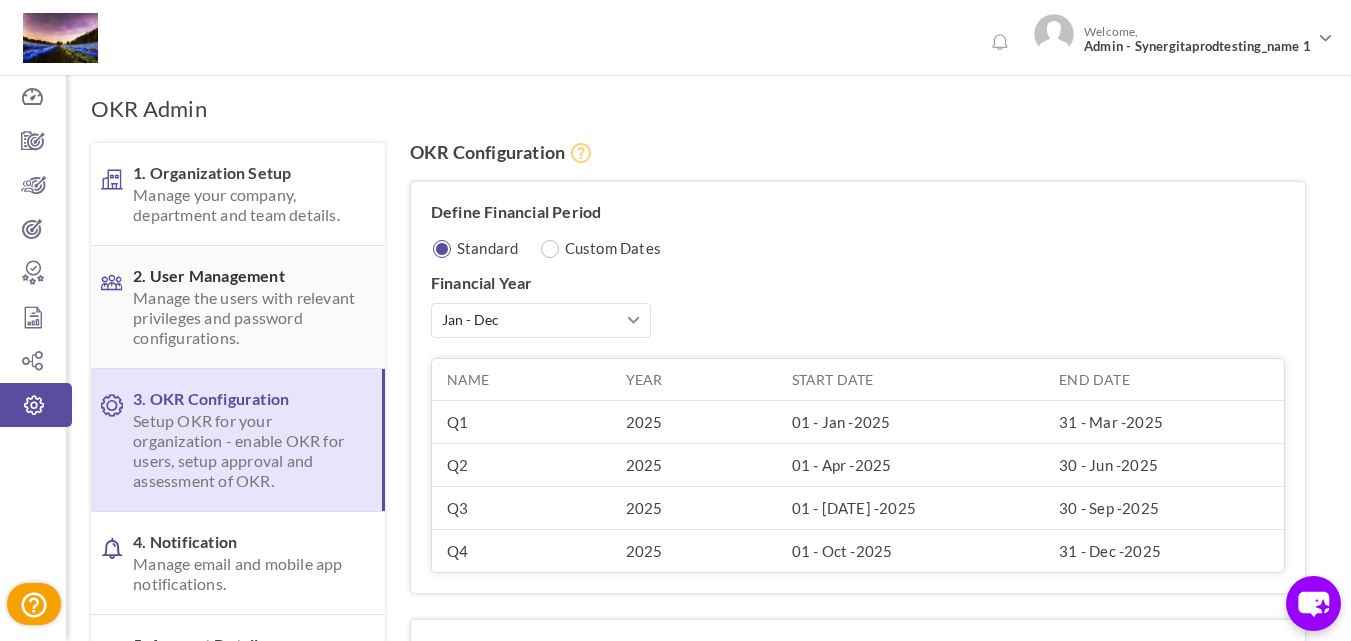 click on "Manage the users with relevant privileges and password configurations." at bounding box center [246, 318] 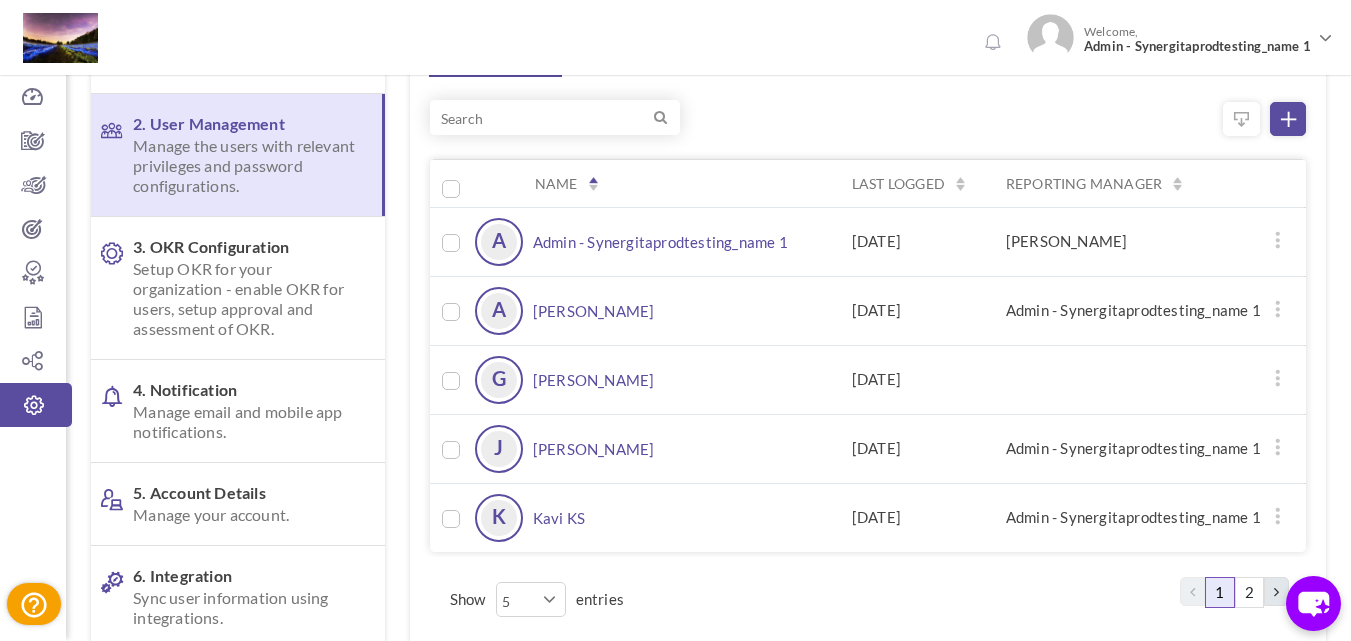 scroll, scrollTop: 200, scrollLeft: 0, axis: vertical 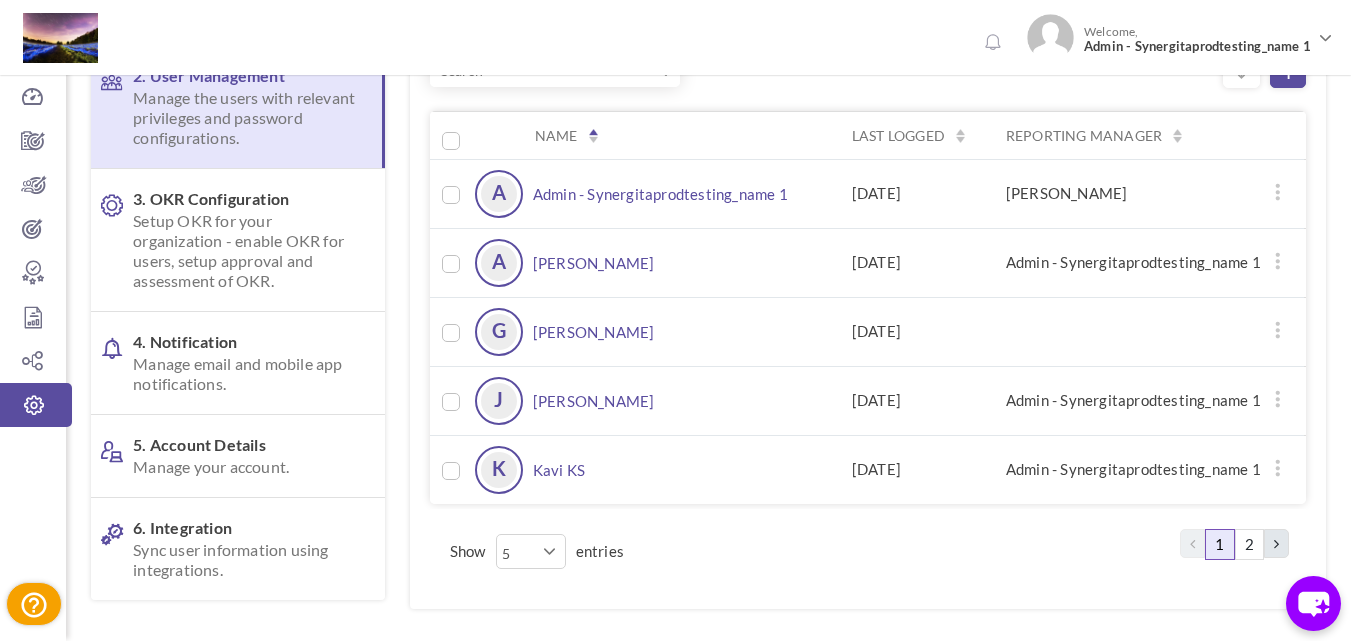click on "[PERSON_NAME]" at bounding box center [594, 401] 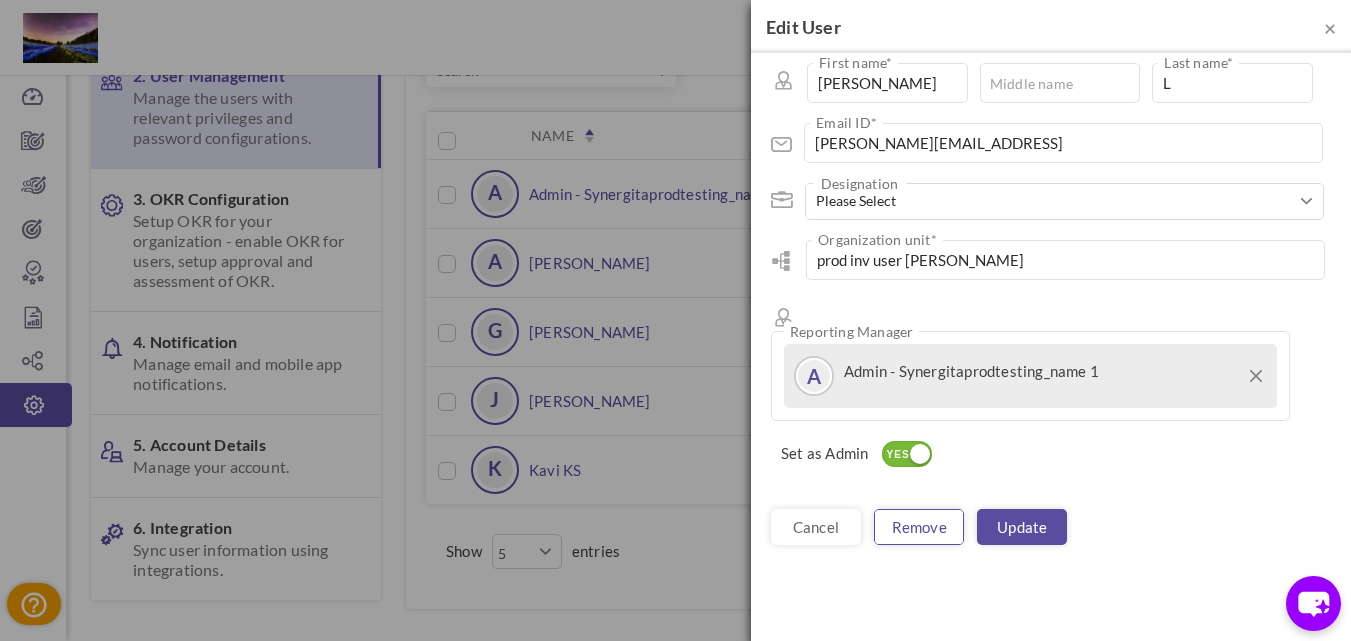 click on "Remove" at bounding box center [919, 527] 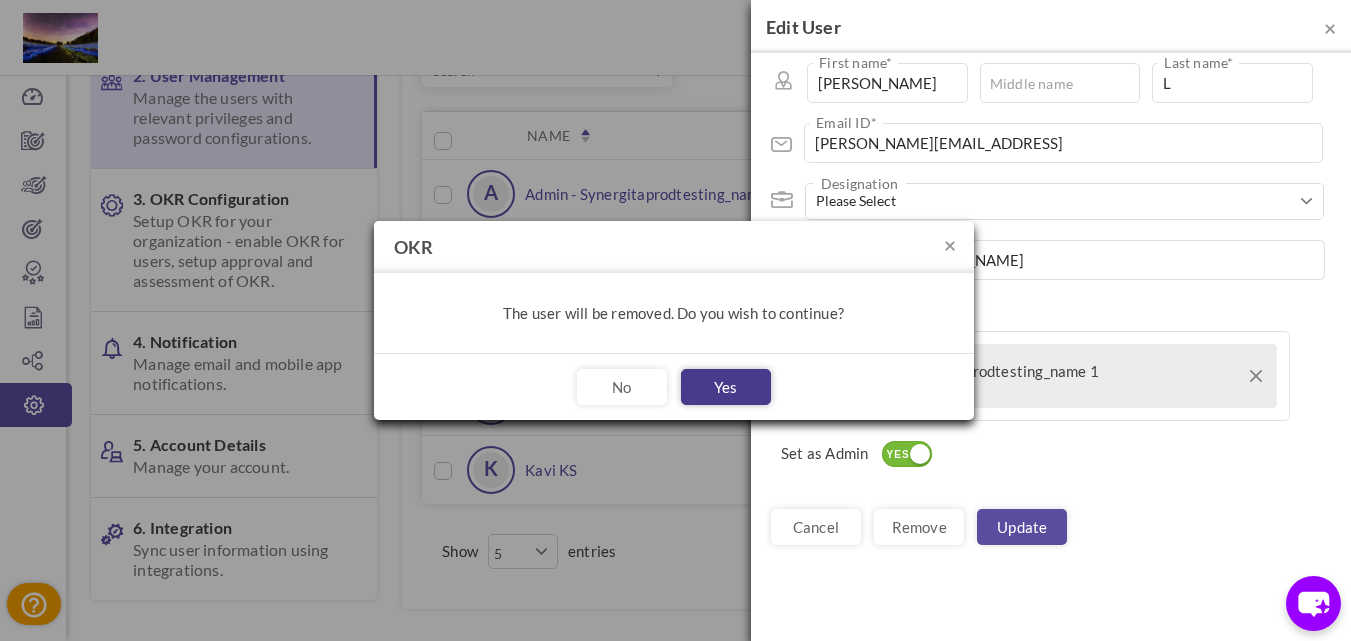 click on "Yes" at bounding box center (726, 387) 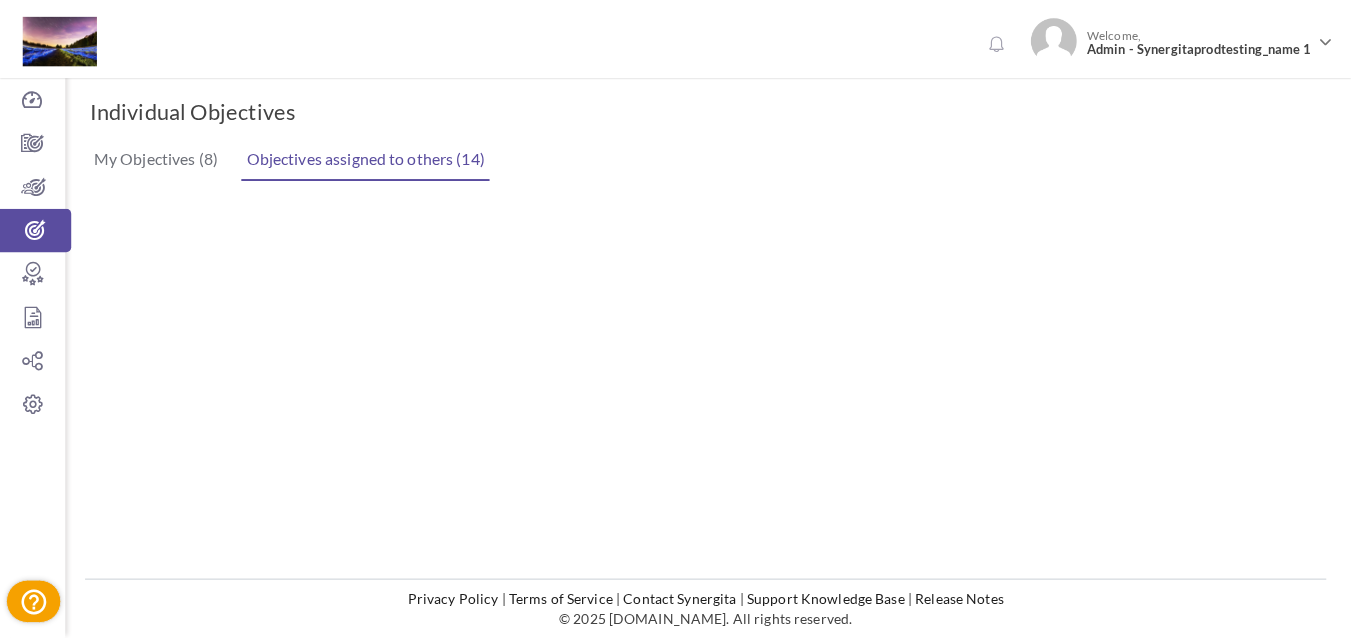 scroll, scrollTop: 0, scrollLeft: 0, axis: both 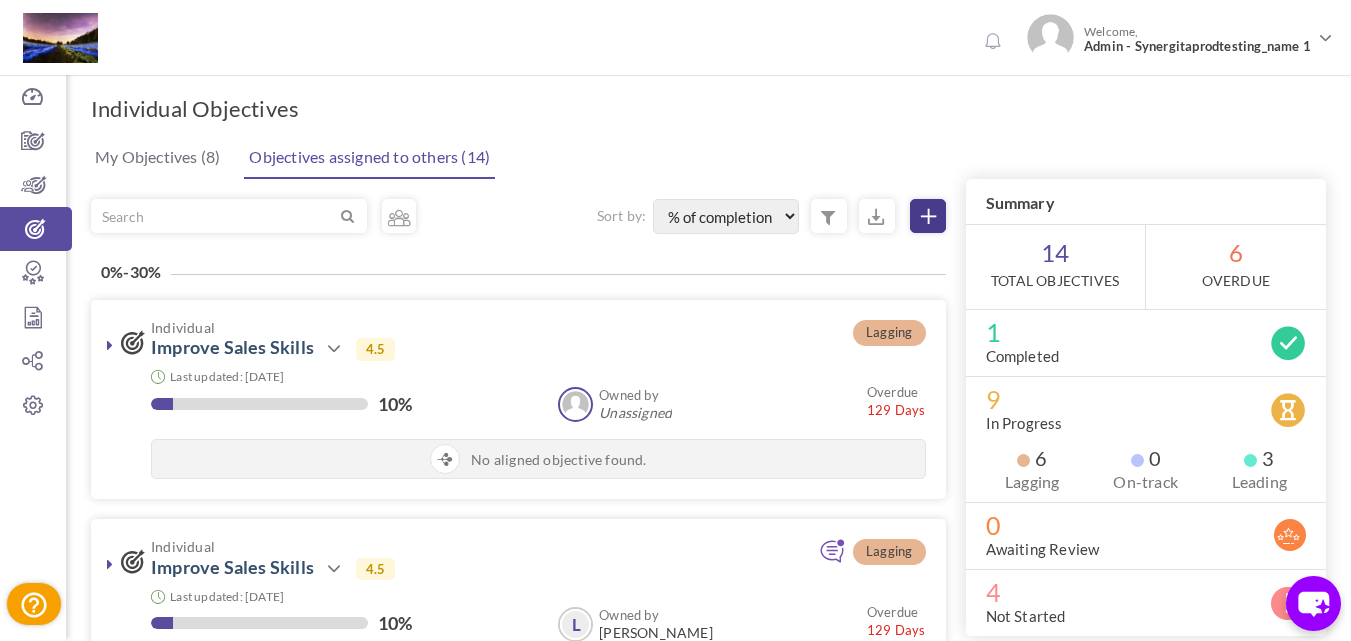 click at bounding box center (928, 216) 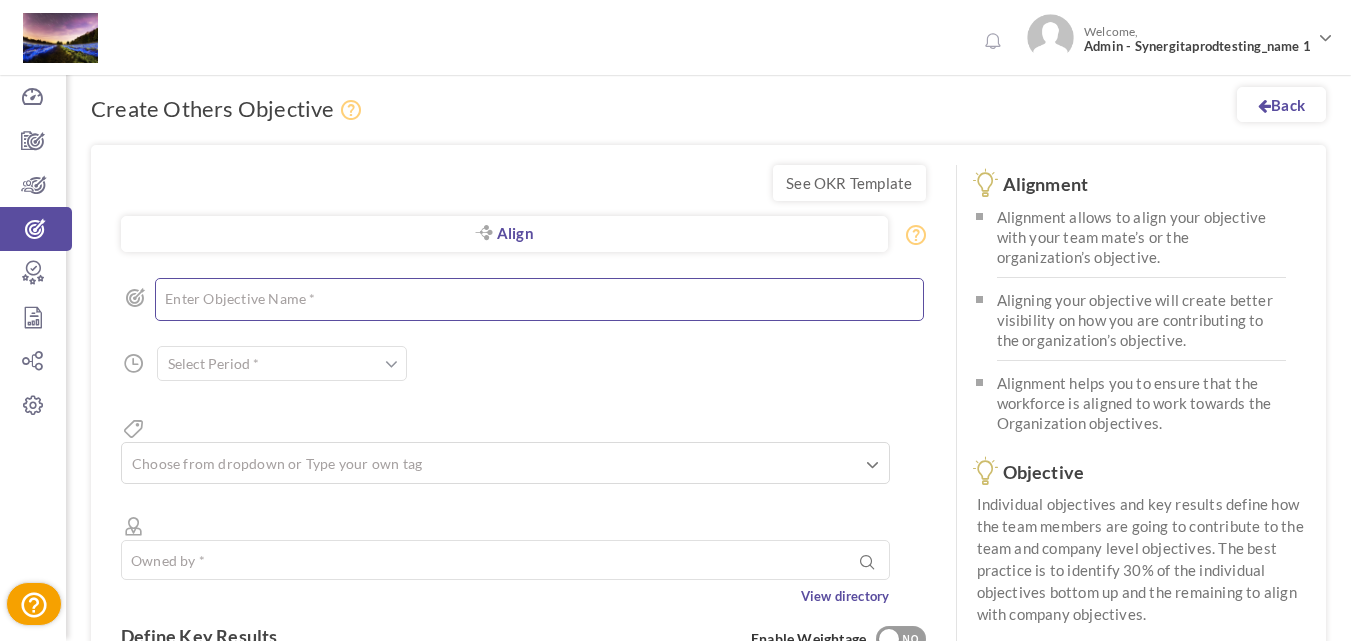 scroll, scrollTop: 0, scrollLeft: 0, axis: both 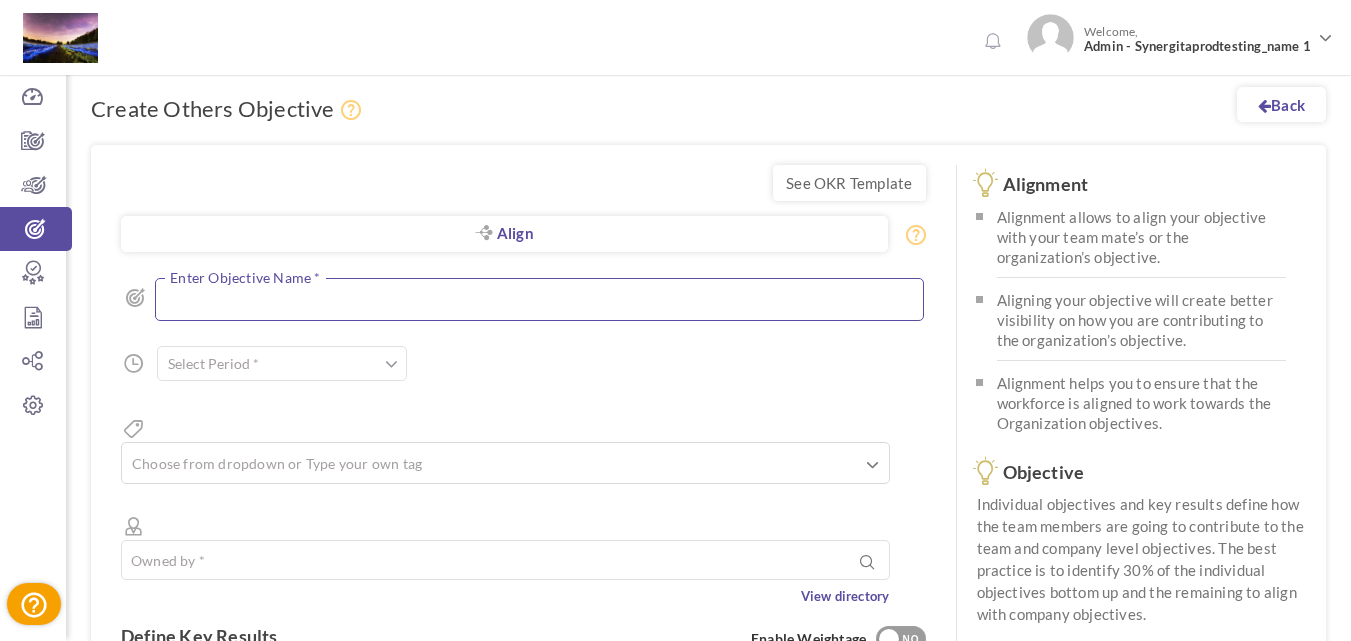 click at bounding box center (539, 299) 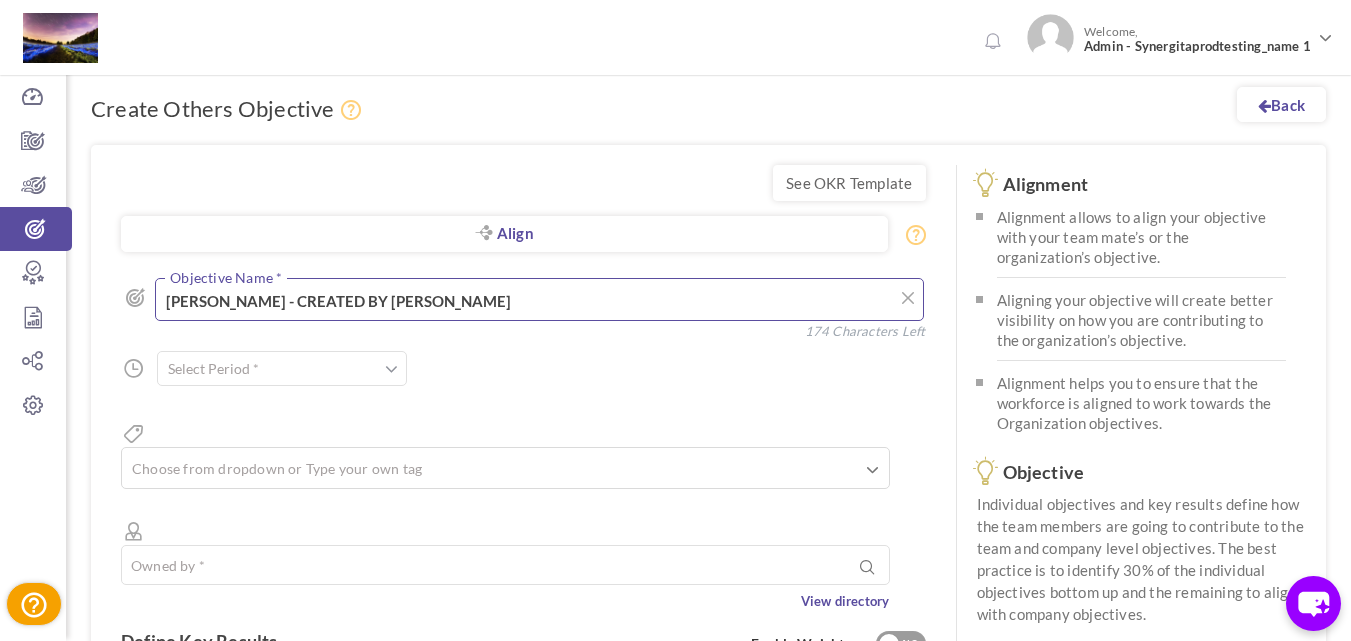 type on "[PERSON_NAME] - CREATED BY [PERSON_NAME]" 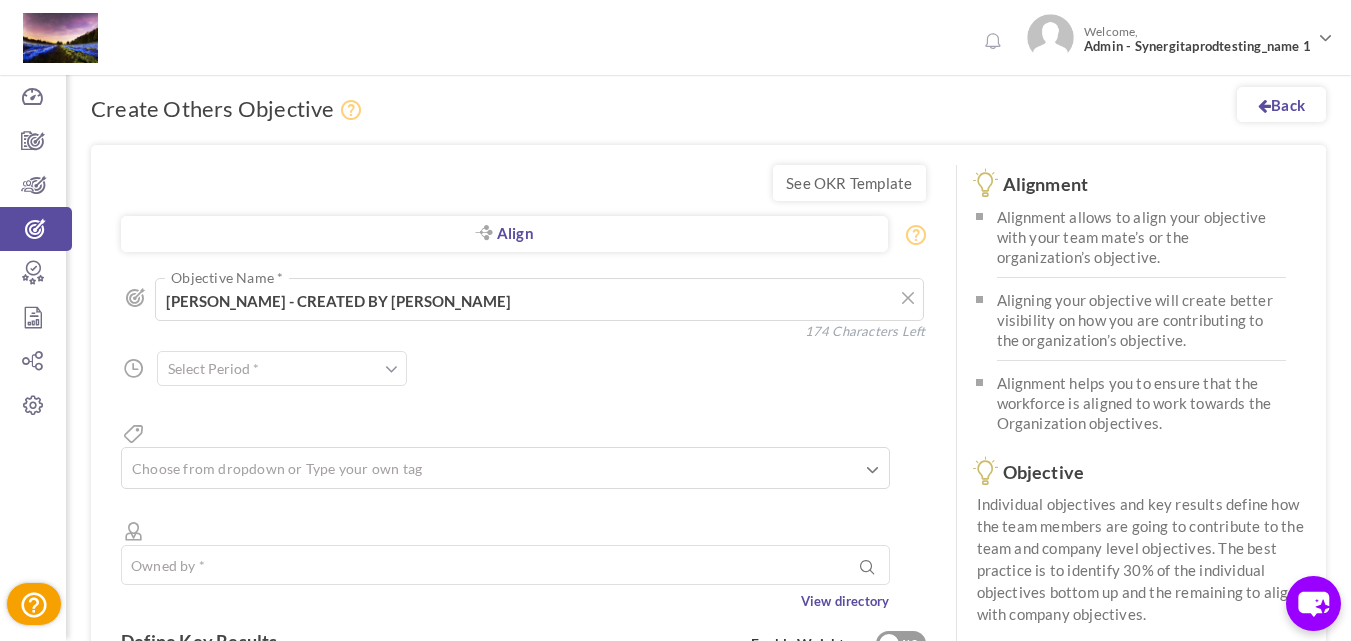 click at bounding box center [282, 368] 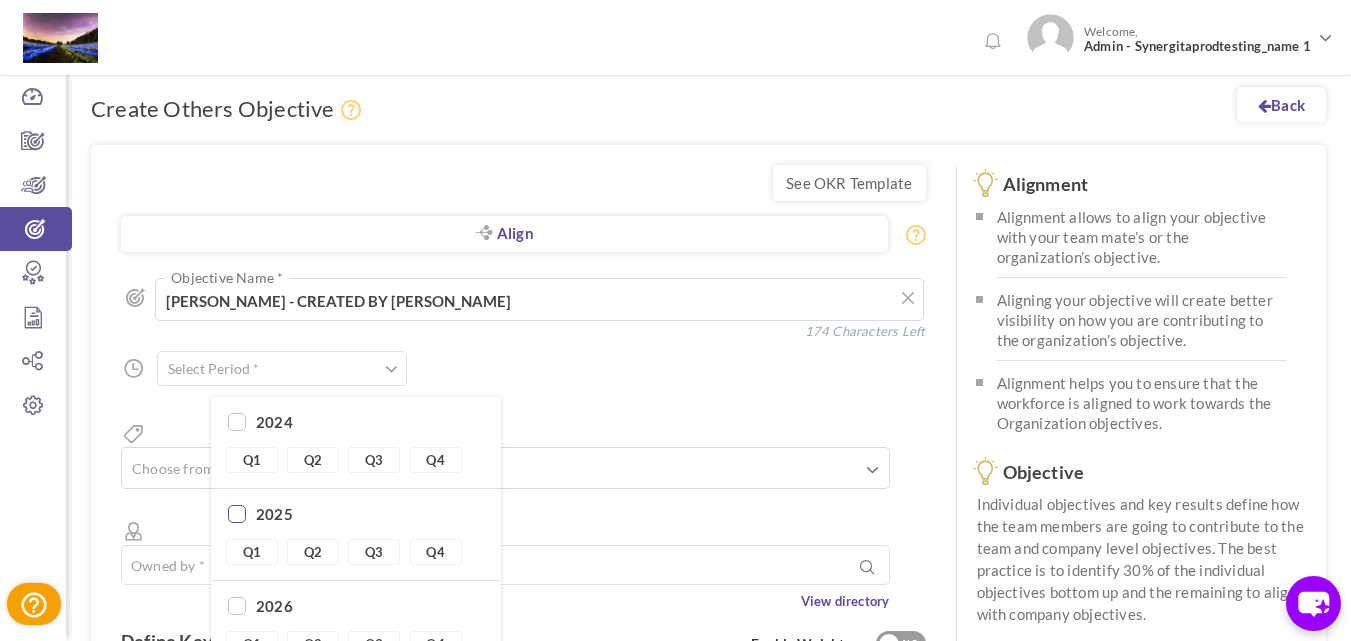 click at bounding box center (237, 515) 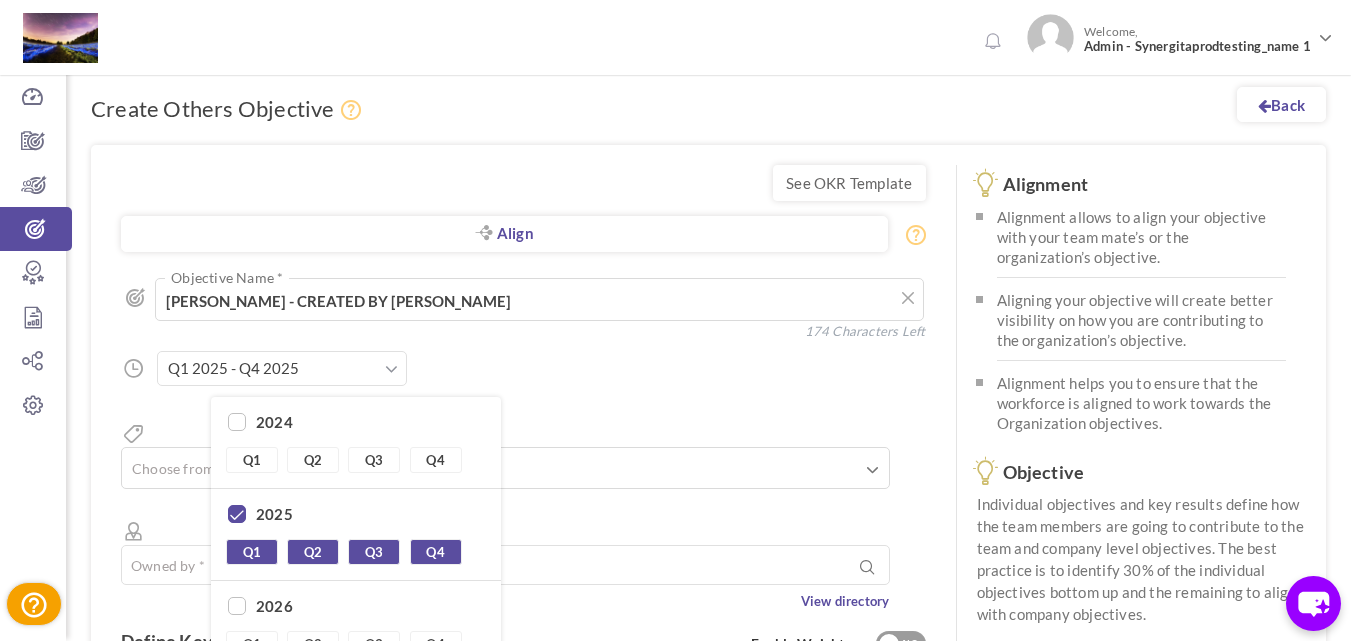 click on "2026" at bounding box center (356, 608) 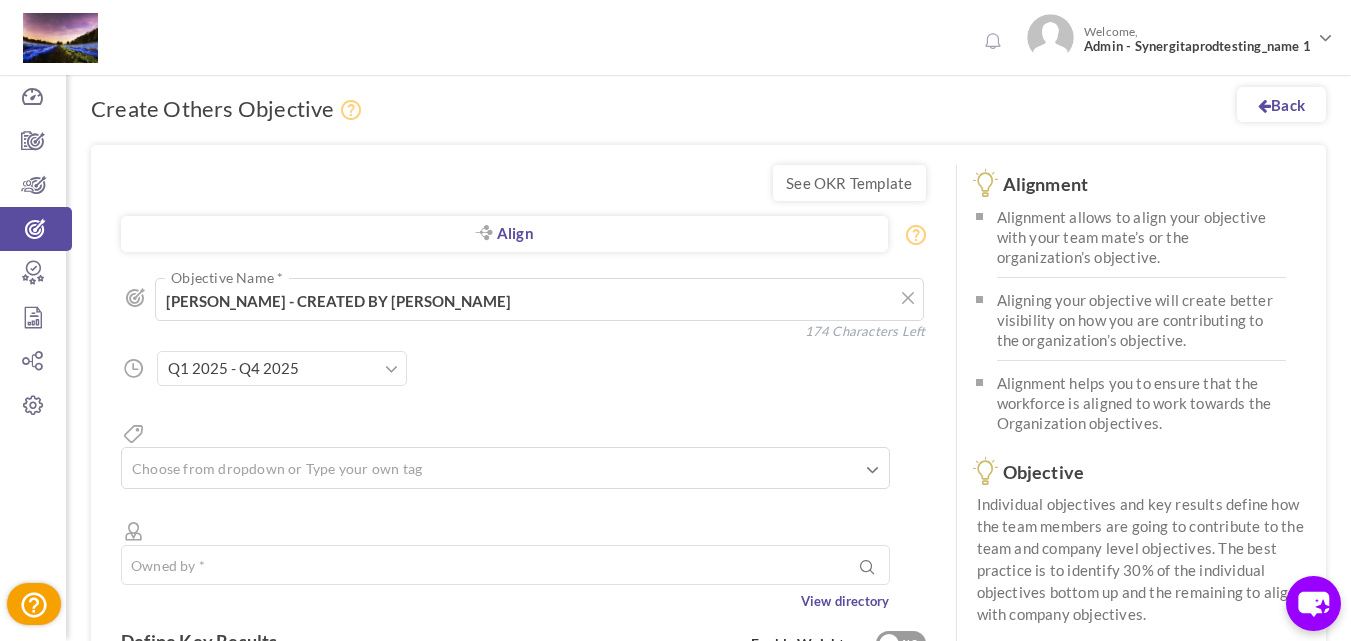 click on "Q1 2025 - Q4 2025" at bounding box center (282, 368) 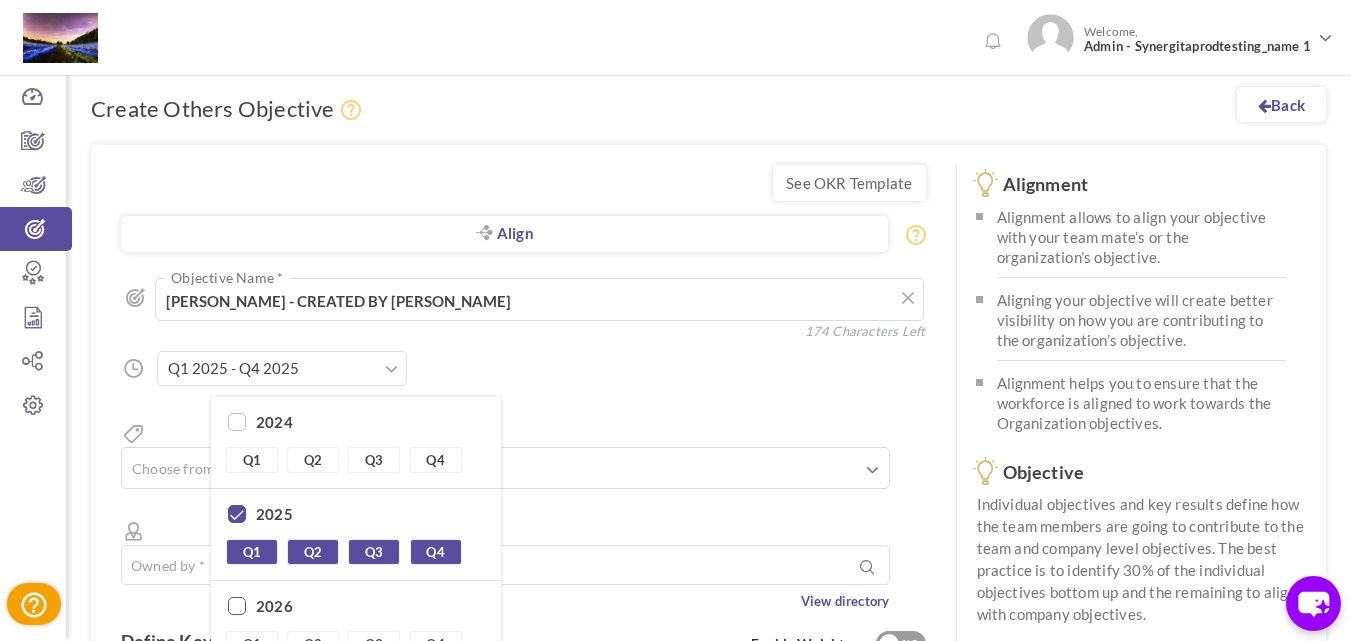 click at bounding box center [237, 607] 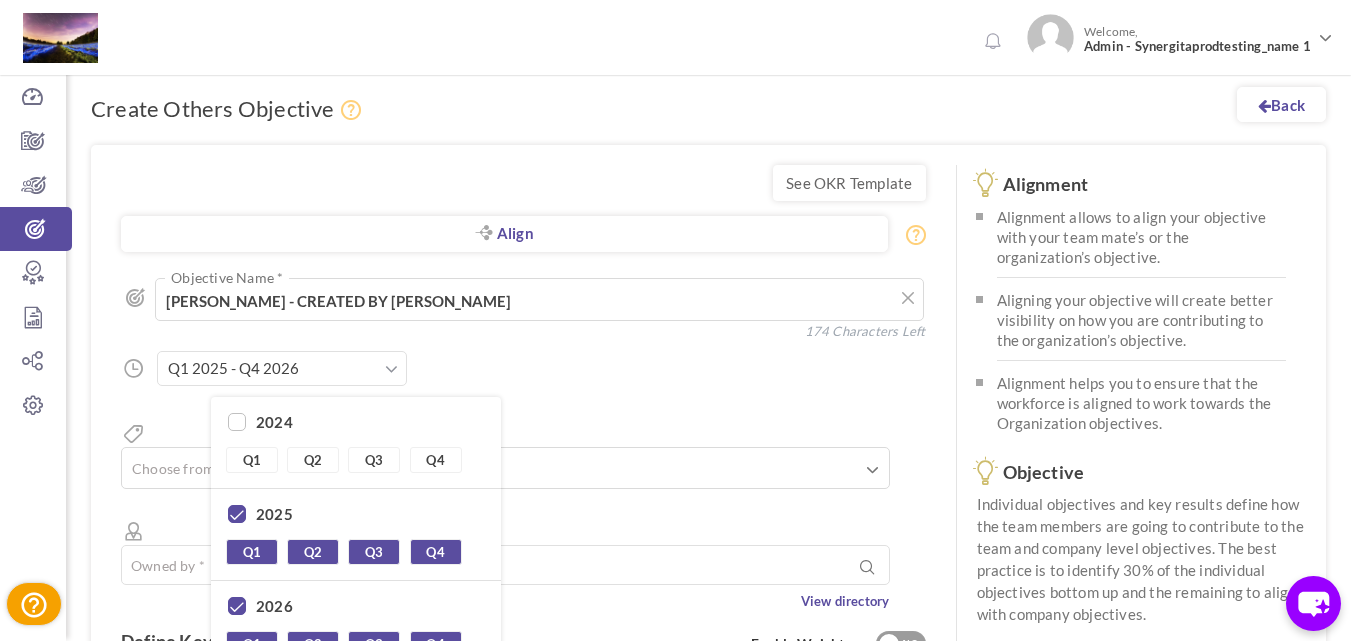click on "Align Objective
All
Company
Team
Individual
Choose Objective
JOHANNA - CREATED BY ADMIN
Objective Name *
174 Characters Left
Start Date *
to Period Q1" at bounding box center (523, 434) 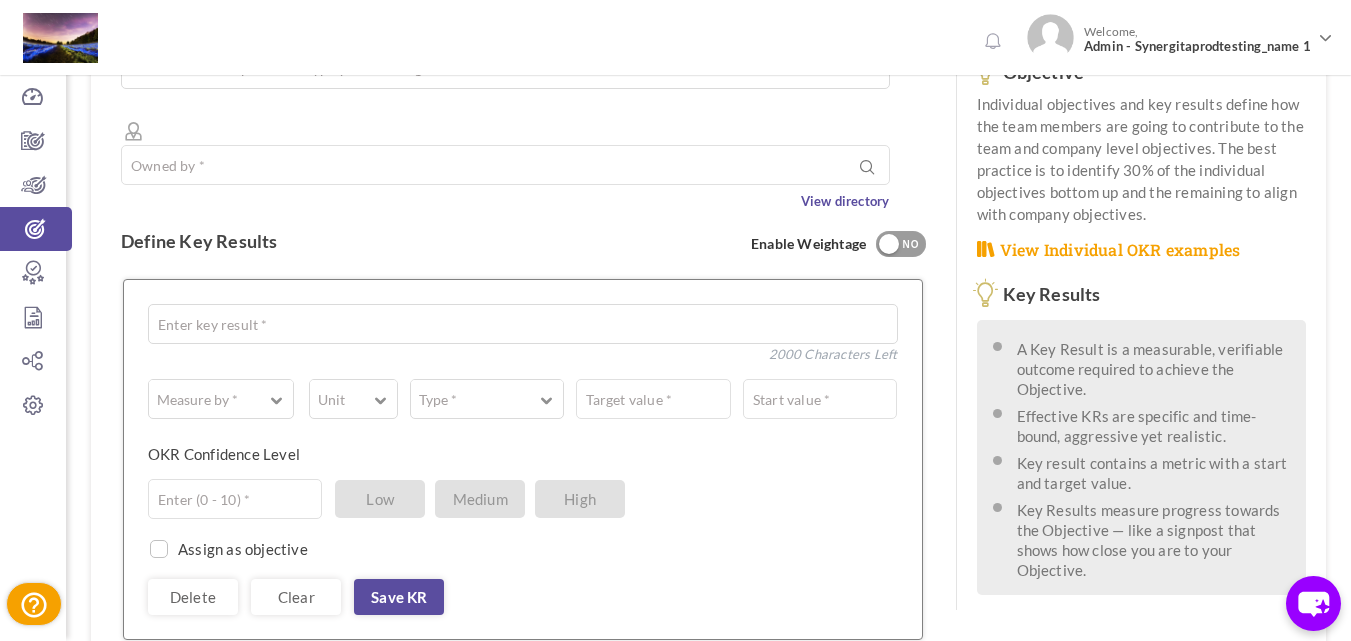 scroll, scrollTop: 200, scrollLeft: 0, axis: vertical 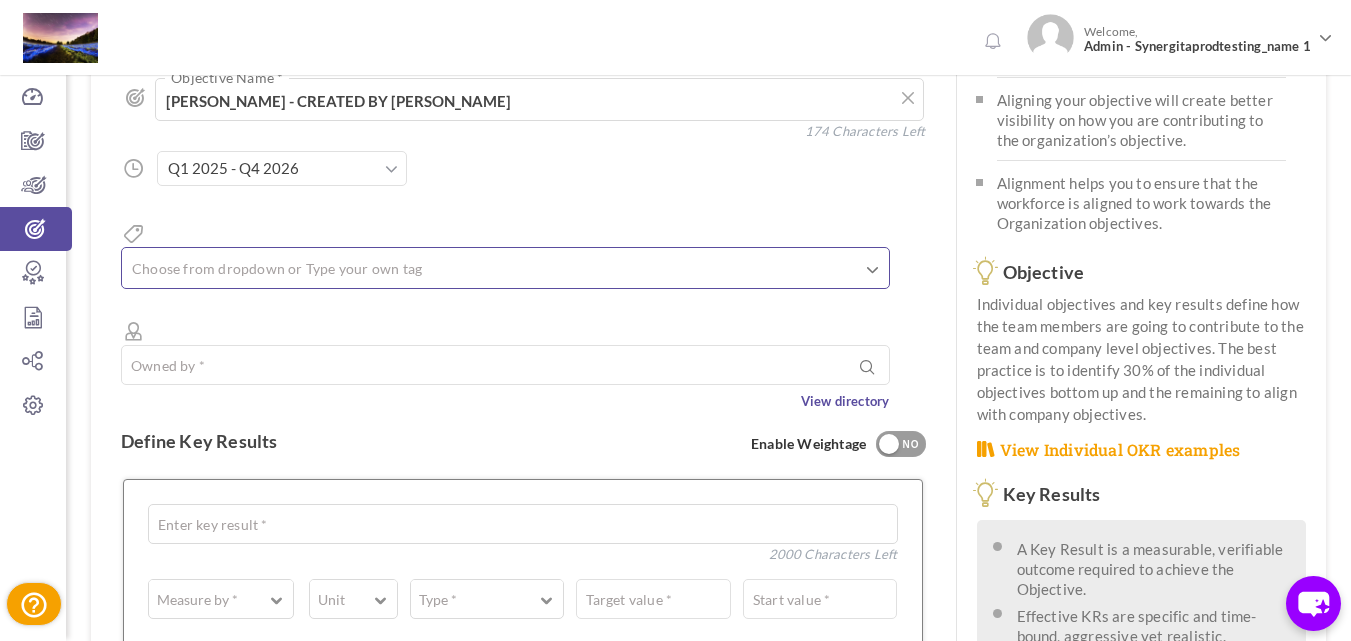 click at bounding box center (505, 271) 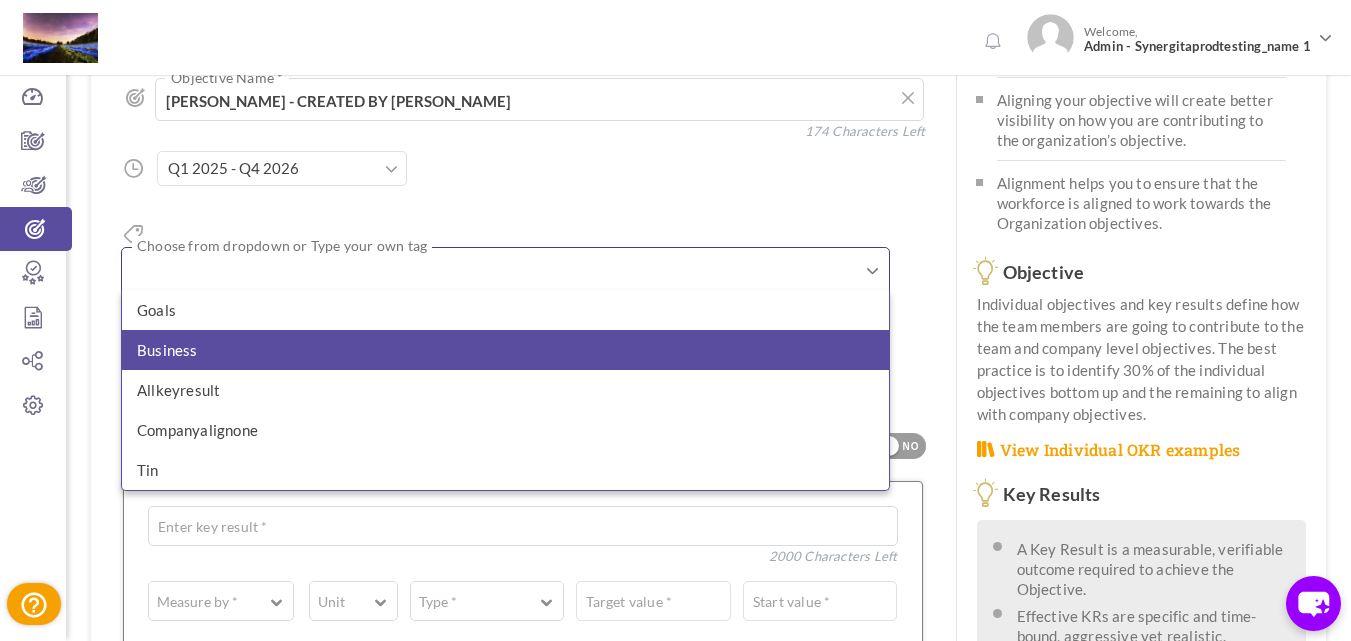 click on "Business" at bounding box center [505, 350] 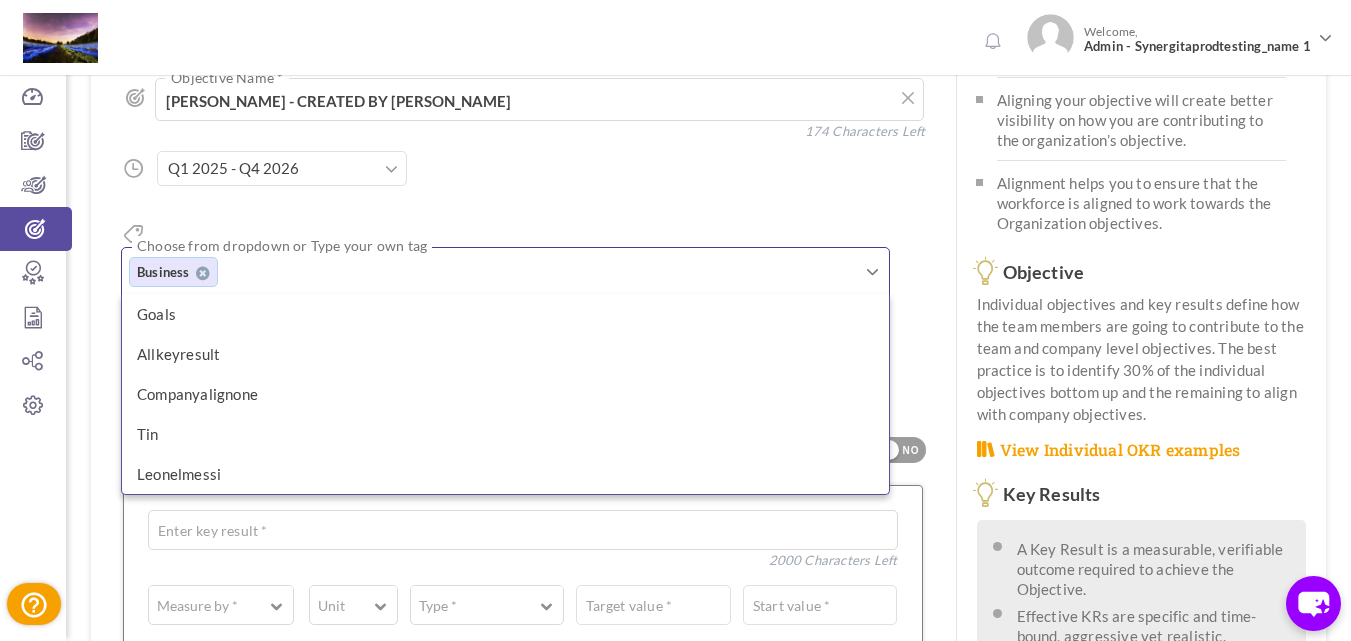 click on "allkeyresult" at bounding box center [505, 354] 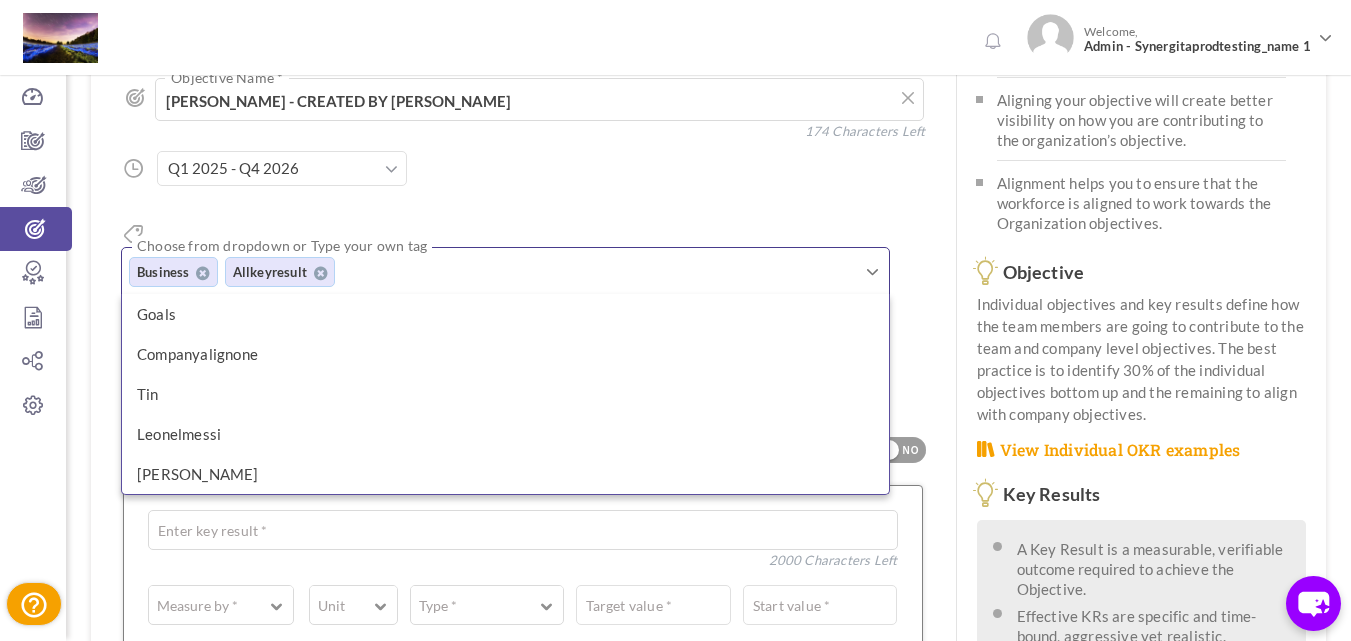 click on "Align Objective
All
Company
Team
Individual
Choose Objective
JOHANNA - CREATED BY ADMIN
Objective Name *
174 Characters Left
Start Date *
to Period Q1" at bounding box center [523, 237] 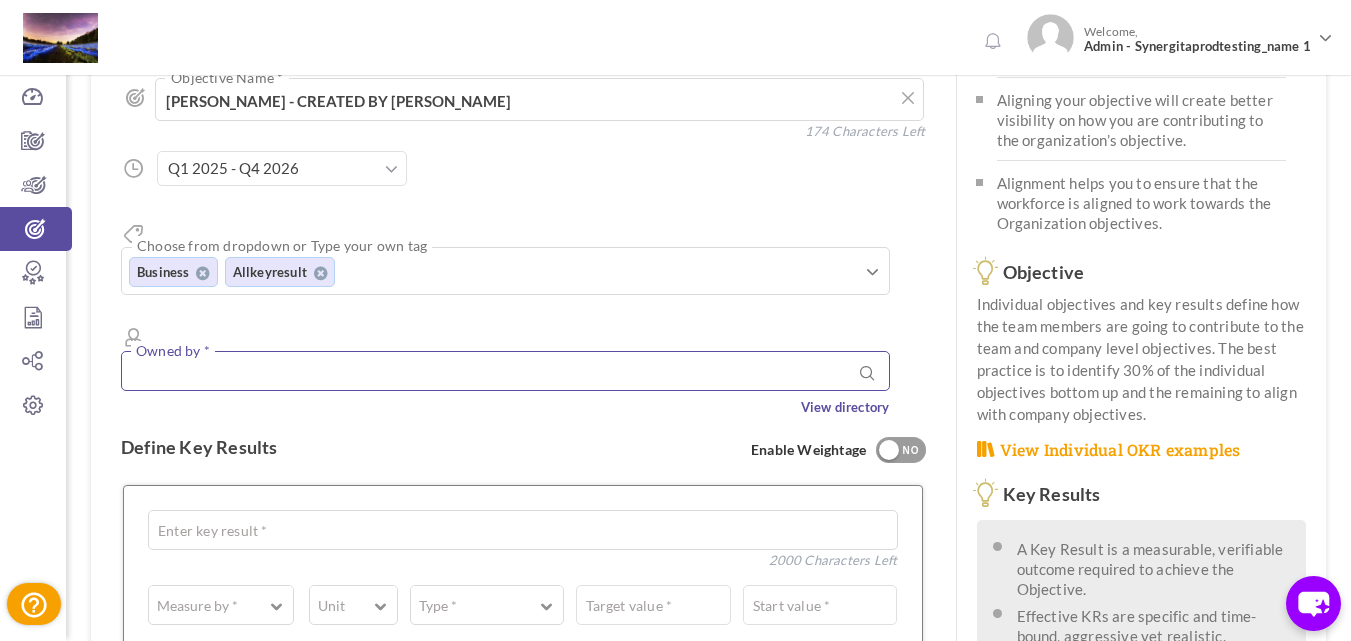 click at bounding box center (505, 371) 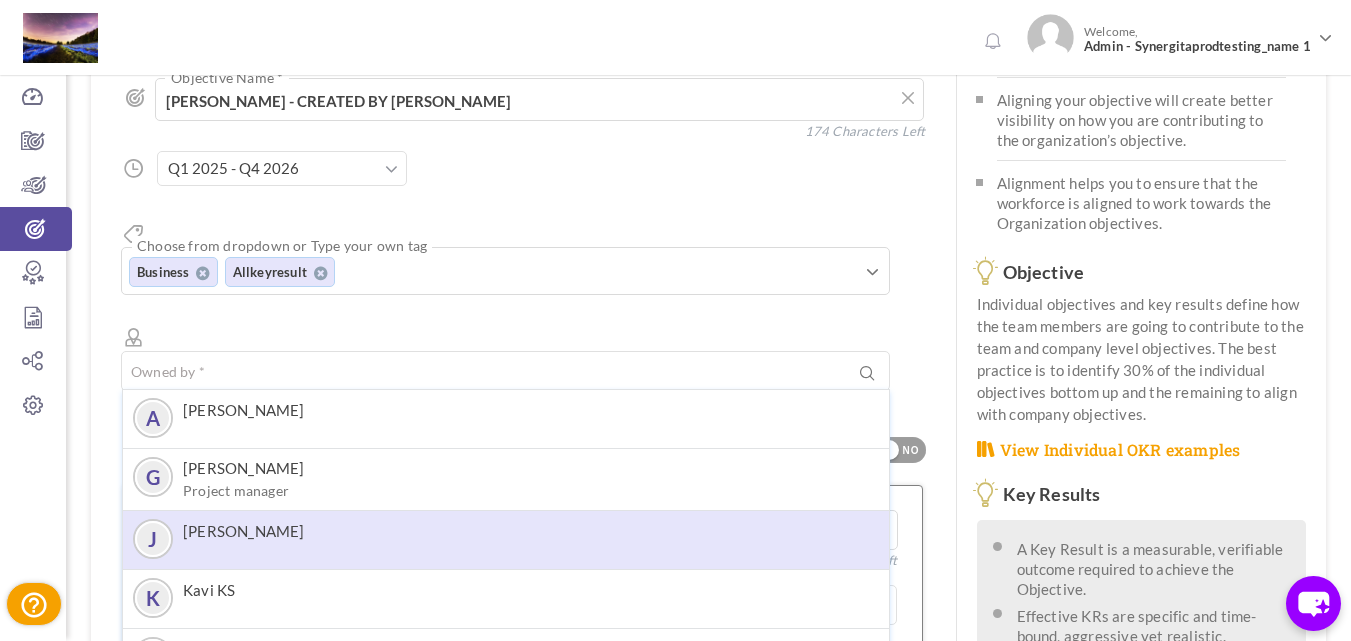 click on "J  Johanna L" at bounding box center [506, 539] 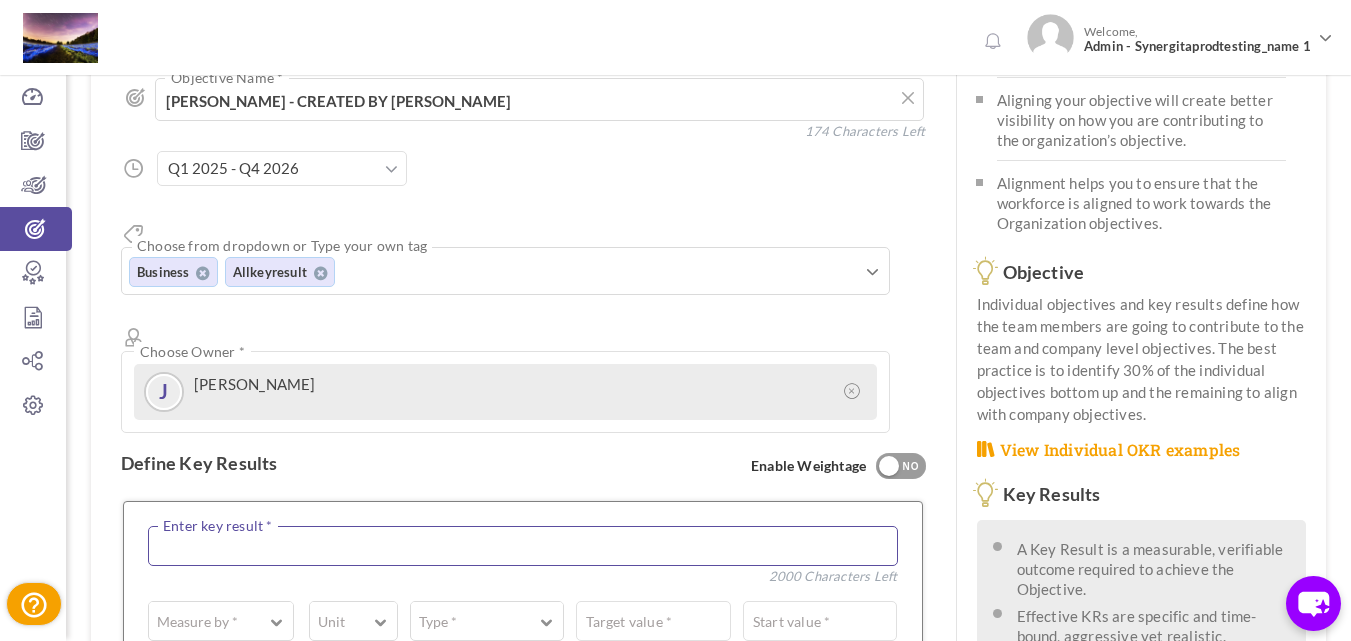 click at bounding box center [523, 546] 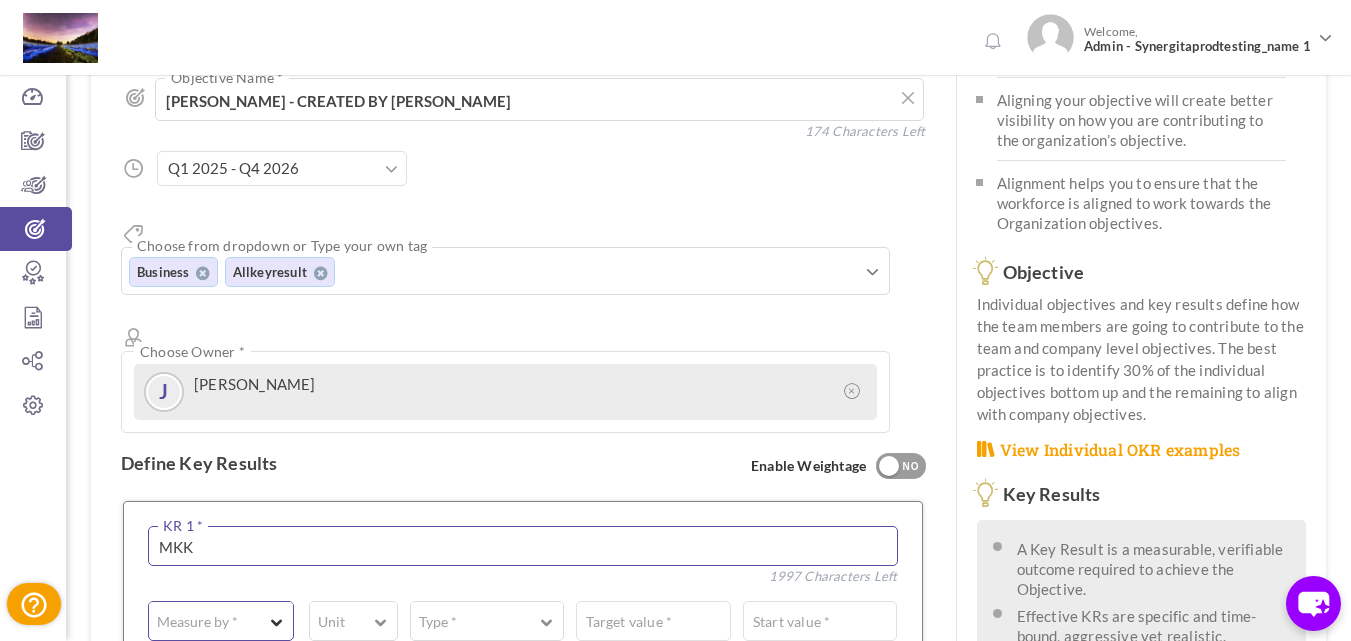 type on "MKK" 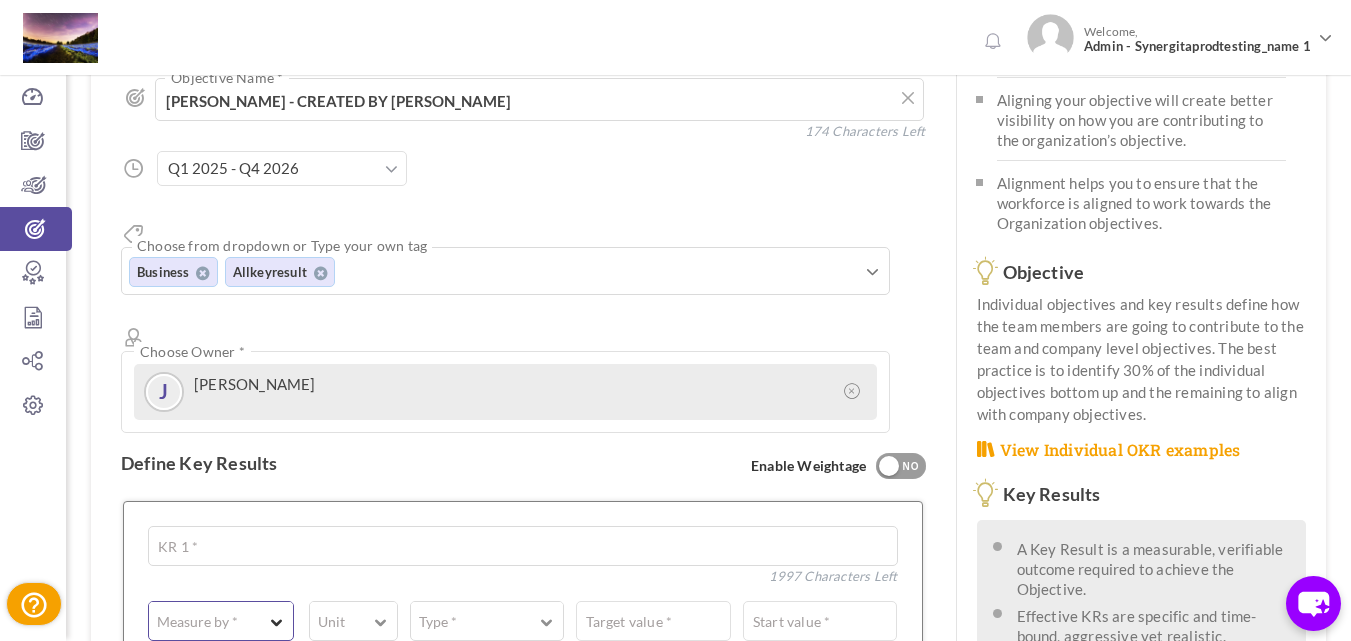 click at bounding box center [277, 617] 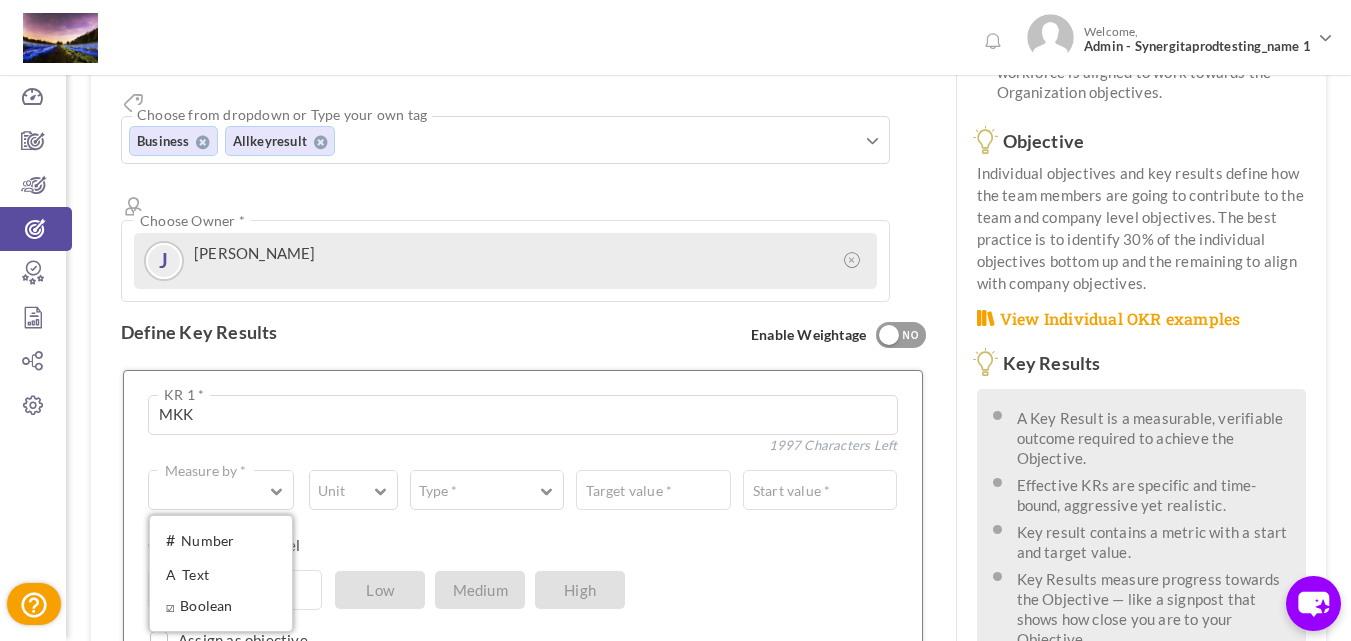 scroll, scrollTop: 400, scrollLeft: 0, axis: vertical 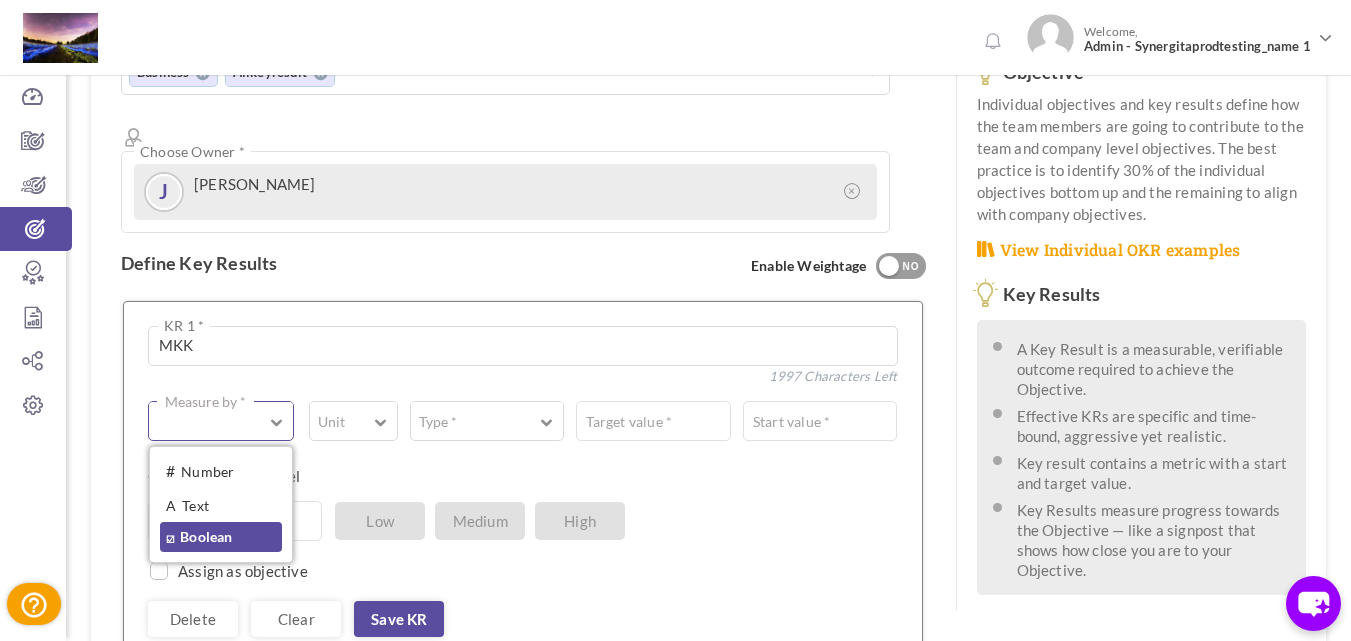 click on "☑ Boolean" at bounding box center [221, 537] 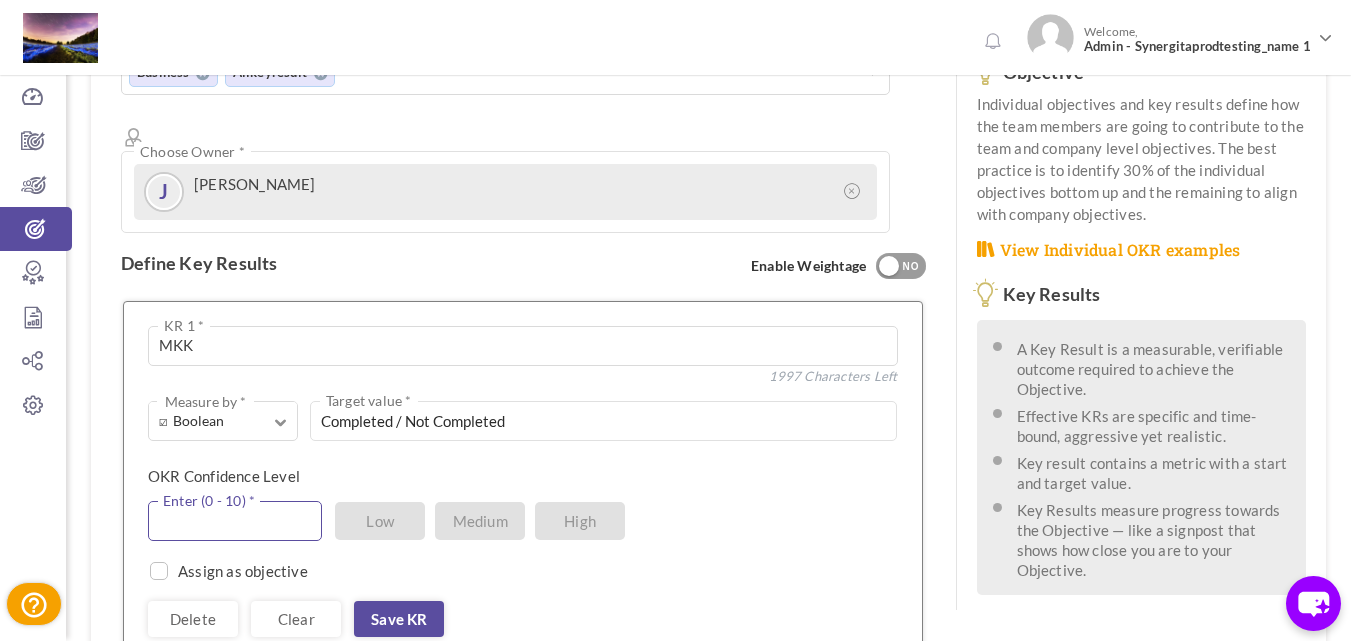 click at bounding box center (235, 521) 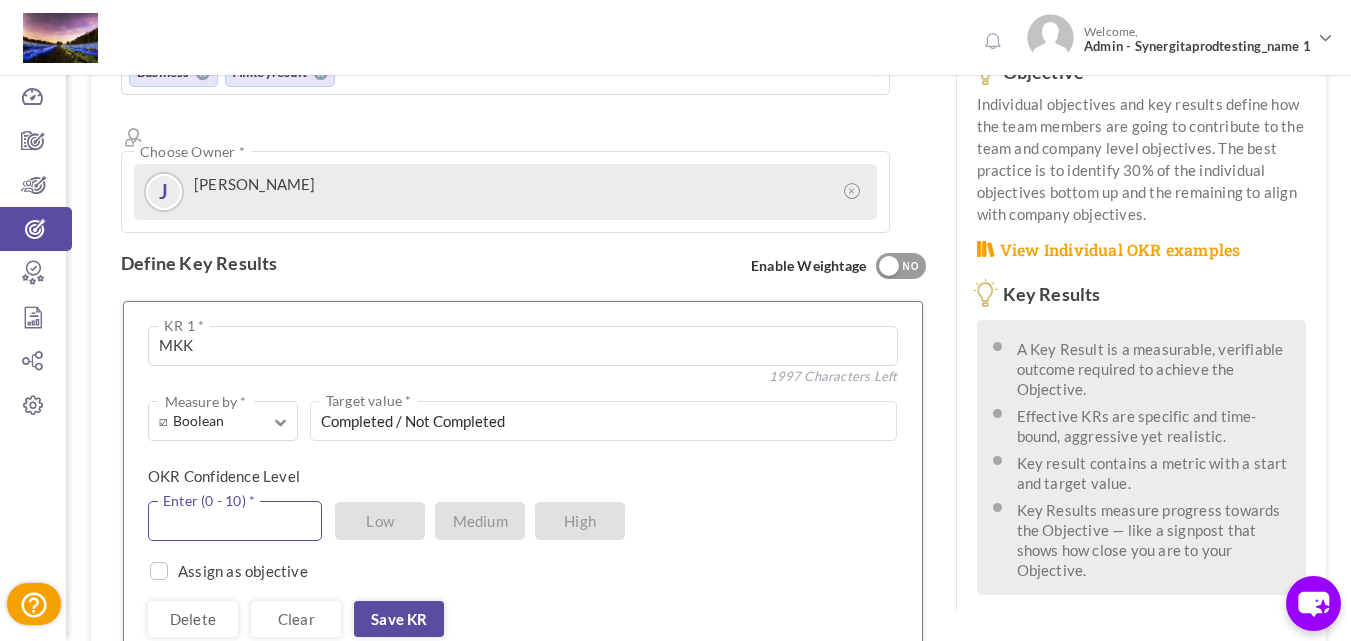type on "9" 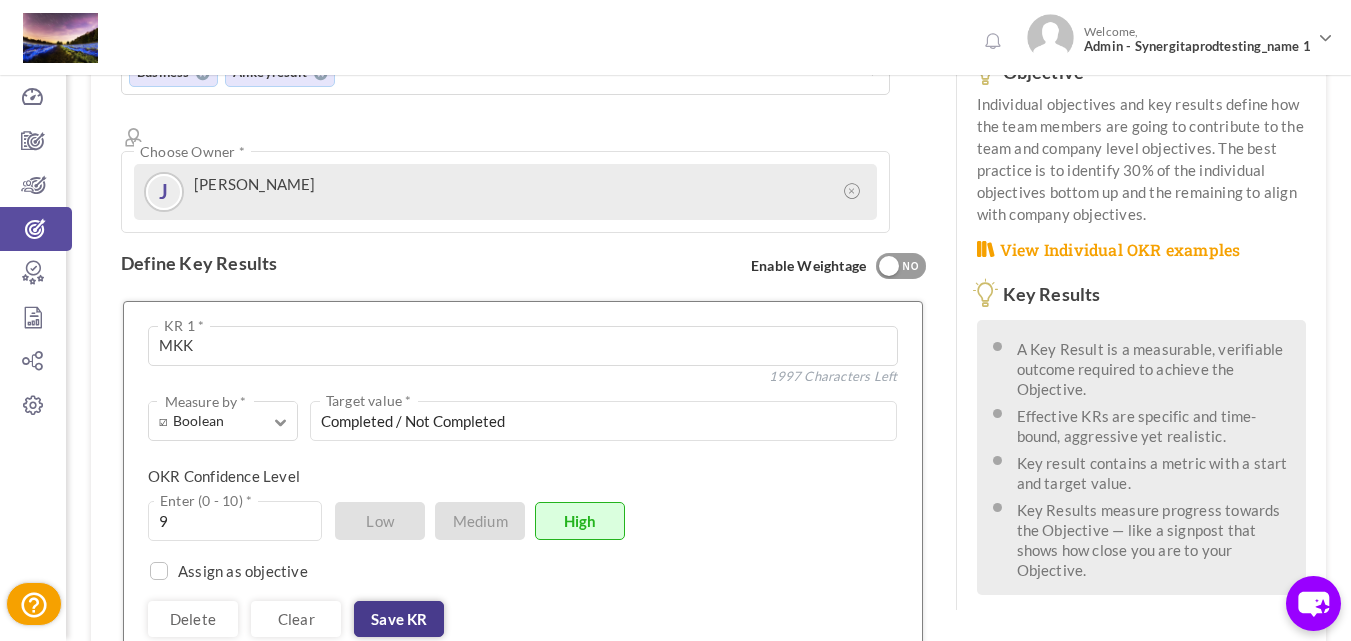 click on "Save KR" at bounding box center (399, 619) 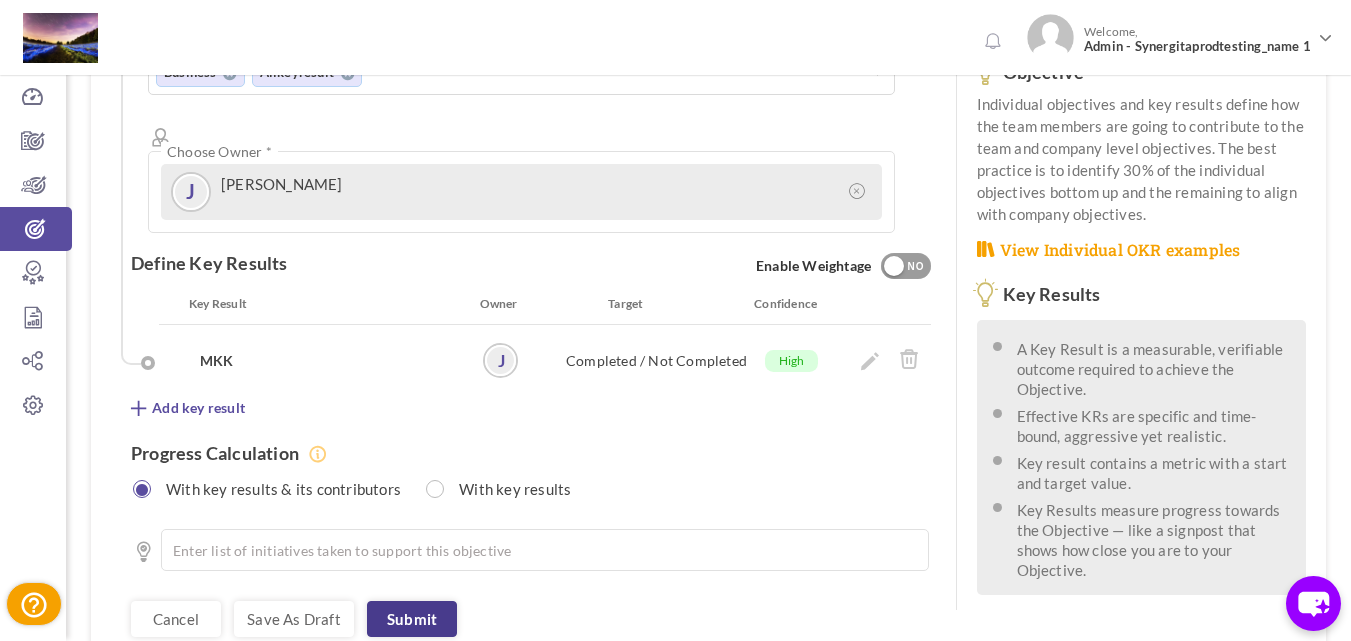 click on "Submit" at bounding box center [412, 619] 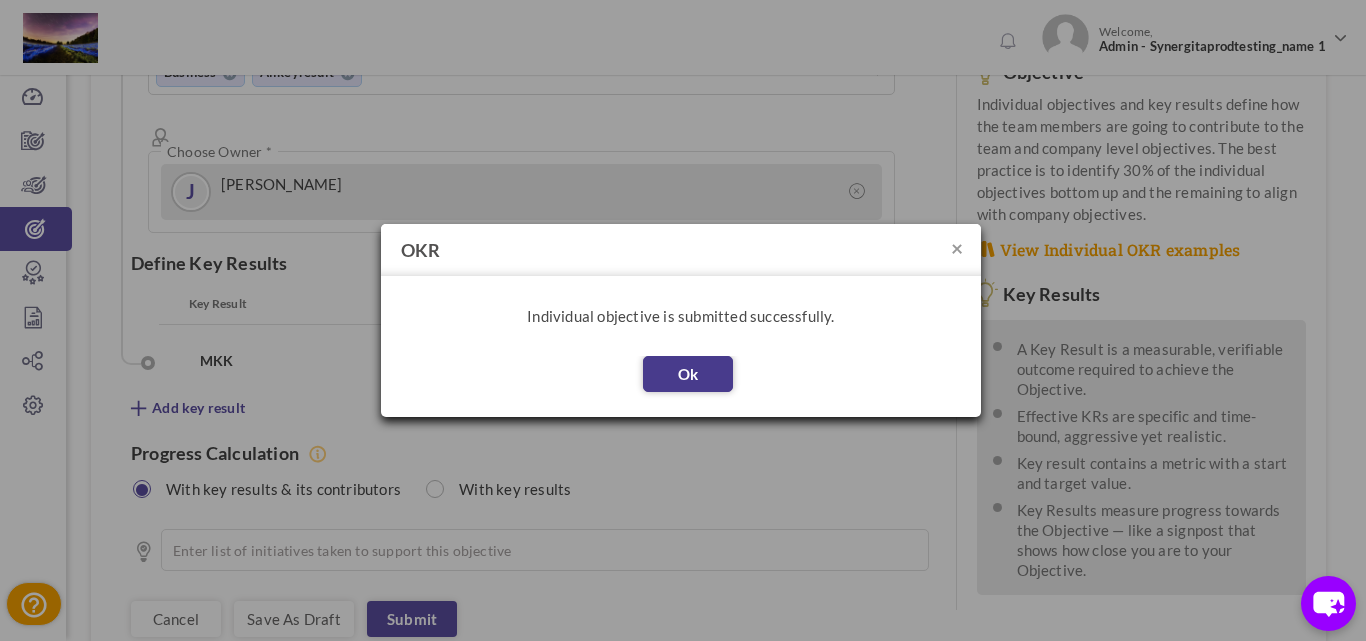 click on "Ok" at bounding box center (688, 374) 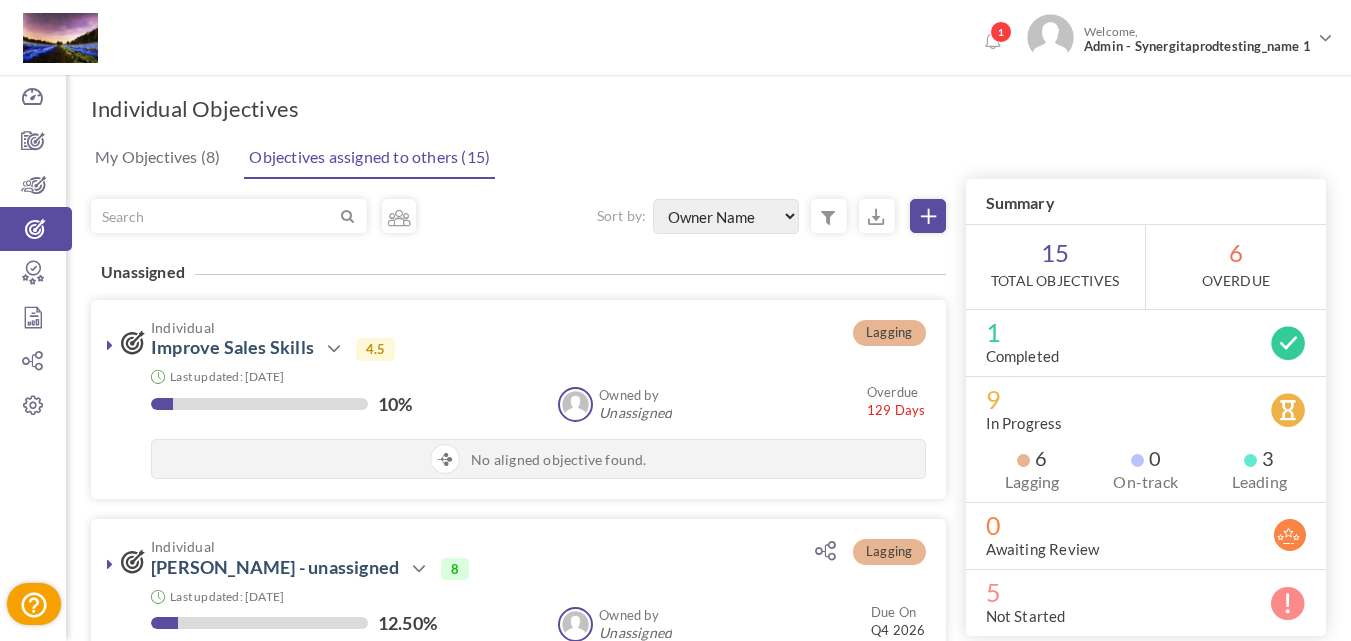 select on "FirstName" 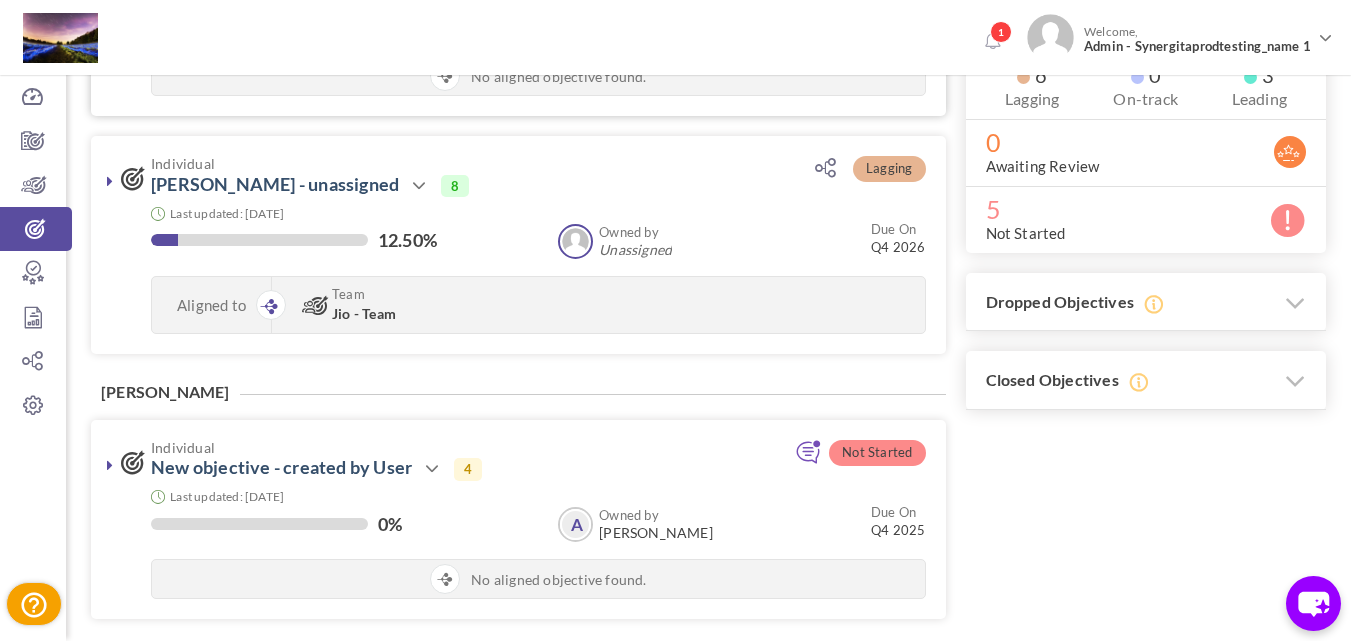 scroll, scrollTop: 400, scrollLeft: 0, axis: vertical 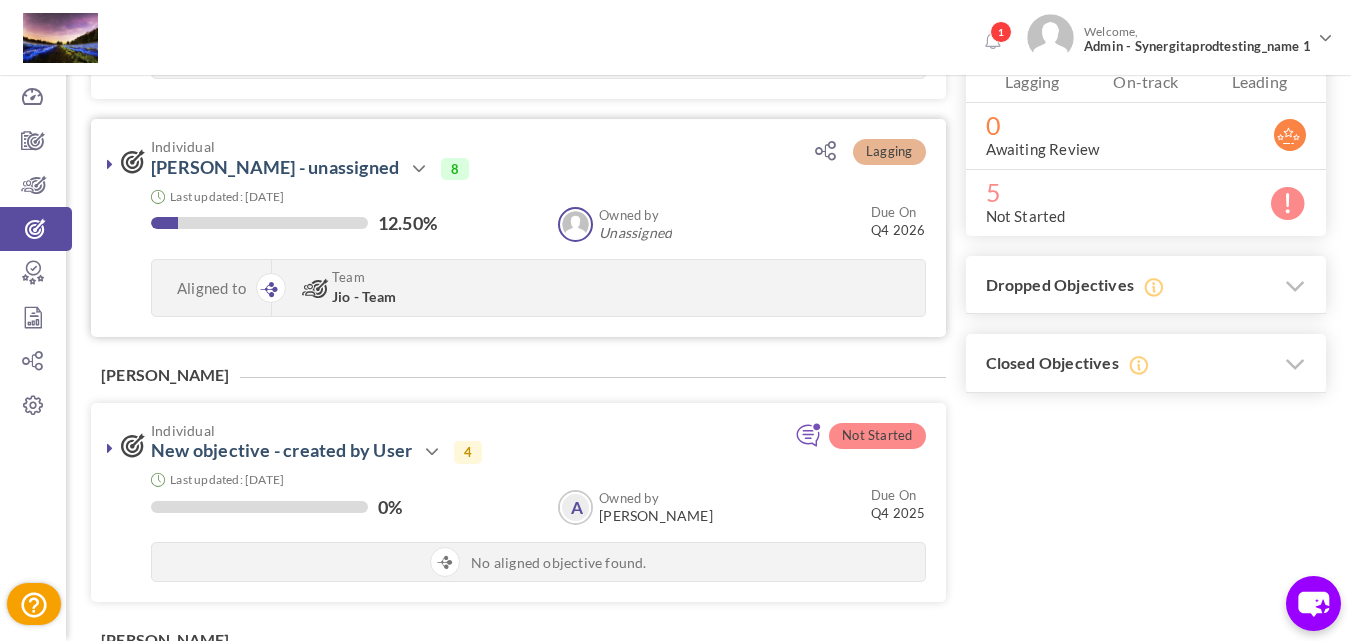 click at bounding box center [110, 164] 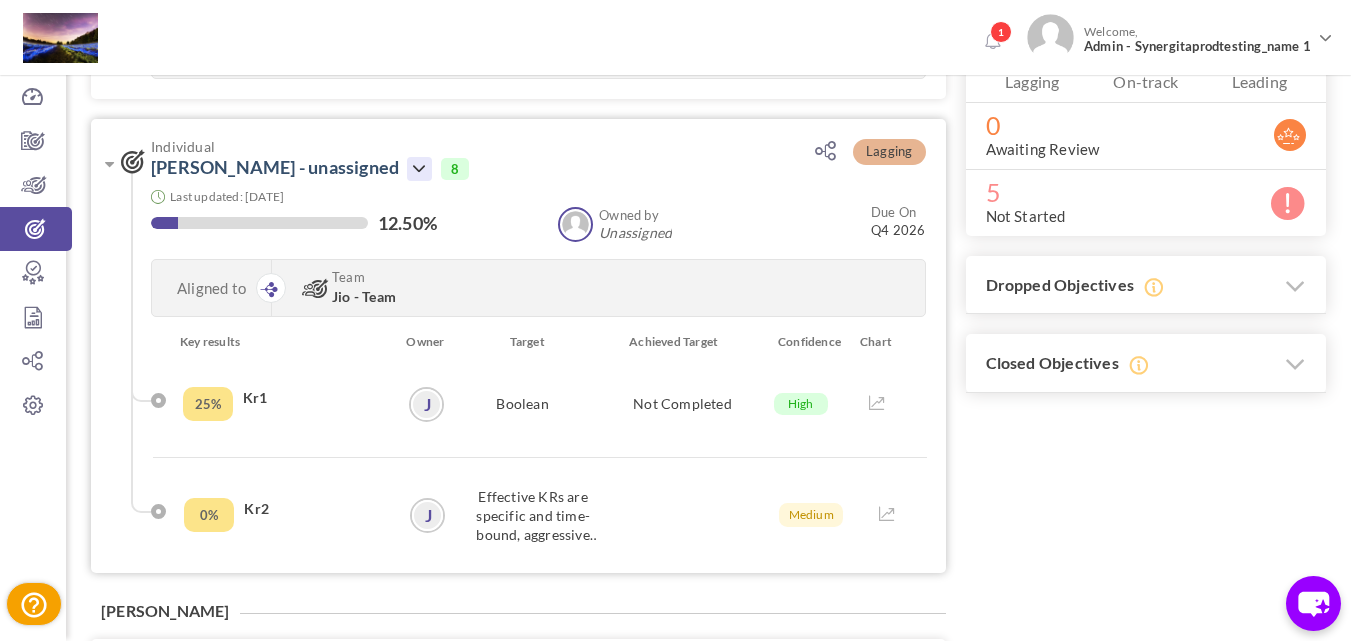 click at bounding box center [419, 169] 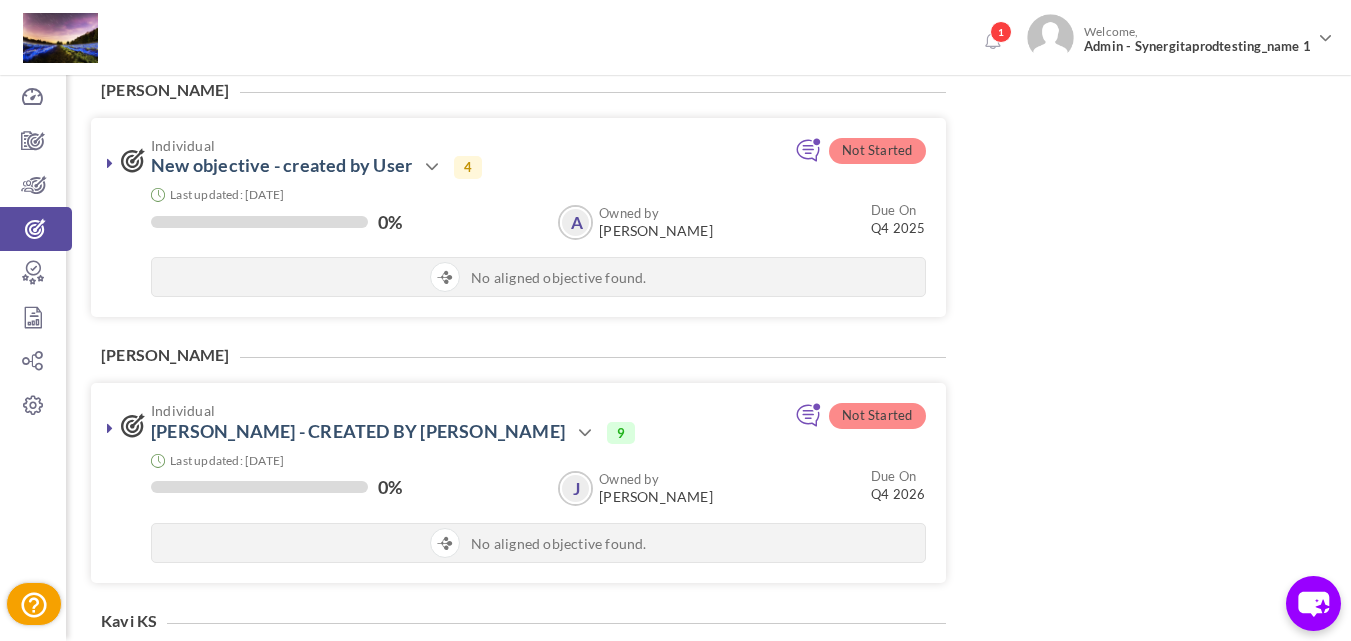 scroll, scrollTop: 1000, scrollLeft: 0, axis: vertical 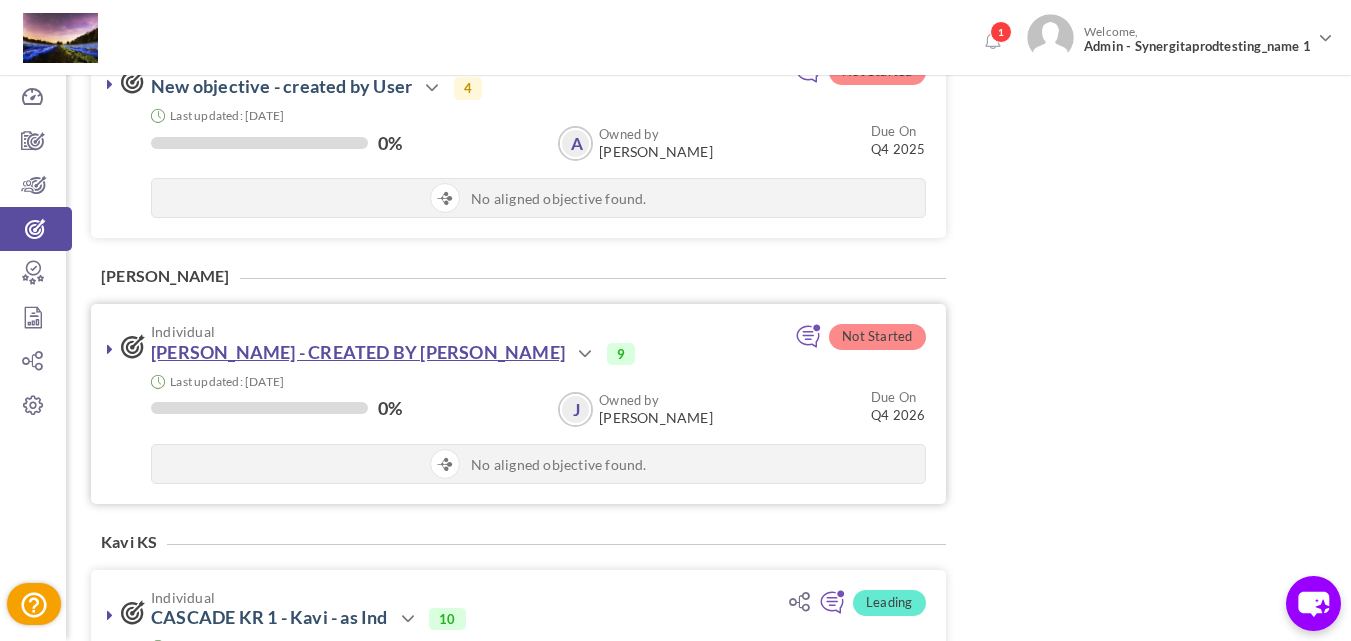 click on "[PERSON_NAME] - CREATED BY [PERSON_NAME]" at bounding box center (358, 352) 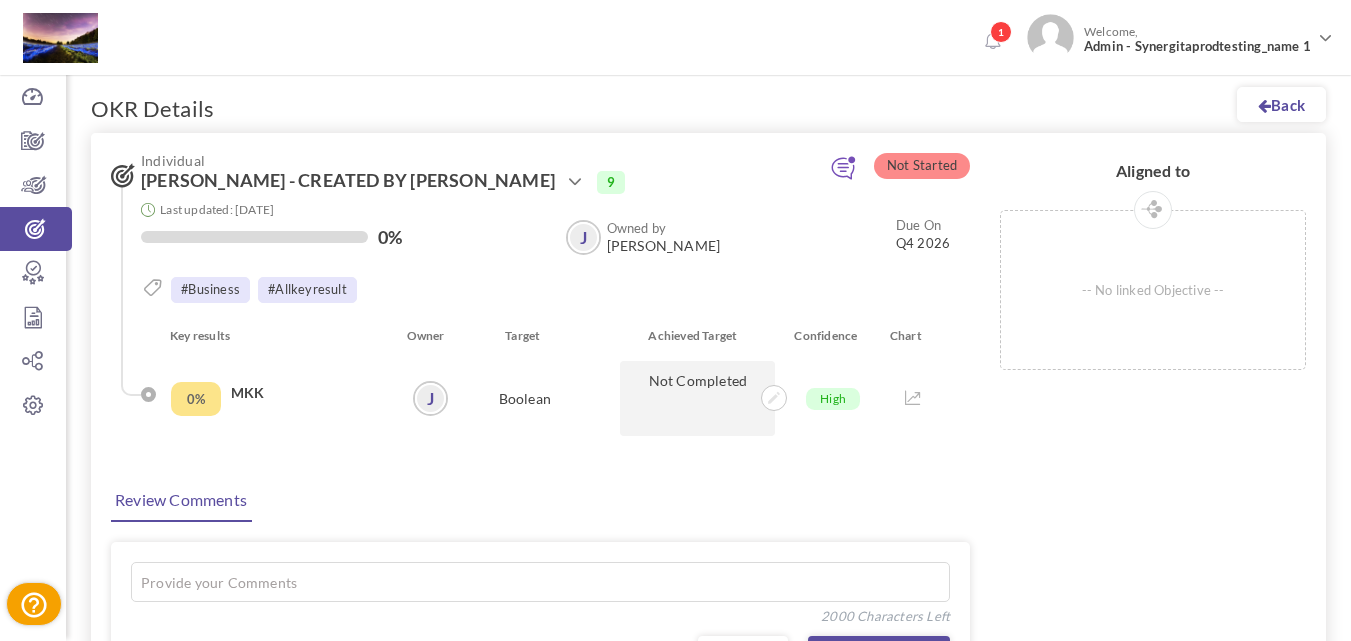 scroll, scrollTop: 0, scrollLeft: 0, axis: both 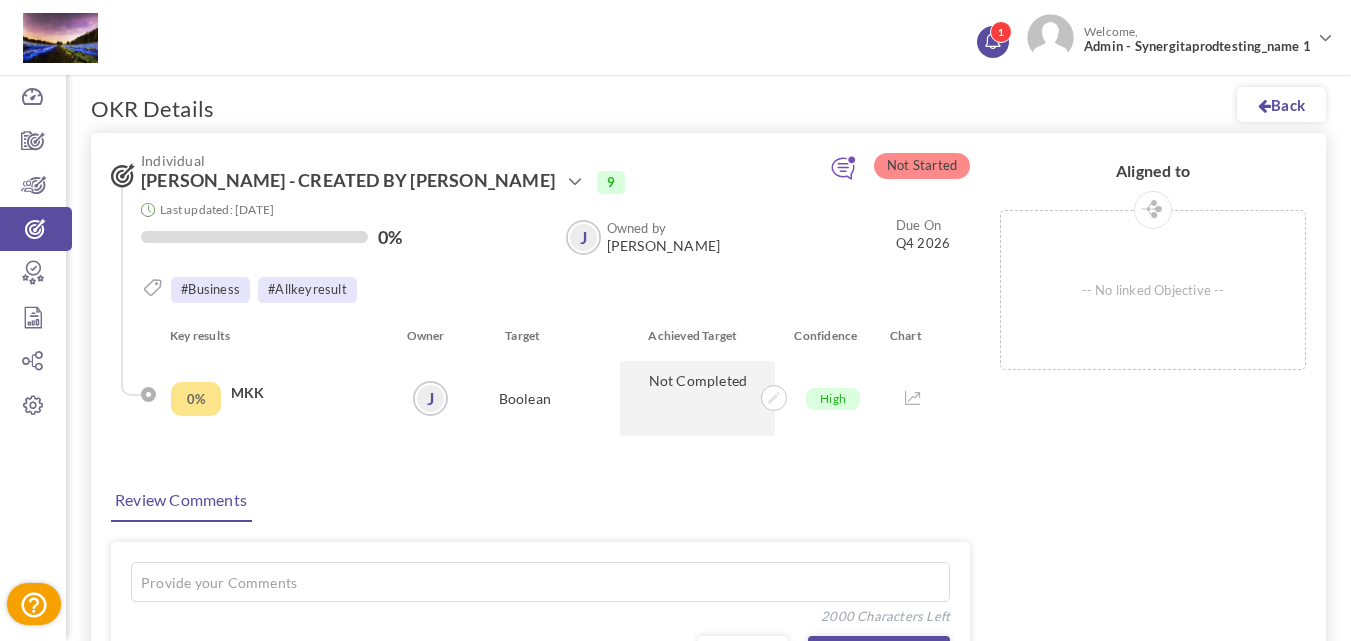 click on "1" at bounding box center [1001, 32] 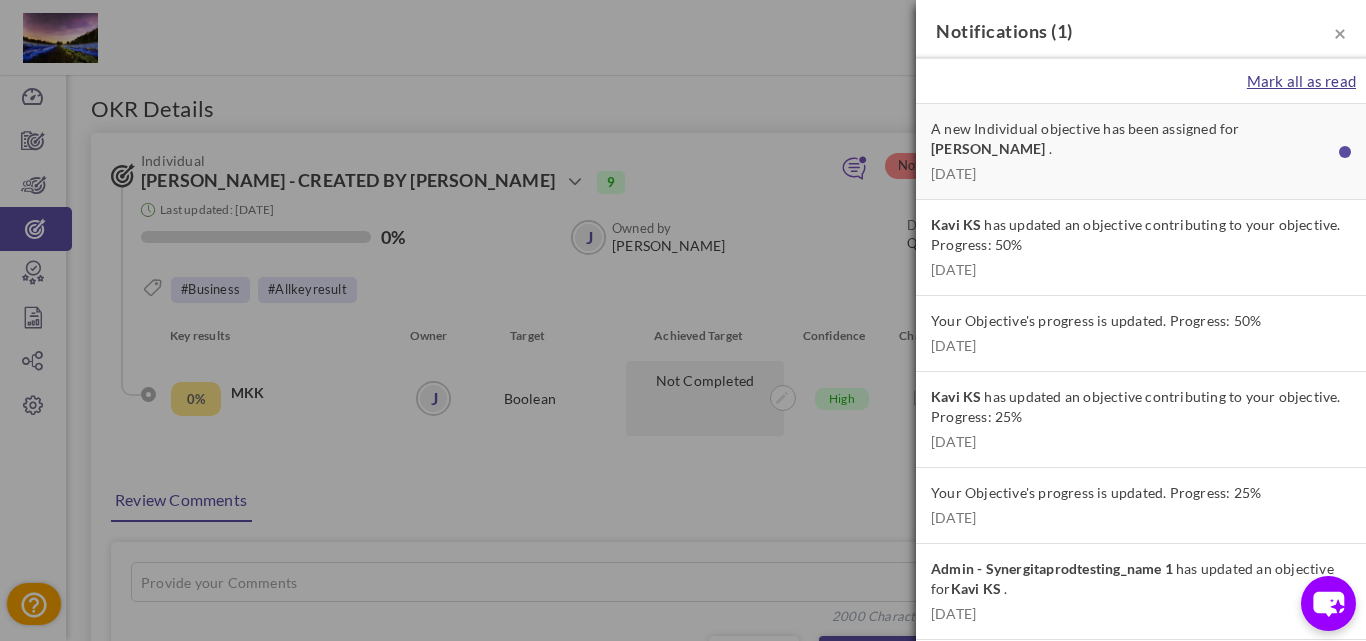 click on "Mark all as read" at bounding box center [1301, 81] 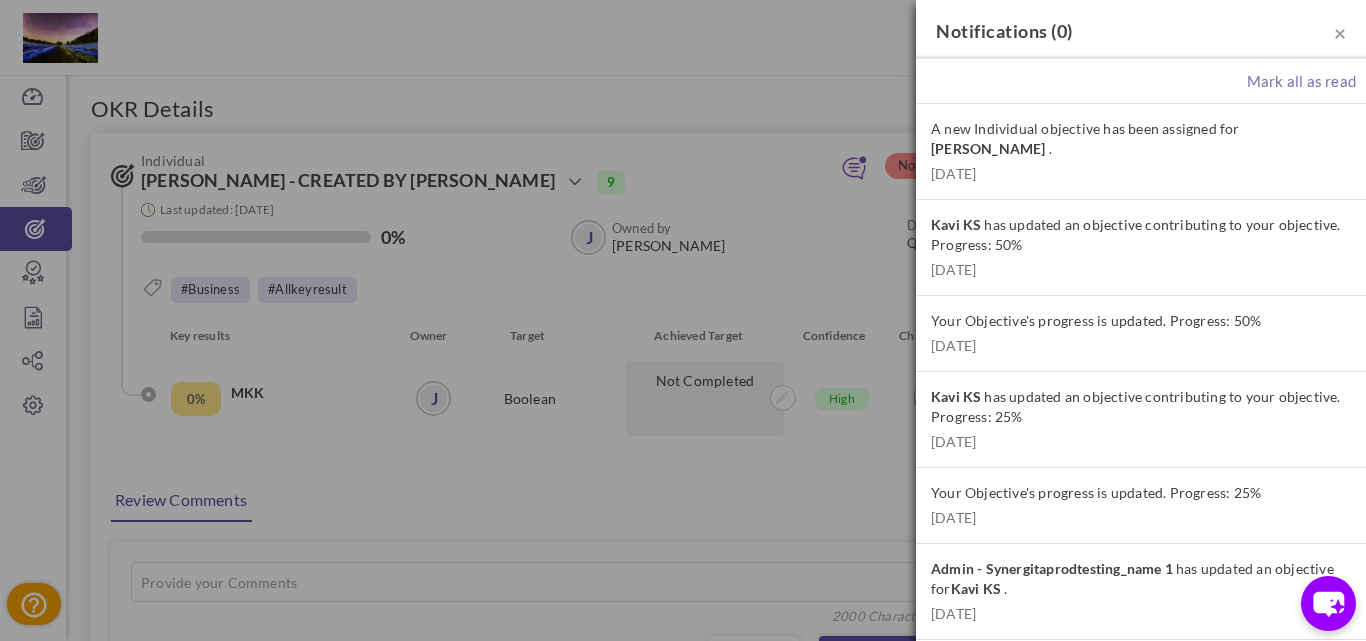 click on "Mark all as read" at bounding box center (1141, 81) 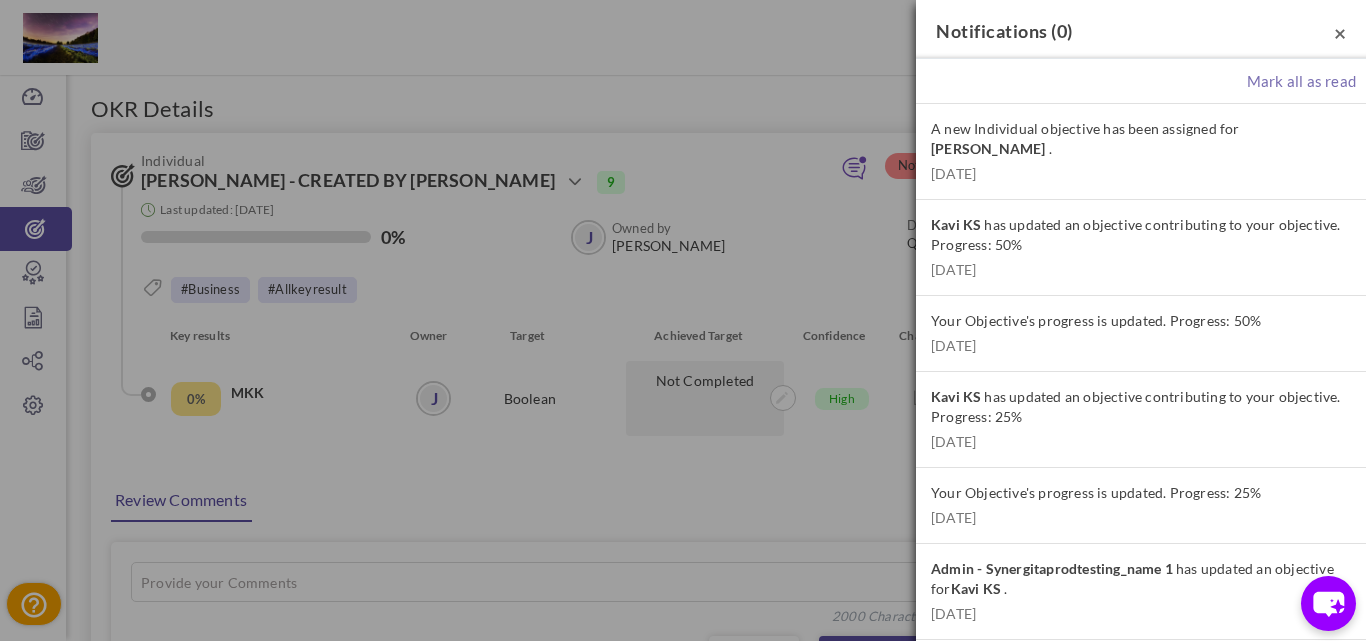click on "×" at bounding box center [1340, 32] 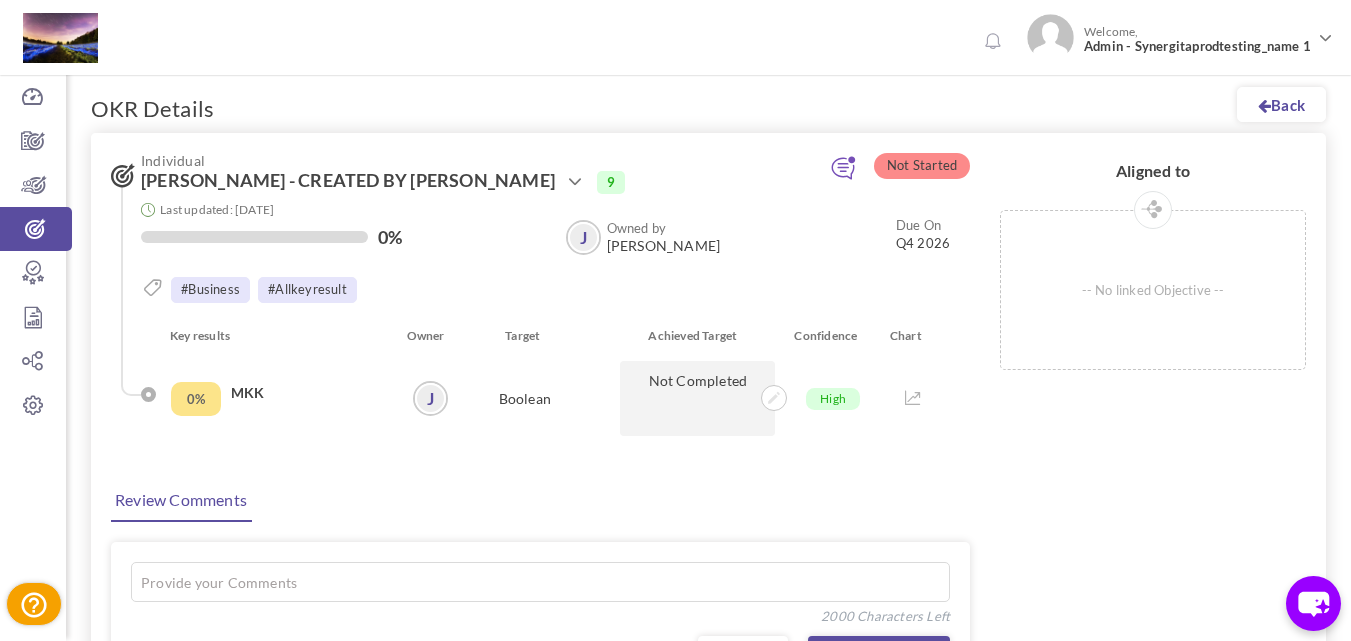 click on "Key results
Owner
Target
Achieved Target
Confidence
Chart" at bounding box center [546, 343] 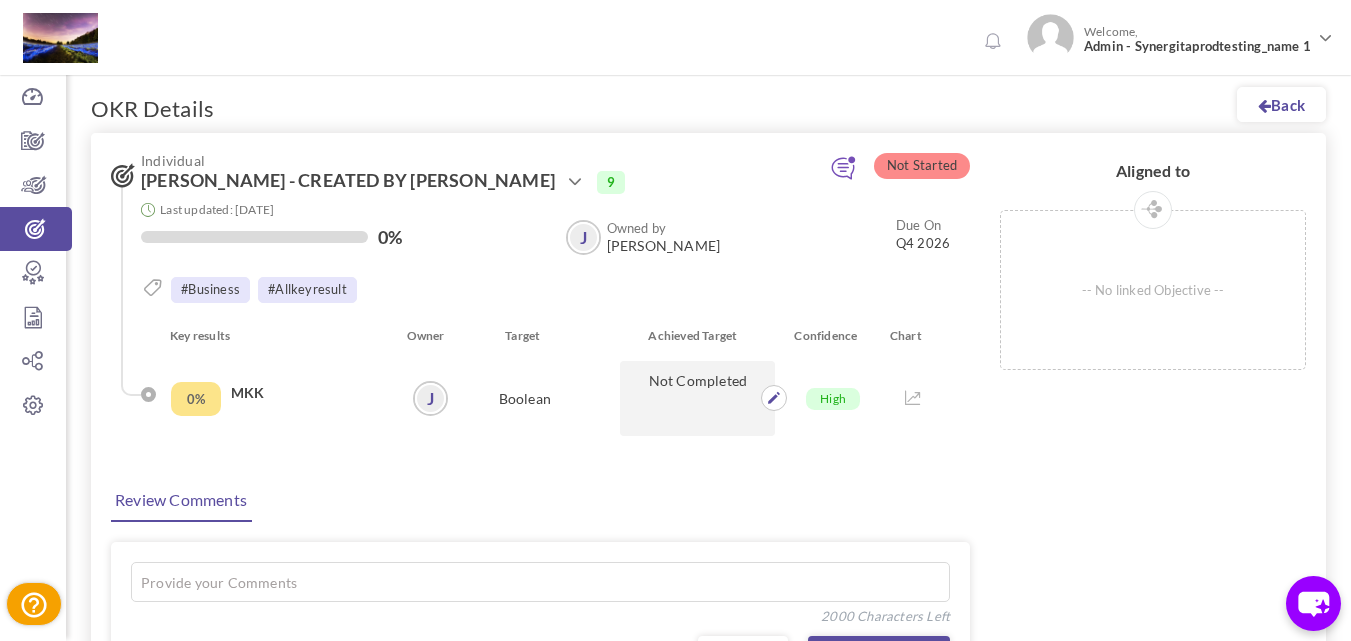 click on "Not Completed" at bounding box center [697, 398] 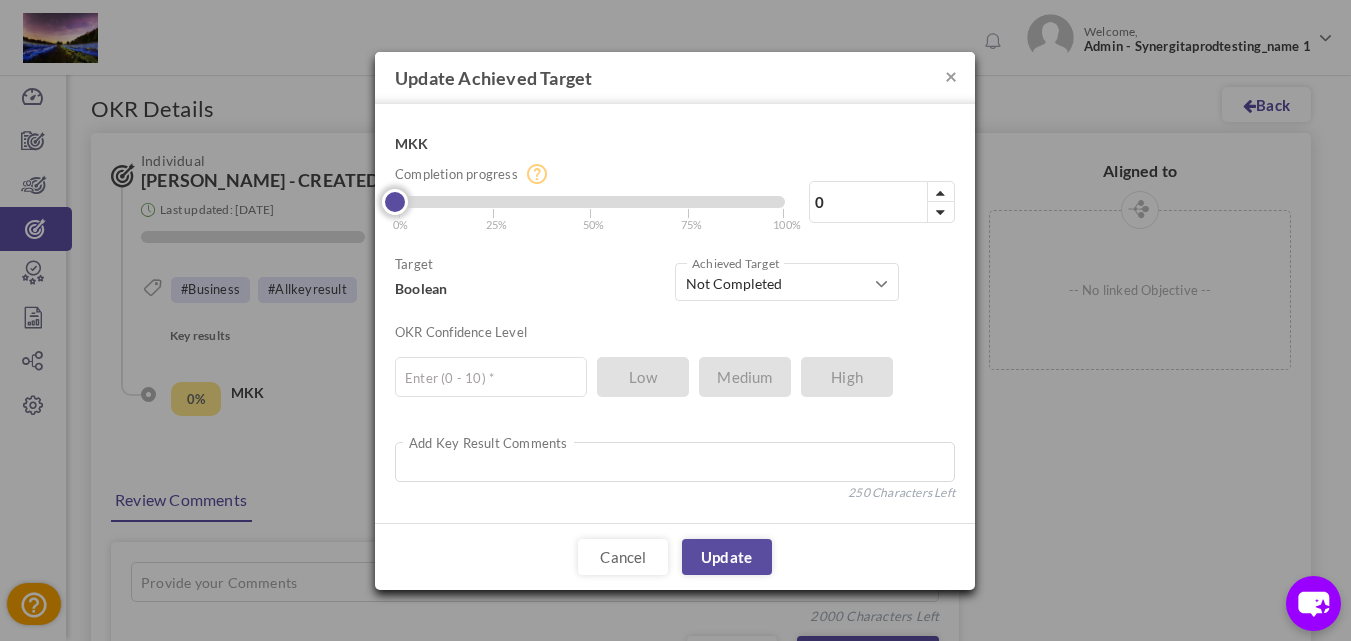 type on "14" 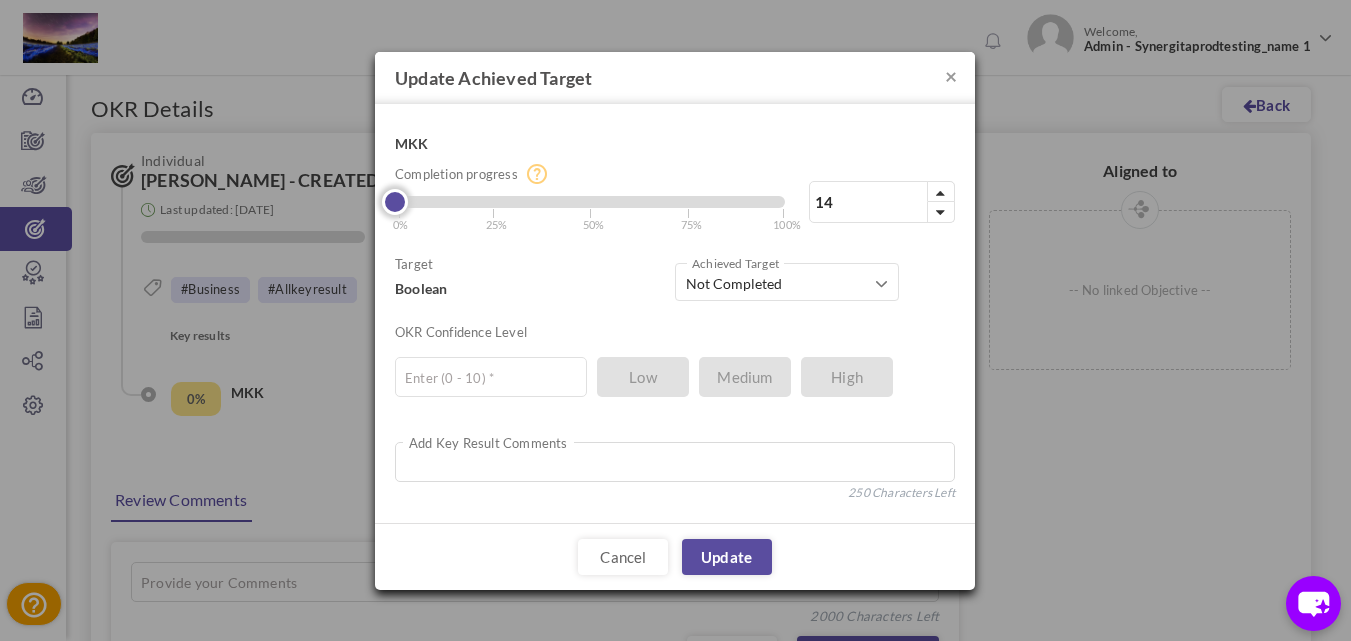 click at bounding box center (590, 202) 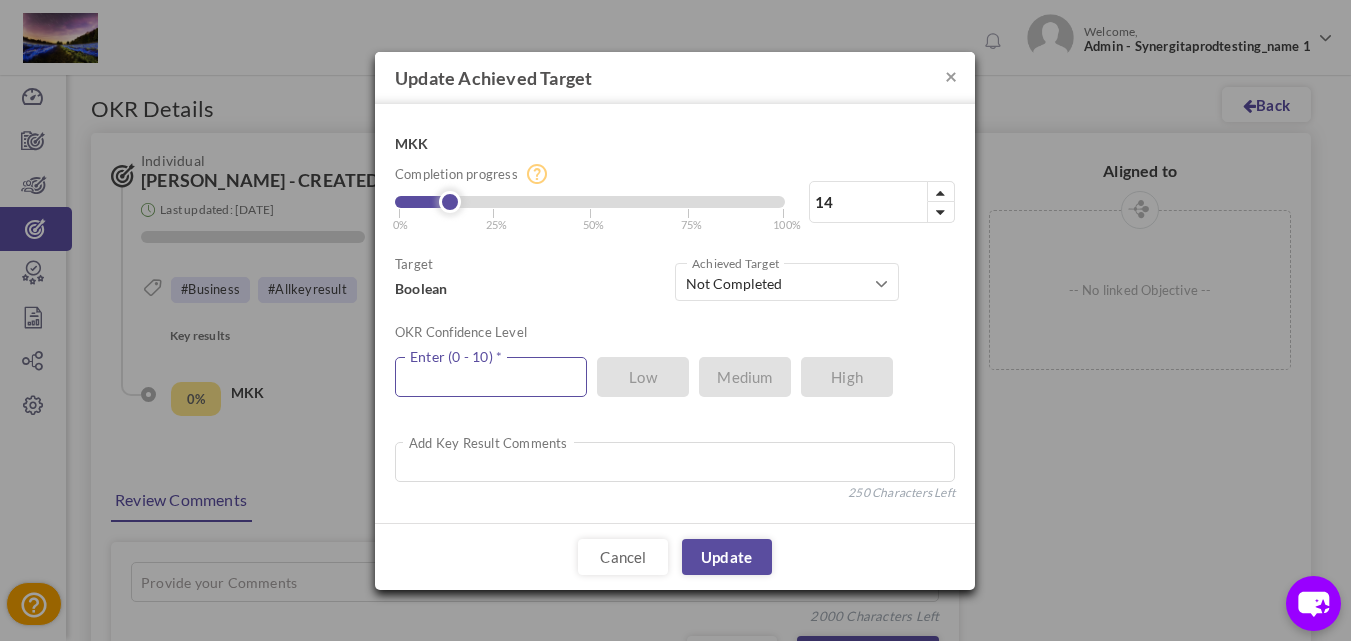 click at bounding box center (491, 377) 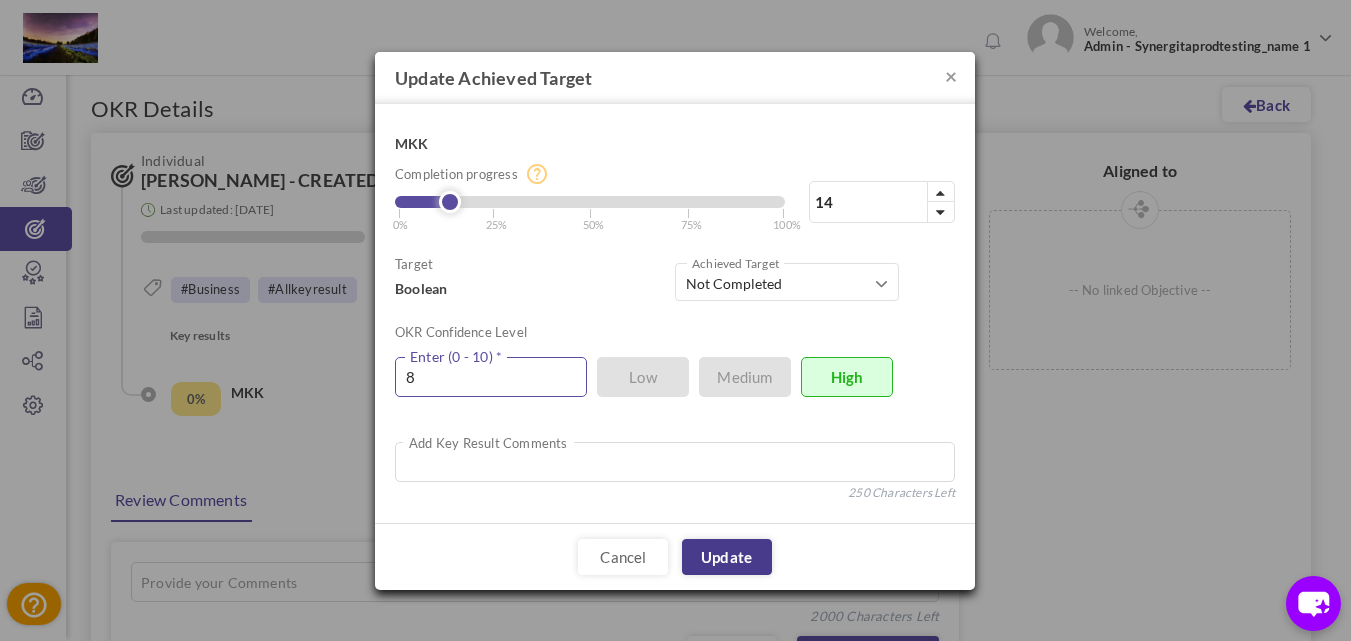 type on "8" 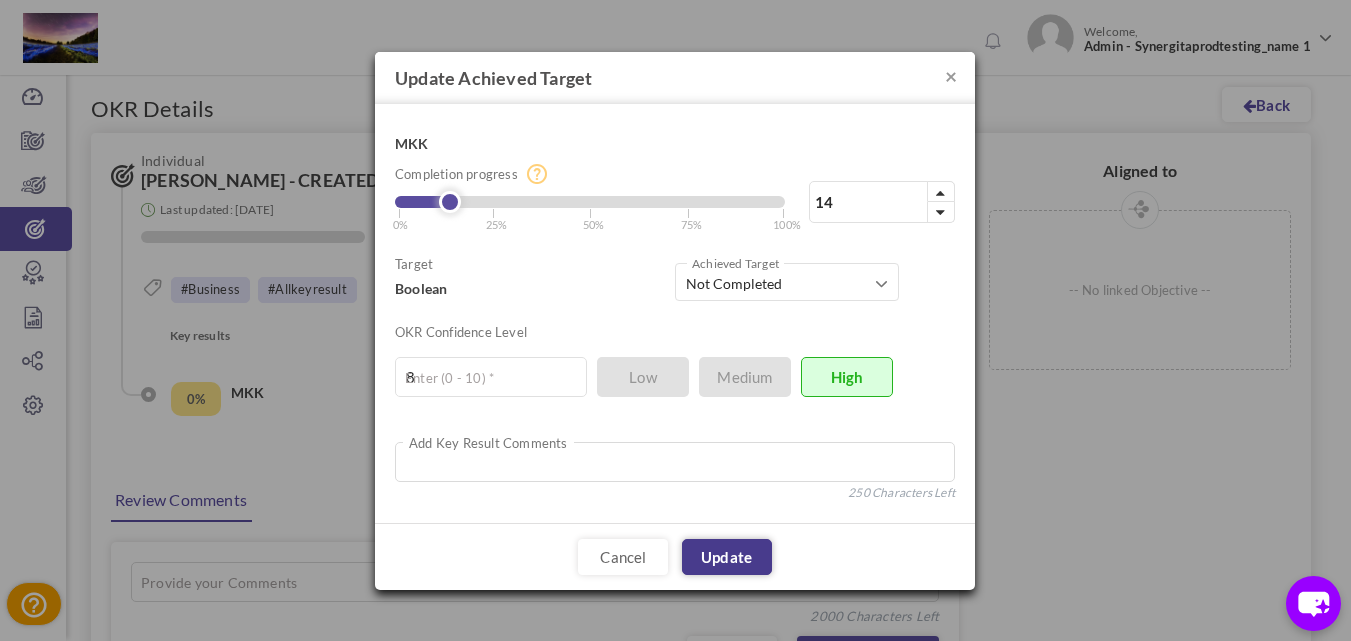 click on "Update" at bounding box center (727, 557) 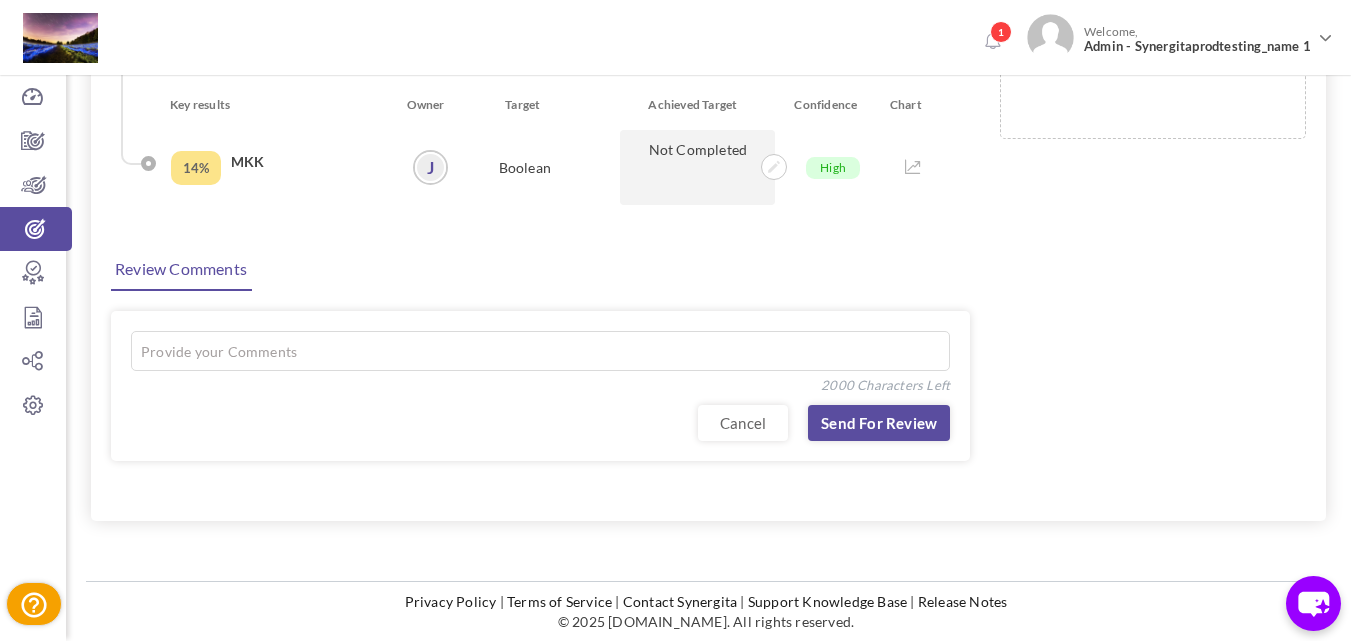 scroll, scrollTop: 0, scrollLeft: 0, axis: both 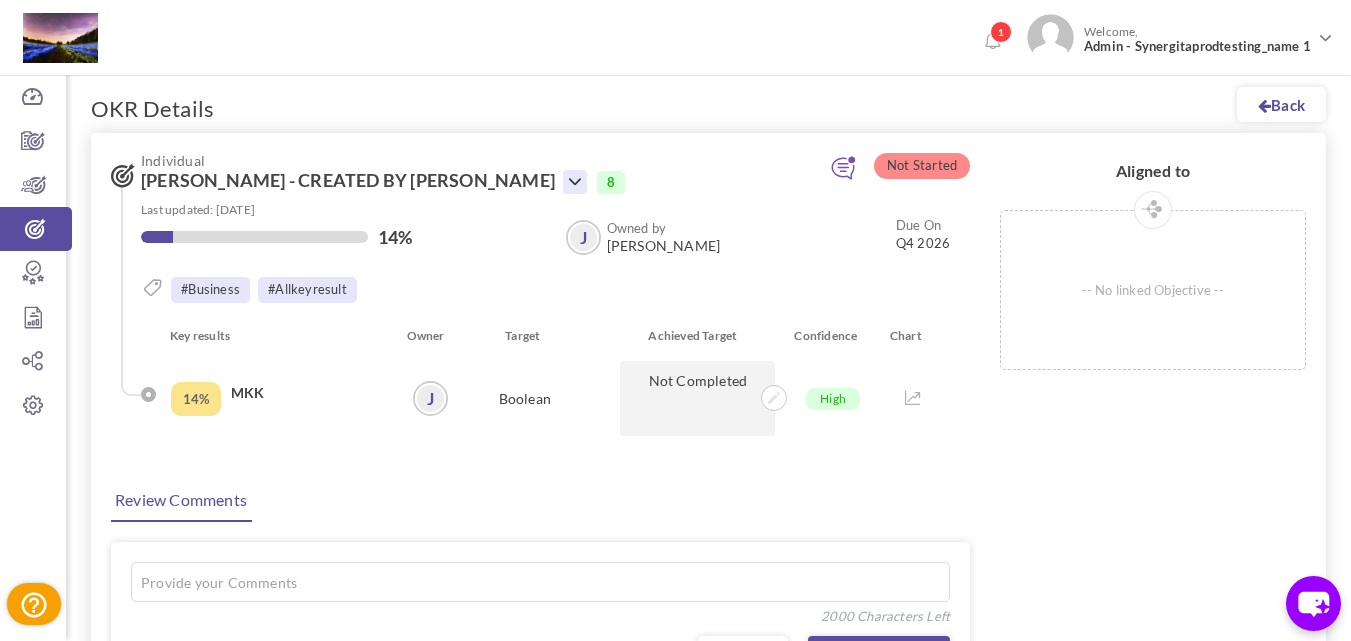 click at bounding box center [575, 182] 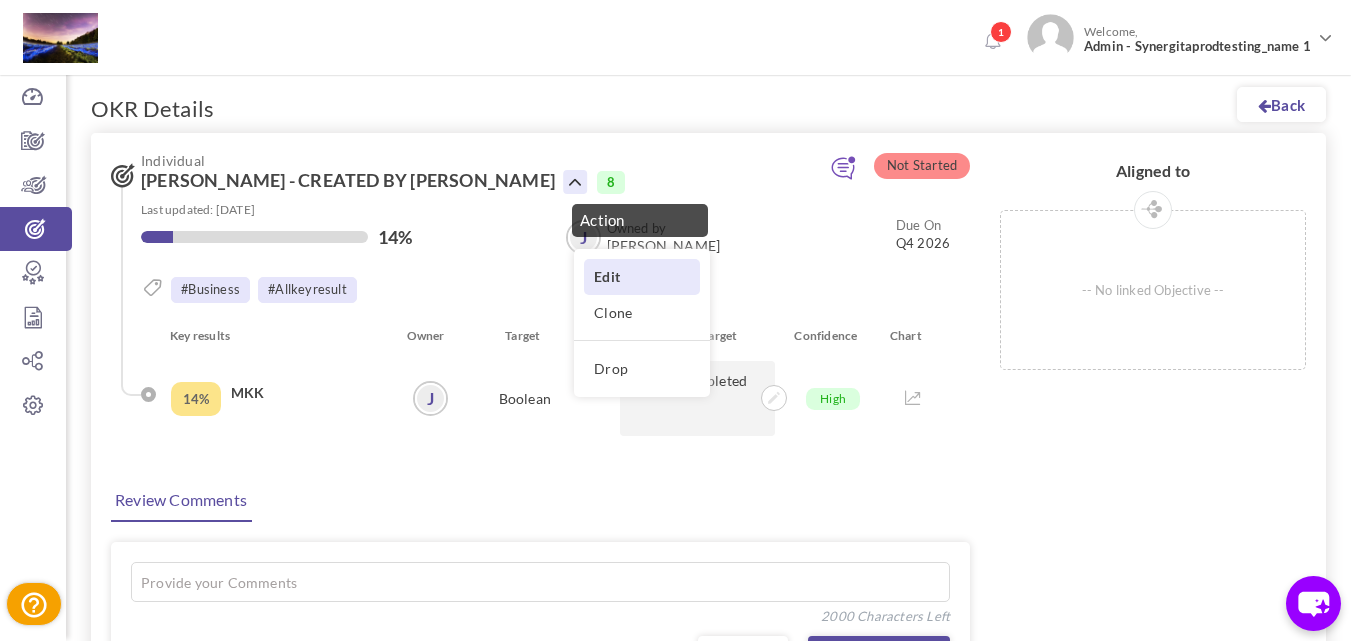 click on "Edit" at bounding box center [642, 276] 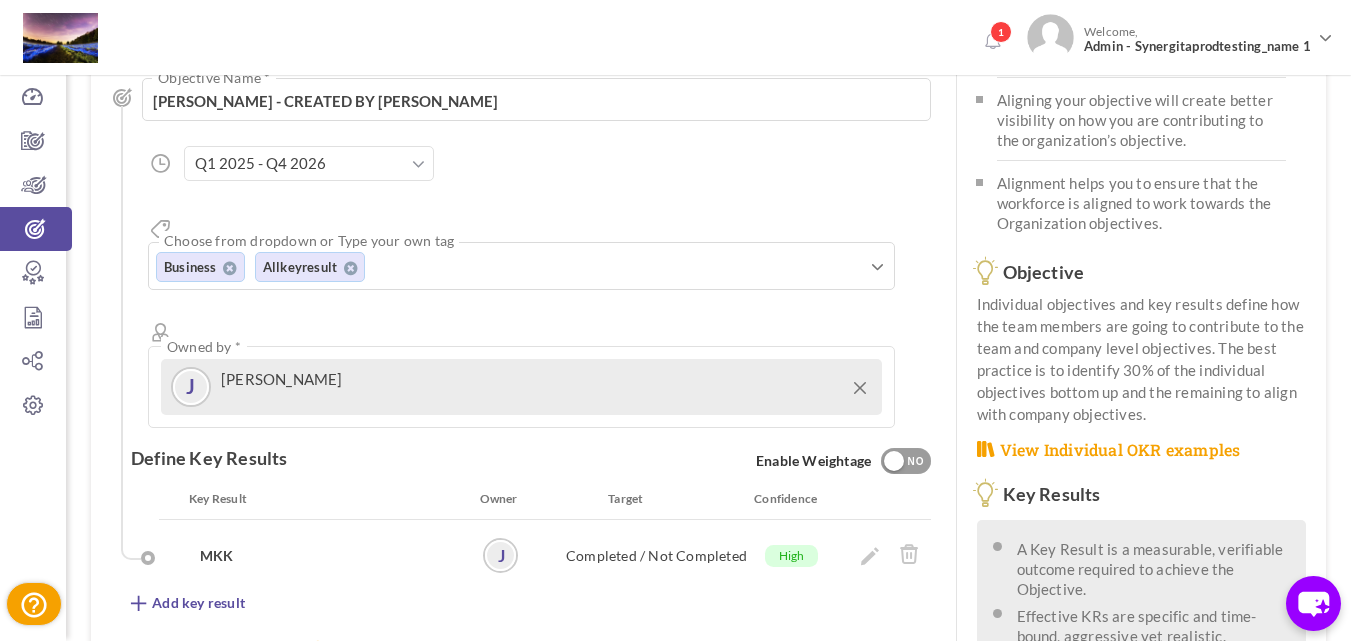 scroll, scrollTop: 0, scrollLeft: 0, axis: both 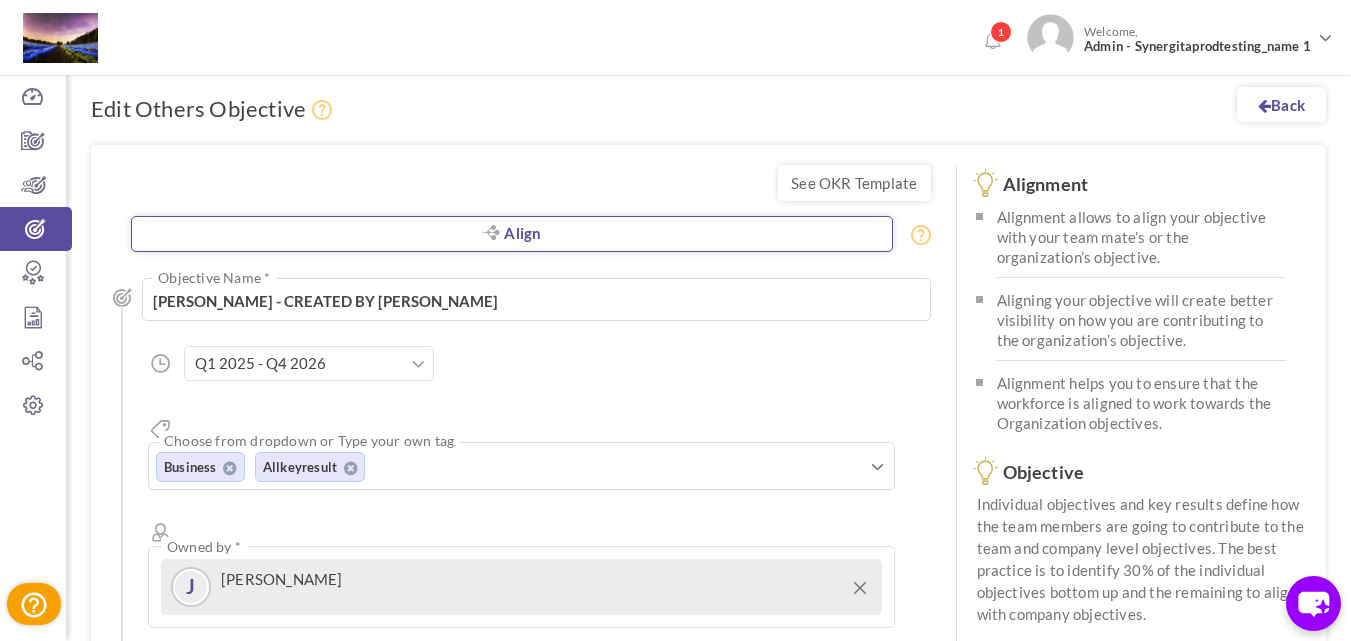 click on "Align" at bounding box center (512, 234) 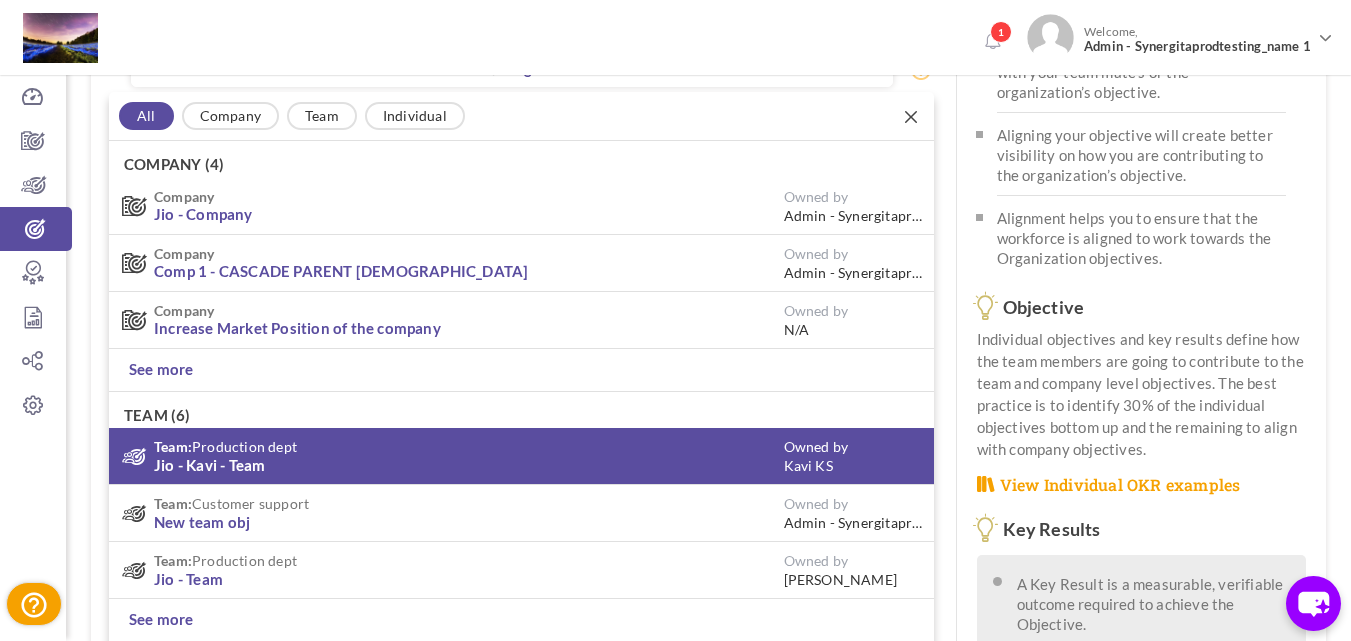 scroll, scrollTop: 170, scrollLeft: 0, axis: vertical 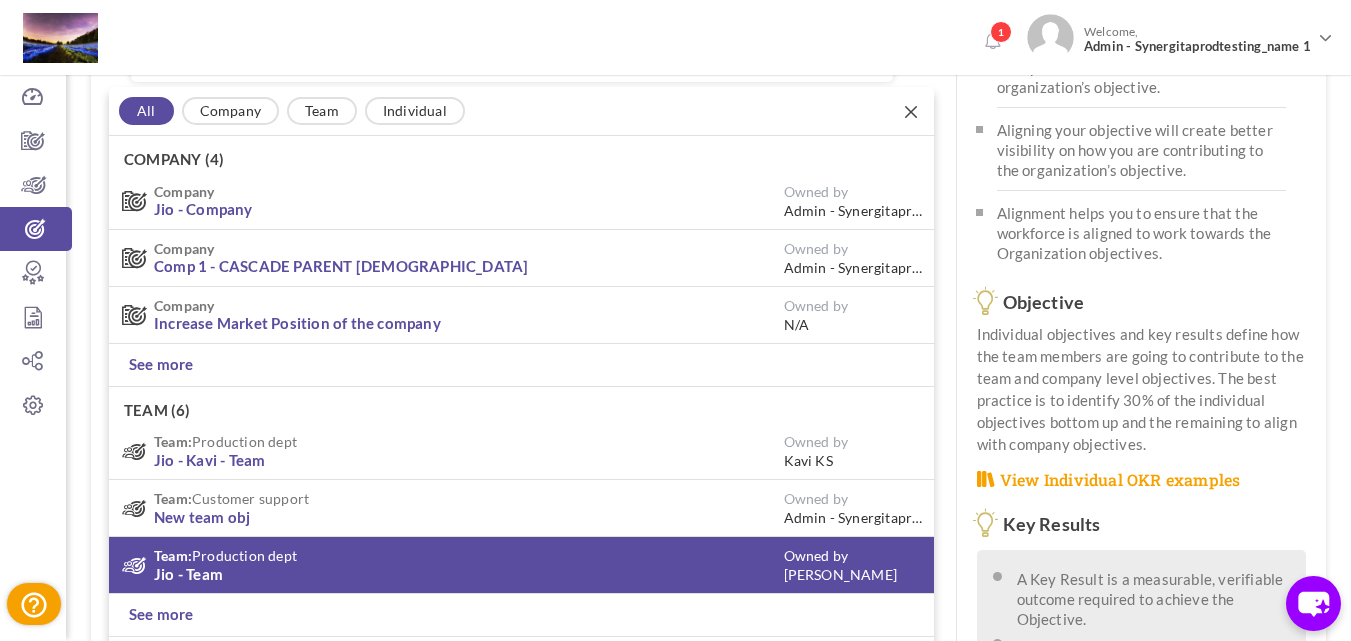 click on "Team:  Production dept
Jio - Team" at bounding box center (451, 565) 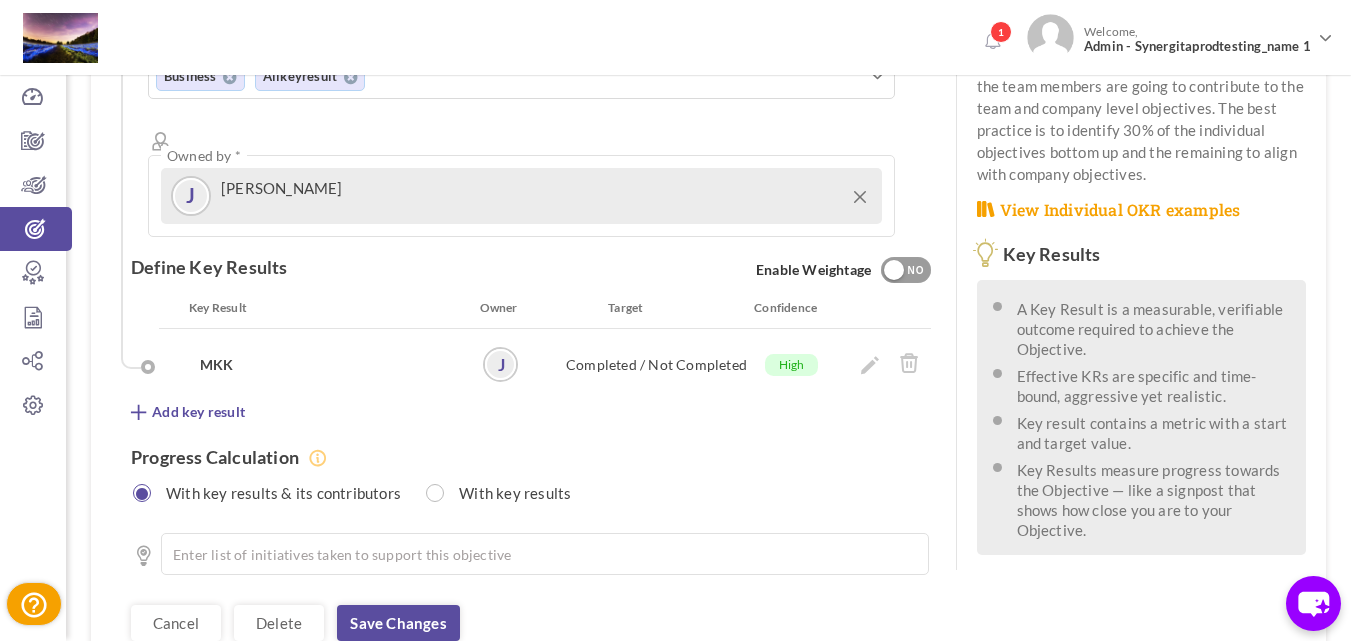 scroll, scrollTop: 513, scrollLeft: 0, axis: vertical 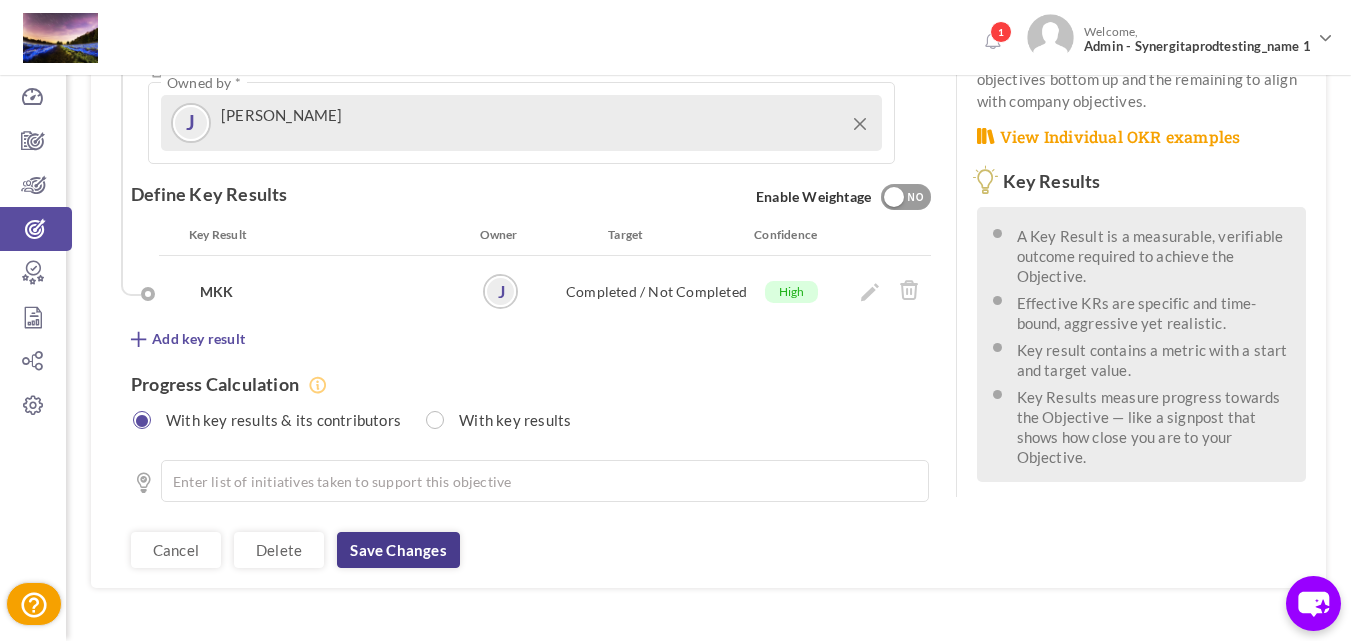 click on "Save changes" at bounding box center (398, 550) 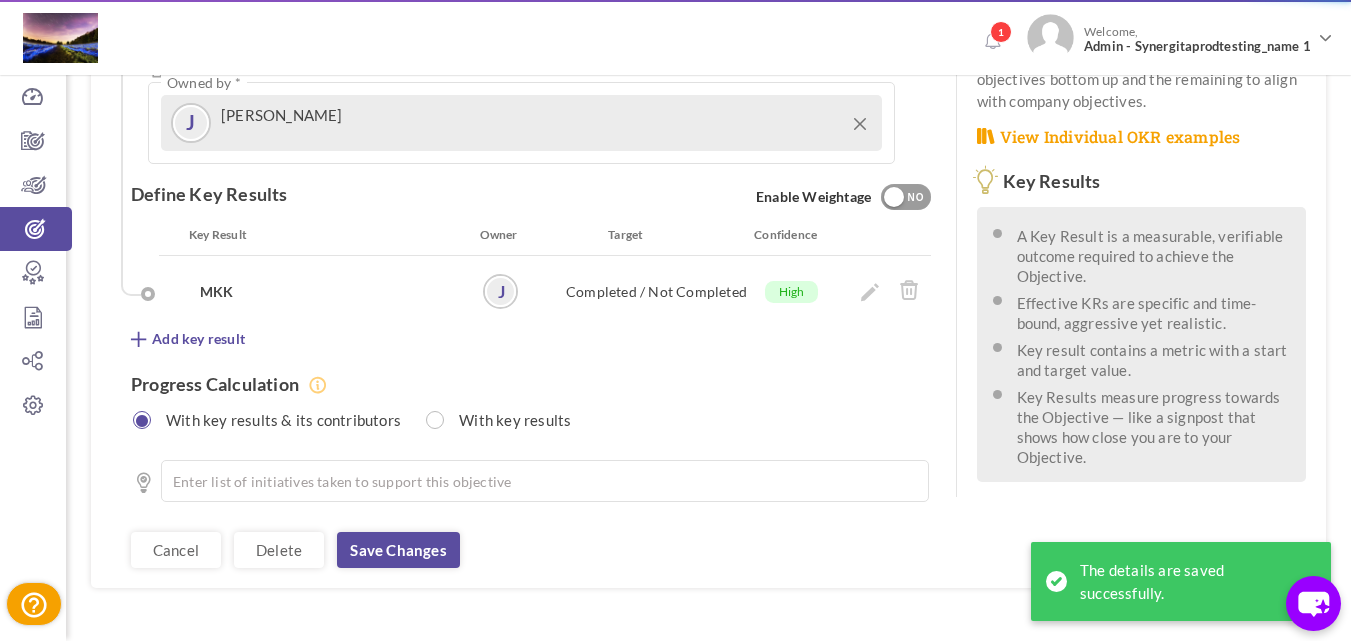scroll, scrollTop: 0, scrollLeft: 0, axis: both 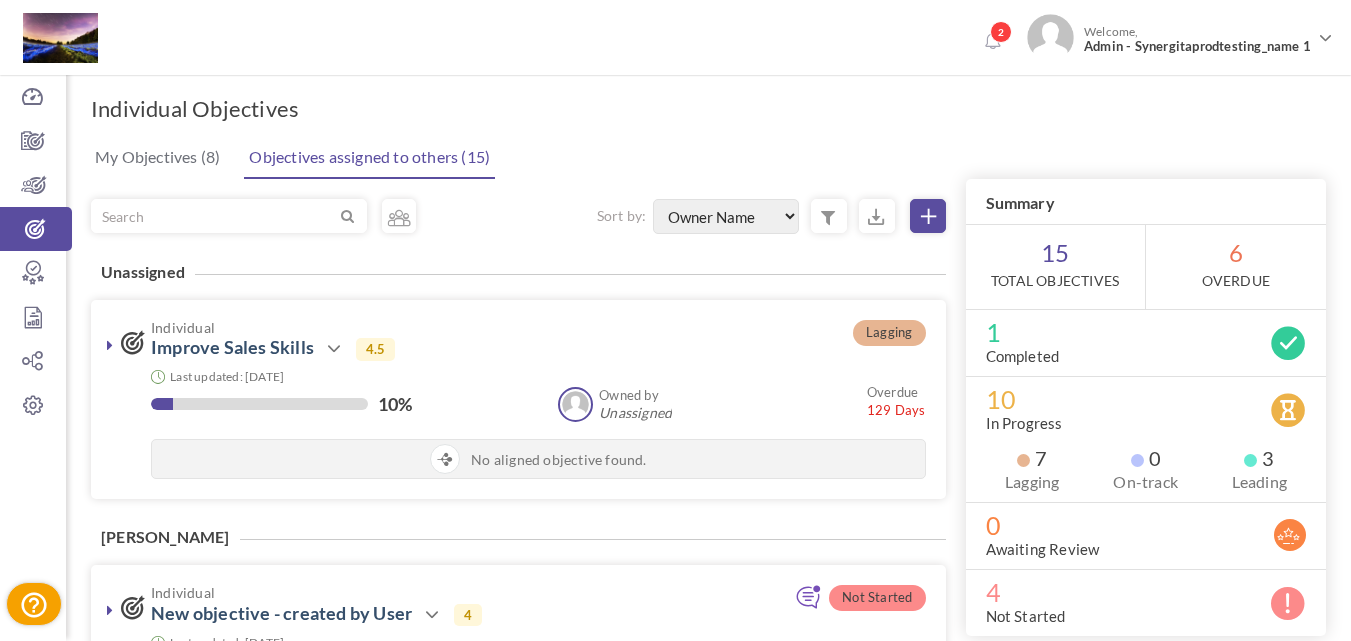 select on "FirstName" 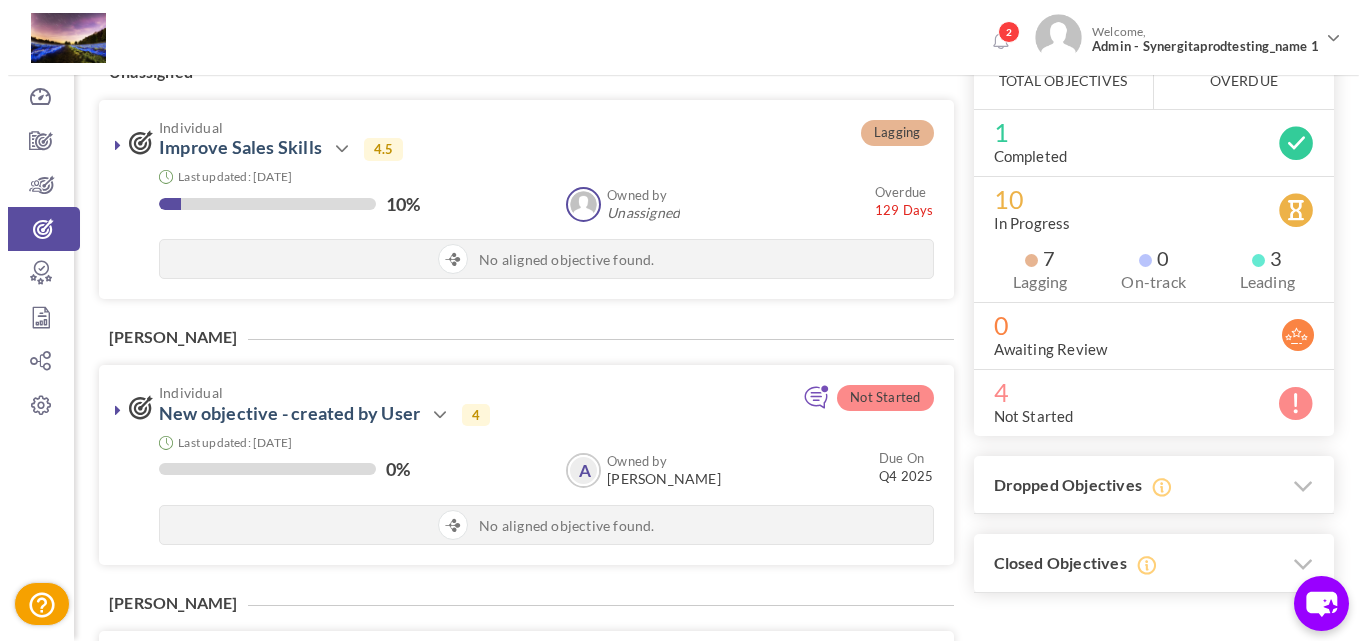 scroll, scrollTop: 600, scrollLeft: 0, axis: vertical 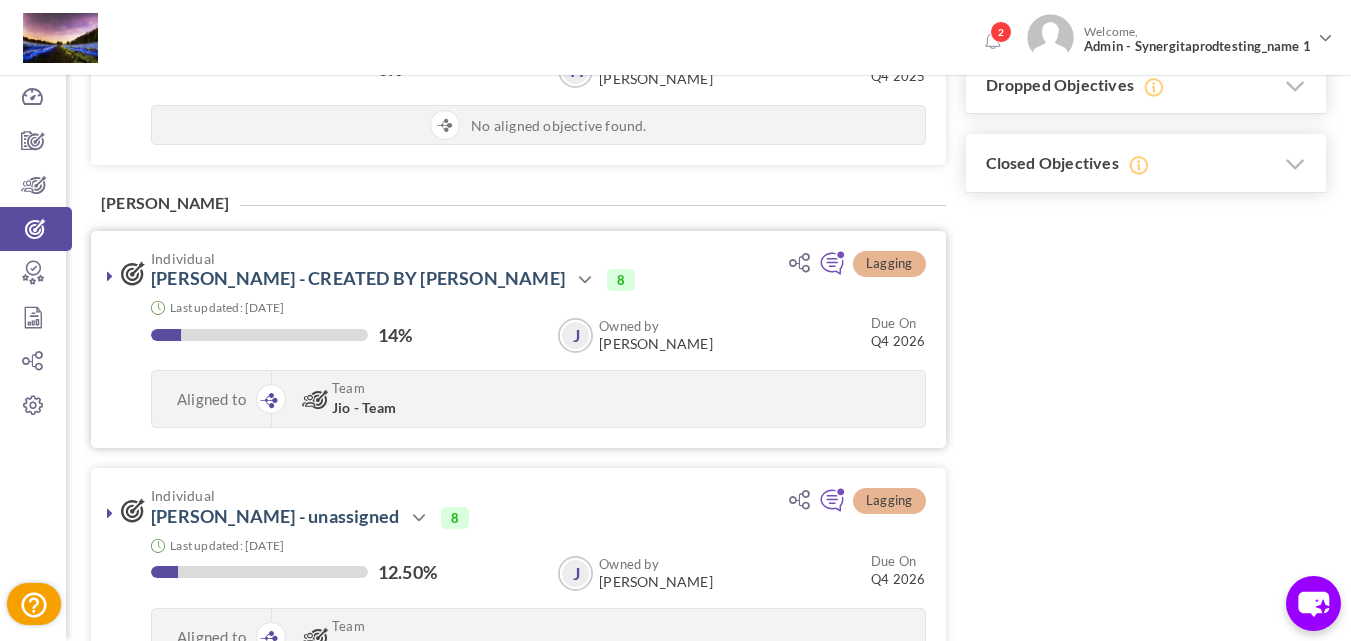 click at bounding box center (110, 276) 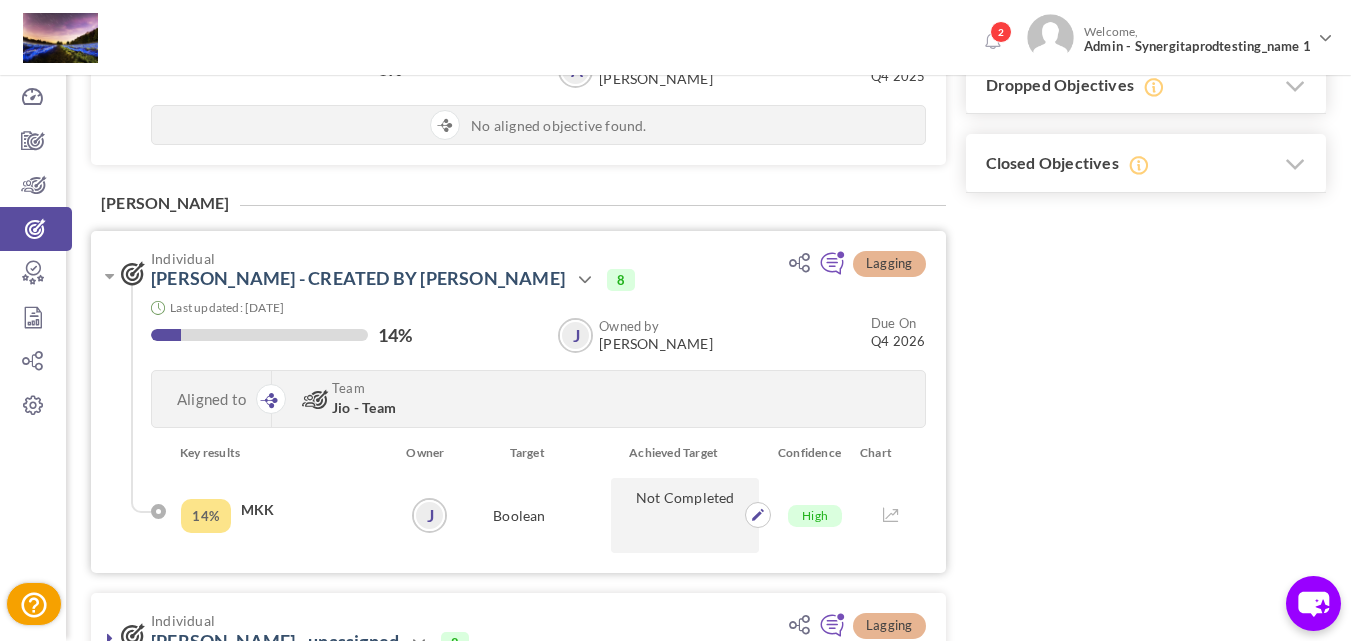 click on "Not Completed" at bounding box center [685, 515] 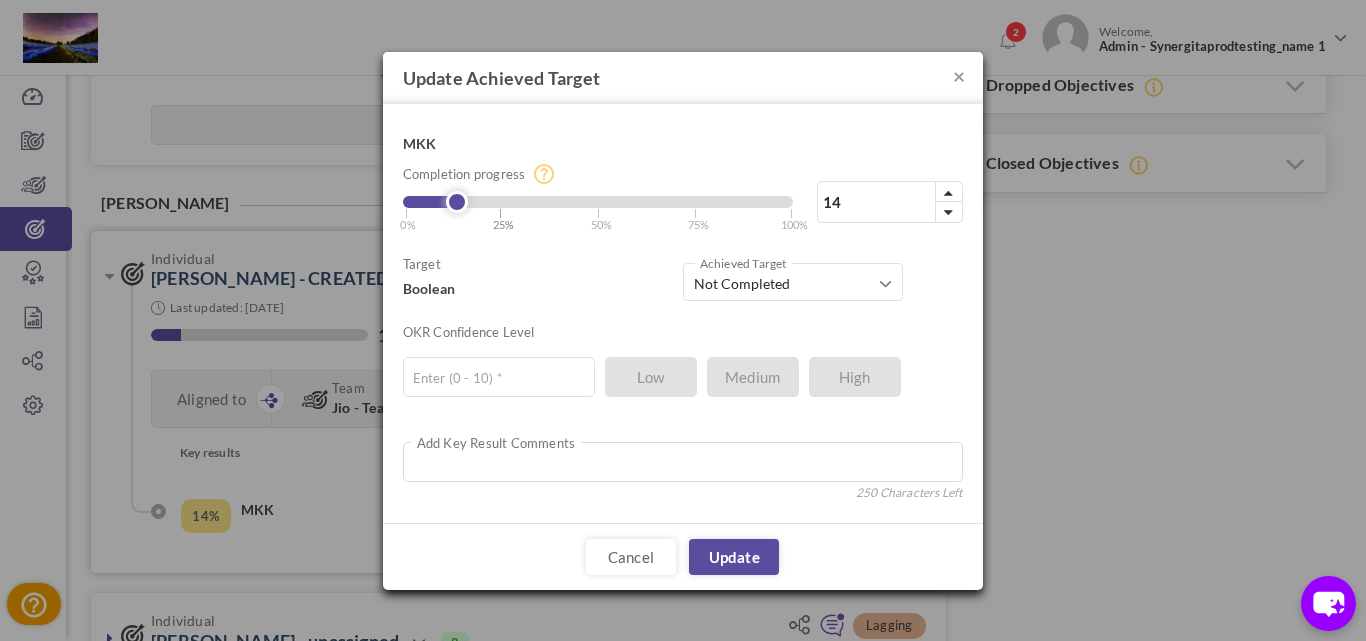 click on "| 25%" at bounding box center [507, 218] 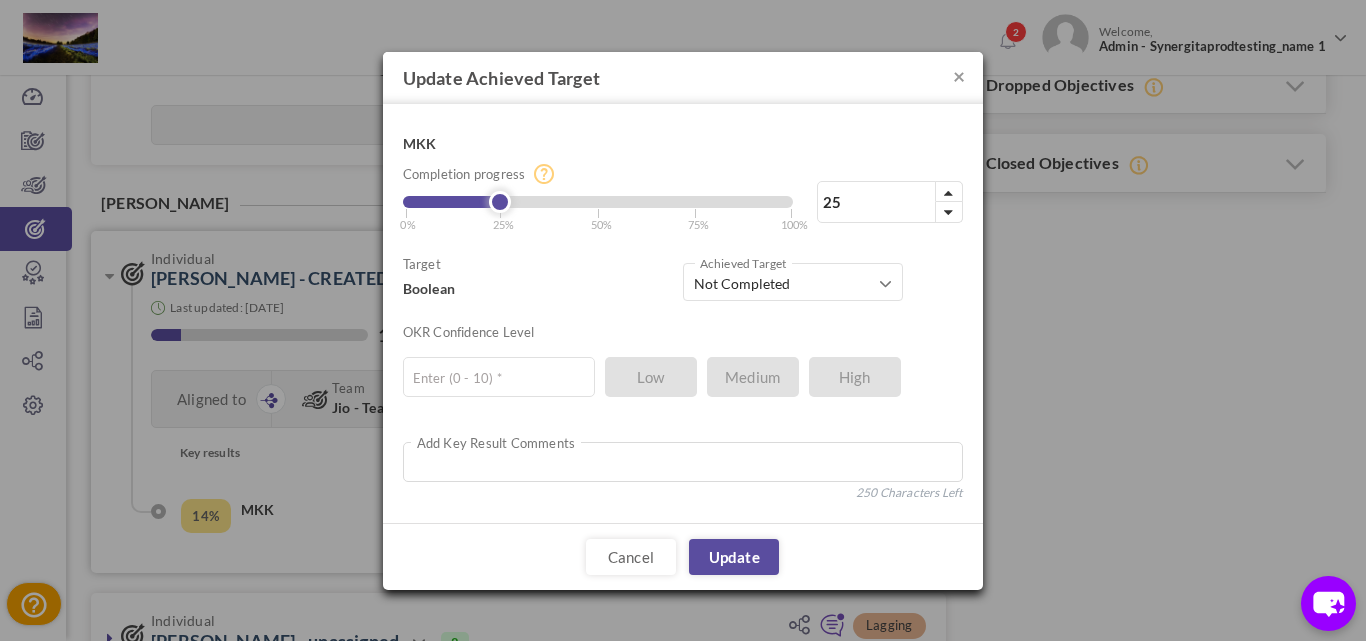 click on "Cancel
Update" at bounding box center [683, 556] 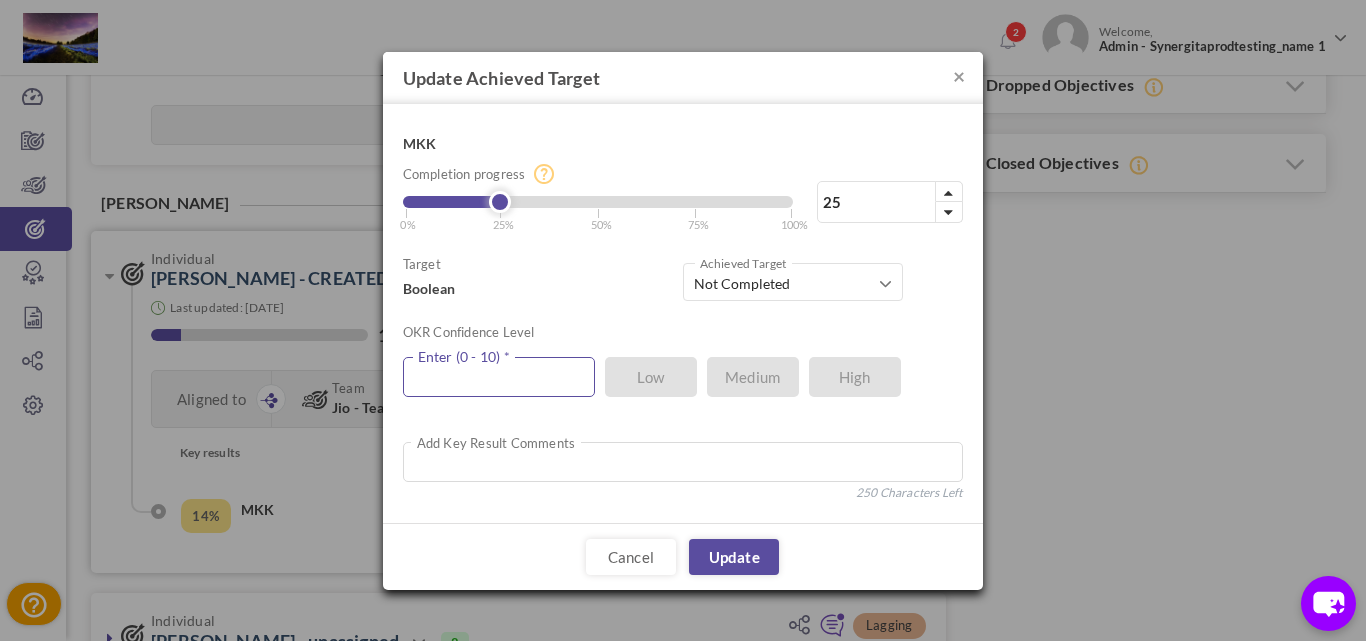 click at bounding box center (499, 377) 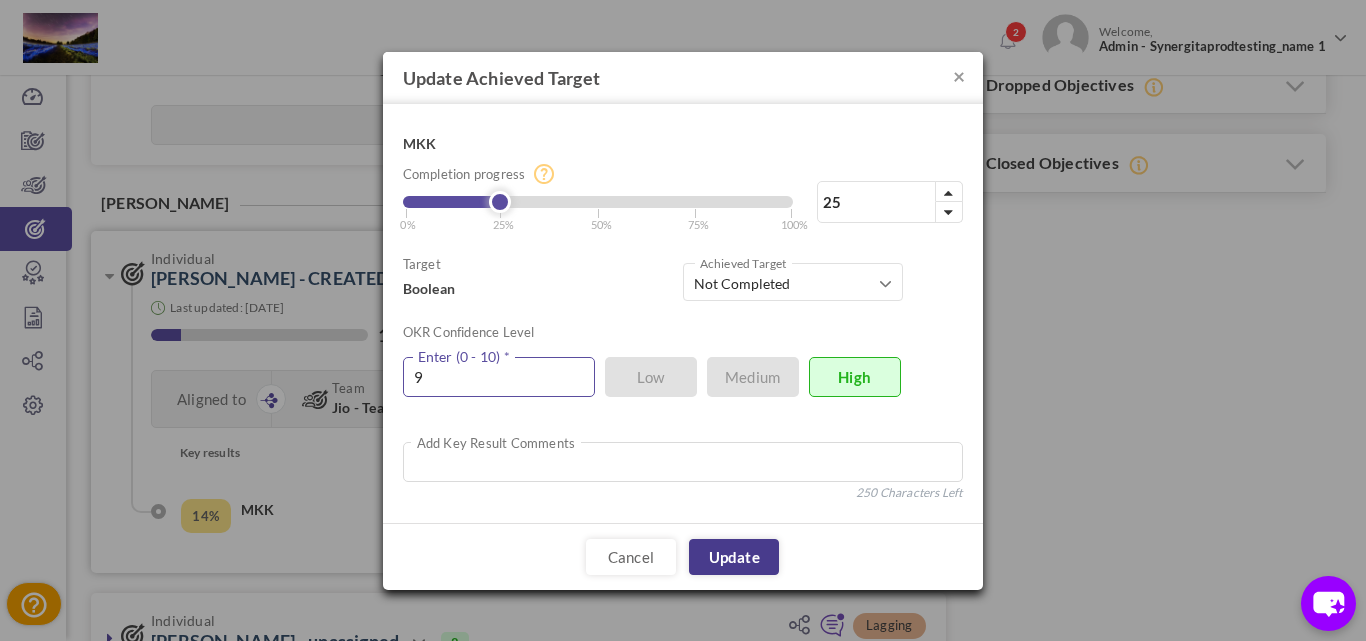 type on "9" 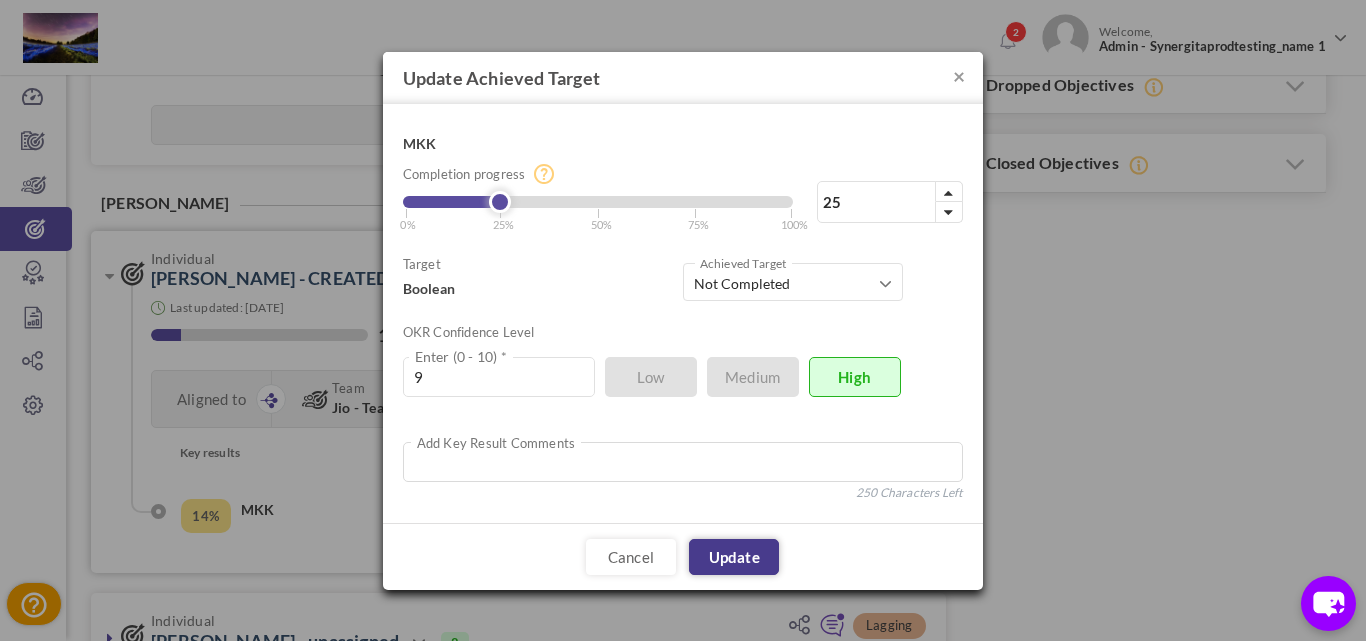 click on "Update" at bounding box center (734, 557) 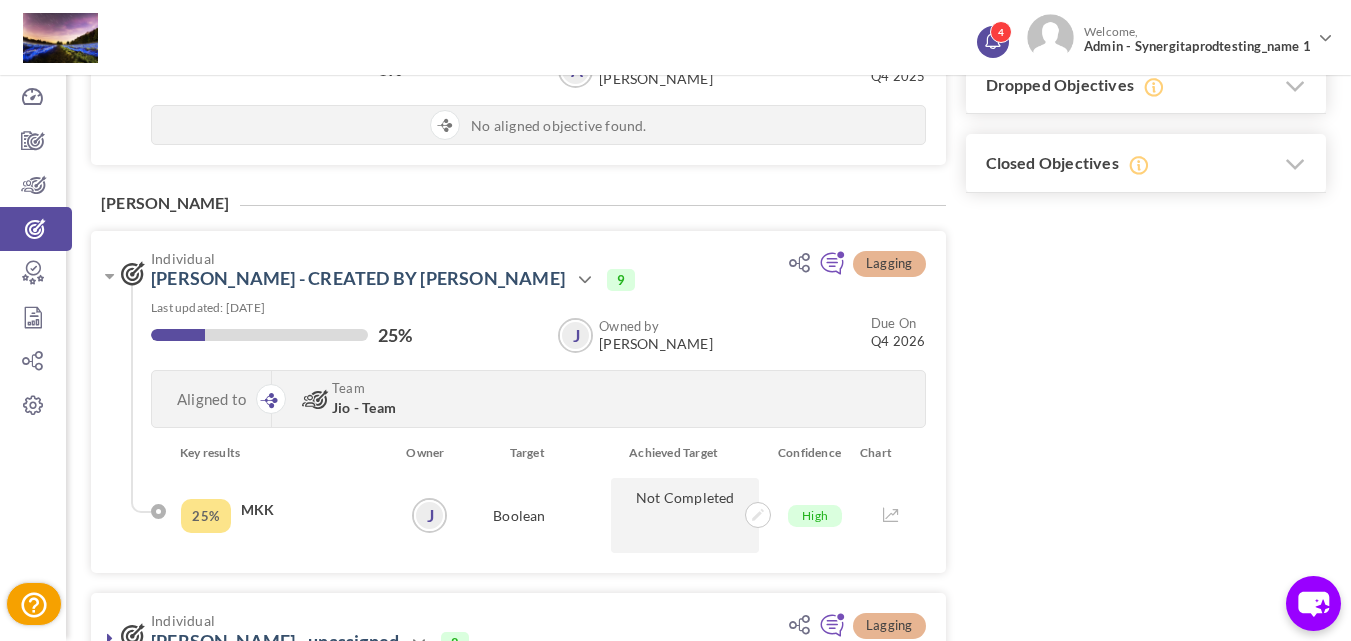 click on "4" at bounding box center (1001, 32) 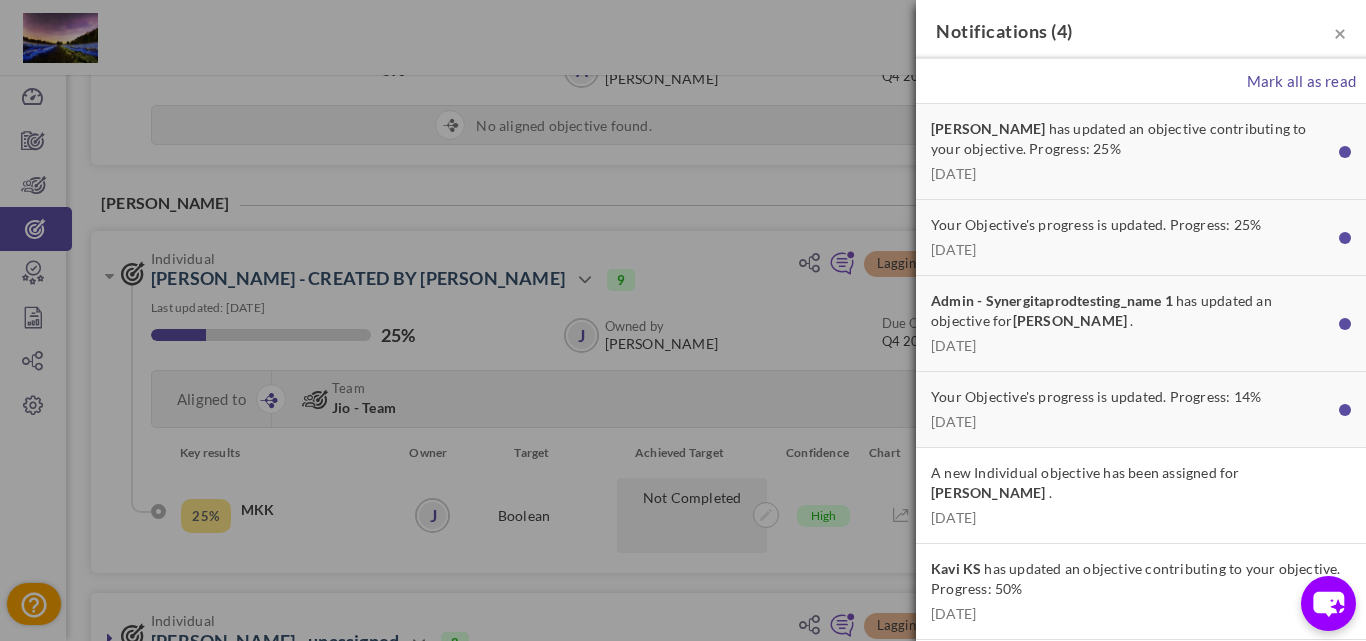 click on "Johanna L  has updated an objective contributing to your objective.   Progress: 25%" at bounding box center [1130, 139] 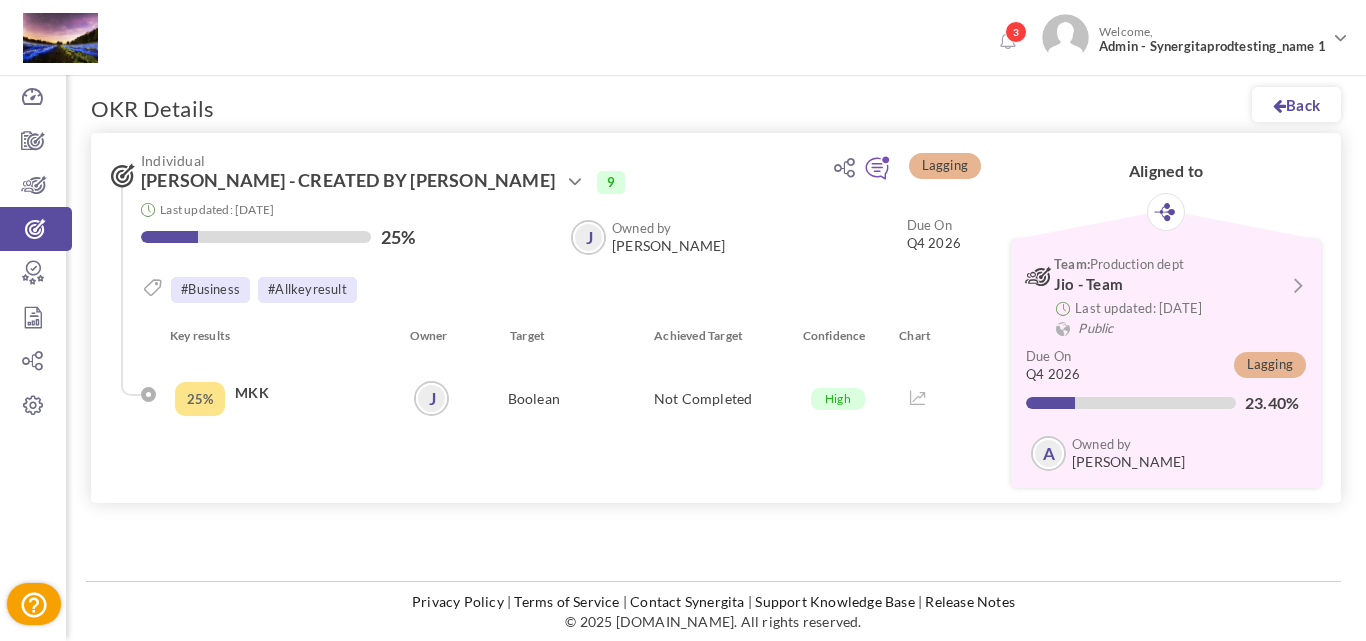 scroll, scrollTop: 0, scrollLeft: 0, axis: both 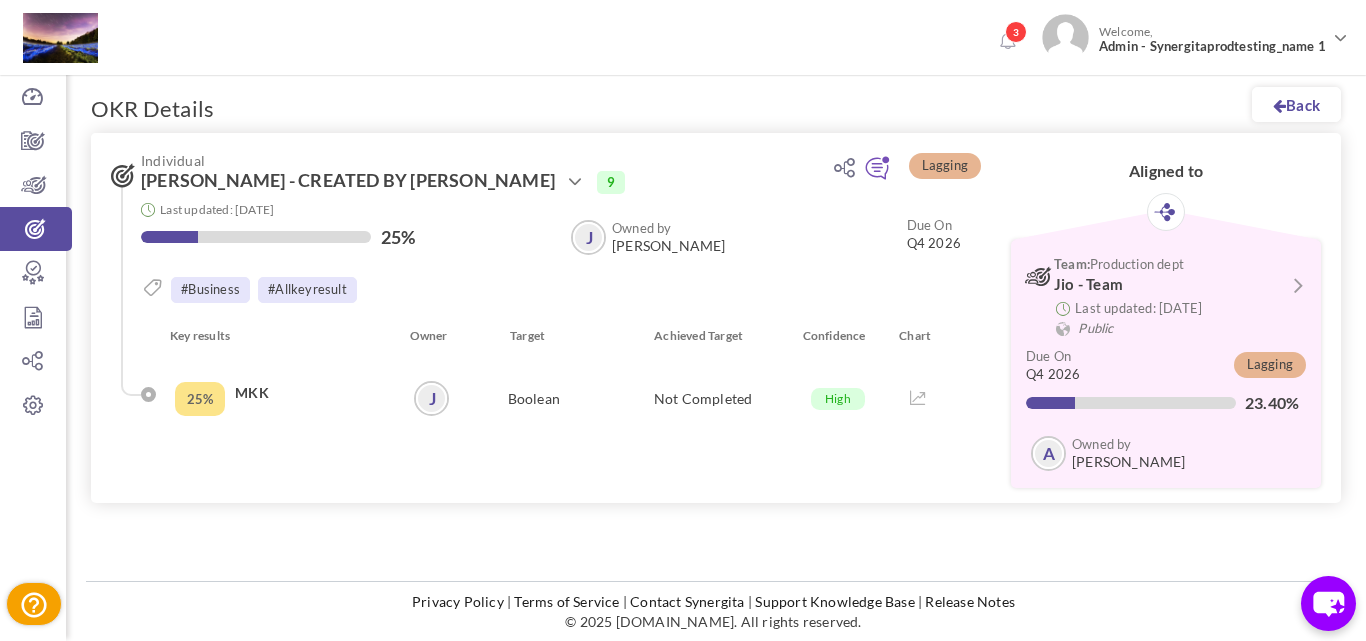 click on "Not Completed" at bounding box center [702, 398] 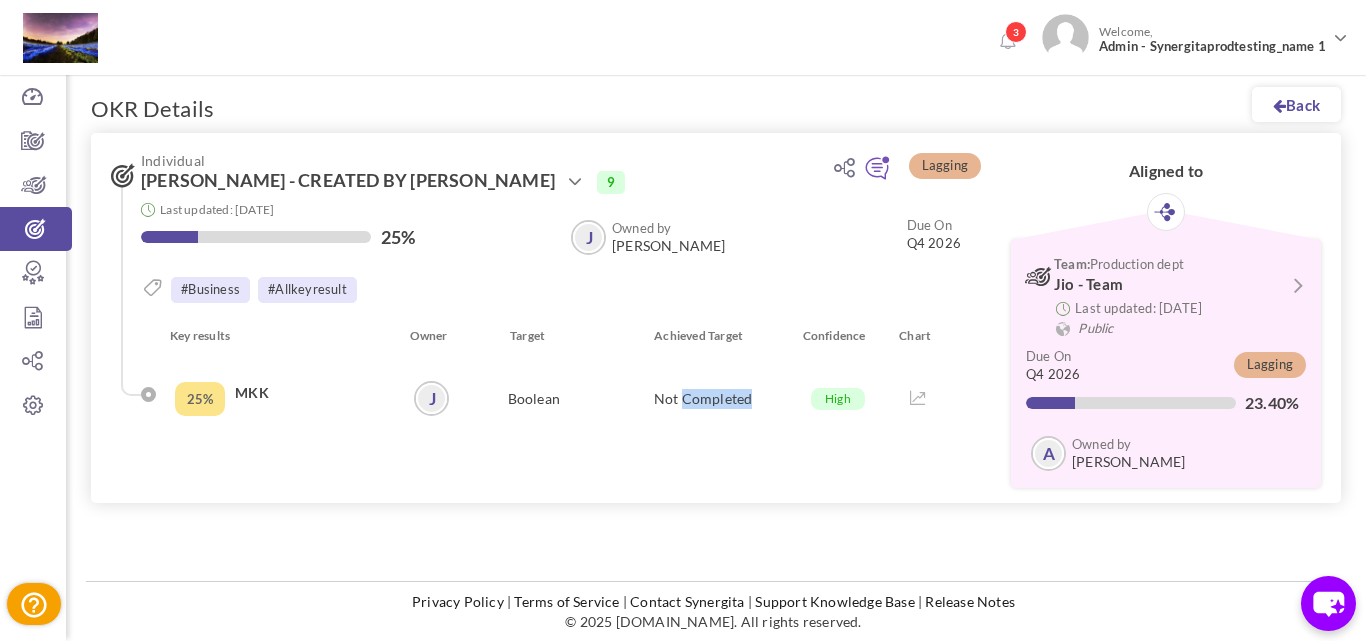 click on "Not Completed" at bounding box center [702, 398] 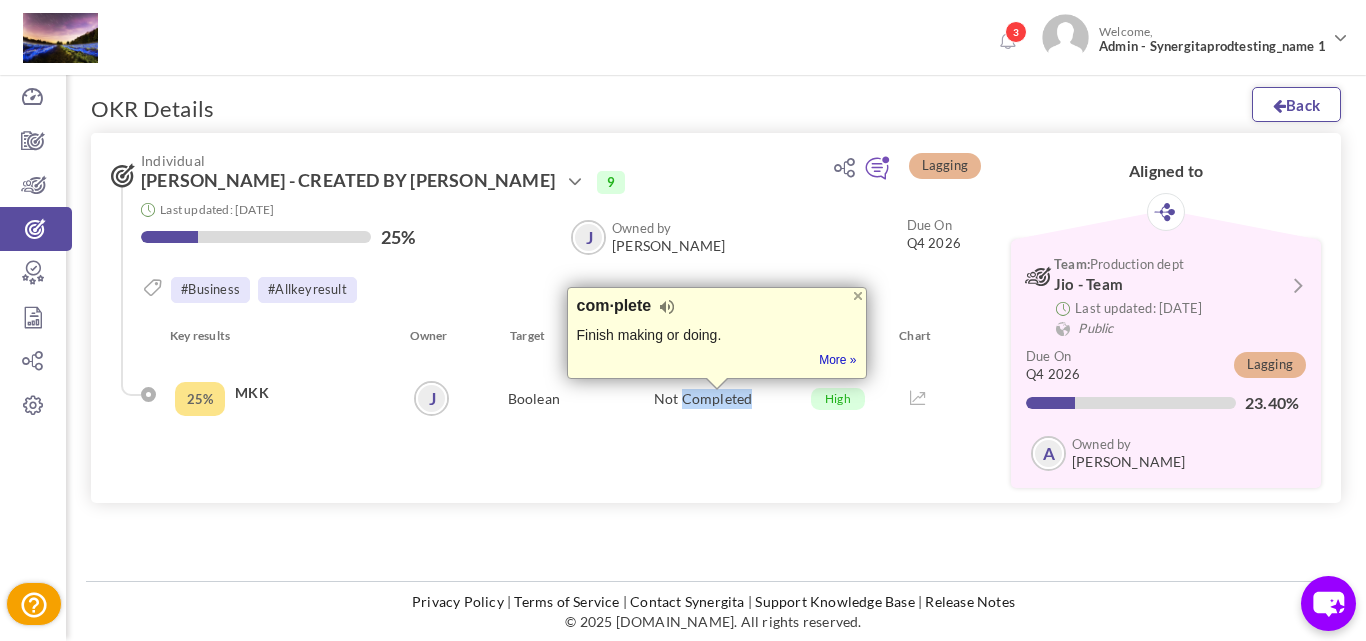 click on "Back" at bounding box center [1296, 104] 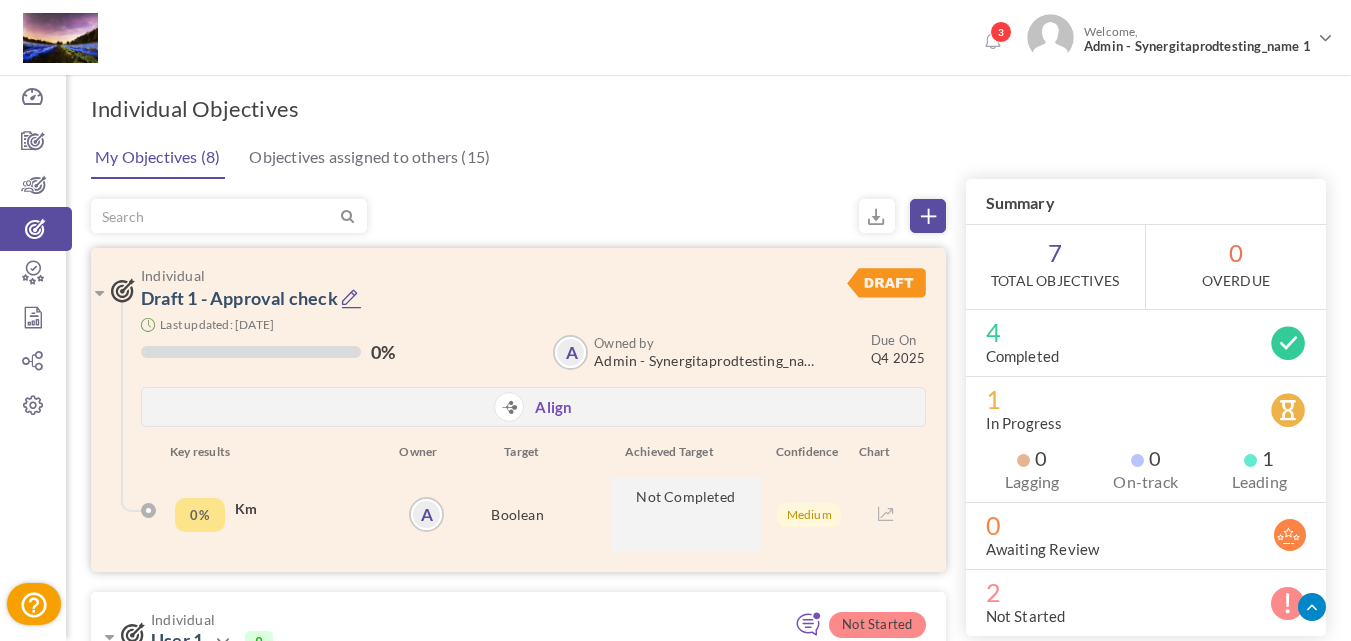 scroll, scrollTop: 0, scrollLeft: 0, axis: both 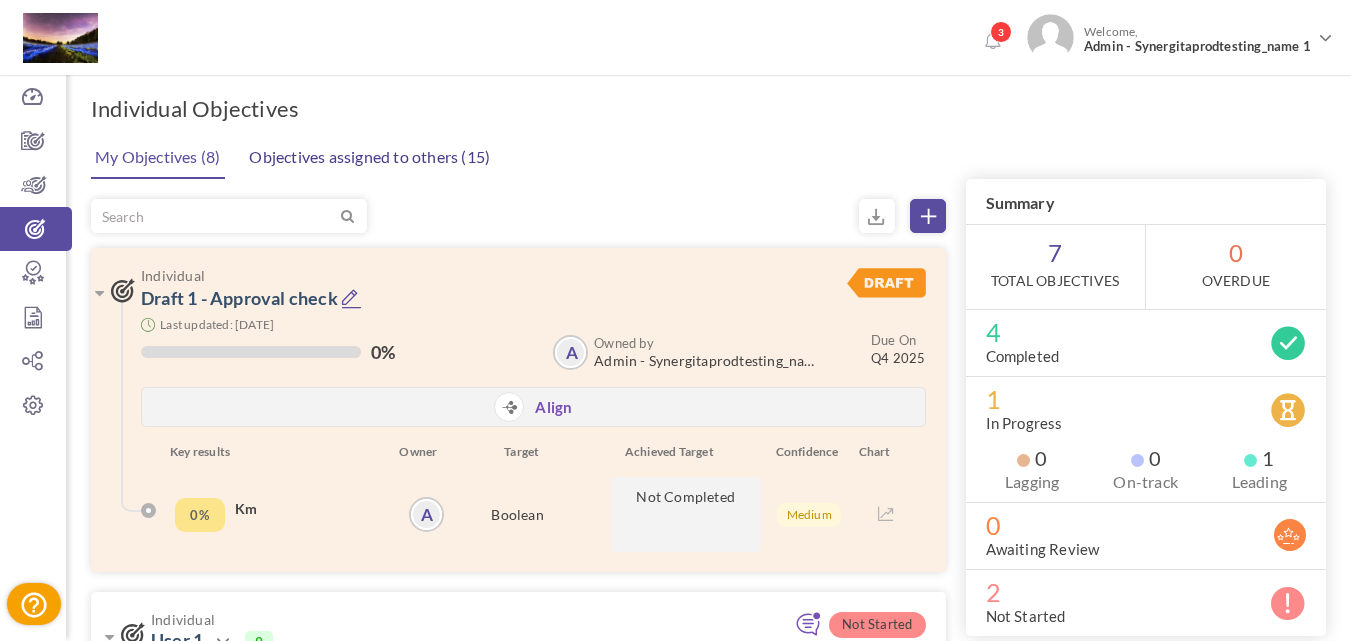 click on "Objectives assigned to others (15)" at bounding box center [369, 157] 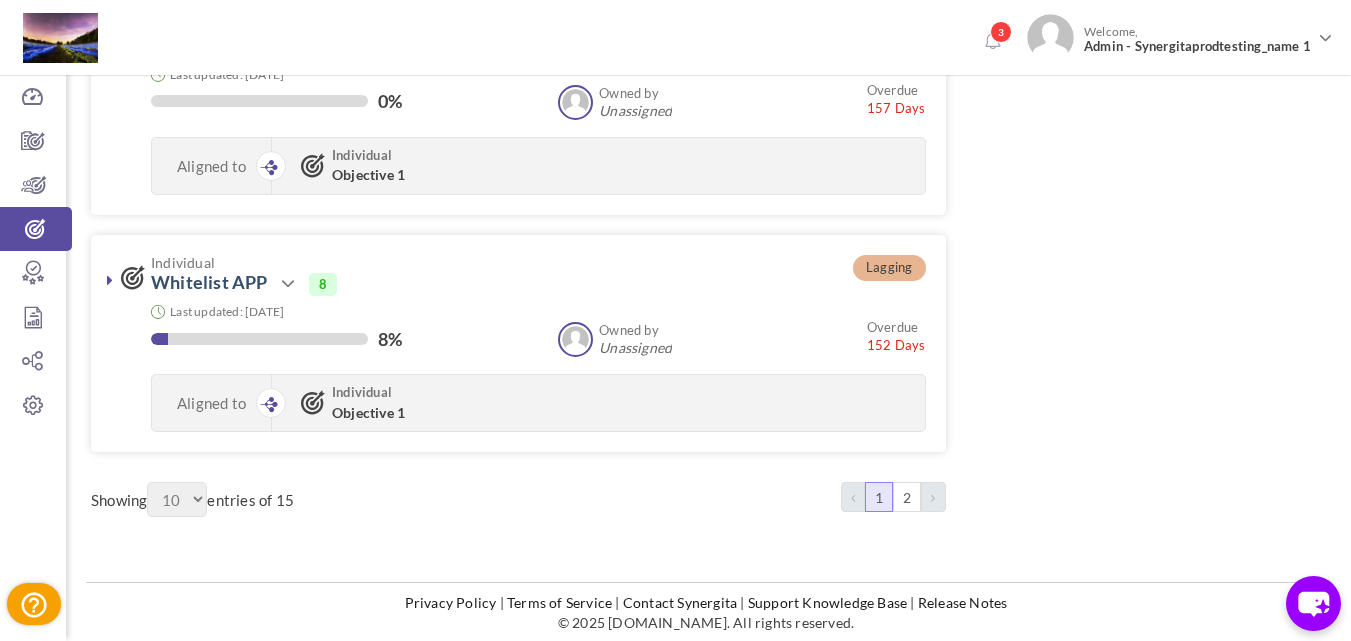 scroll, scrollTop: 2113, scrollLeft: 0, axis: vertical 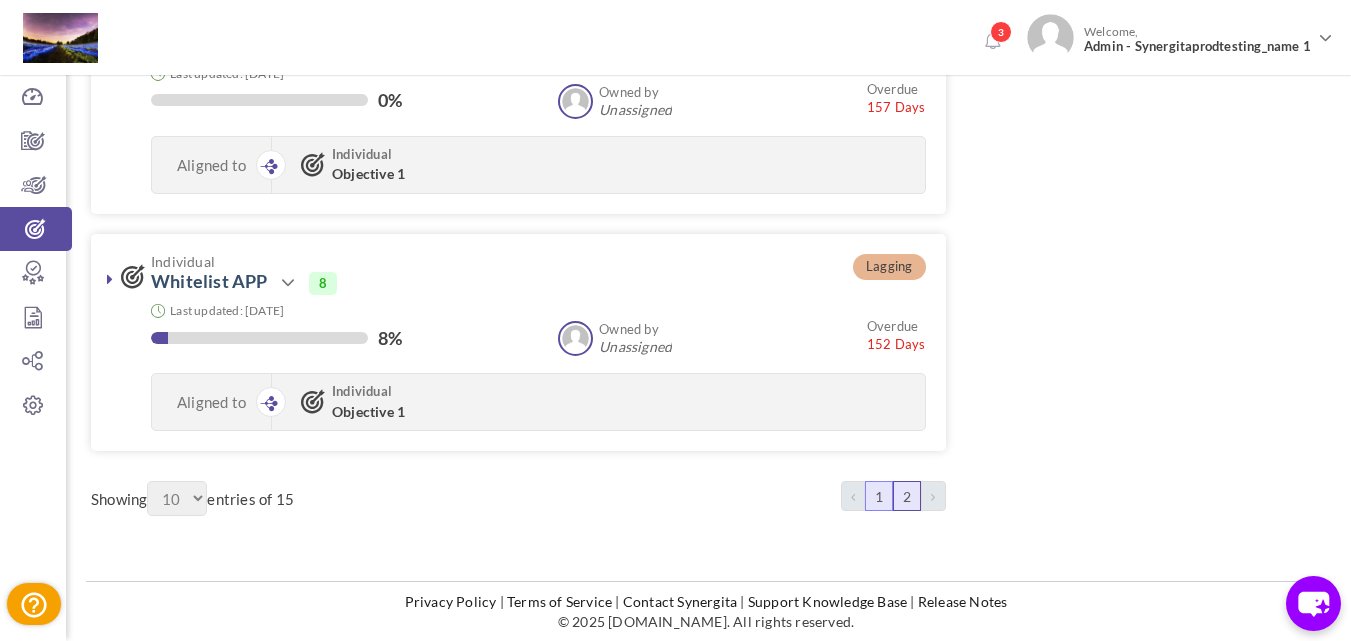 click on "2" at bounding box center (907, 496) 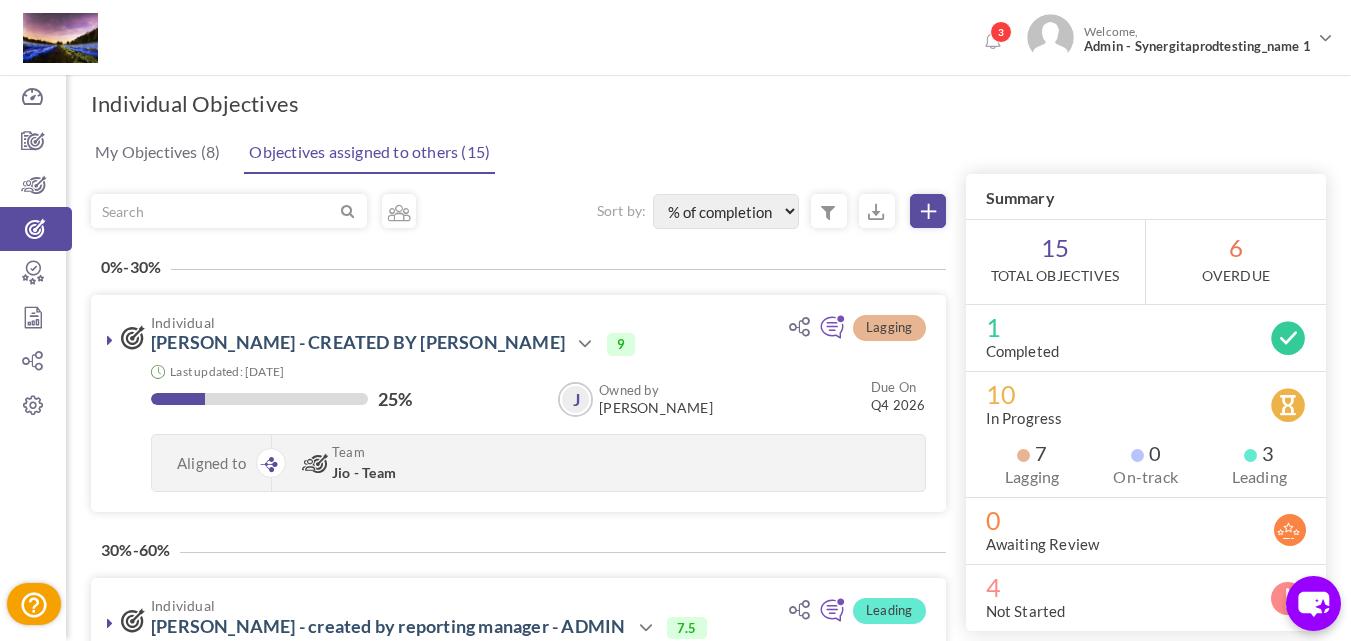 scroll, scrollTop: 0, scrollLeft: 0, axis: both 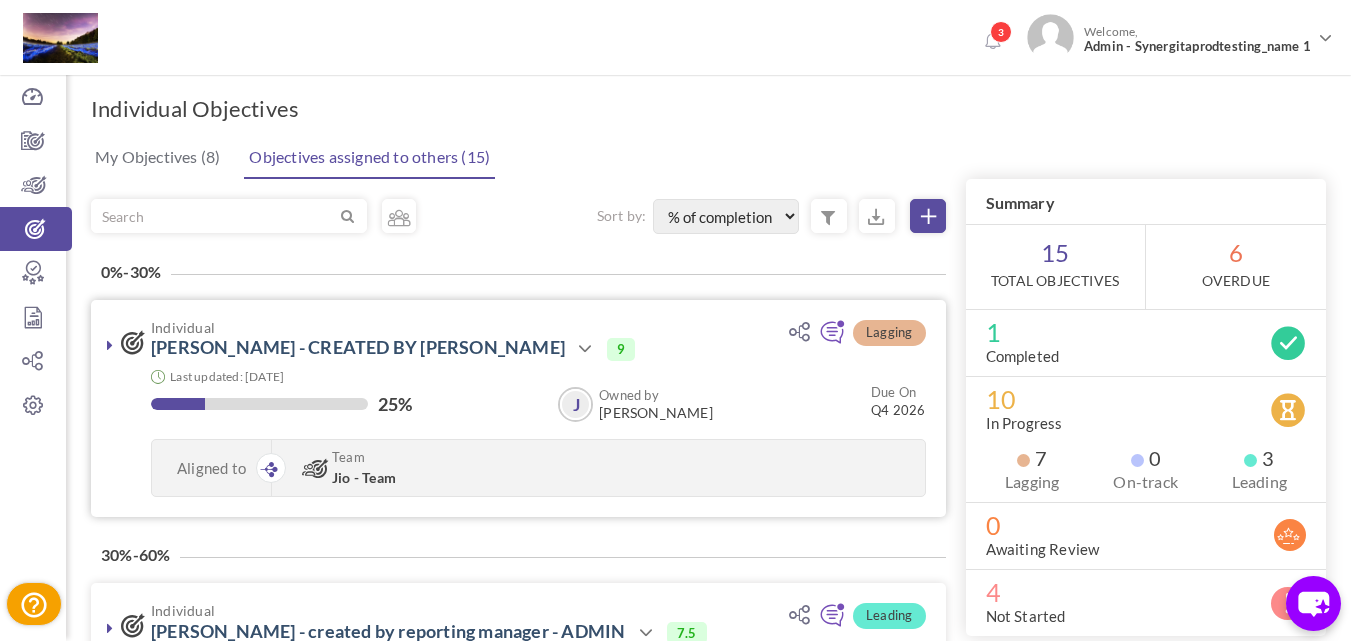 click at bounding box center (110, 345) 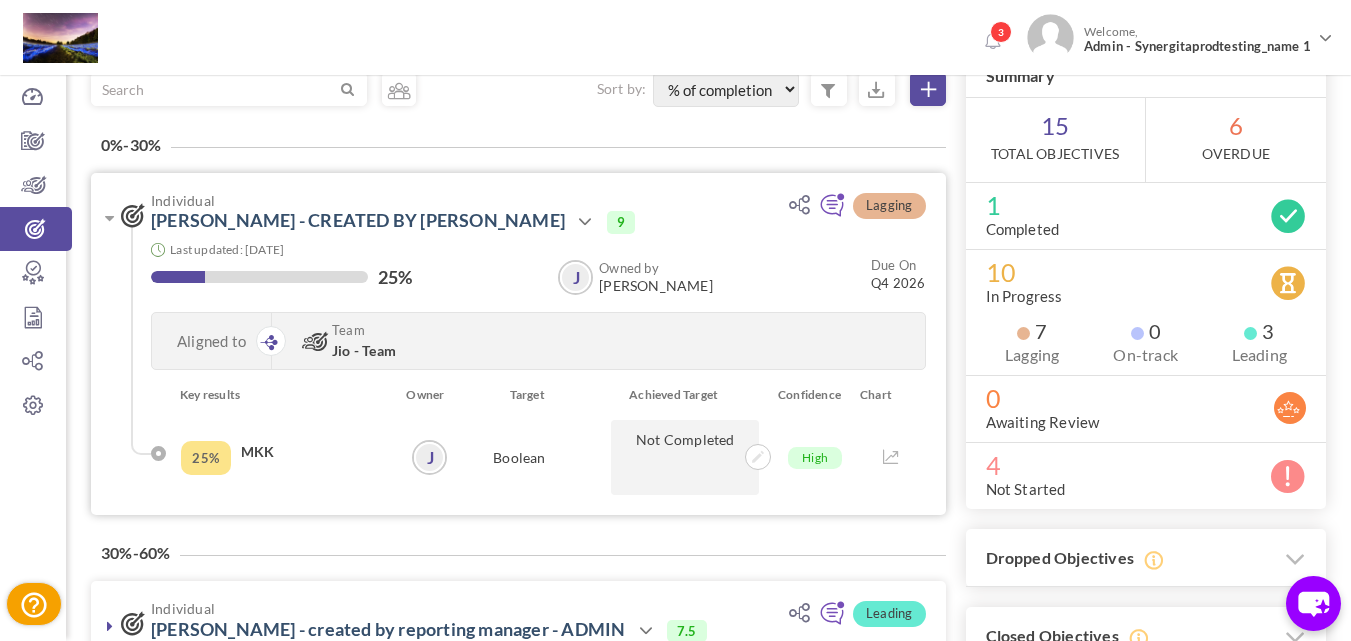 scroll, scrollTop: 200, scrollLeft: 0, axis: vertical 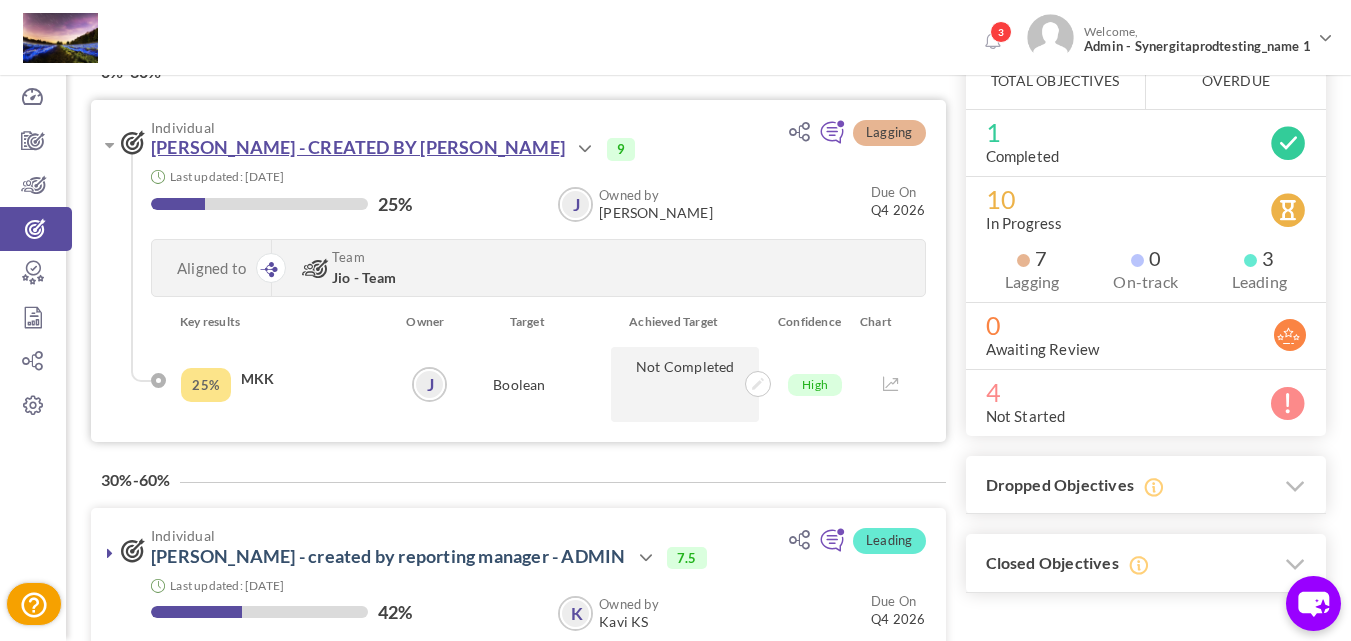 click on "JOHANNA - CREATED BY ADMIN" at bounding box center [358, 147] 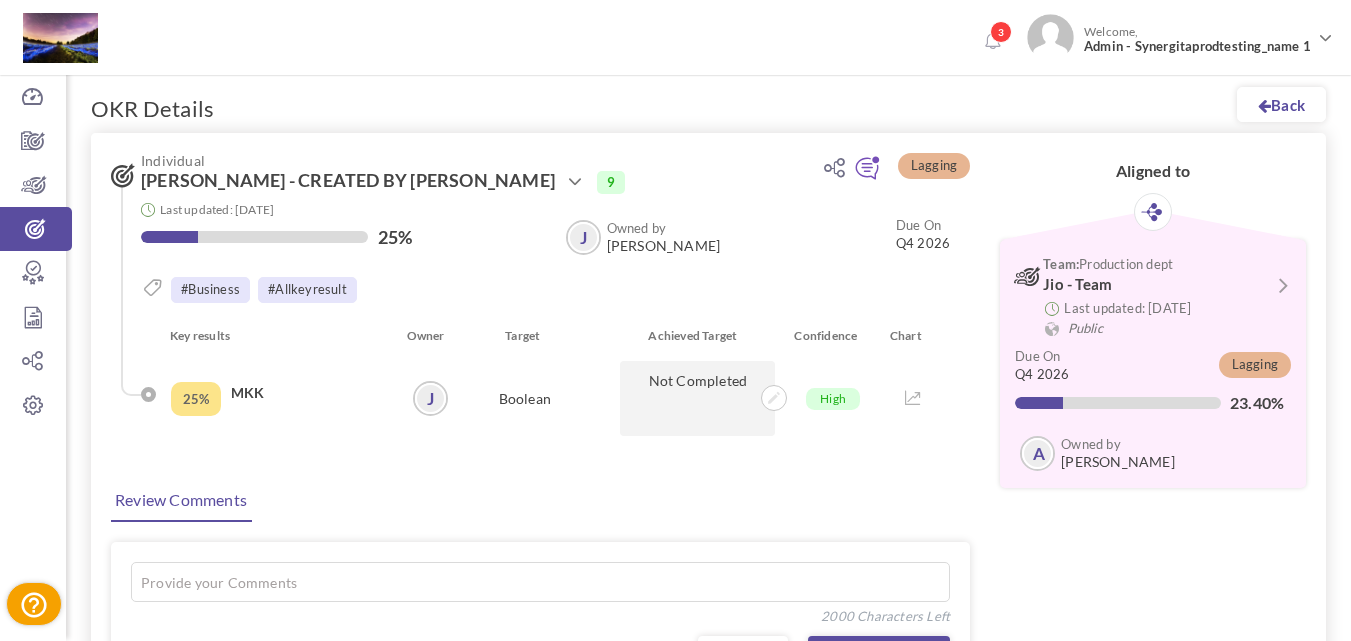 scroll, scrollTop: 0, scrollLeft: 0, axis: both 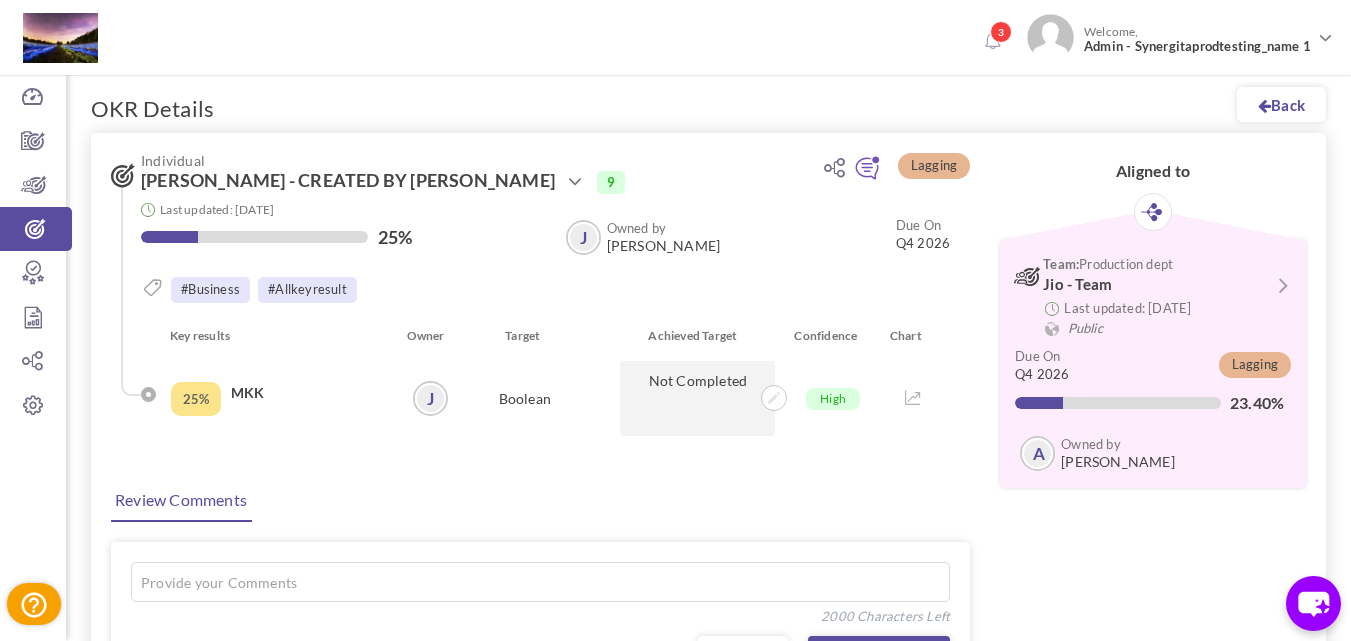 click on "3" at bounding box center [998, 32] 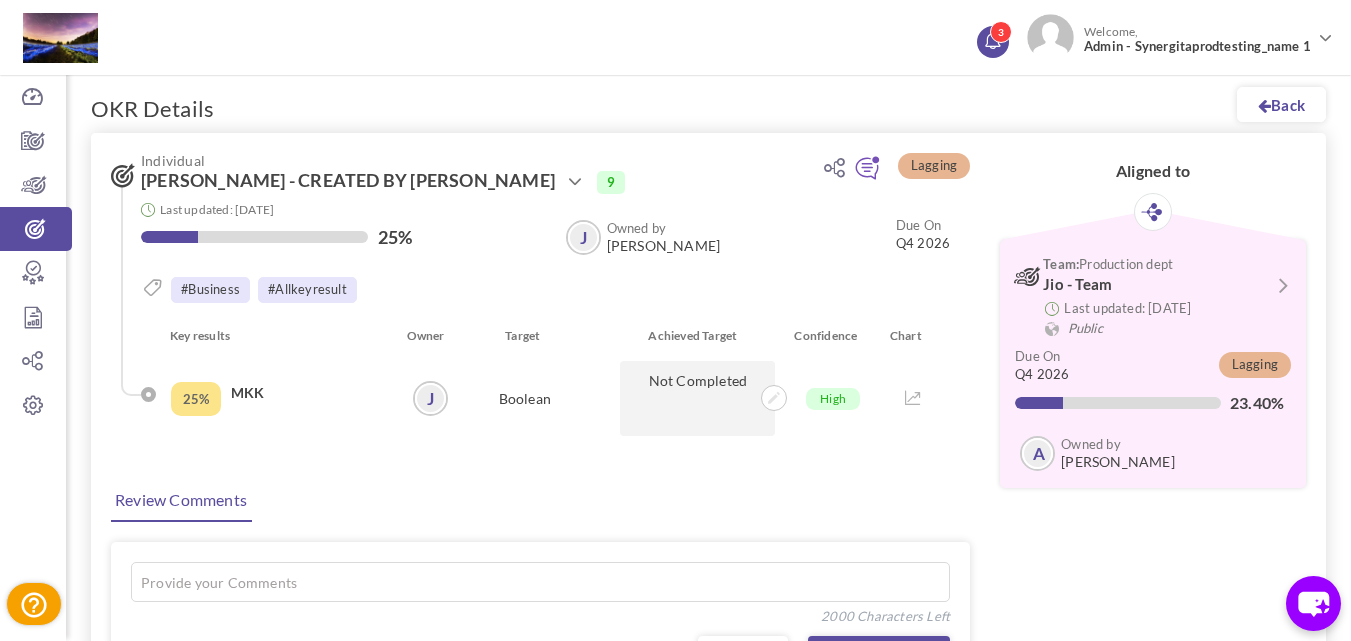click on "3" at bounding box center [1001, 32] 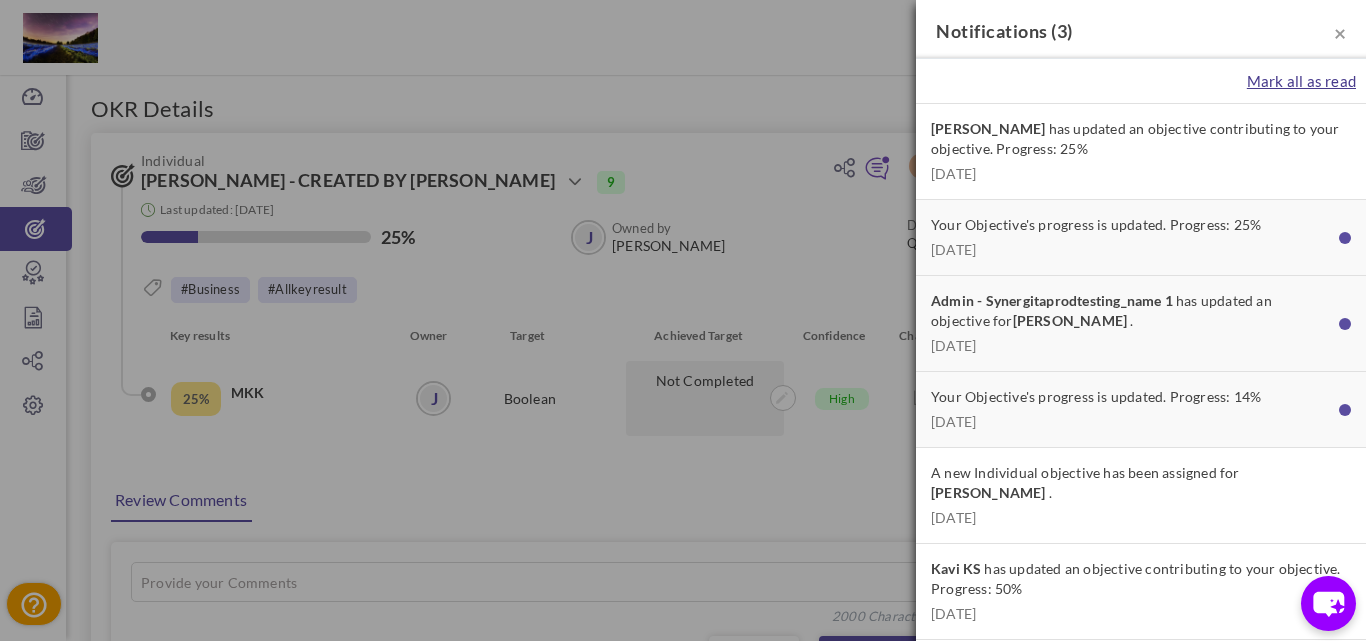 click on "Mark all as read" at bounding box center [1301, 81] 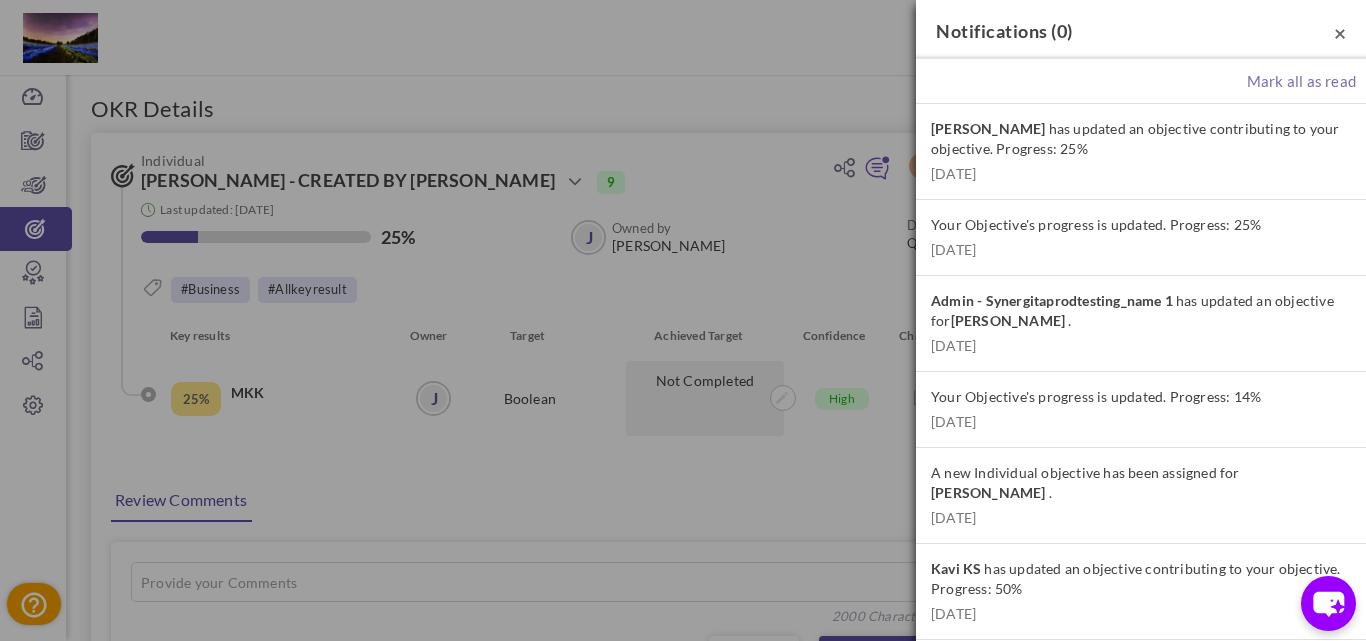 click on "×" at bounding box center [1340, 32] 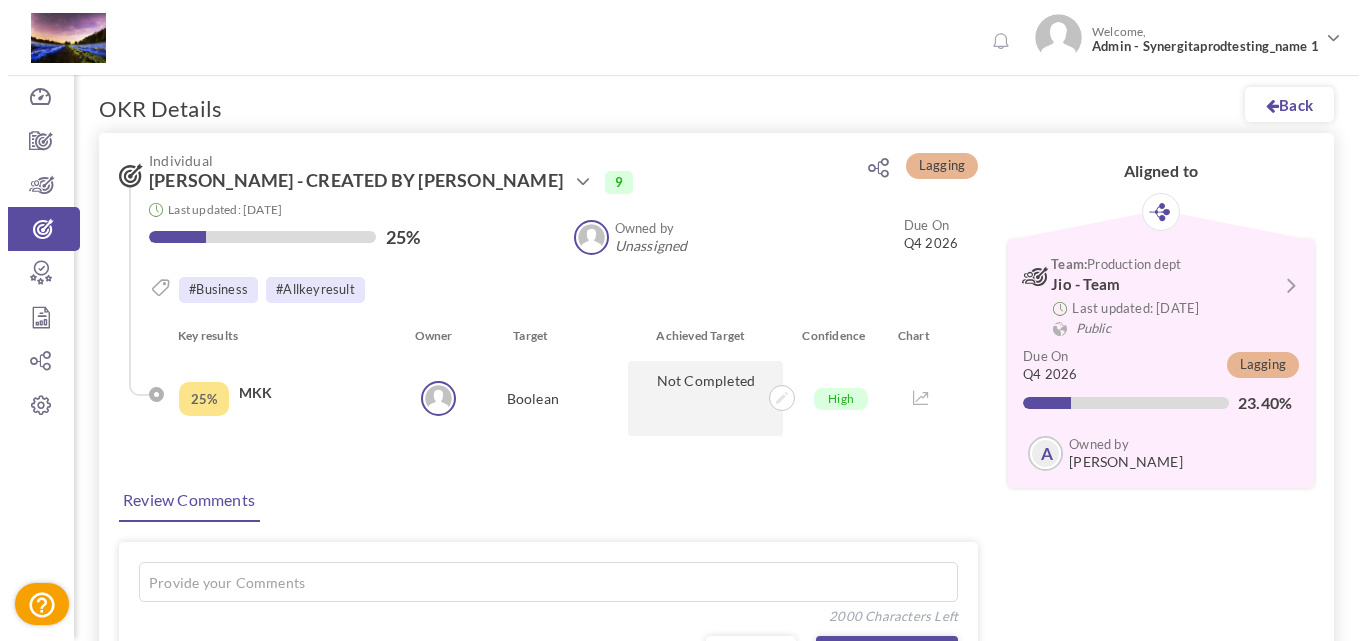 scroll, scrollTop: 0, scrollLeft: 0, axis: both 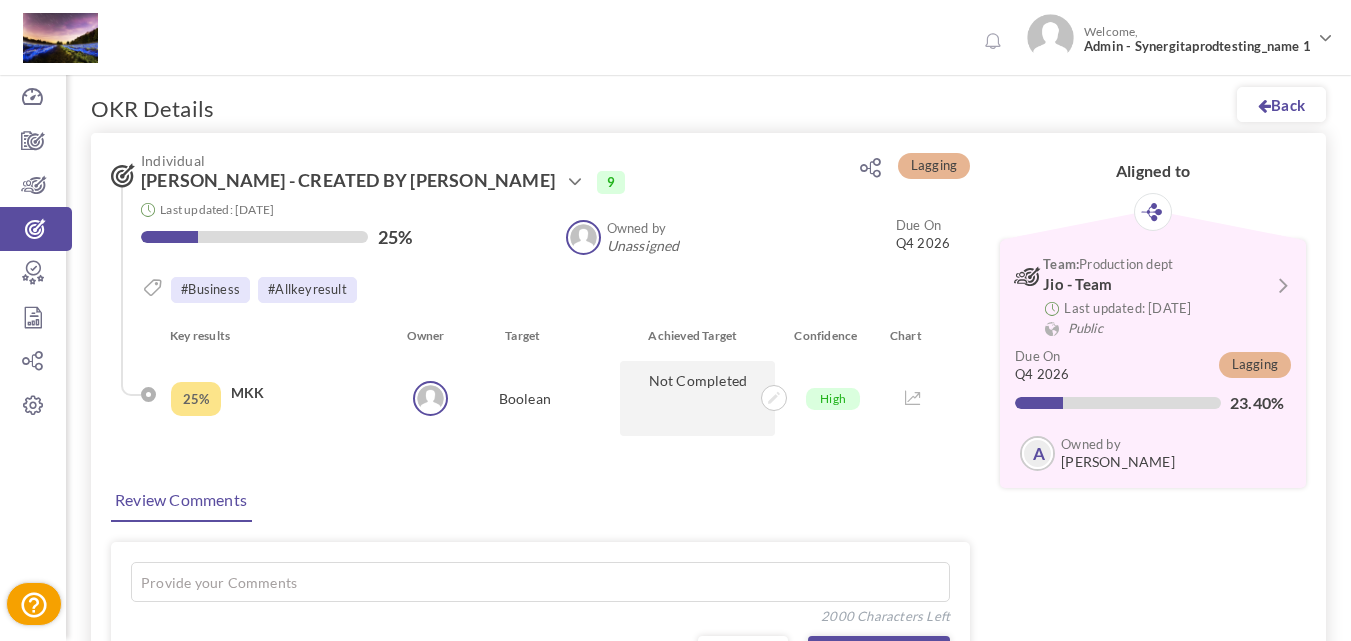 click on "Not Completed" at bounding box center [697, 398] 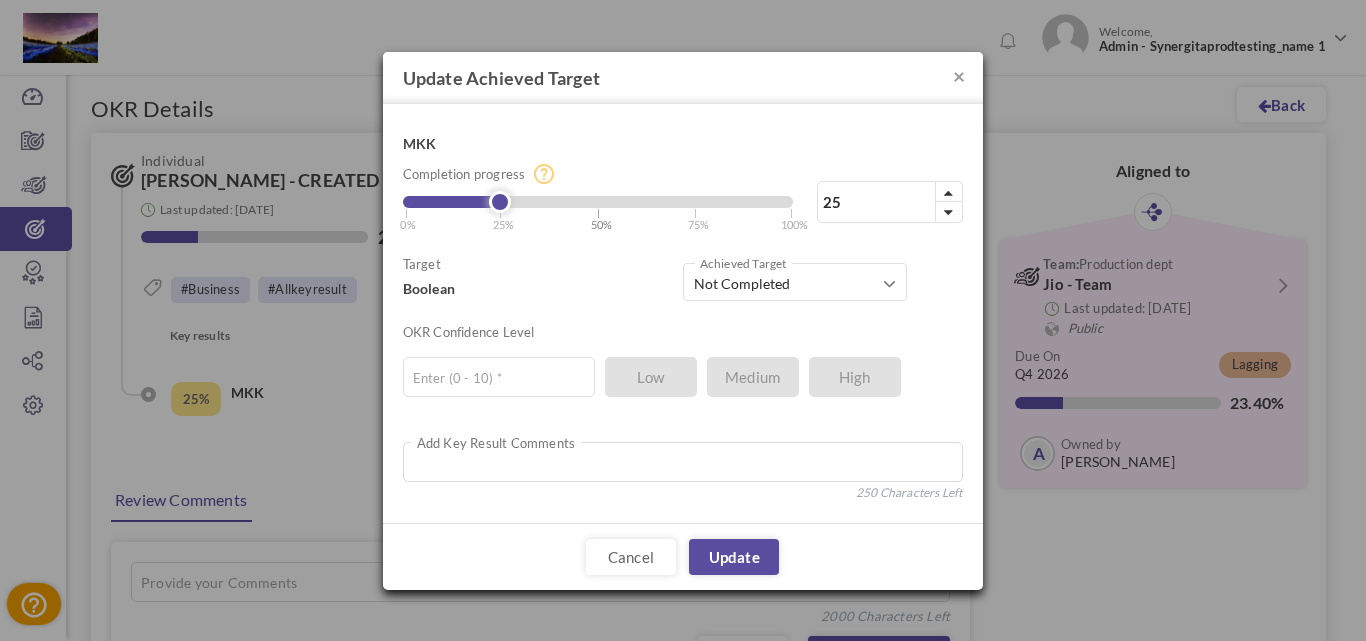 click on "| 50%" at bounding box center (605, 218) 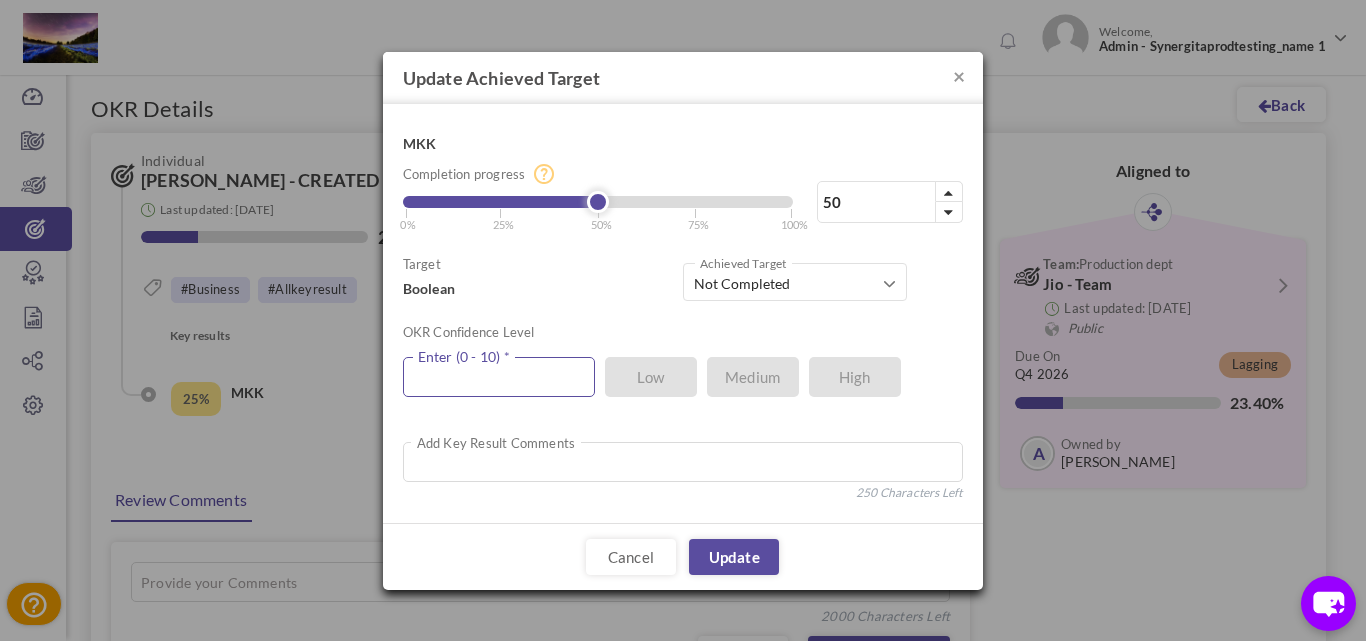 click at bounding box center (499, 377) 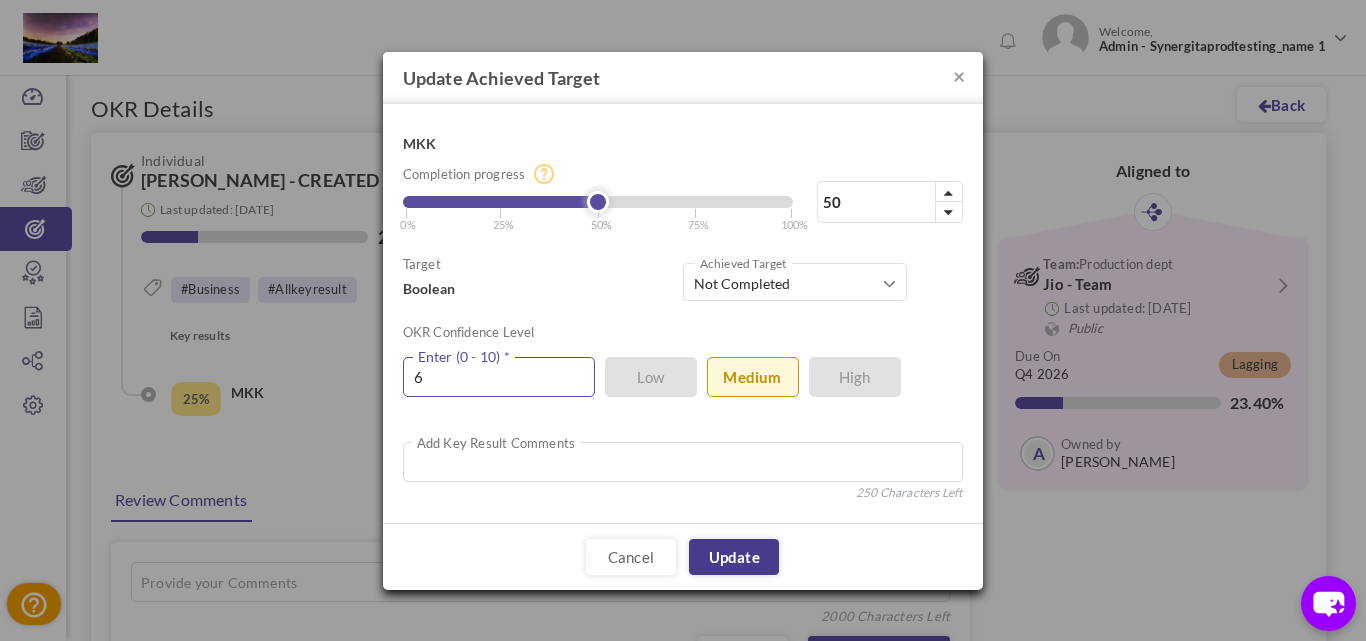 type on "6" 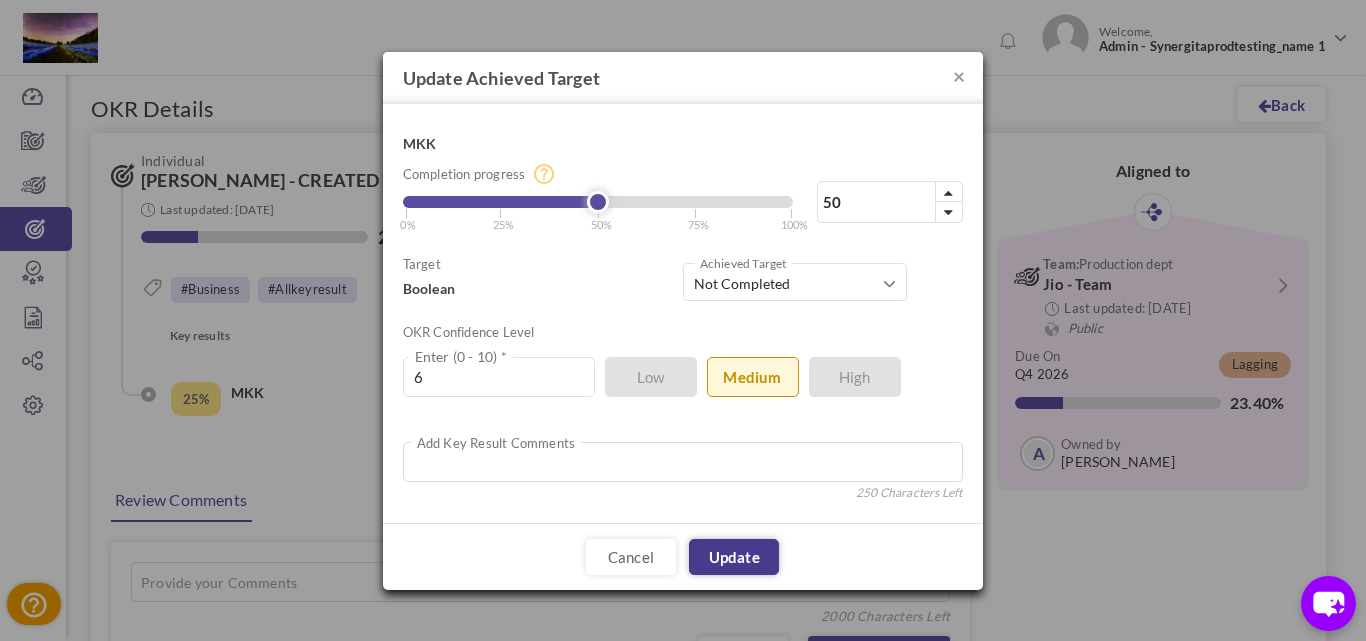 click on "Update" at bounding box center (734, 557) 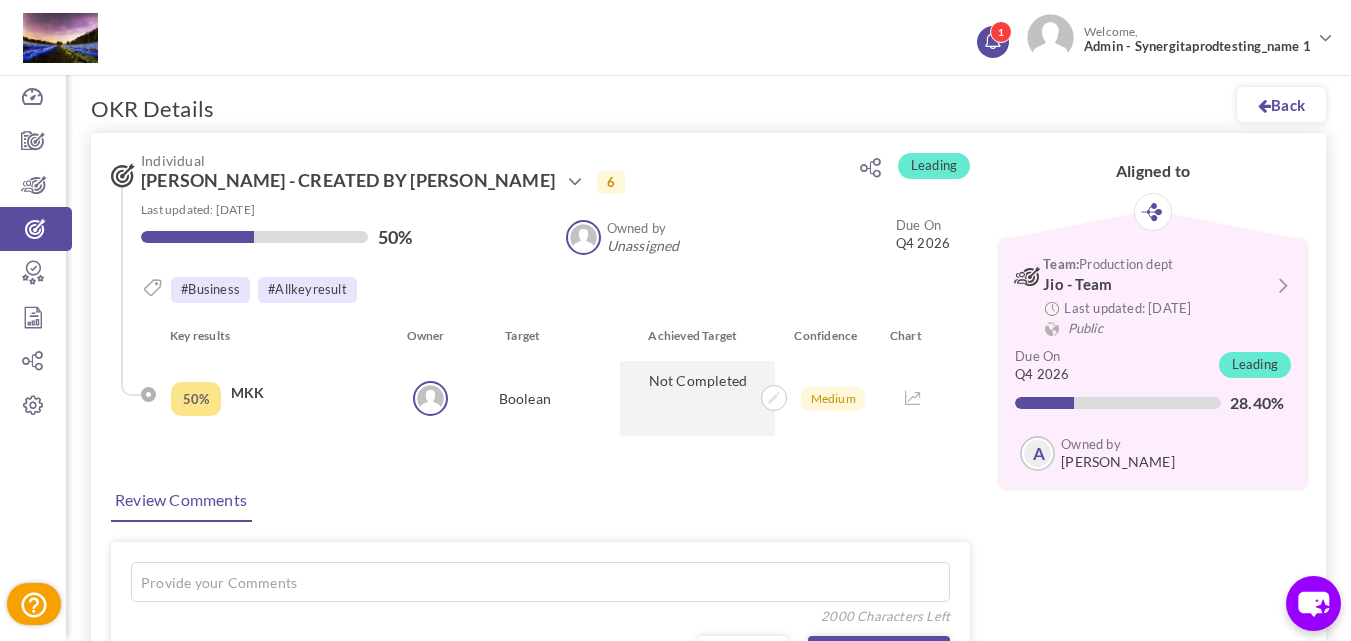 click on "1" at bounding box center (1001, 32) 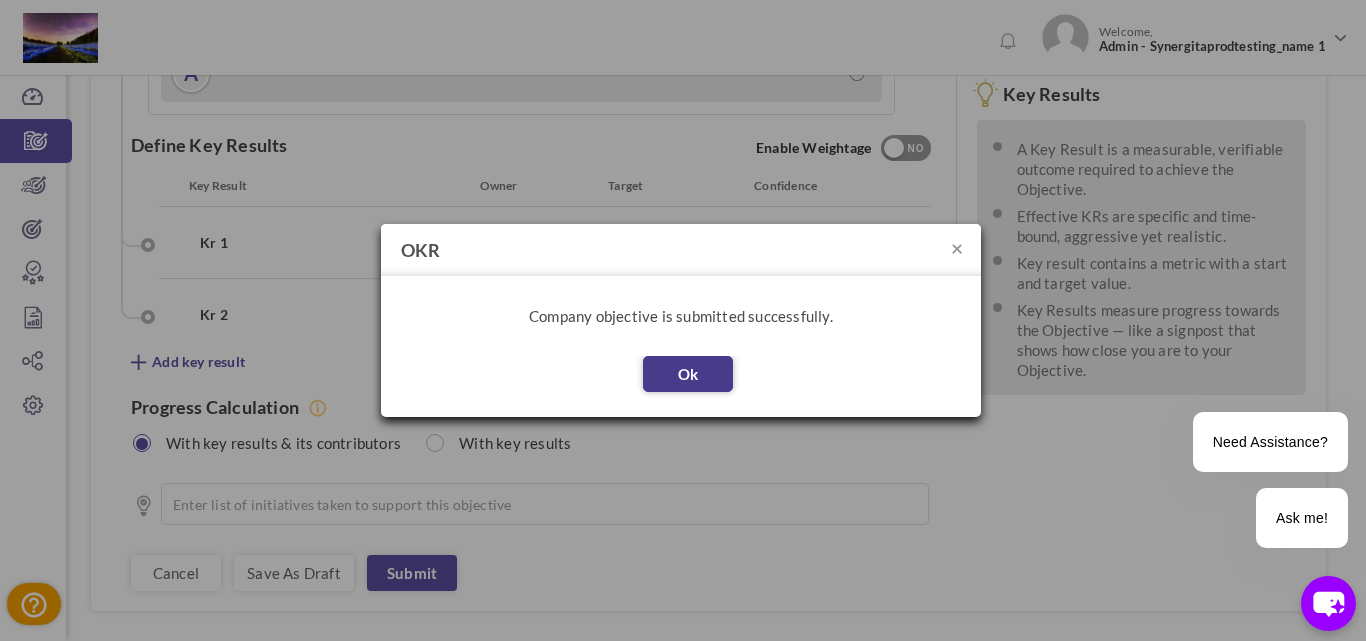 click on "Ok" at bounding box center [688, 374] 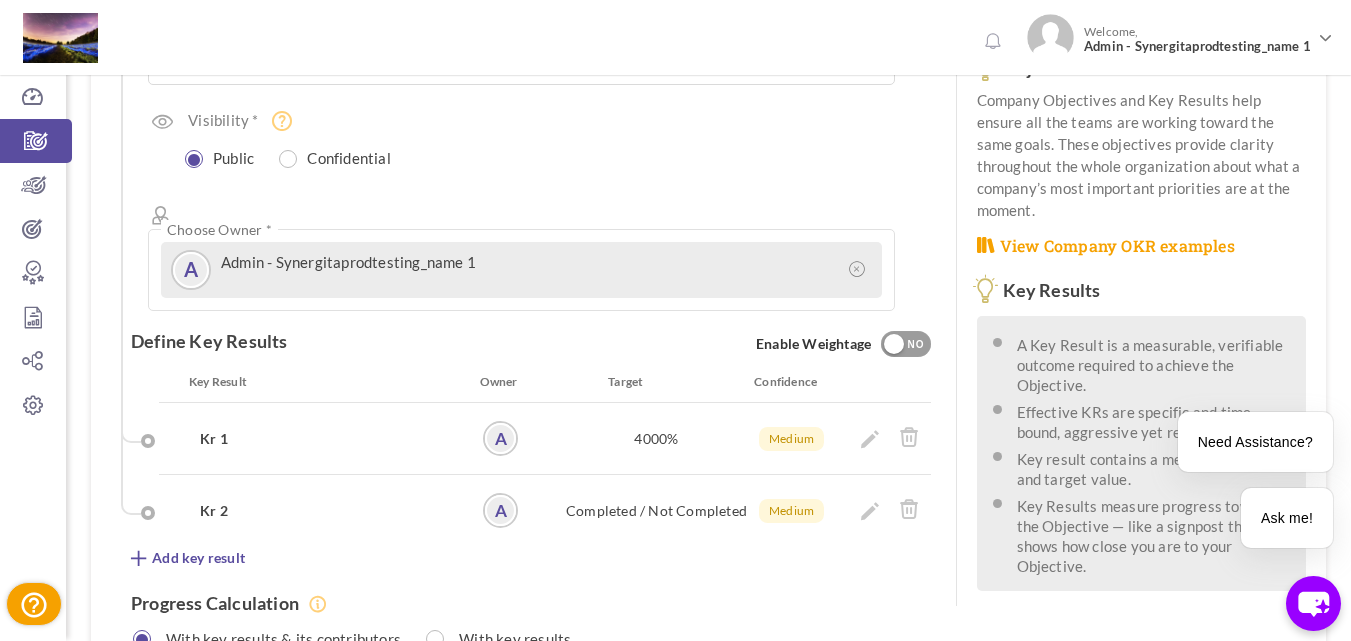 scroll, scrollTop: 400, scrollLeft: 0, axis: vertical 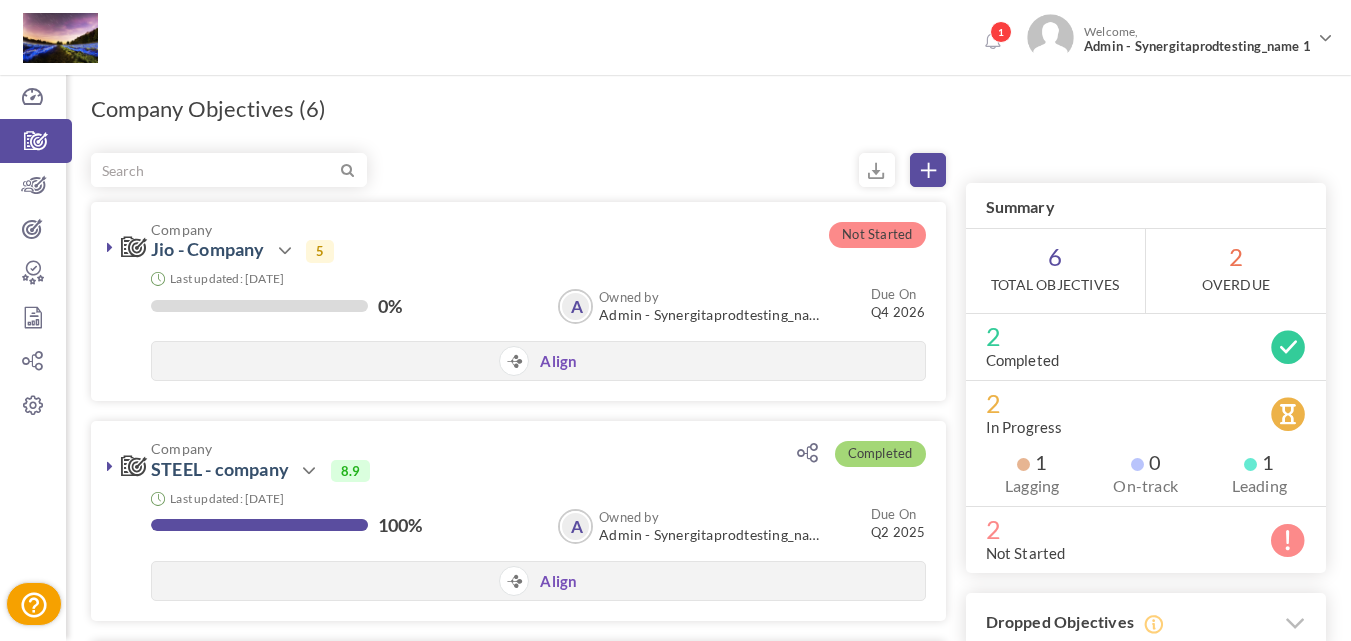 click at bounding box center (285, 251) 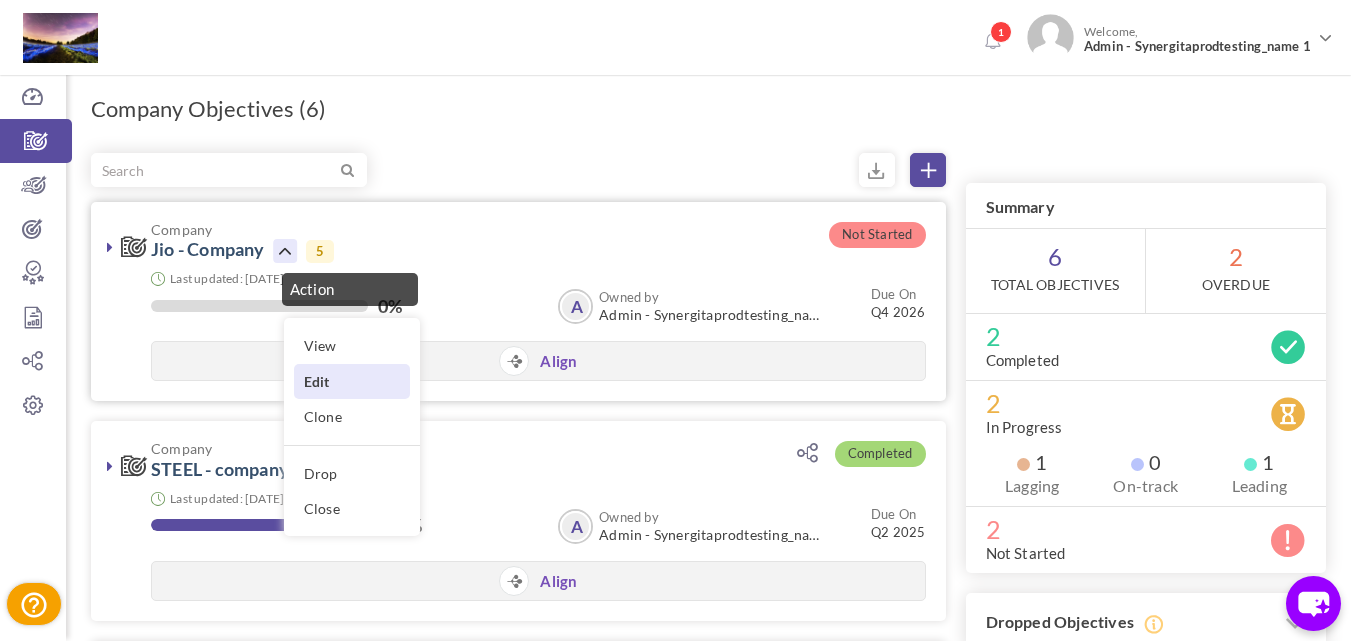 click on "Edit" at bounding box center [352, 381] 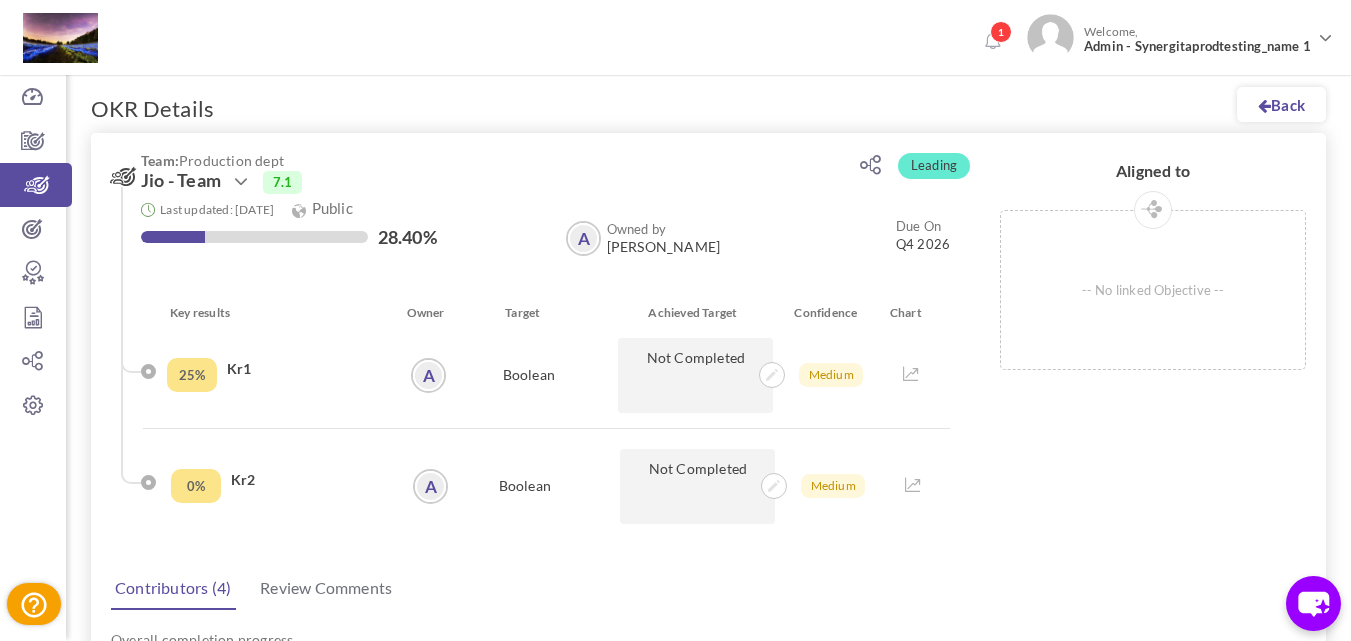 scroll, scrollTop: 0, scrollLeft: 0, axis: both 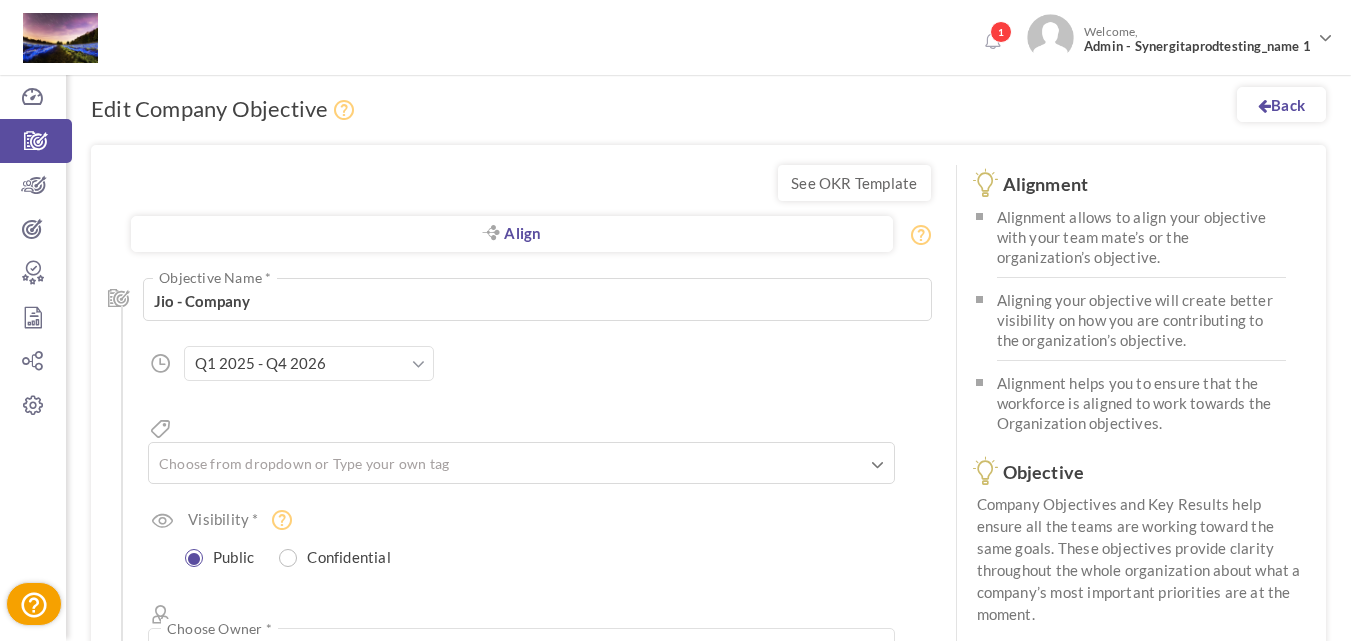 click on "Q1 2025 - Q4 2026" at bounding box center (309, 363) 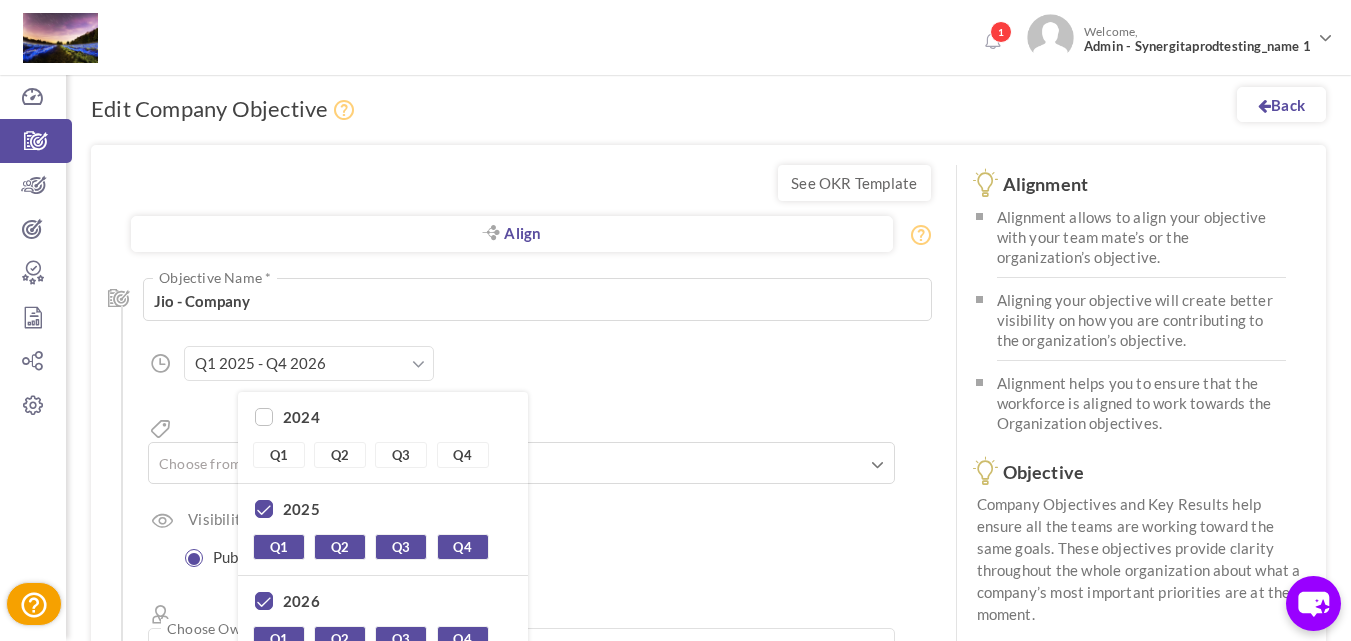 scroll, scrollTop: 200, scrollLeft: 0, axis: vertical 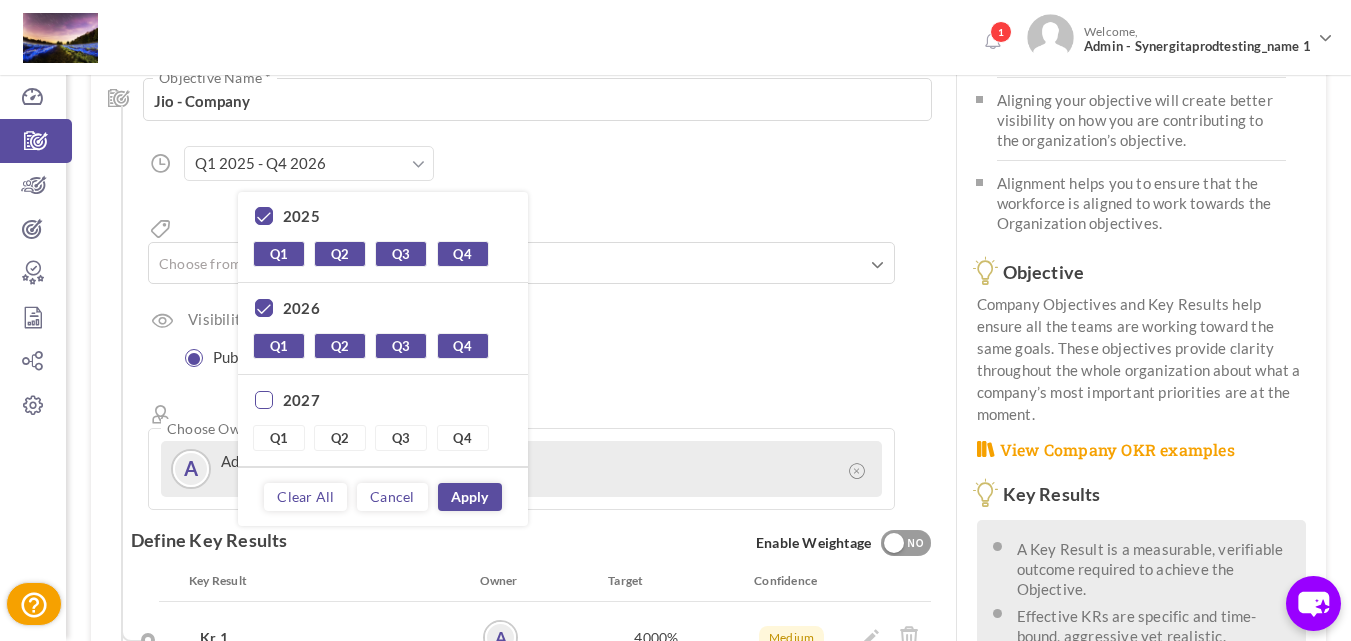 click at bounding box center (264, 401) 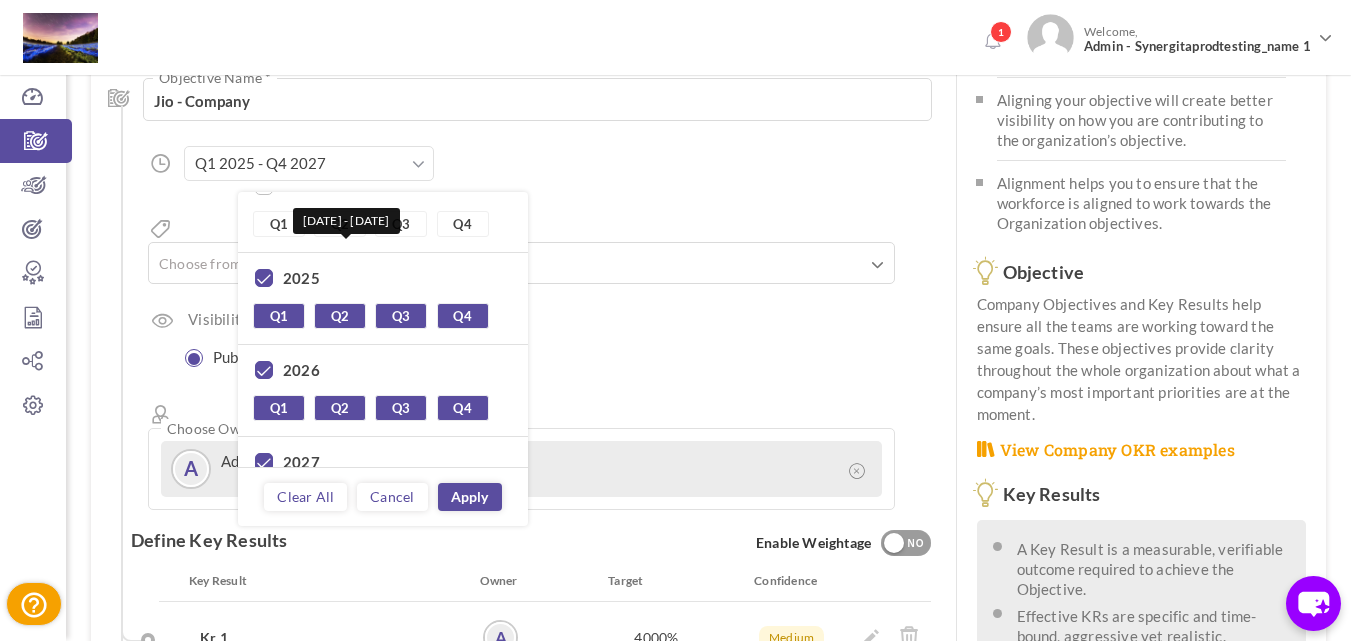 scroll, scrollTop: 0, scrollLeft: 0, axis: both 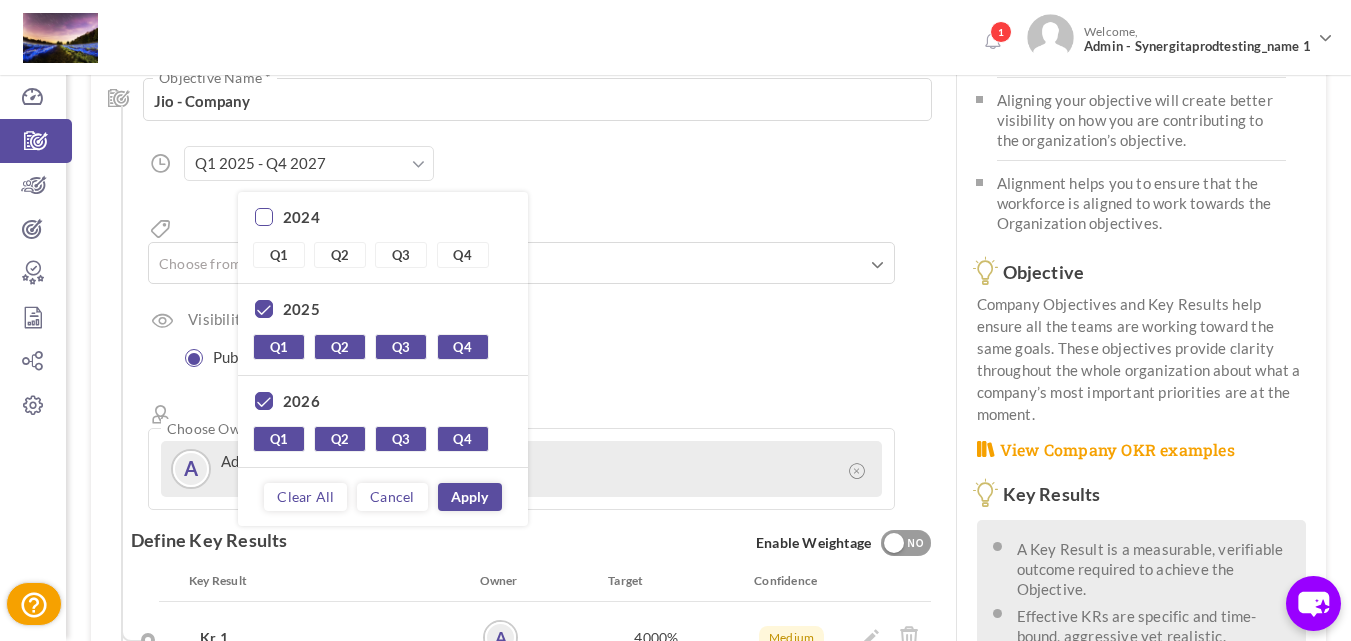 click at bounding box center (264, 218) 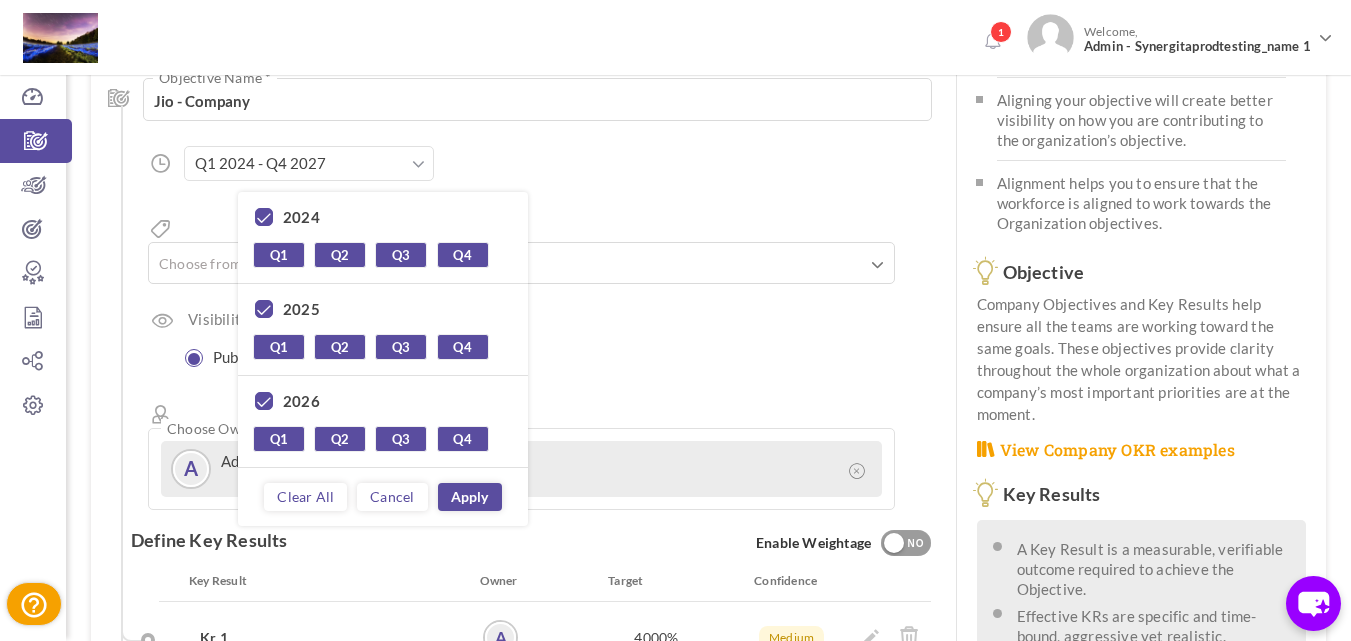click at bounding box center (264, 218) 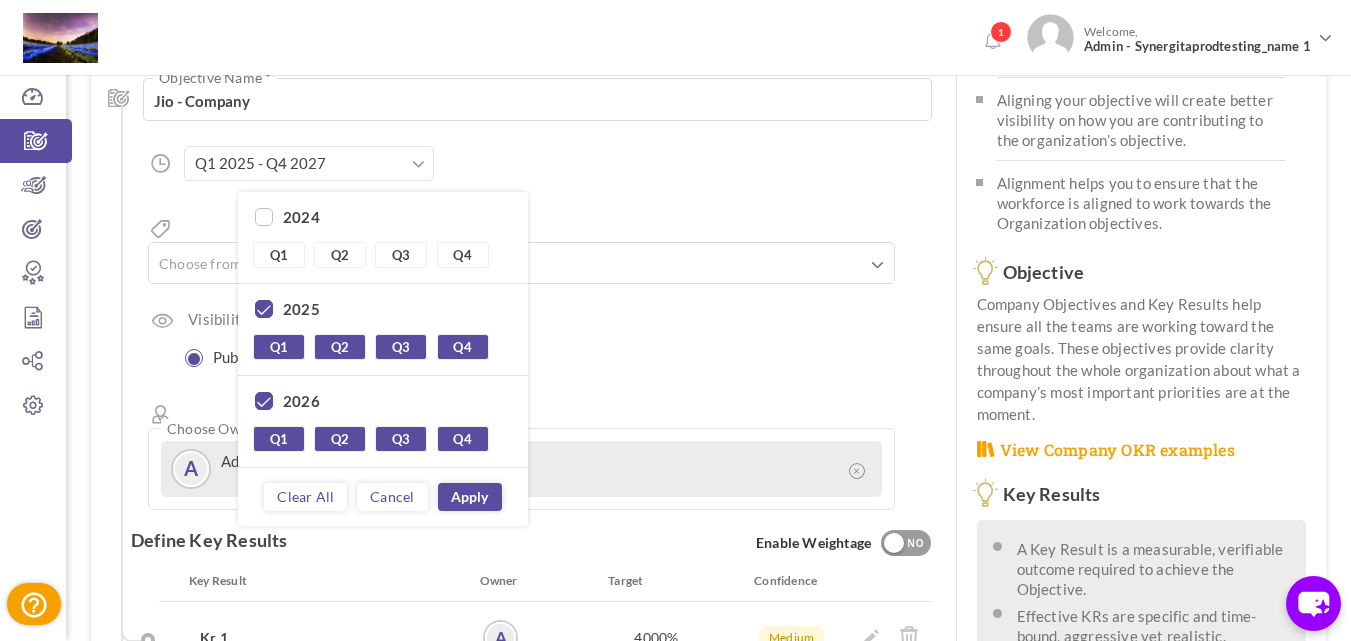 click at bounding box center [264, 310] 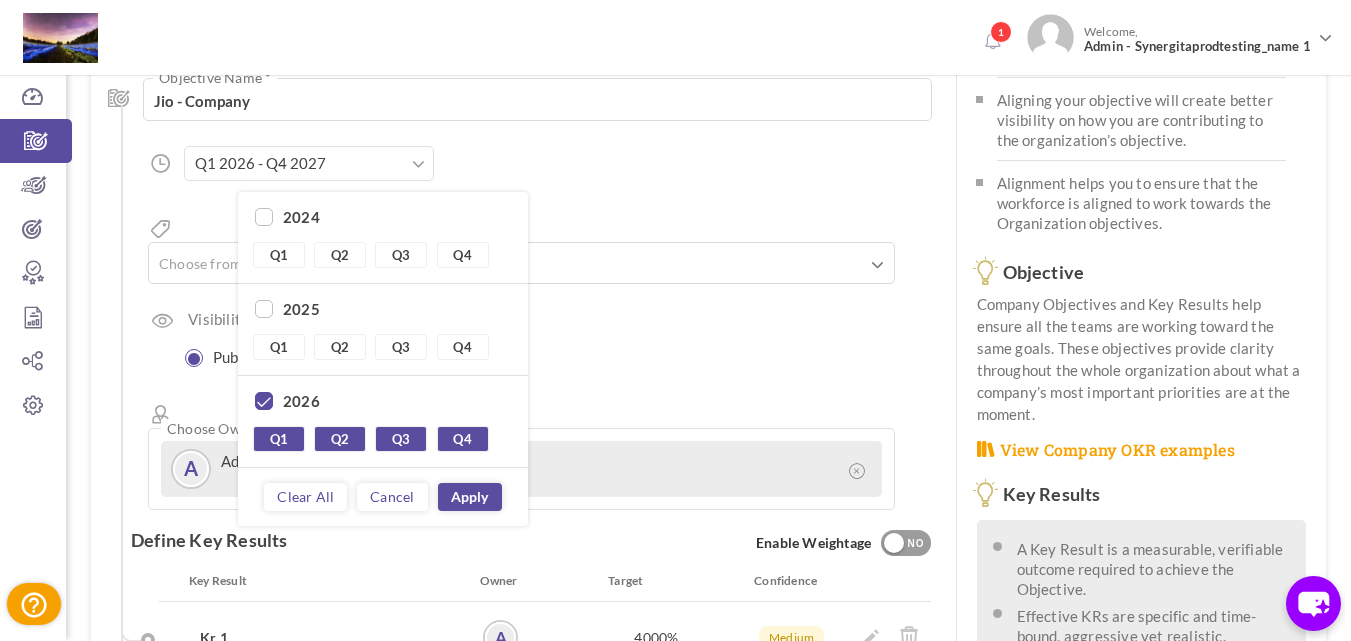 click at bounding box center (264, 402) 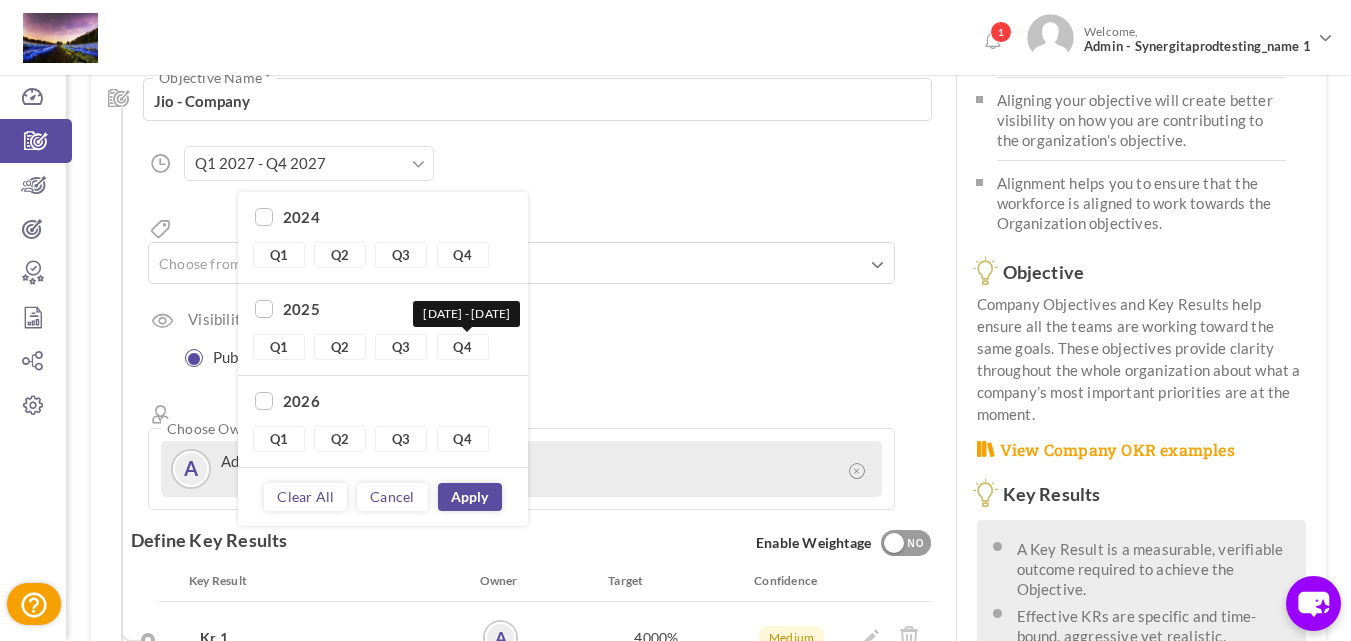 click on "Q4" at bounding box center (463, 347) 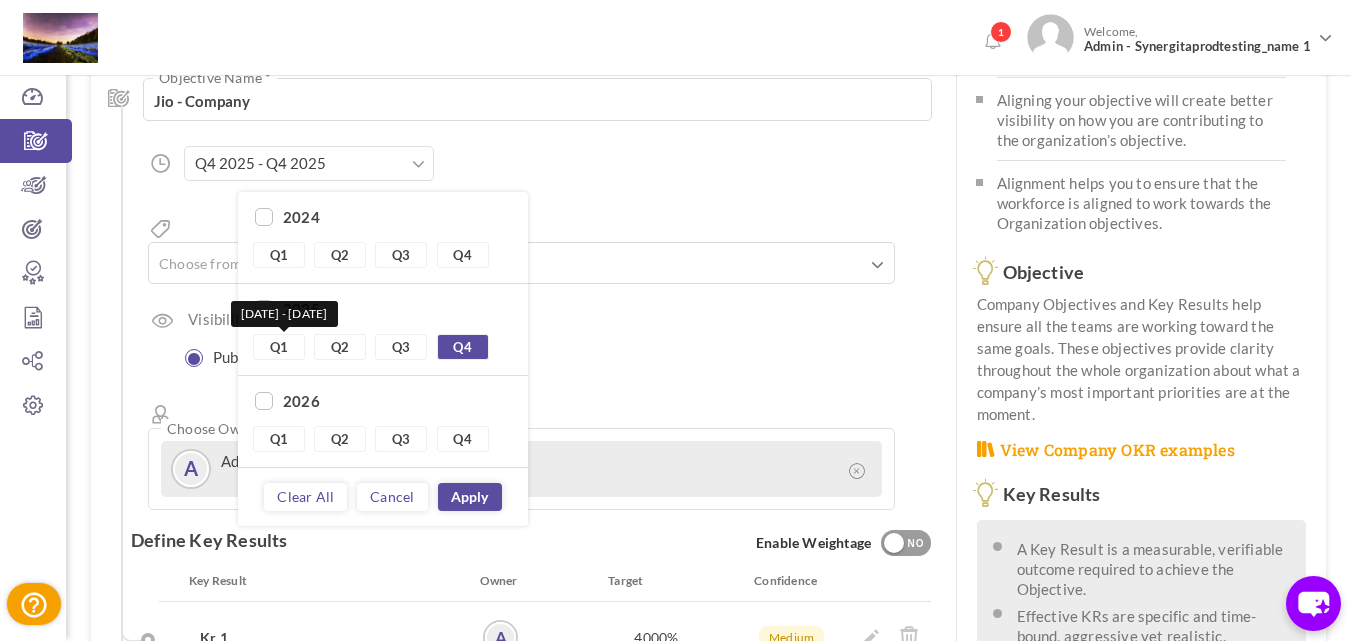 click on "Q1" at bounding box center (279, 347) 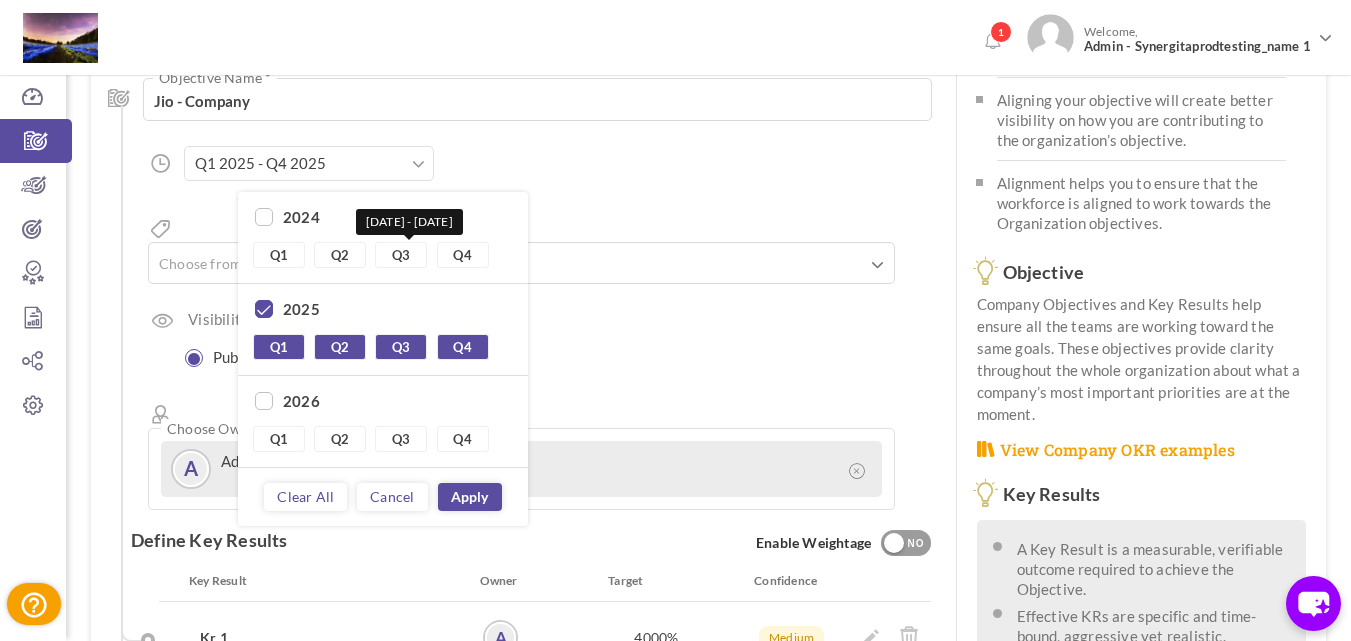 click on "Q3" at bounding box center (401, 255) 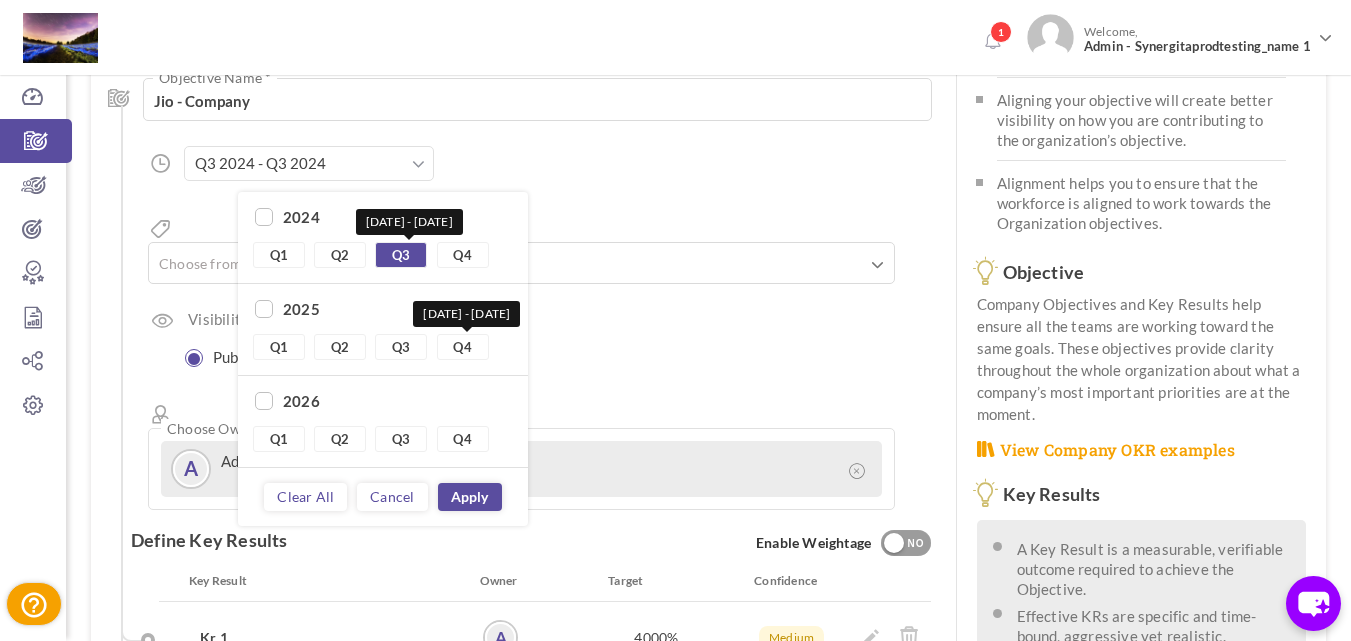 click on "Q4" at bounding box center (463, 347) 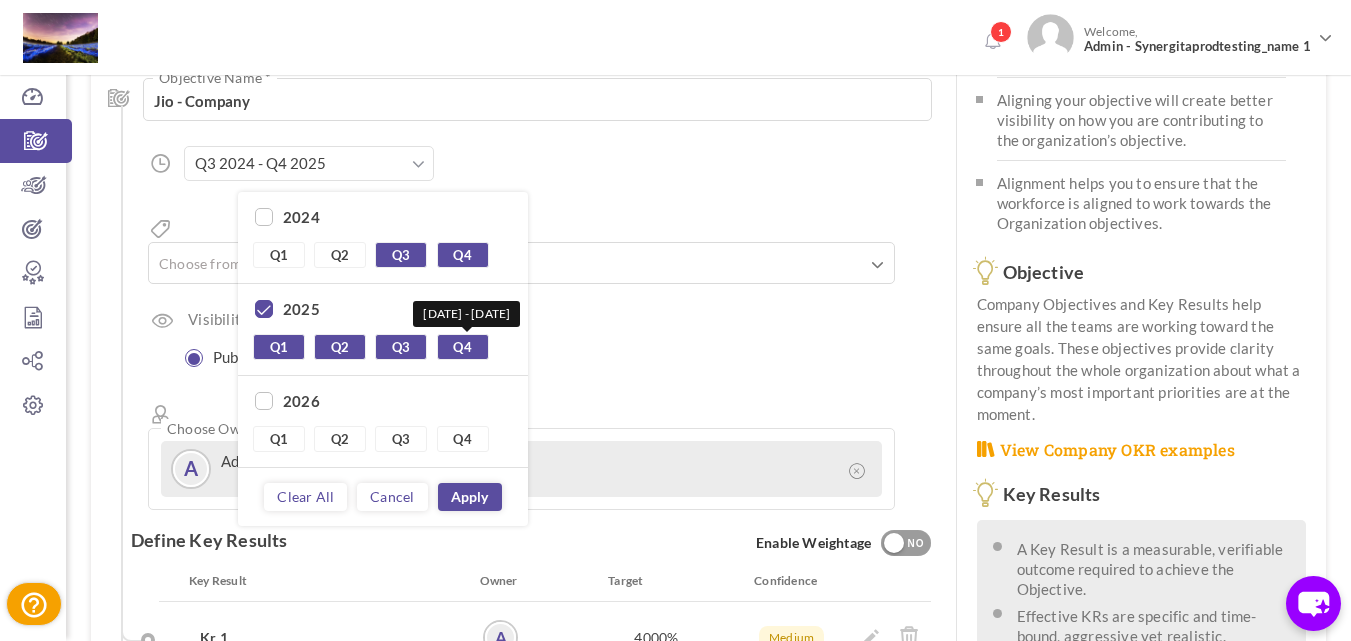 click on "Q4" at bounding box center [463, 347] 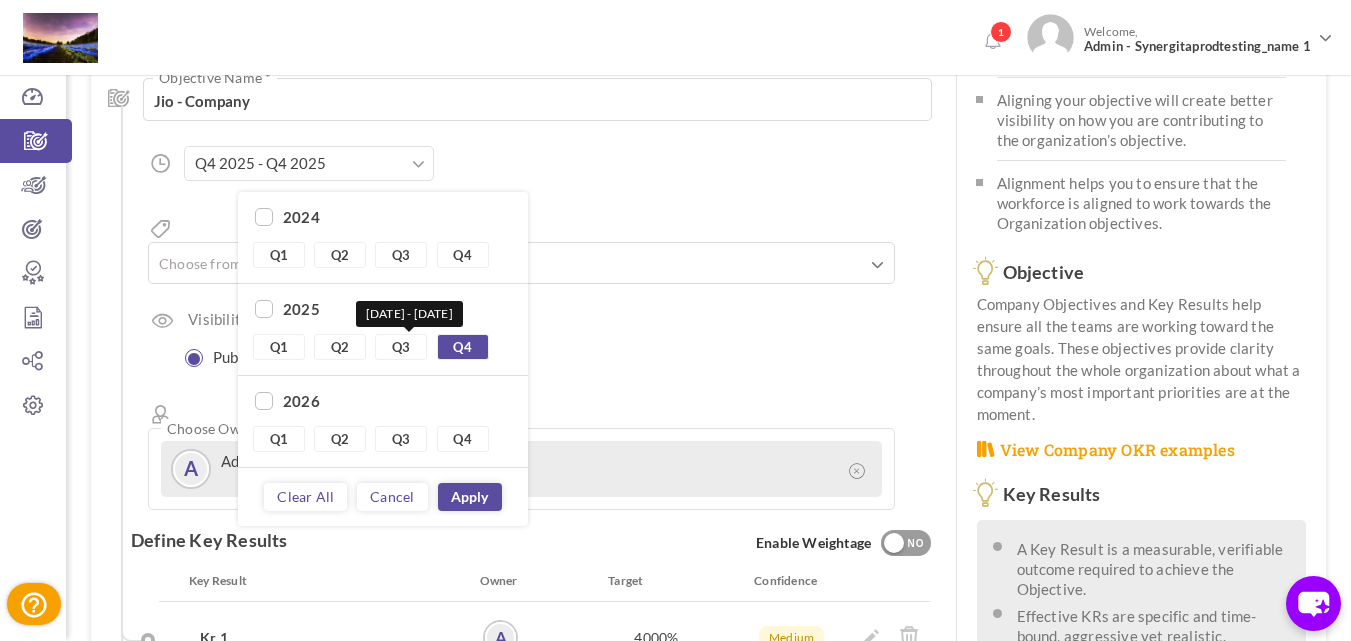 click on "Q3" at bounding box center [401, 347] 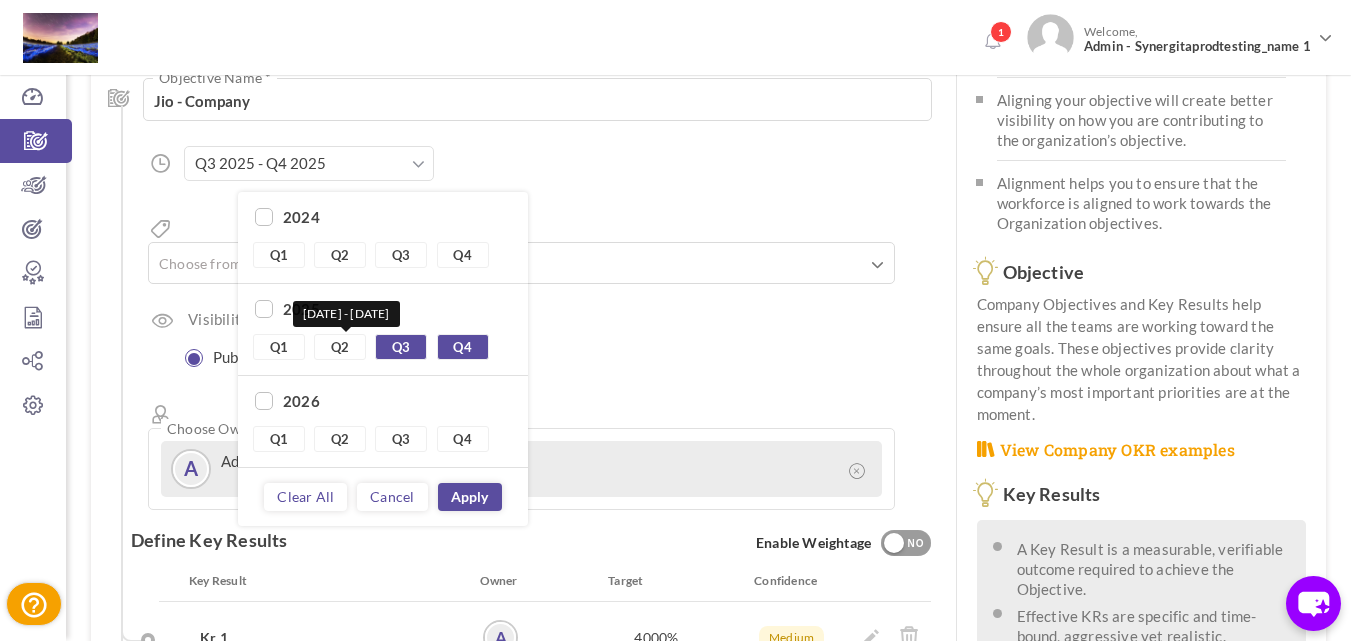 click on "Q2" at bounding box center (340, 347) 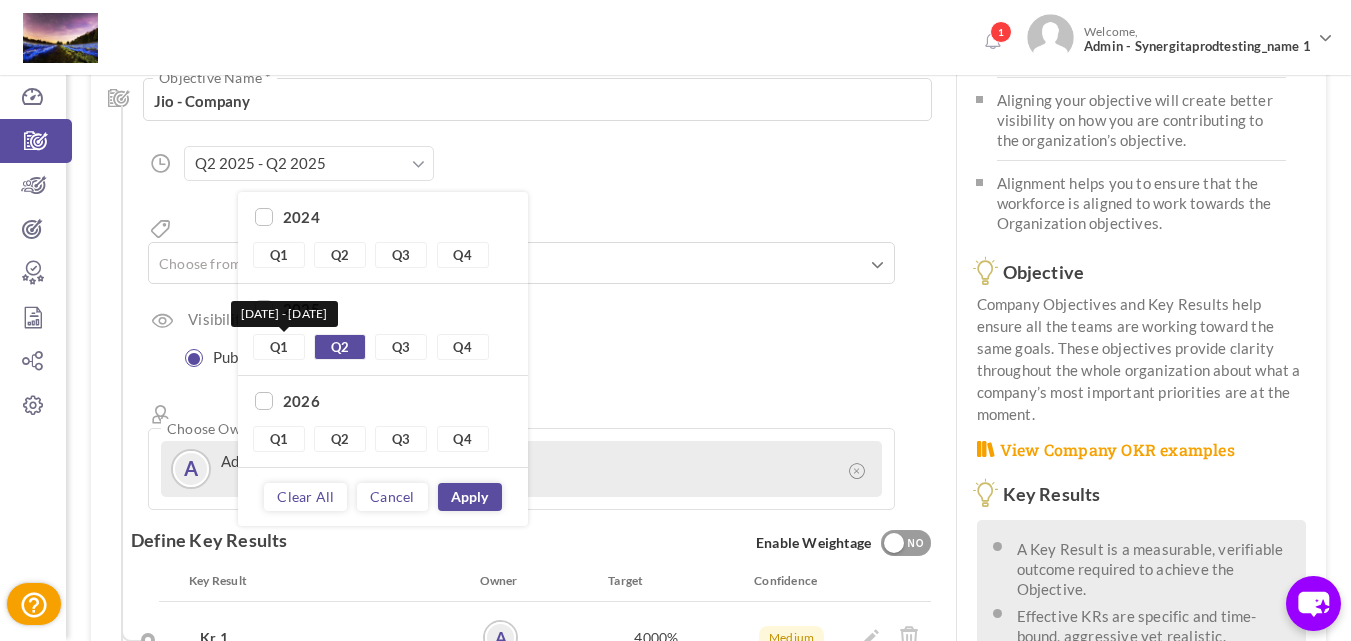 click on "Q1" at bounding box center (279, 347) 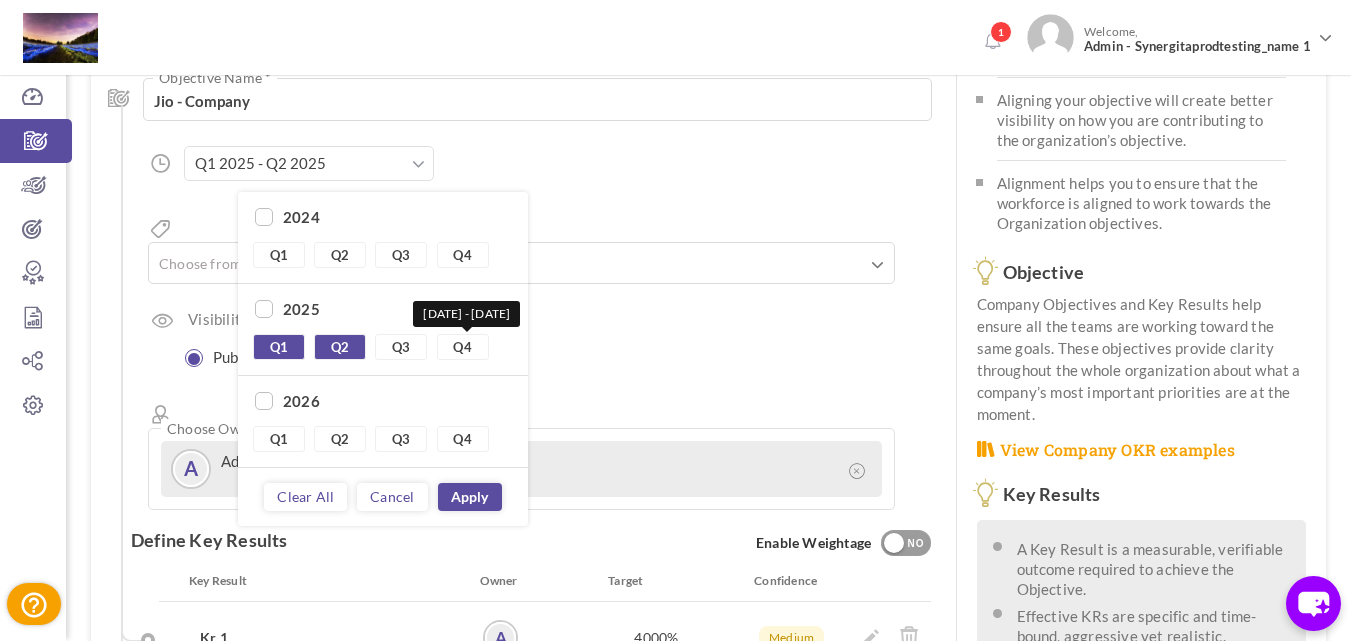 click on "Q4" at bounding box center (463, 347) 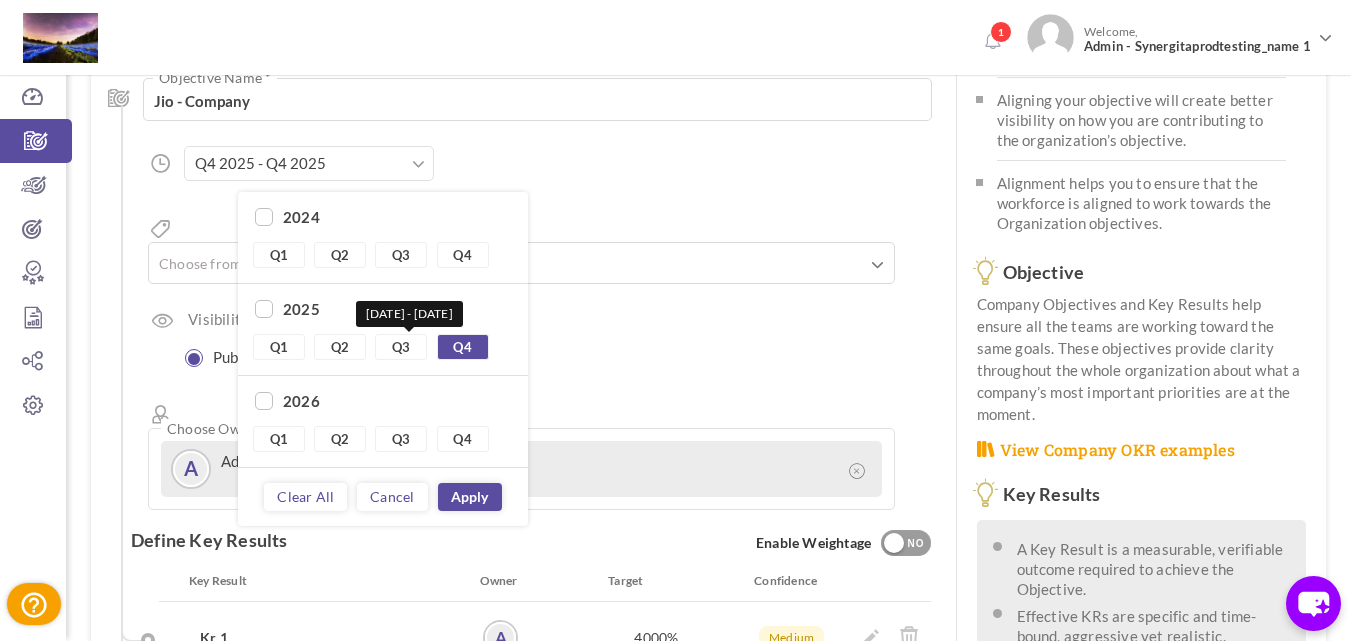 click on "Q3" at bounding box center (401, 347) 